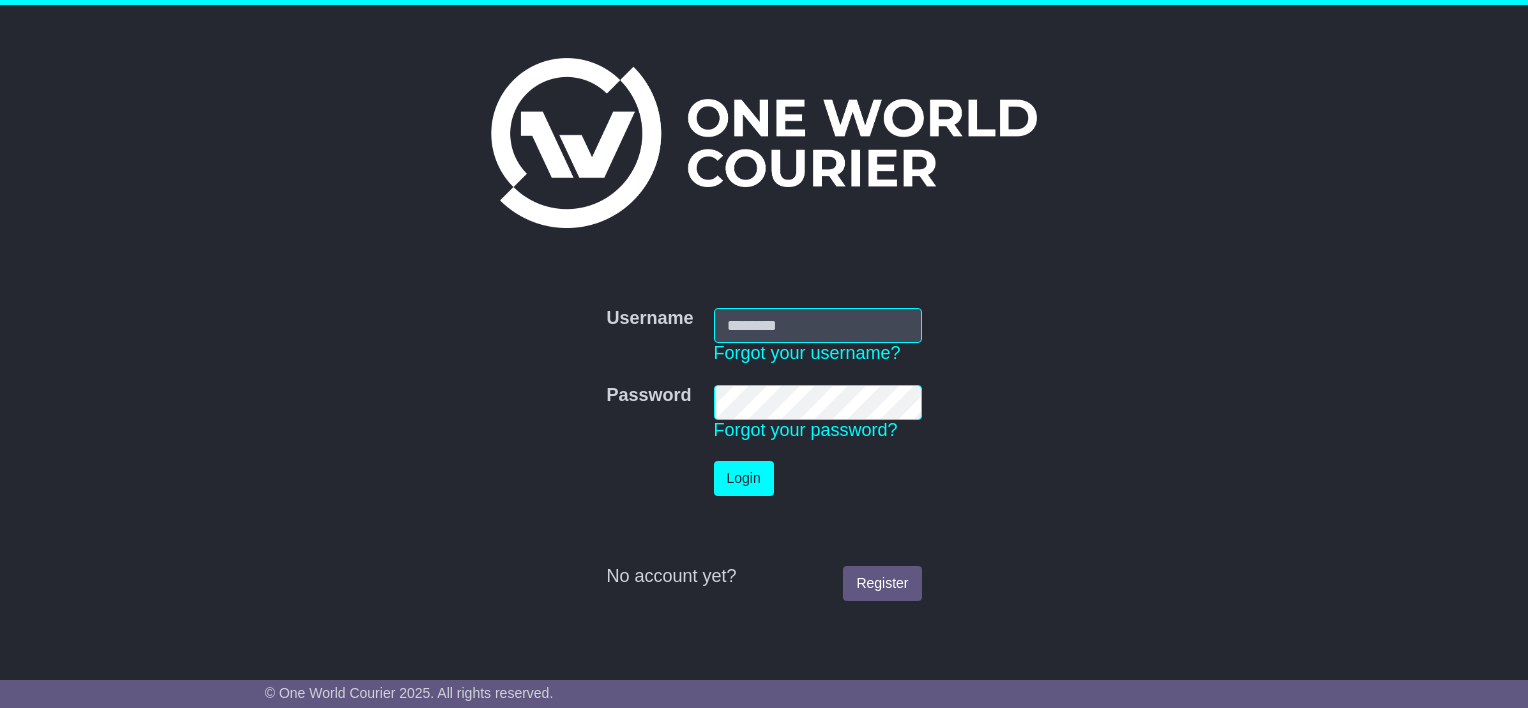 scroll, scrollTop: 0, scrollLeft: 0, axis: both 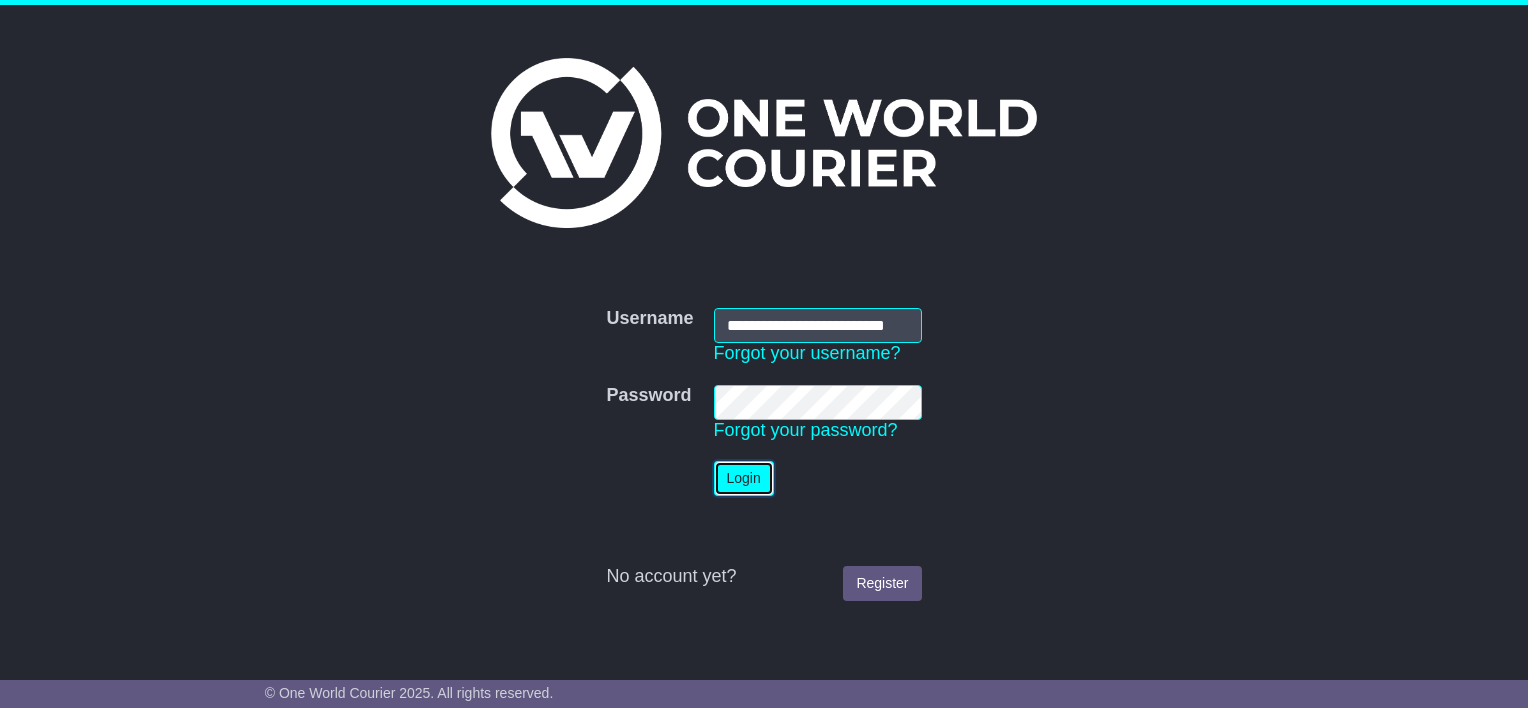 click on "Login" at bounding box center (744, 478) 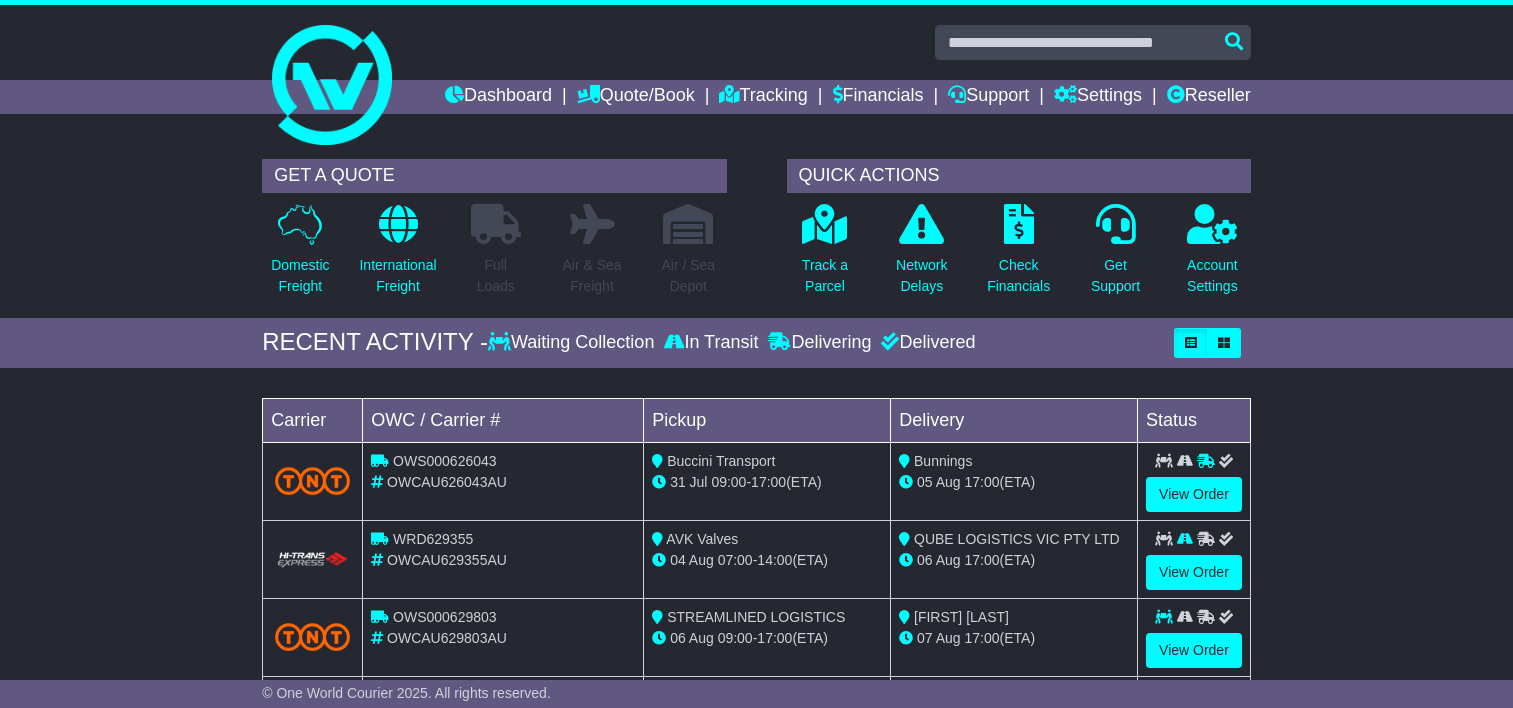 scroll, scrollTop: 0, scrollLeft: 0, axis: both 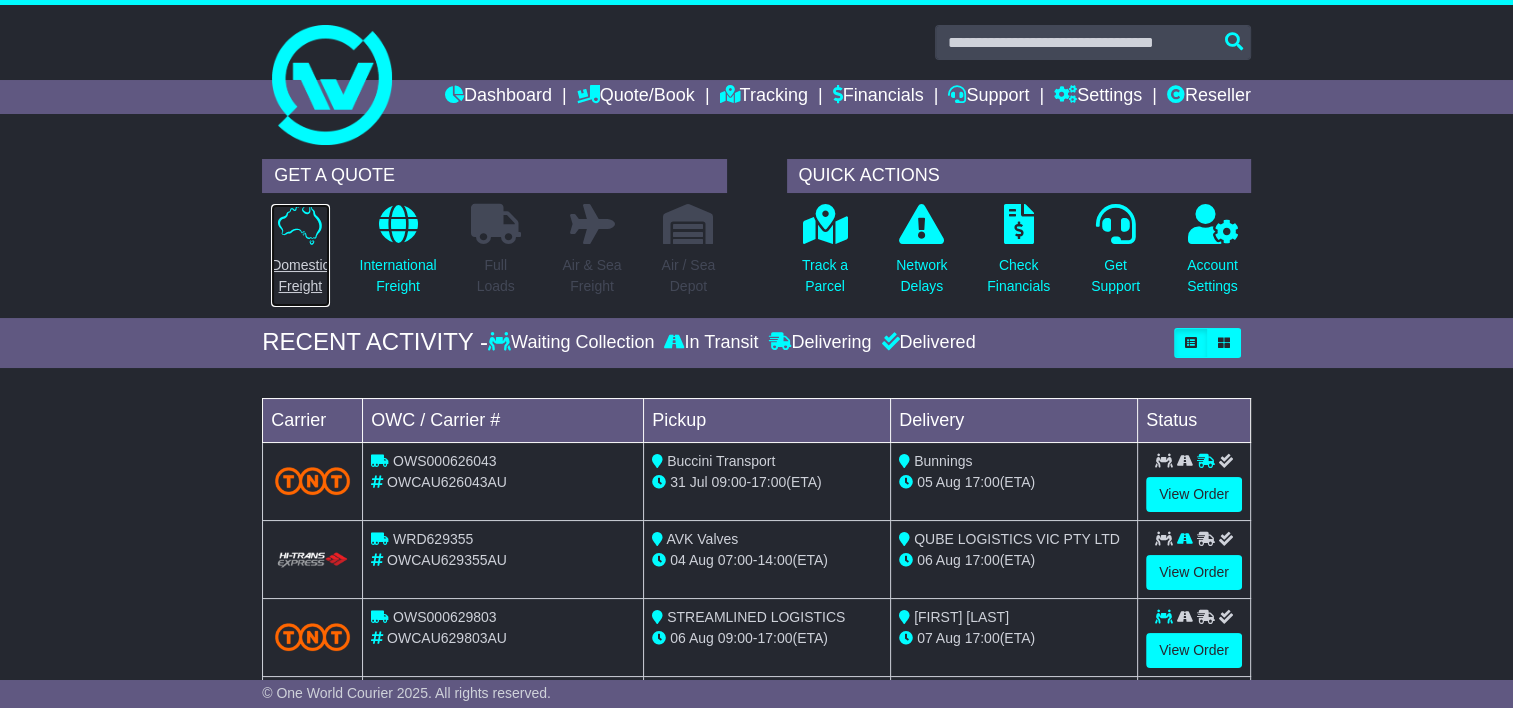 click at bounding box center (300, 224) 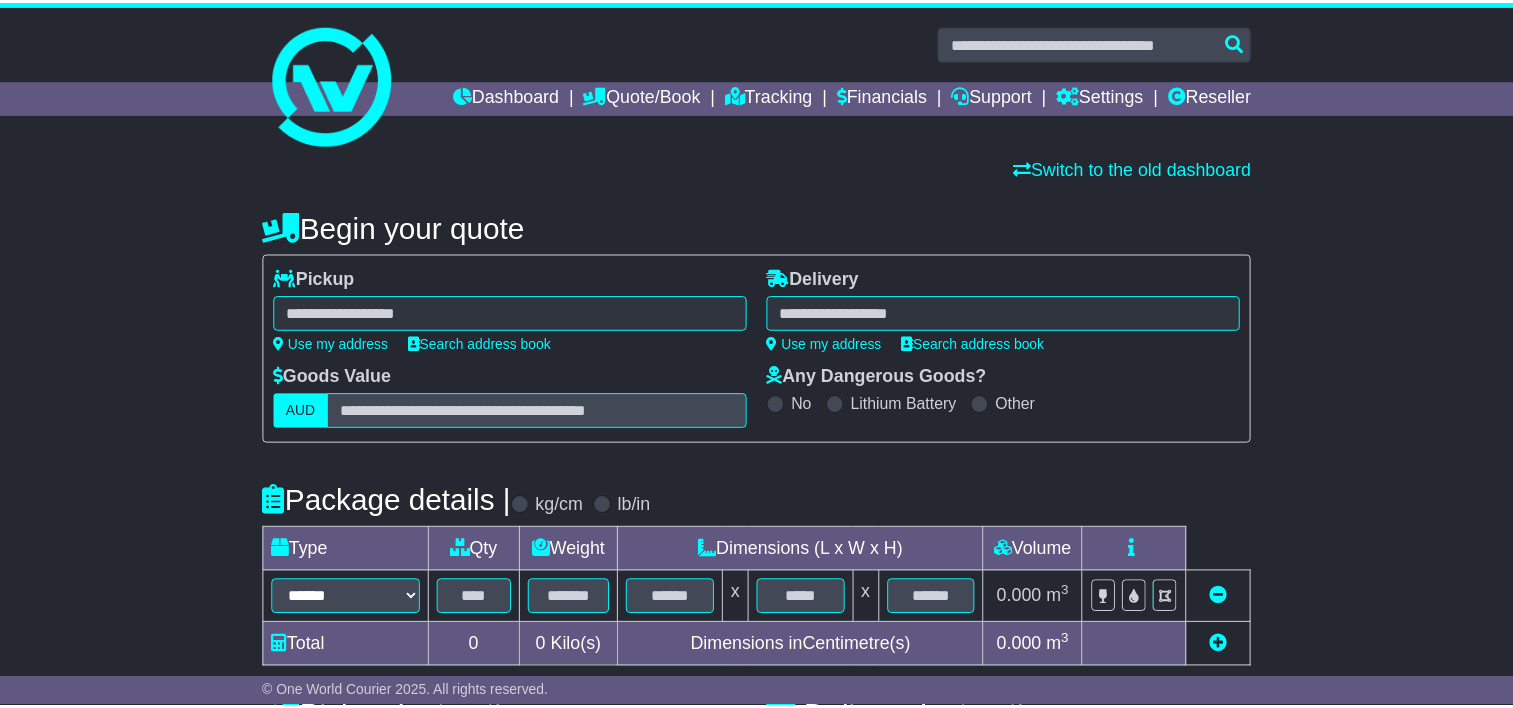 scroll, scrollTop: 0, scrollLeft: 0, axis: both 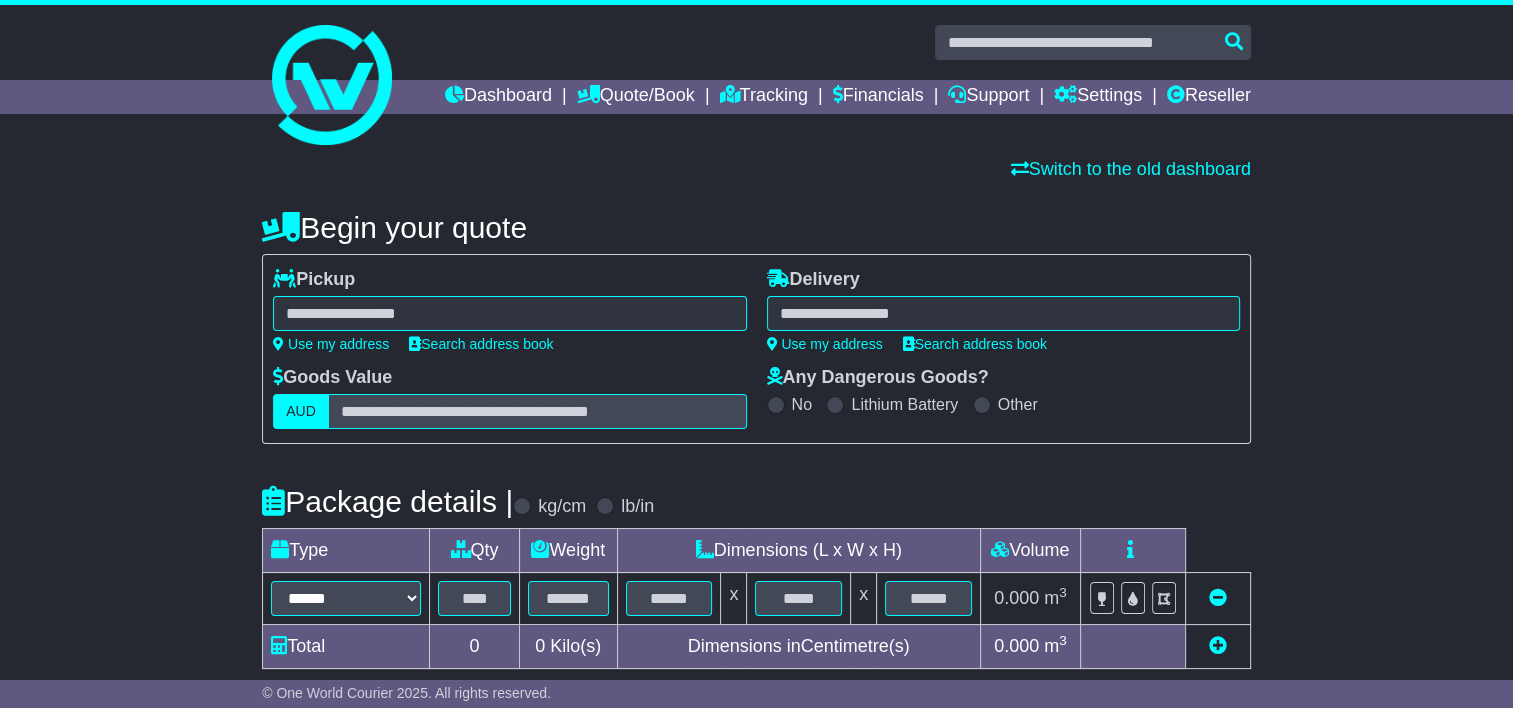 click at bounding box center (509, 313) 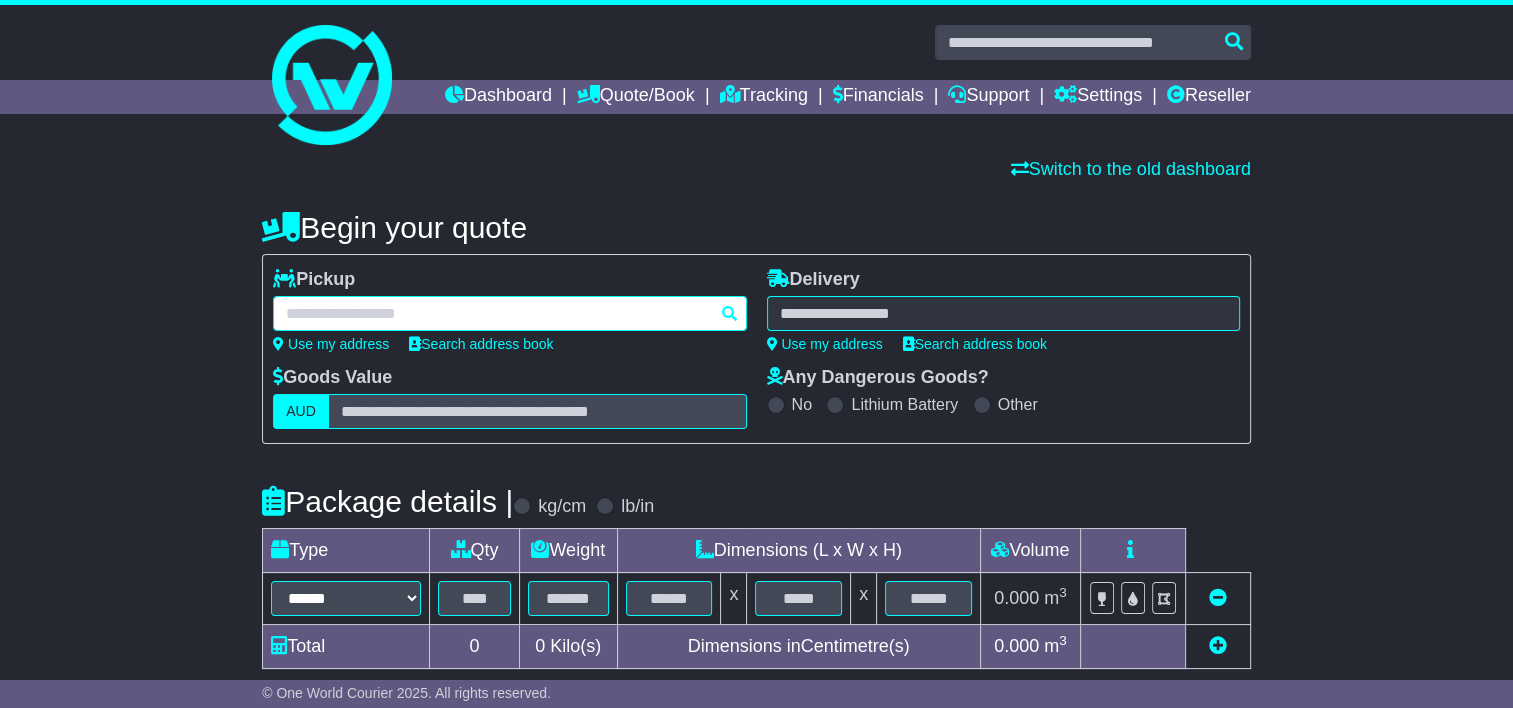 click at bounding box center (509, 313) 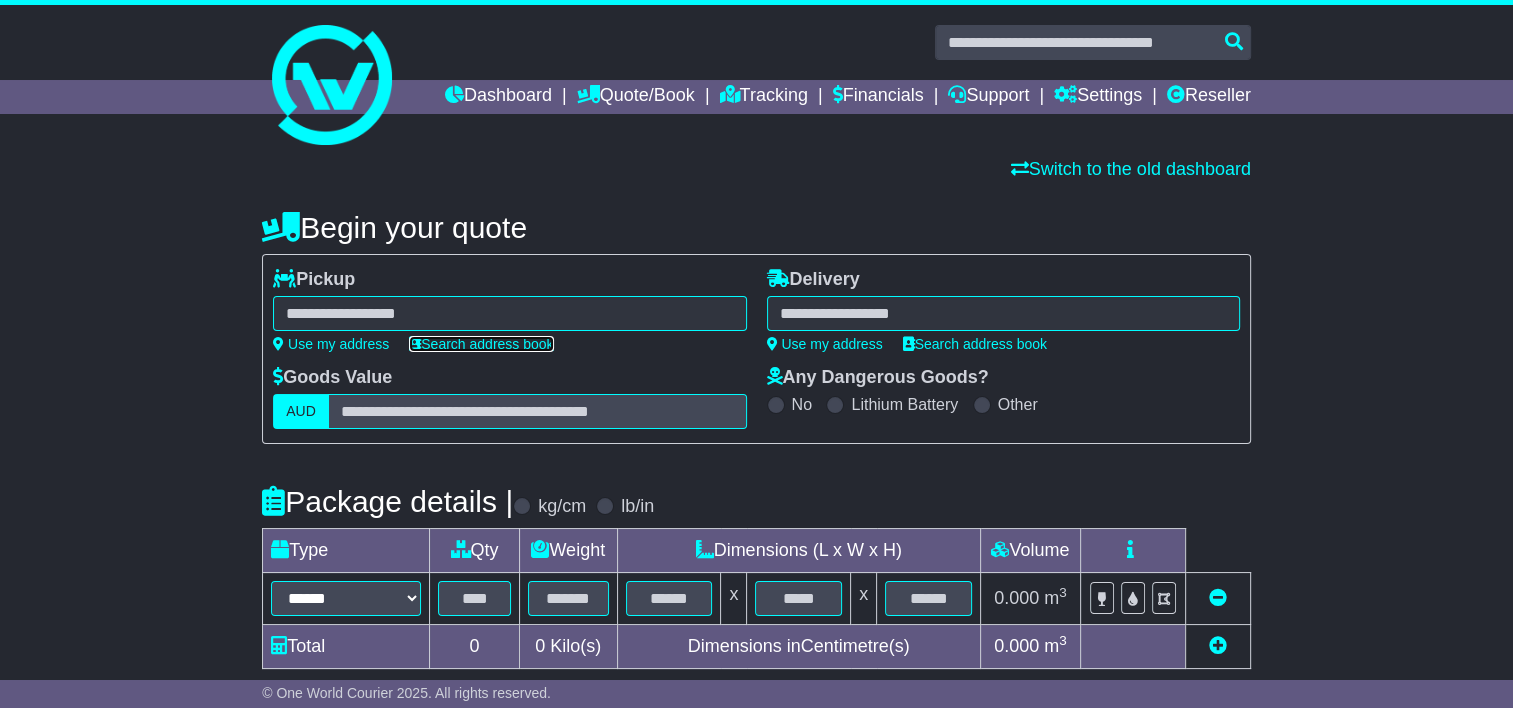 click on "Search address book" at bounding box center (481, 344) 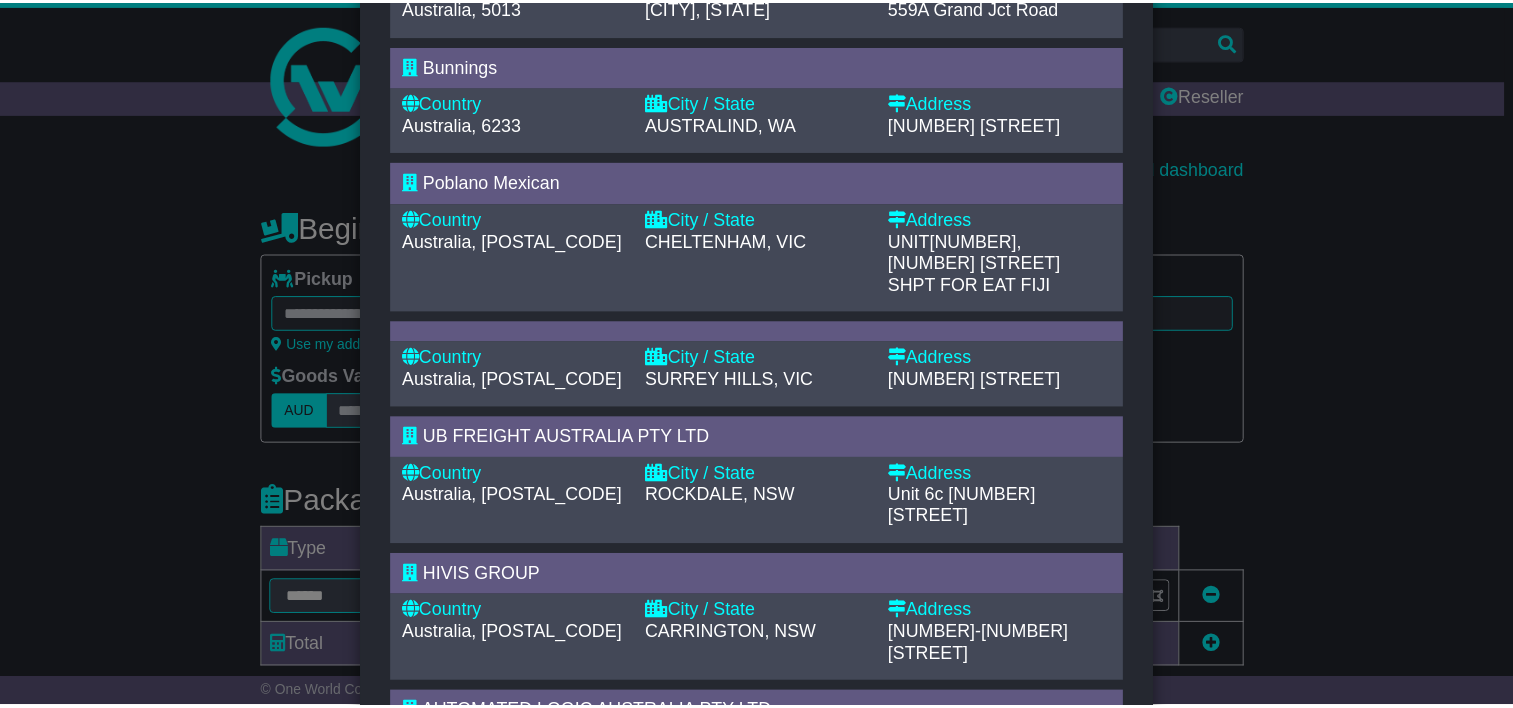 scroll, scrollTop: 400, scrollLeft: 0, axis: vertical 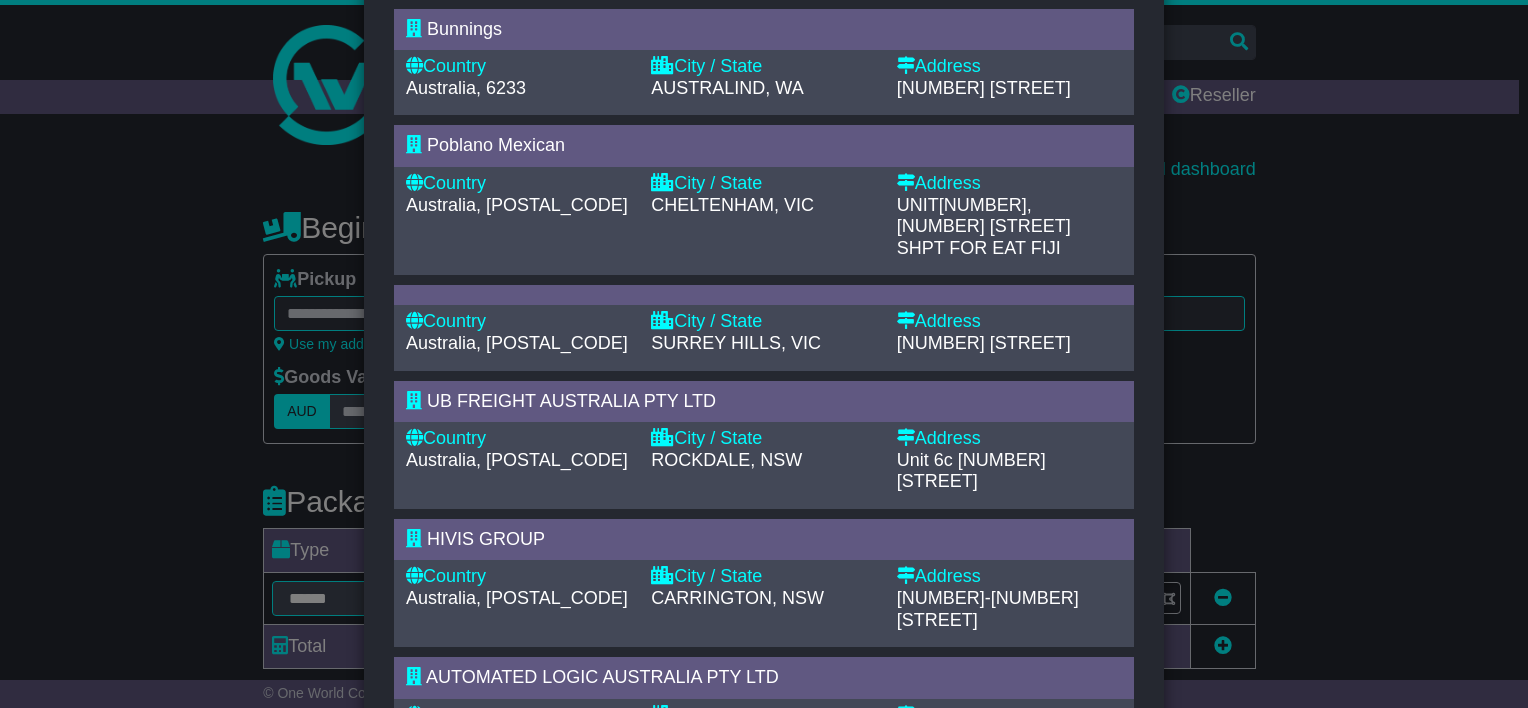 click on "UB FREIGHT AUSTRALIA PTY LTD" at bounding box center [754, 402] 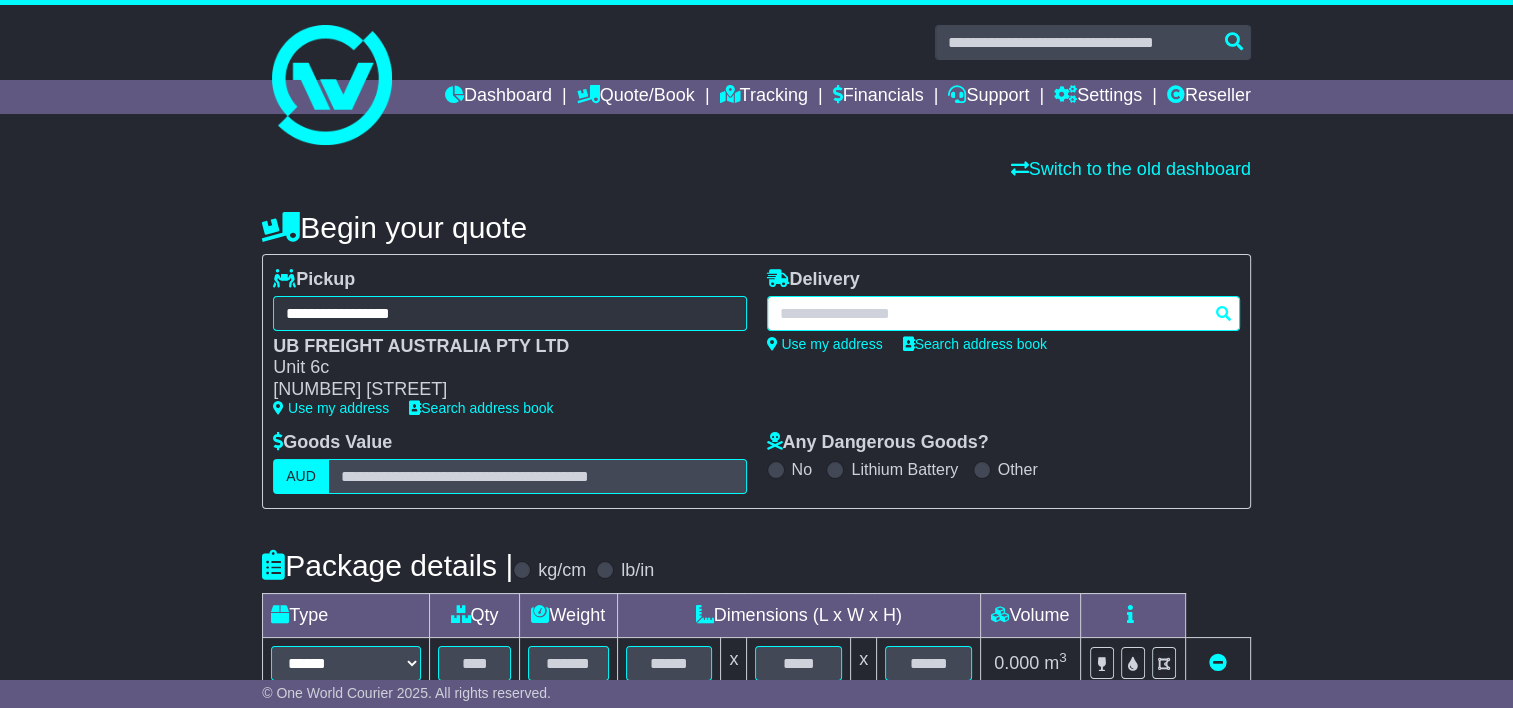 click at bounding box center [1003, 313] 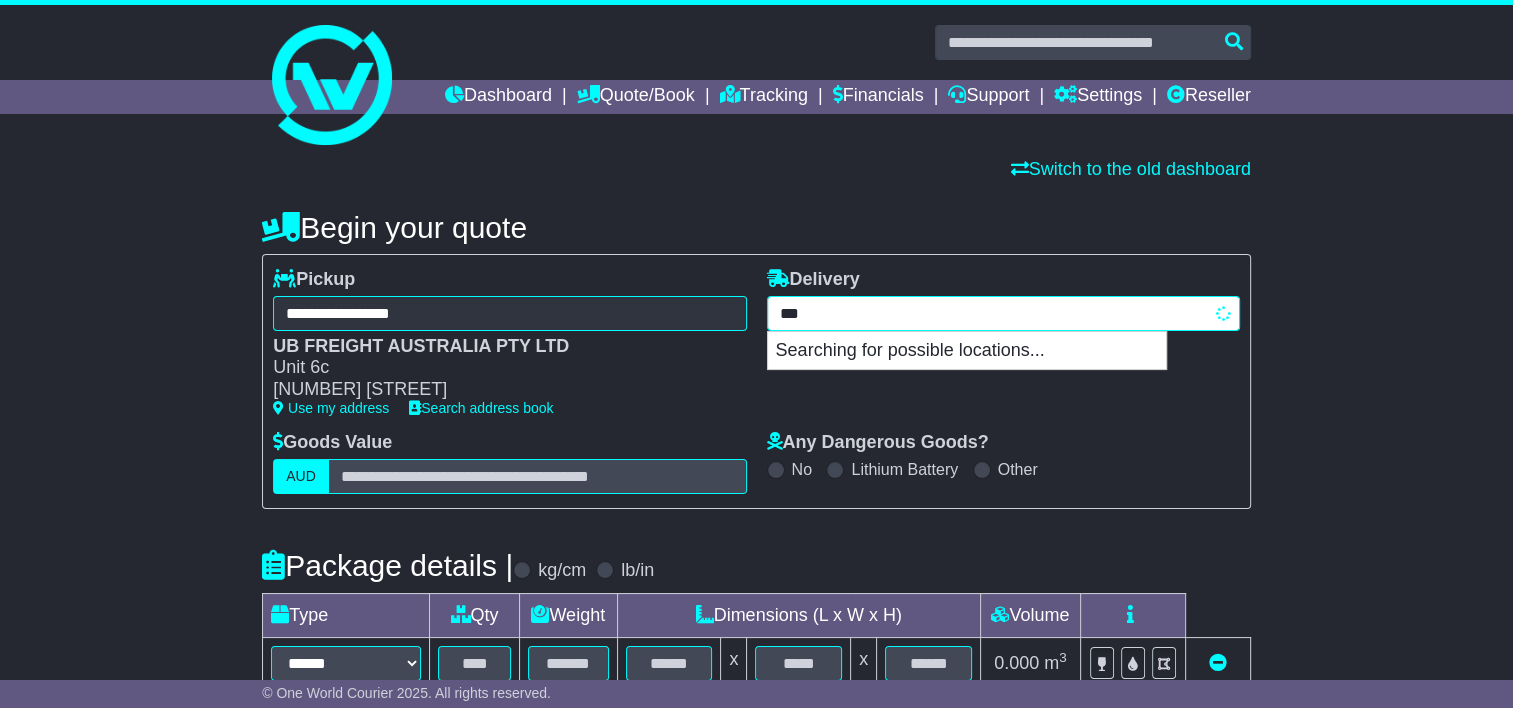 type on "****" 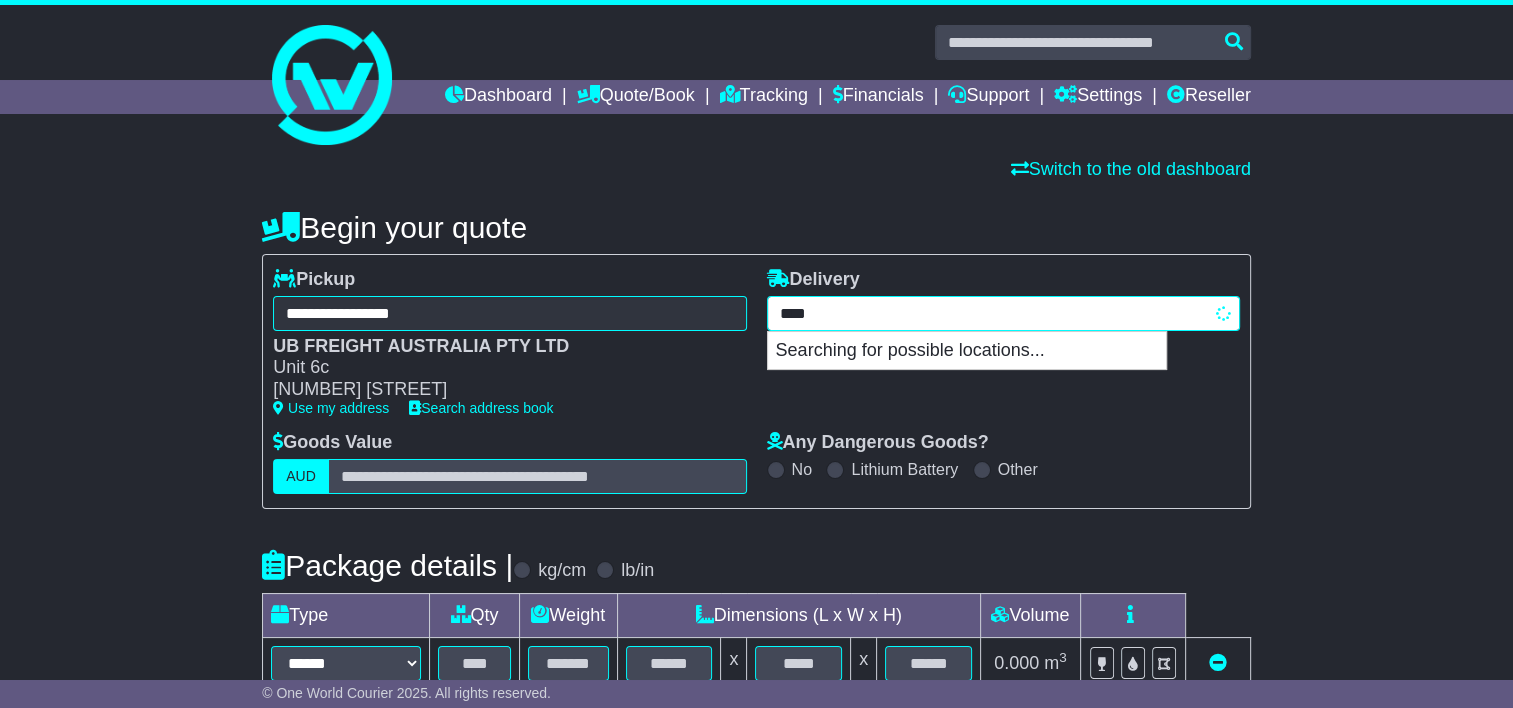 type on "*********" 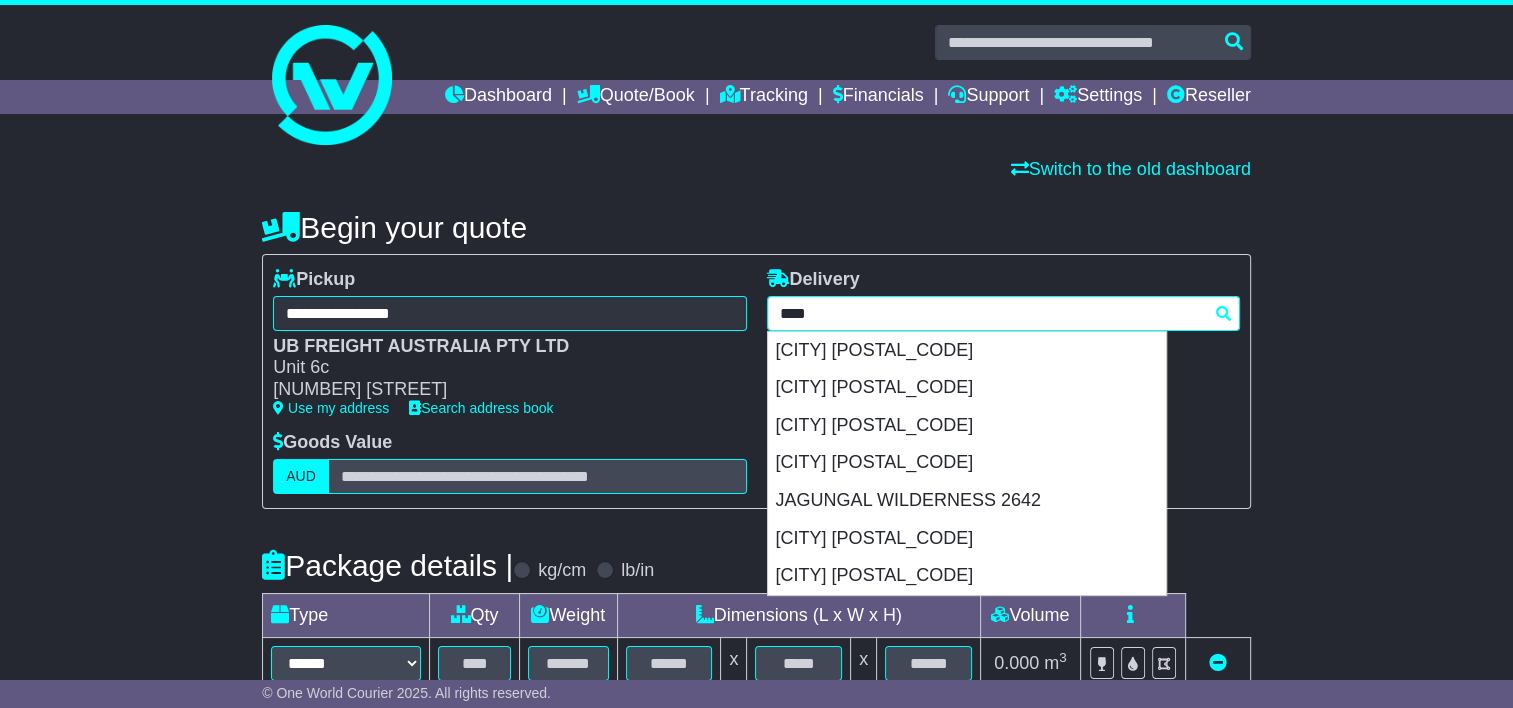 type 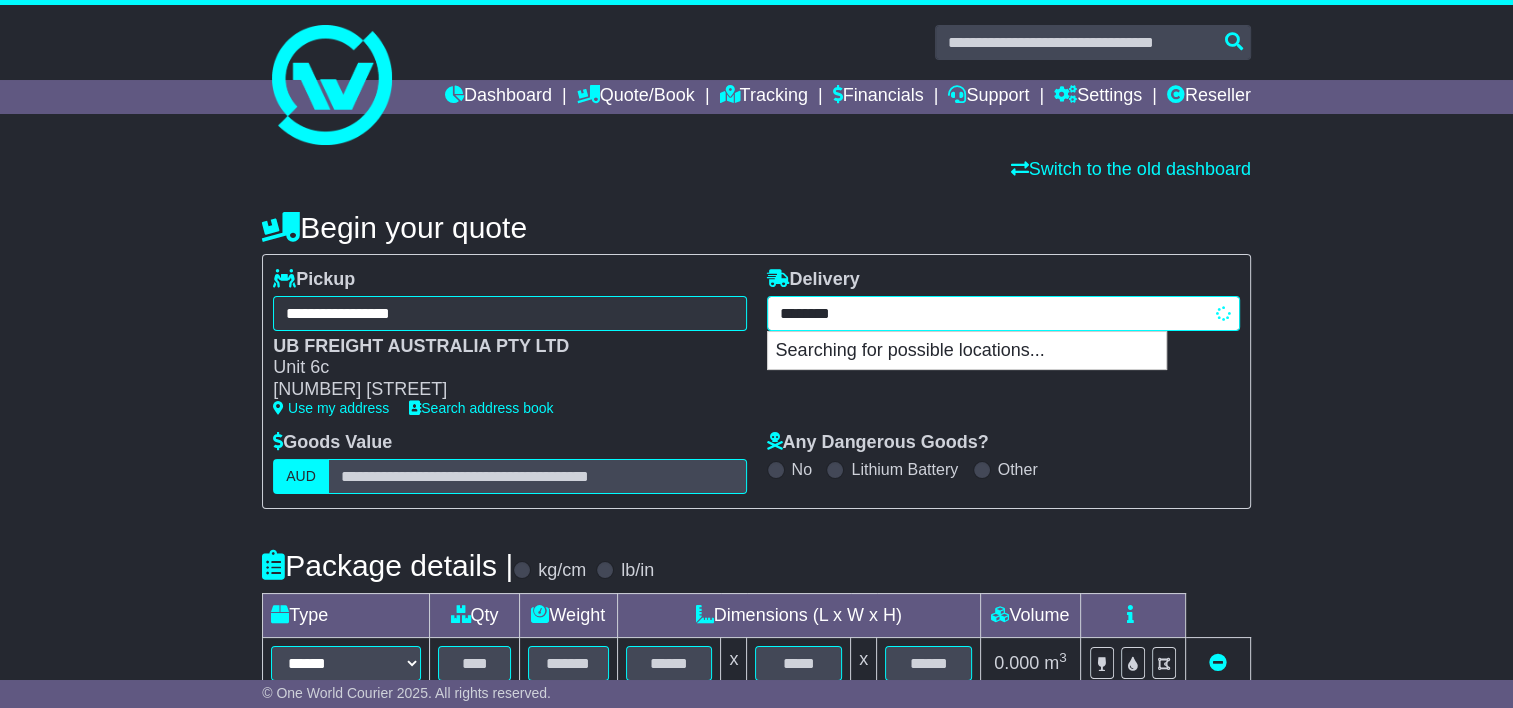 type on "*********" 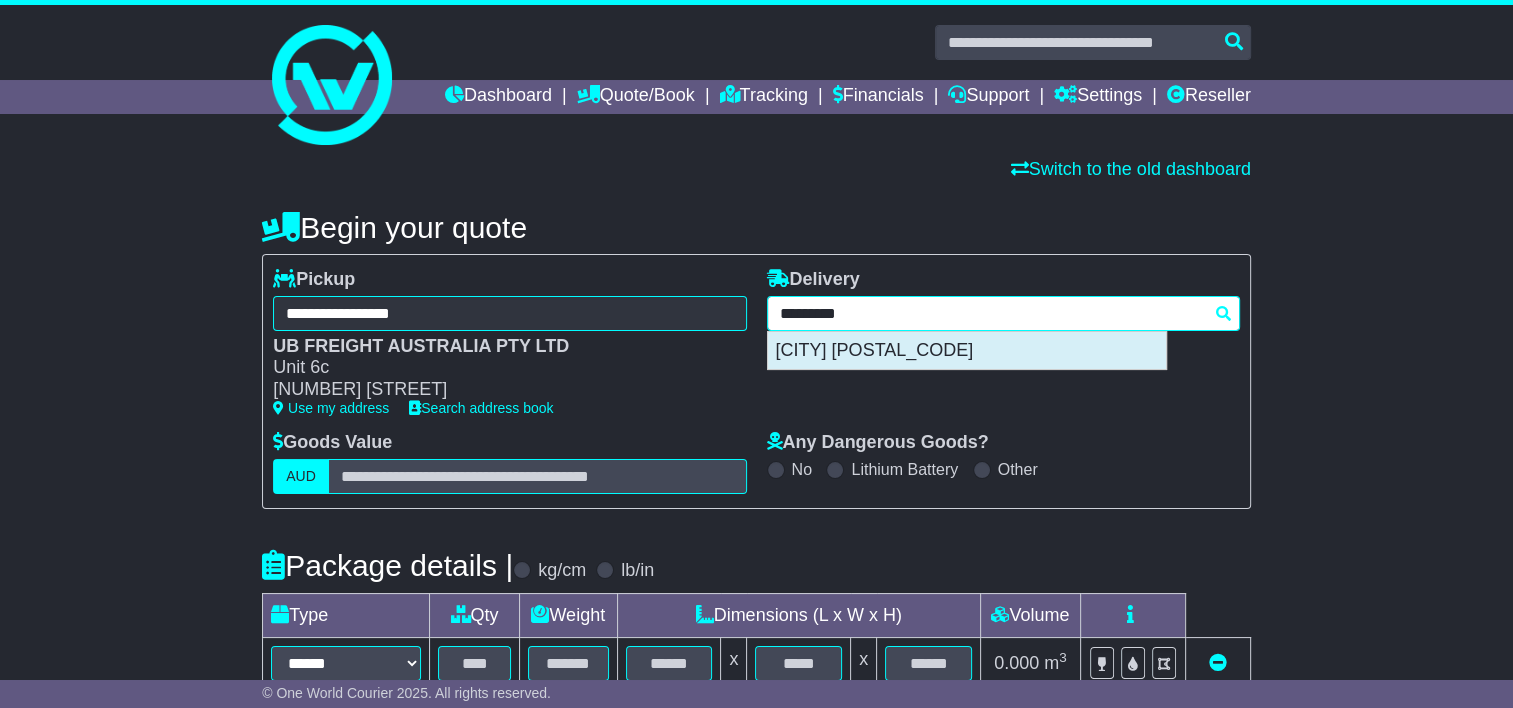 click on "GUNGAHLIN 2912" at bounding box center [967, 351] 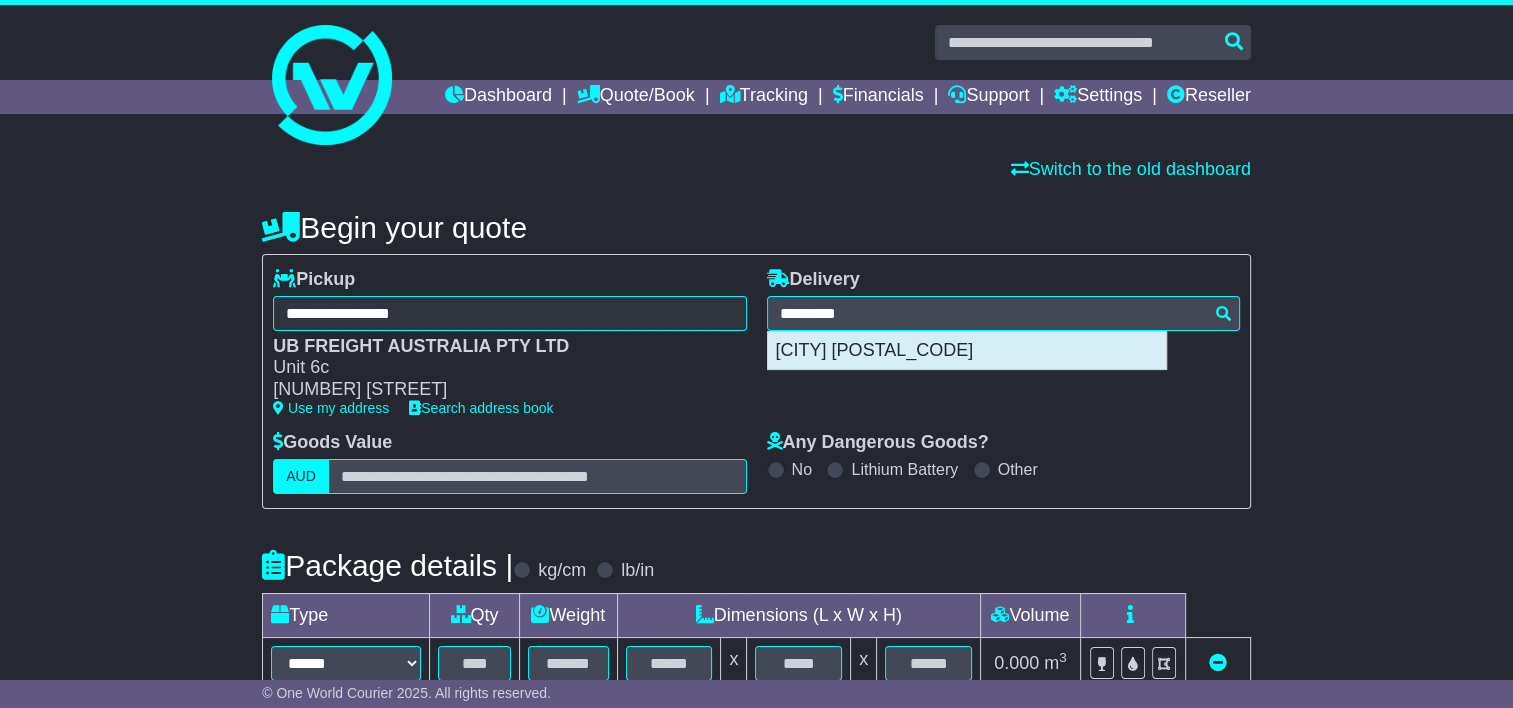 type on "**********" 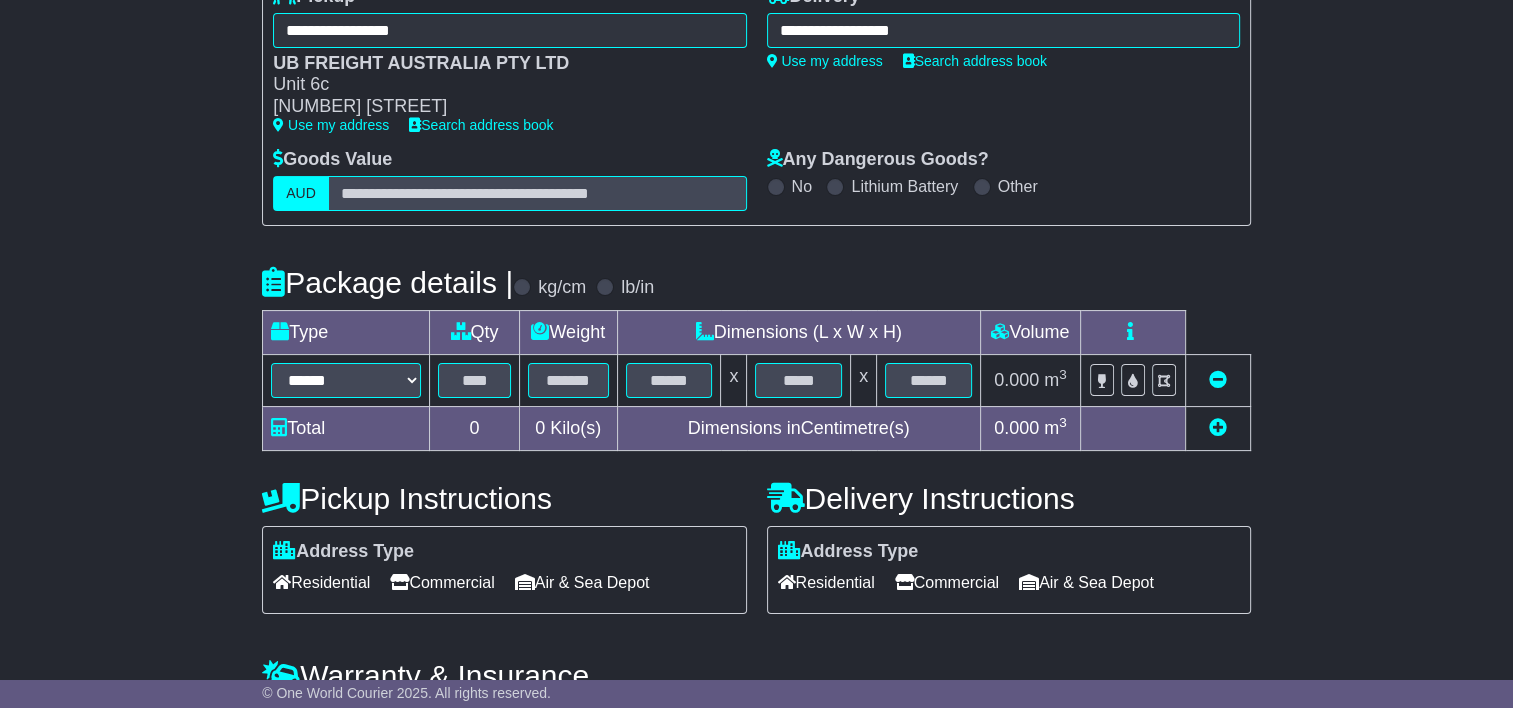 scroll, scrollTop: 300, scrollLeft: 0, axis: vertical 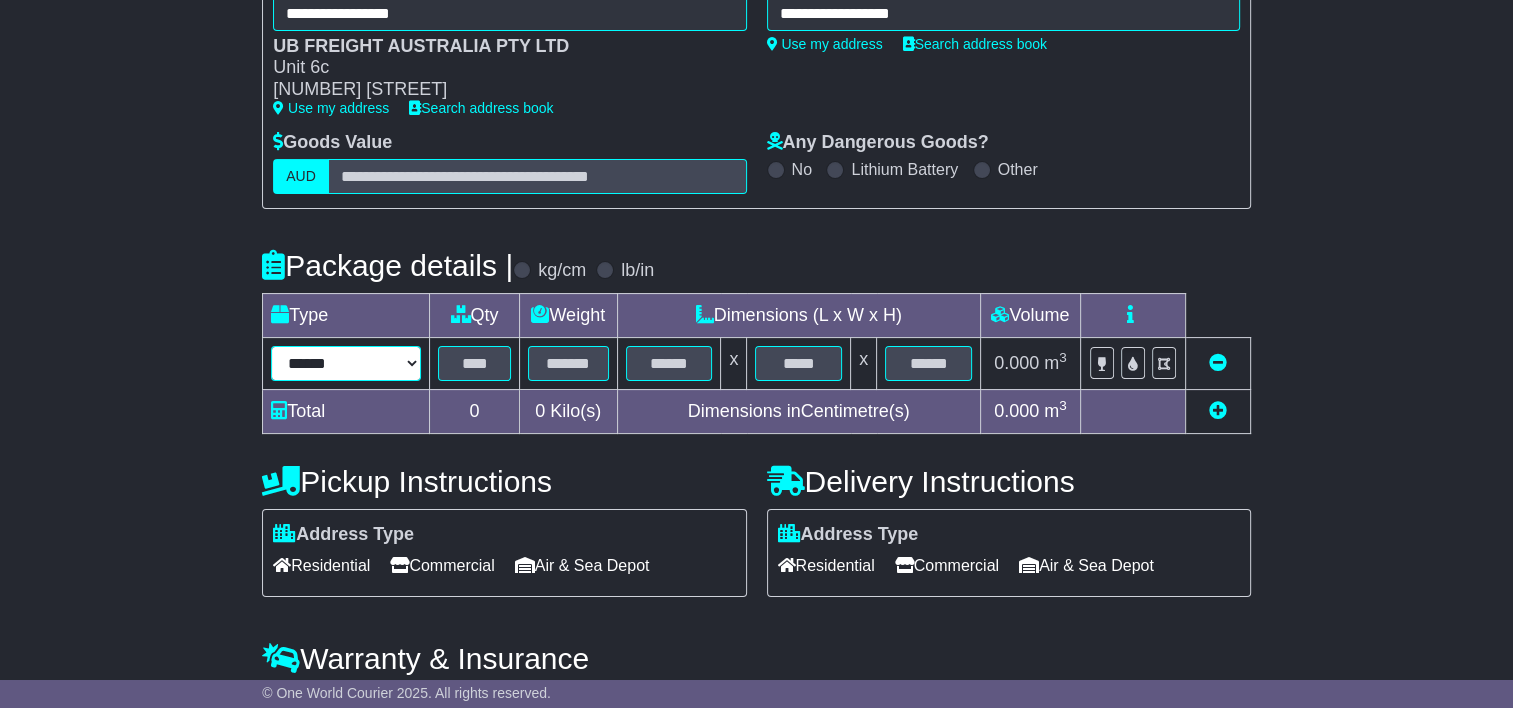 click on "****** ****** *** ******** ***** **** **** ****** *** *******" at bounding box center (346, 363) 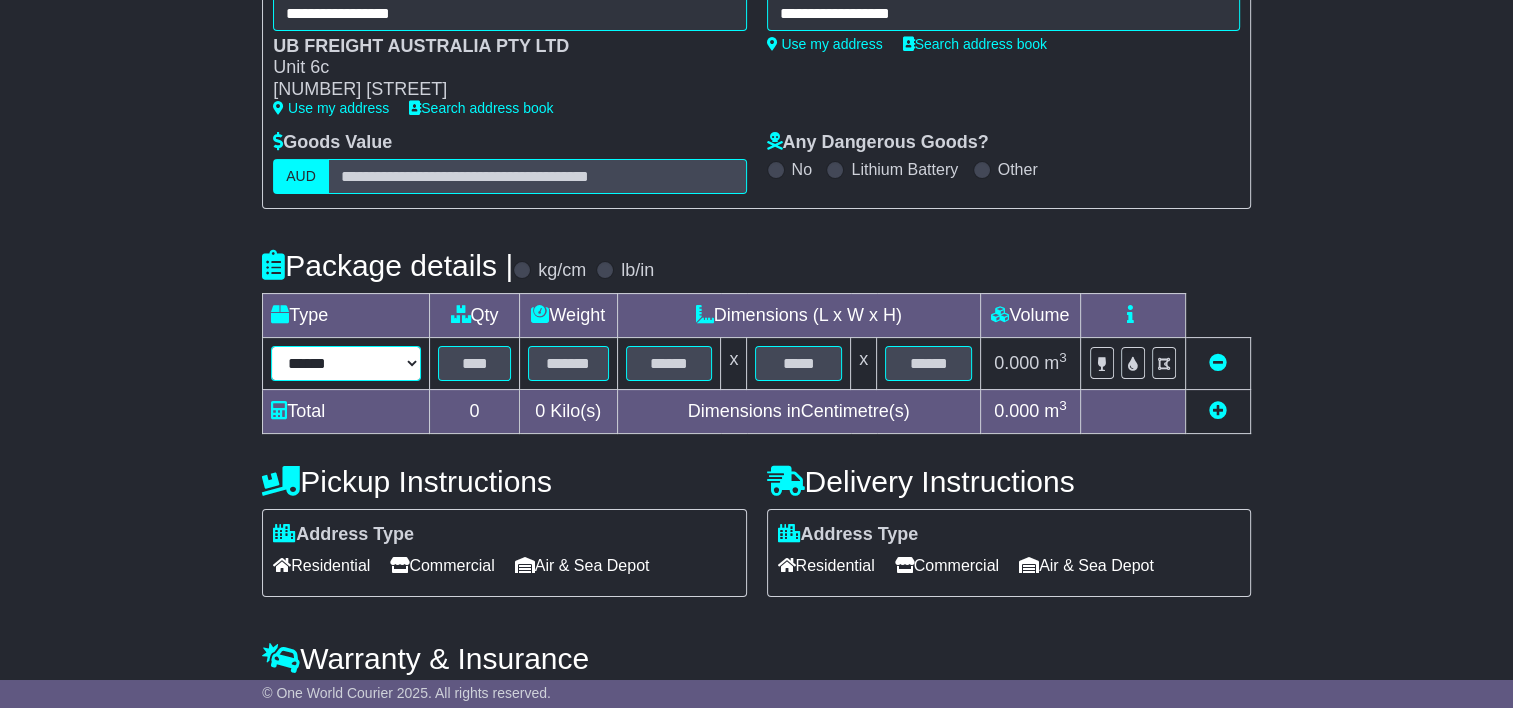 select on "*****" 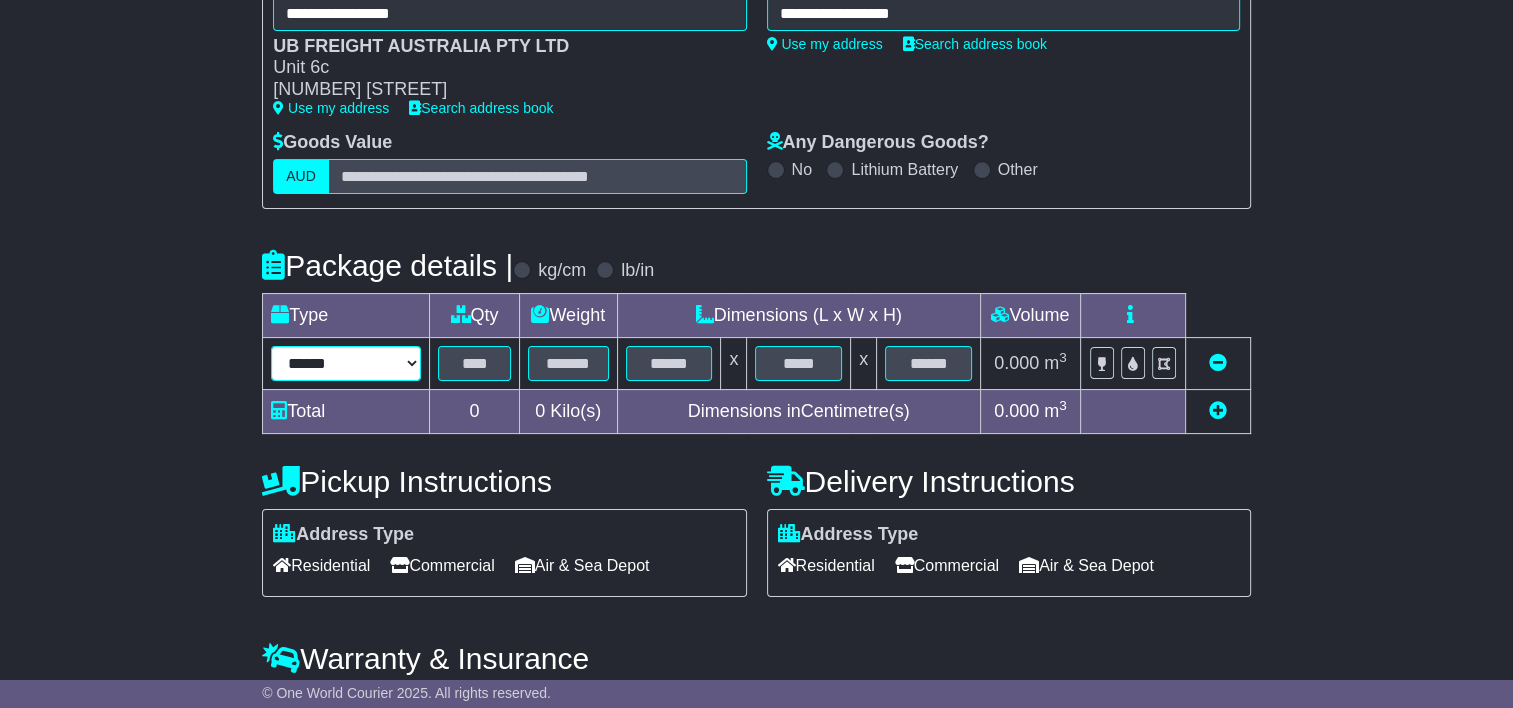click on "****** ****** *** ******** ***** **** **** ****** *** *******" at bounding box center [346, 363] 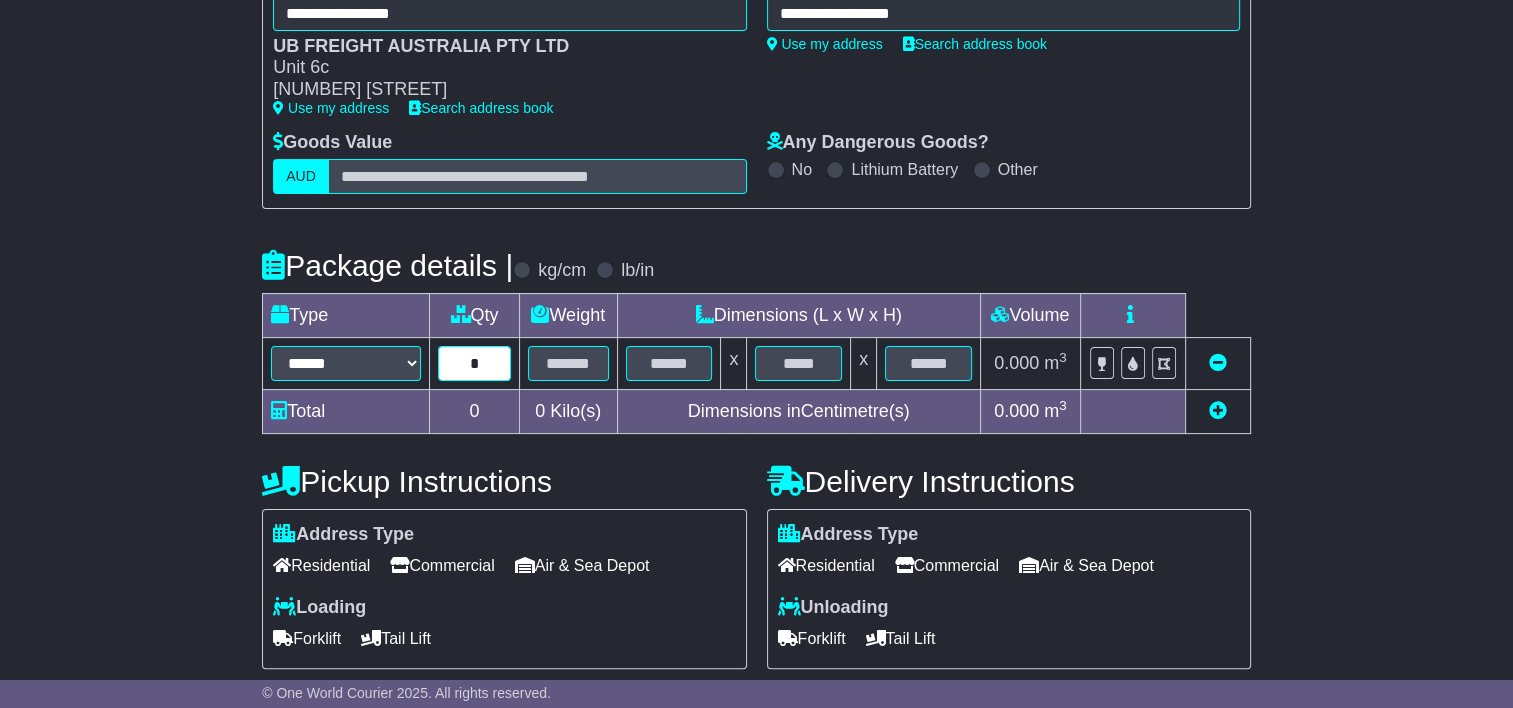 type on "*" 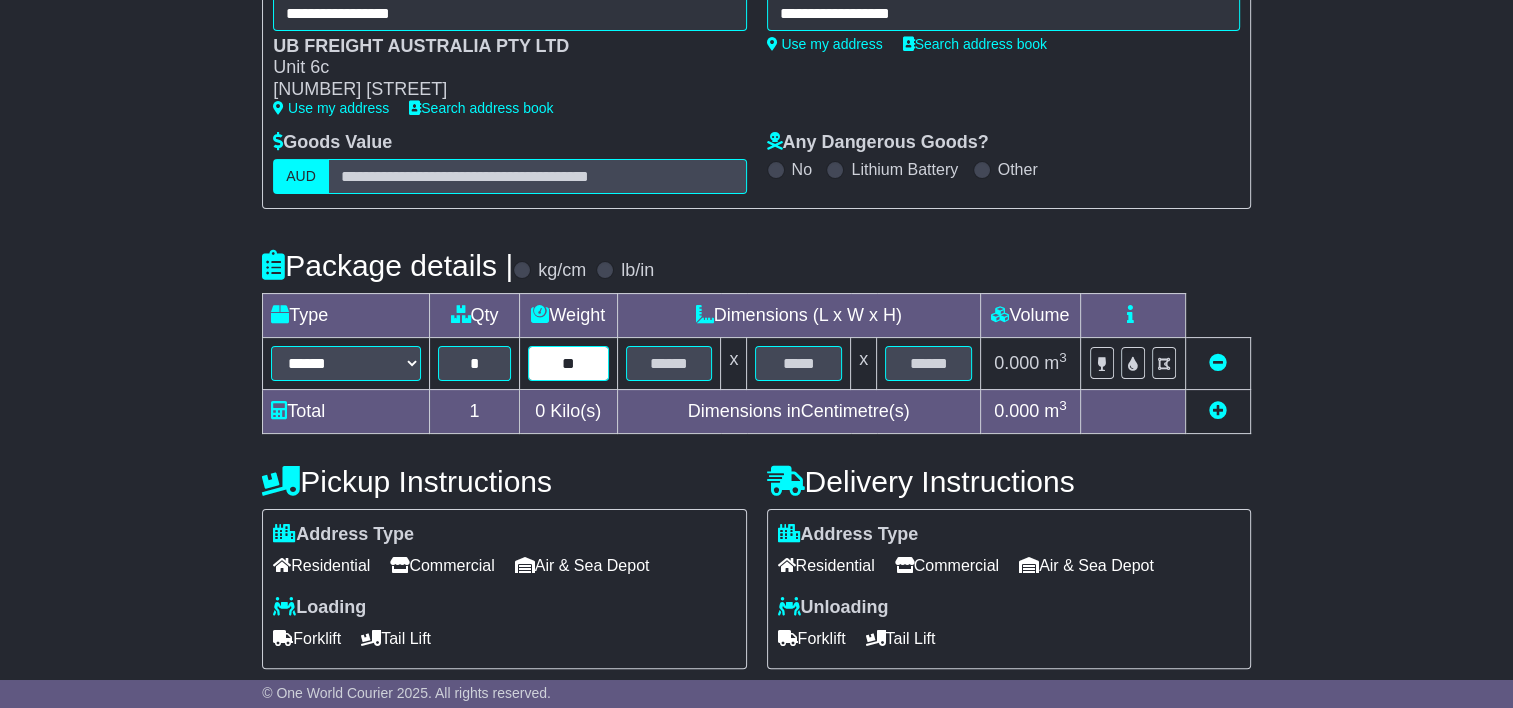 type on "**" 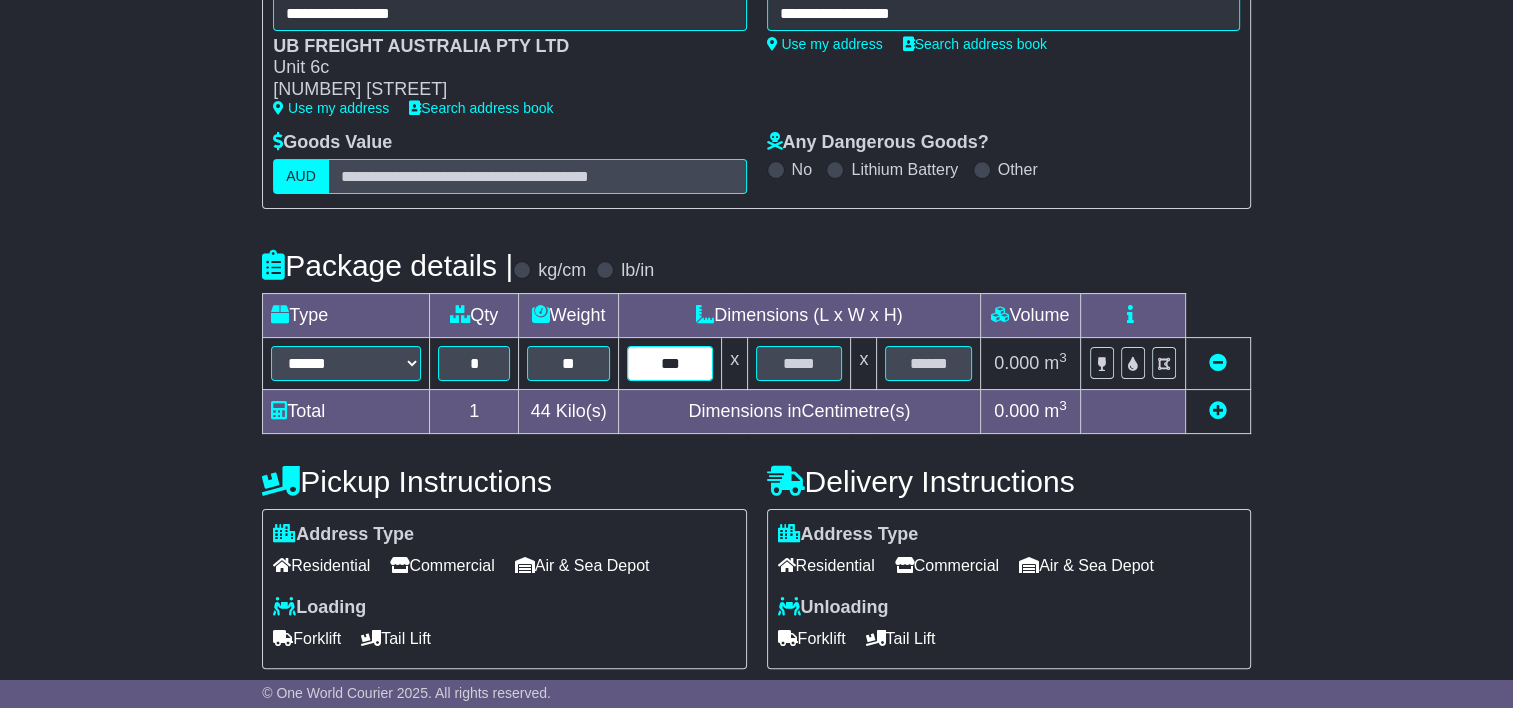 type on "***" 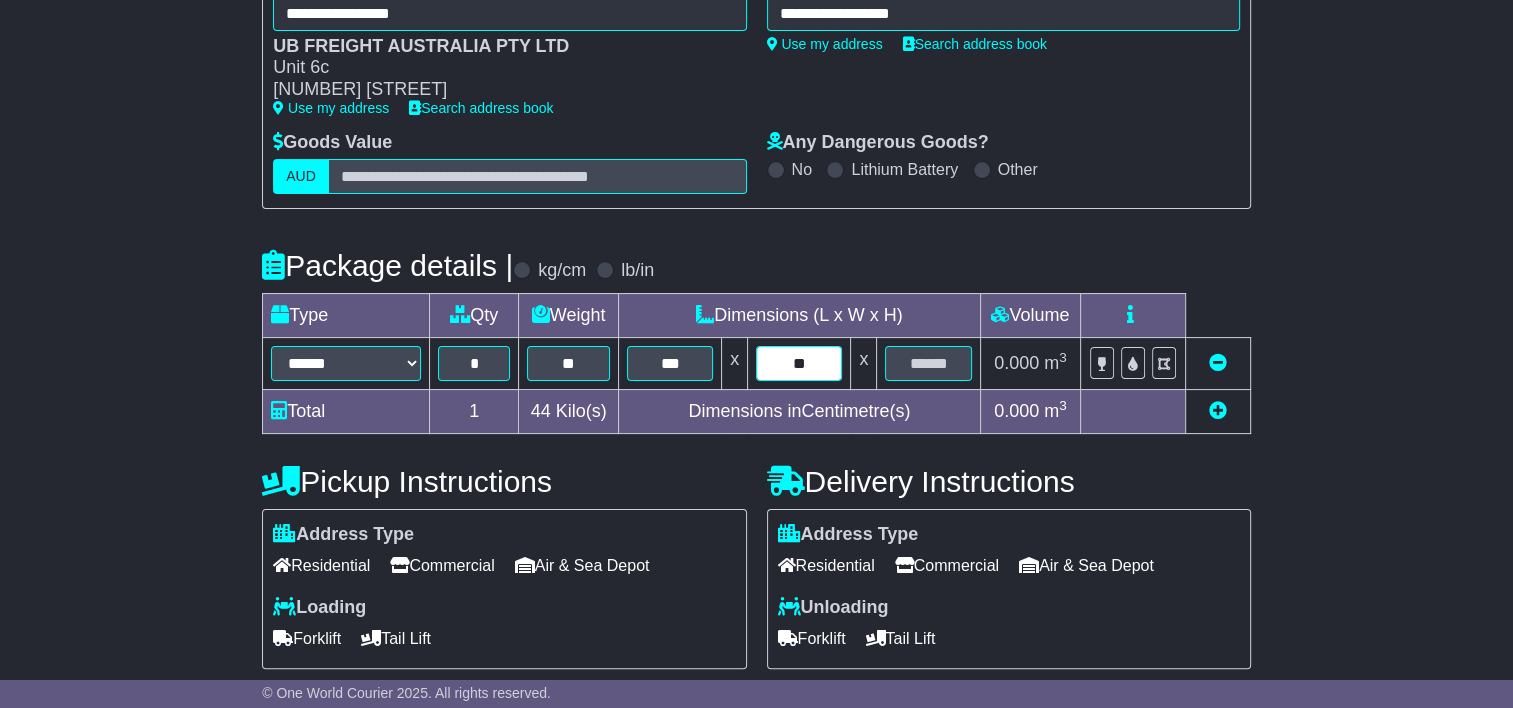 type on "**" 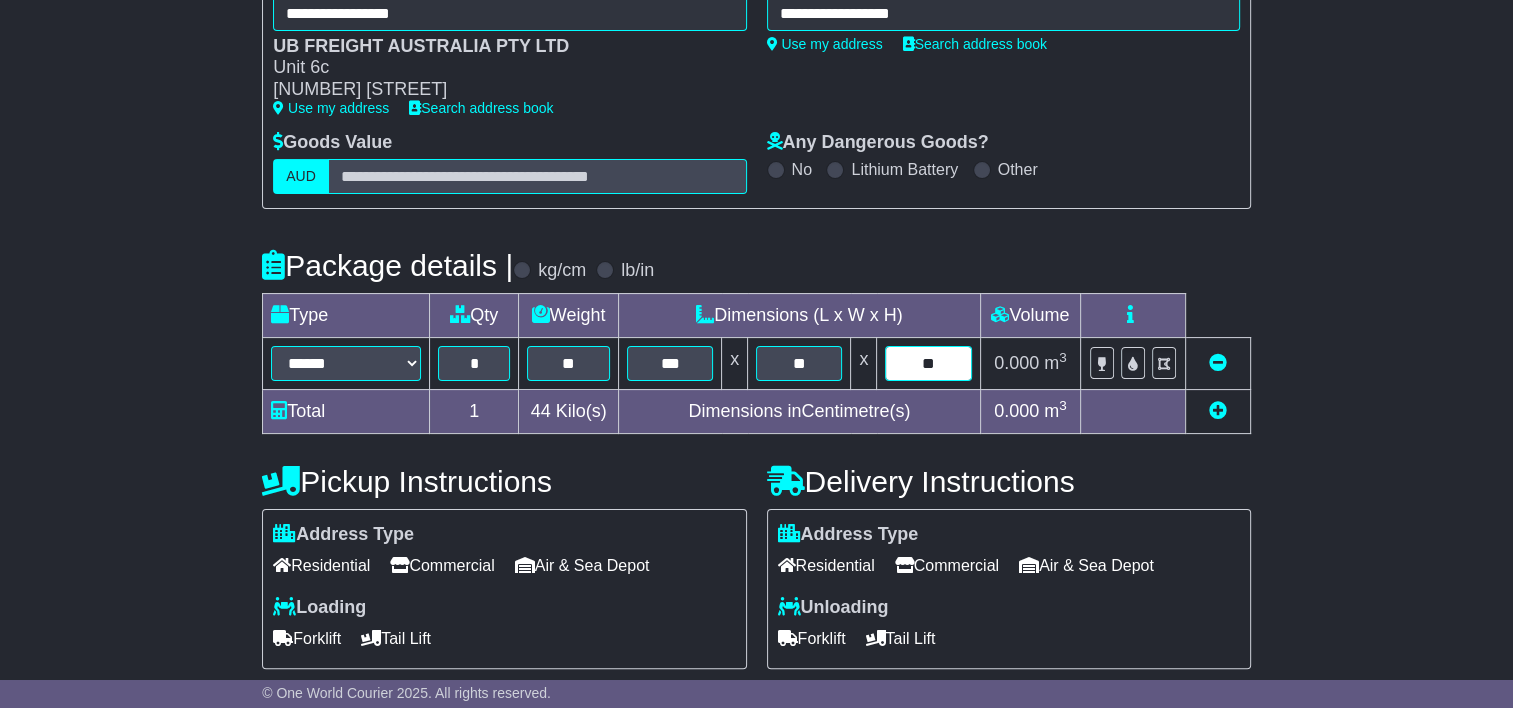 type on "**" 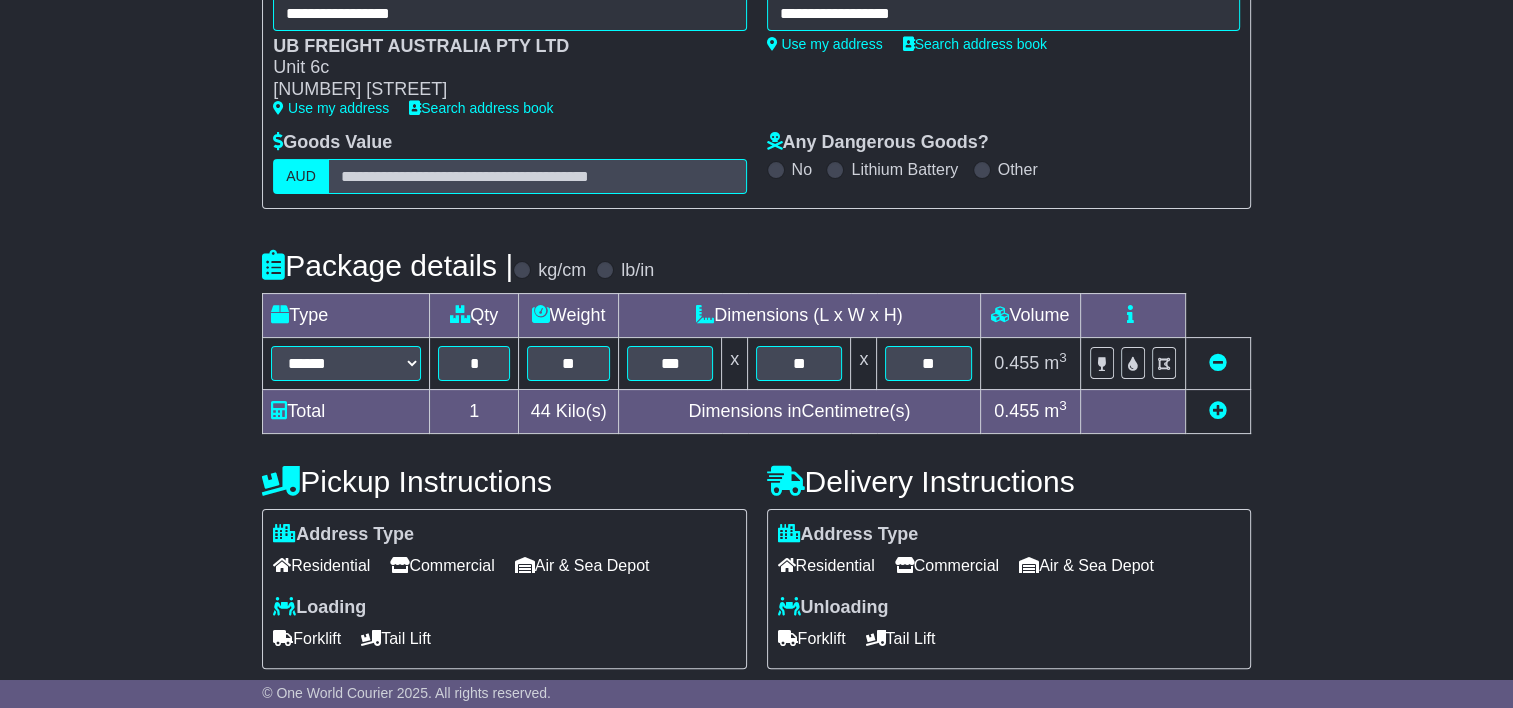 type 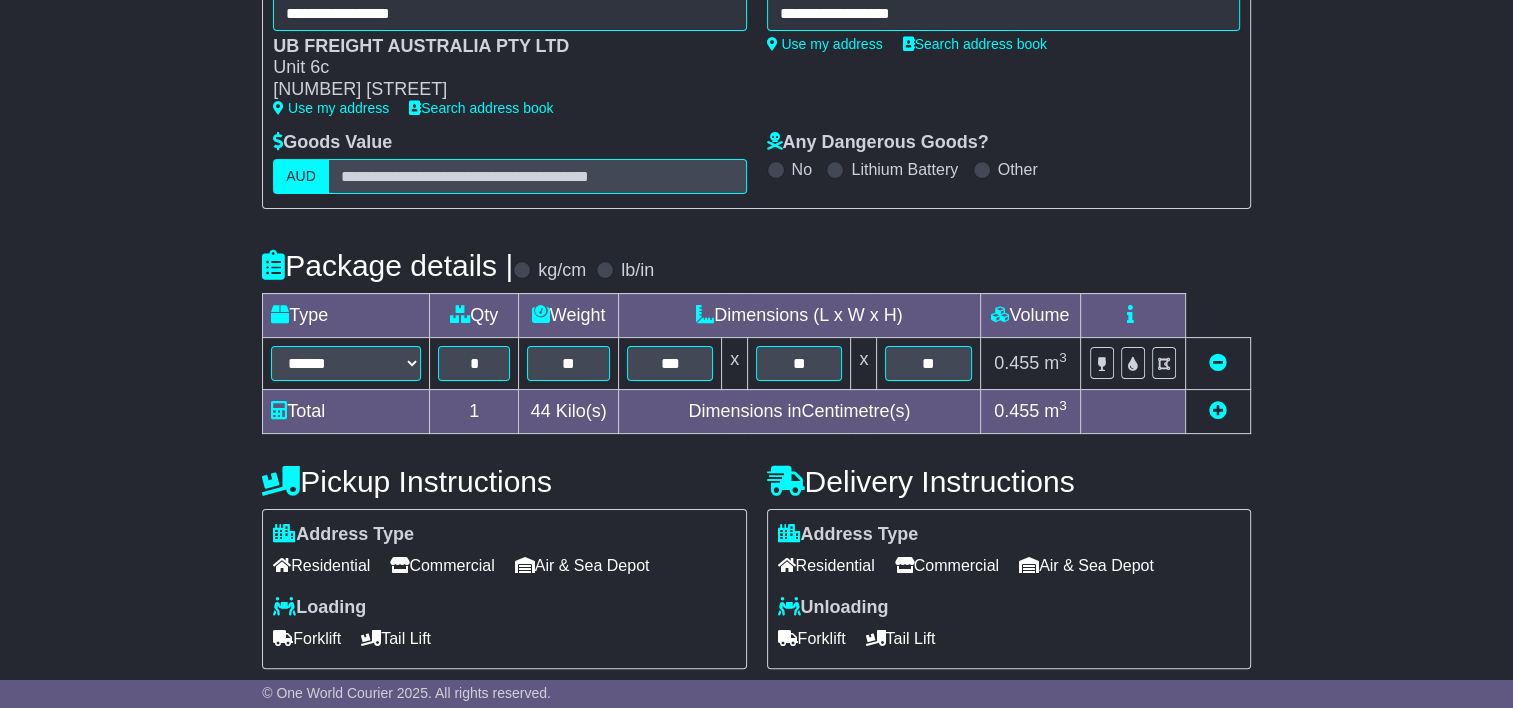 scroll, scrollTop: 587, scrollLeft: 0, axis: vertical 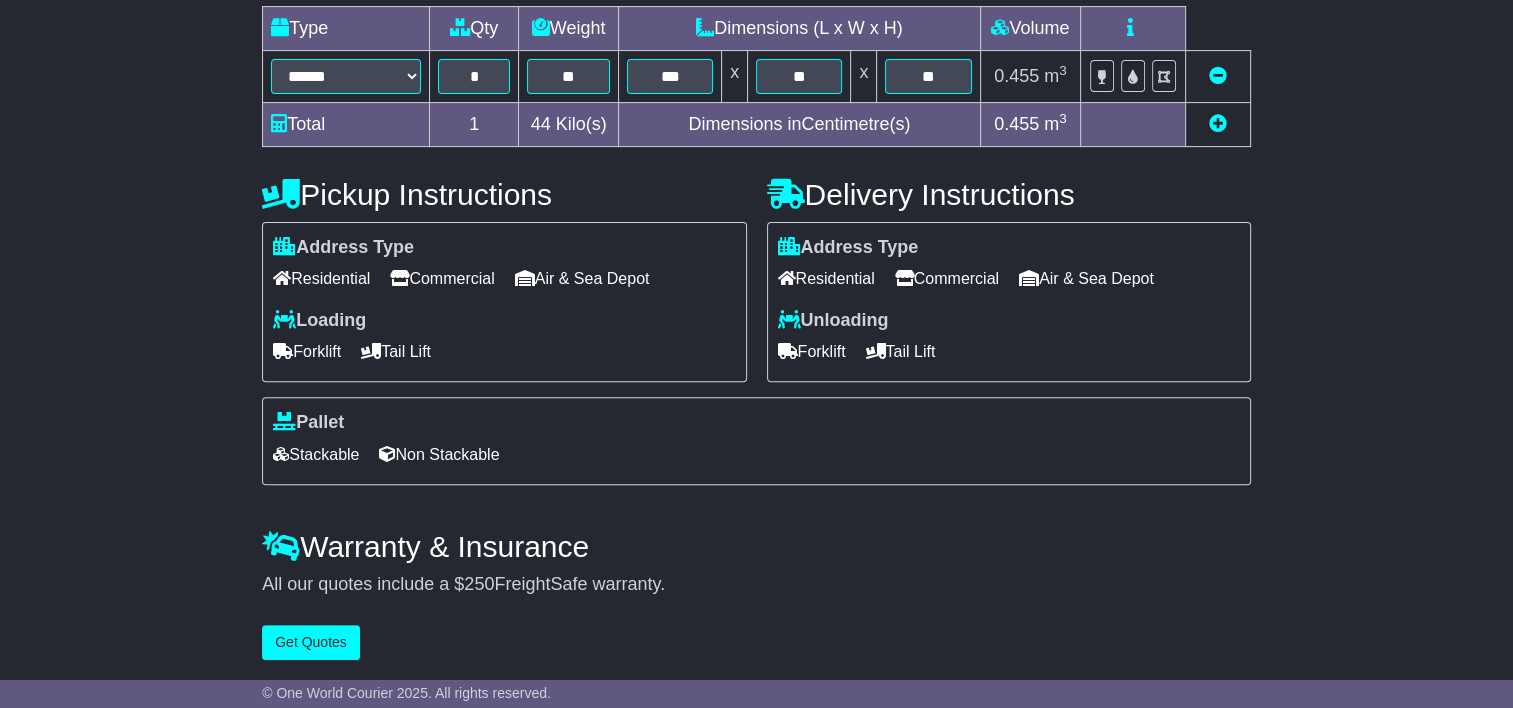 click on "Forklift" at bounding box center [307, 351] 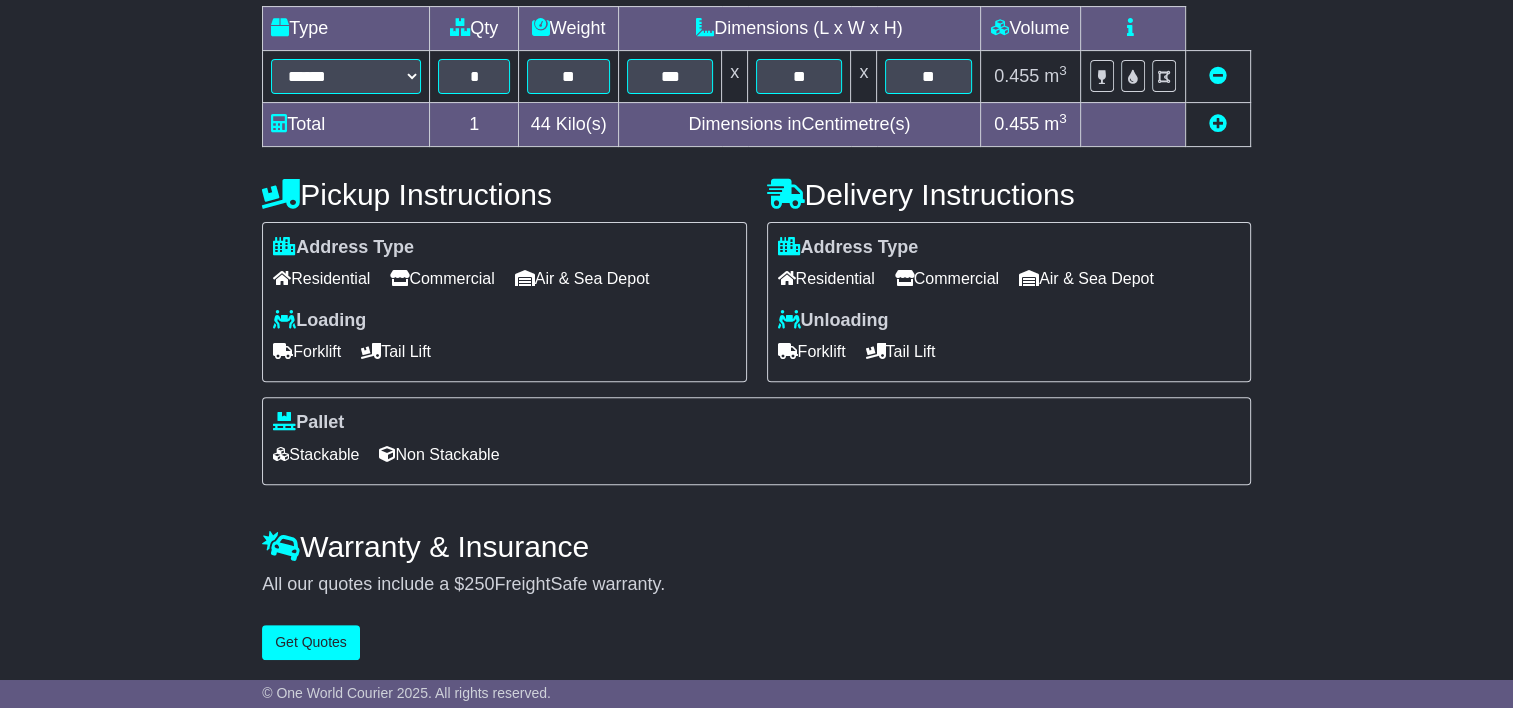 click on "Non Stackable" at bounding box center [439, 454] 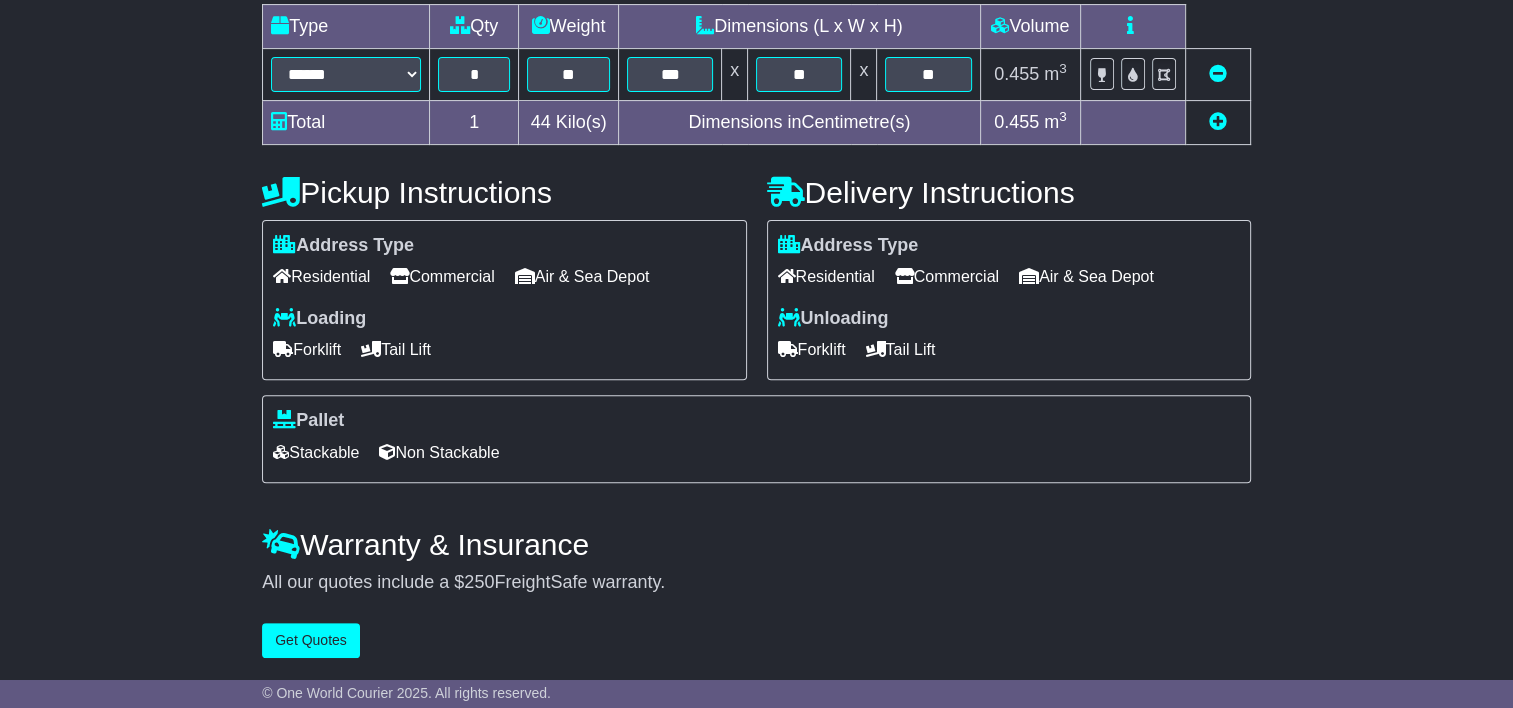 scroll, scrollTop: 592, scrollLeft: 0, axis: vertical 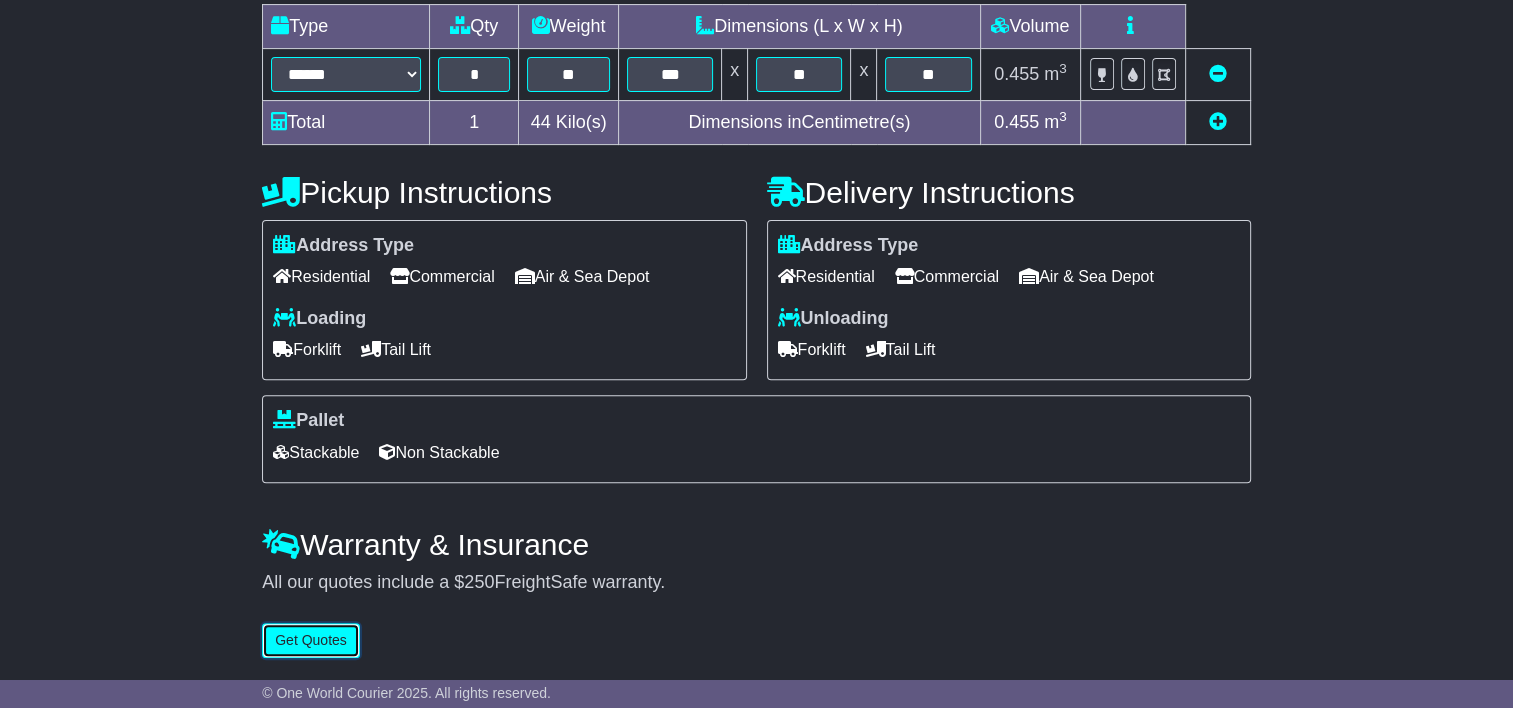 click on "Get Quotes" at bounding box center [311, 640] 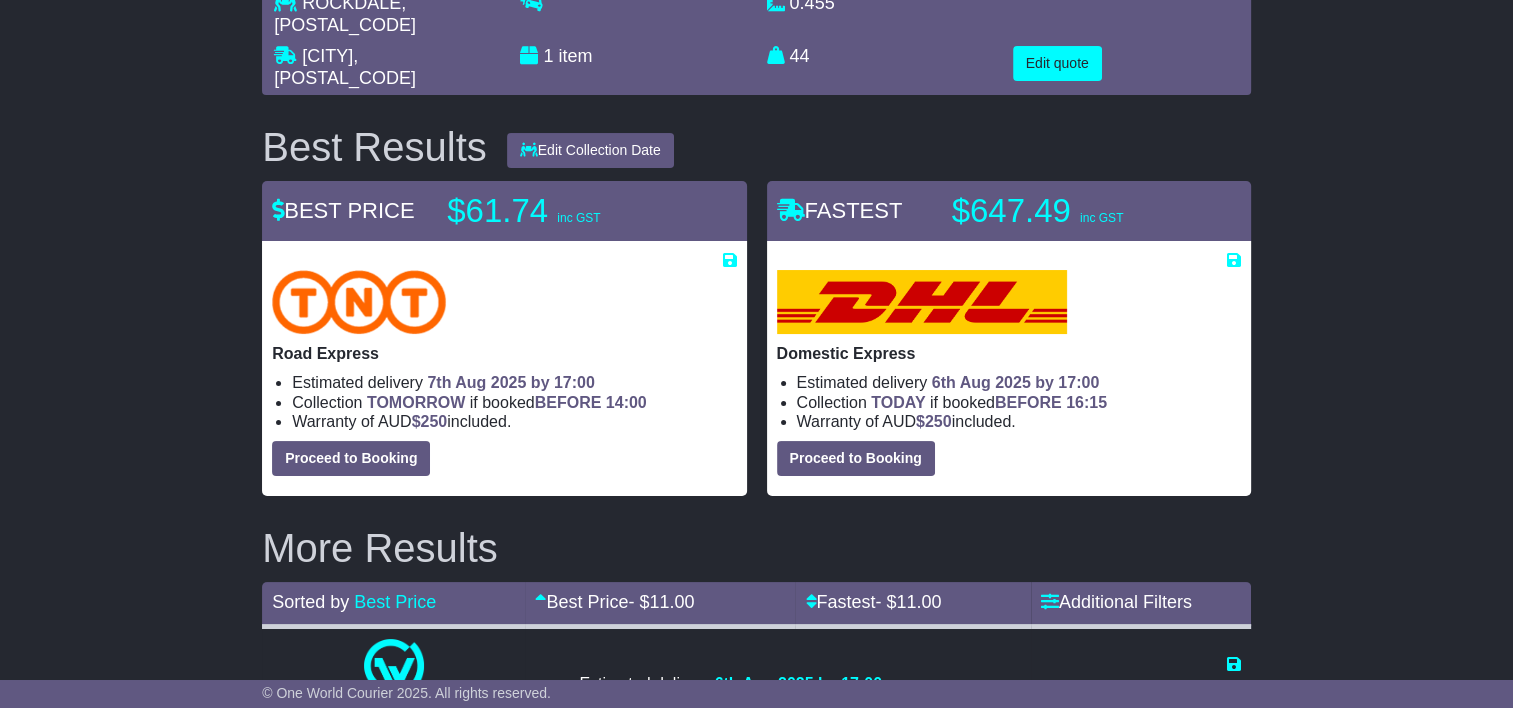 scroll, scrollTop: 126, scrollLeft: 0, axis: vertical 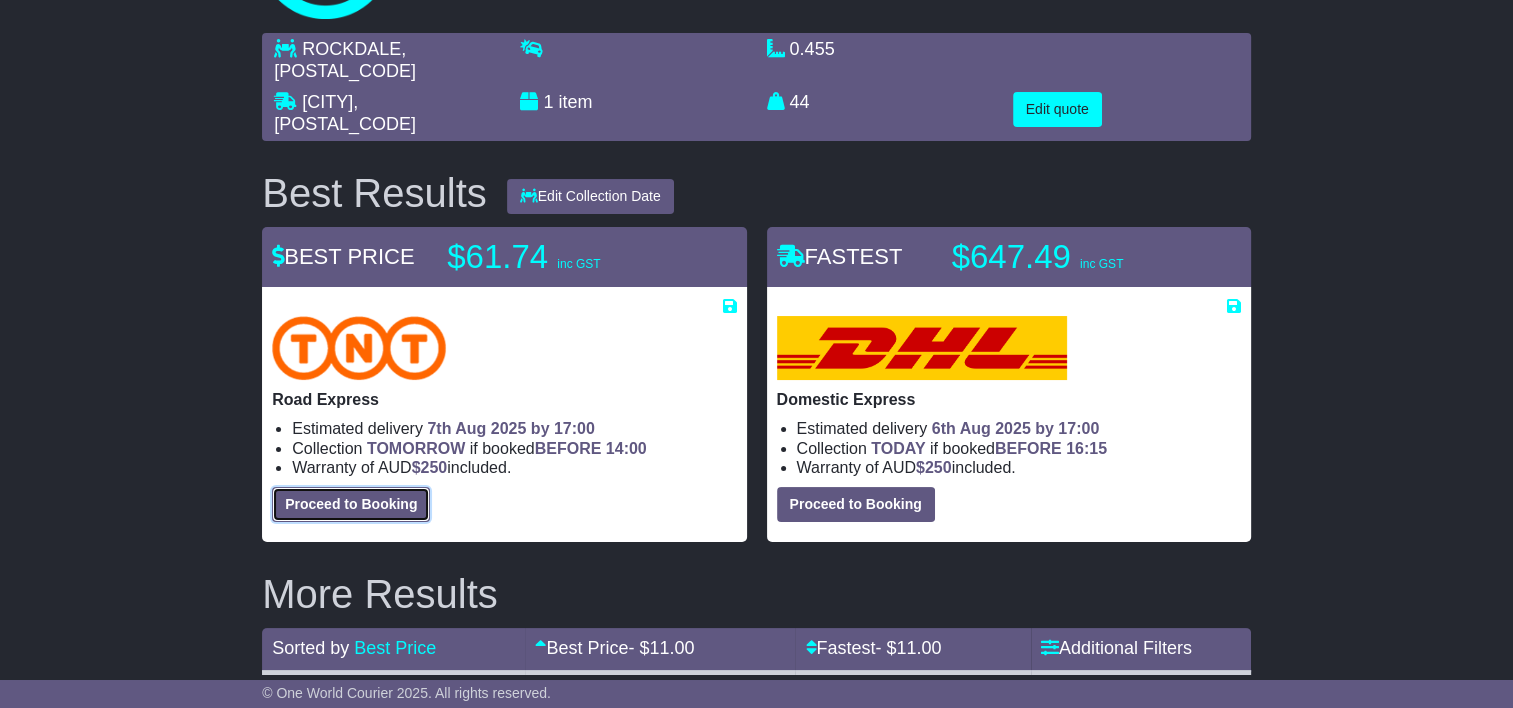 click on "Proceed to Booking" at bounding box center [351, 504] 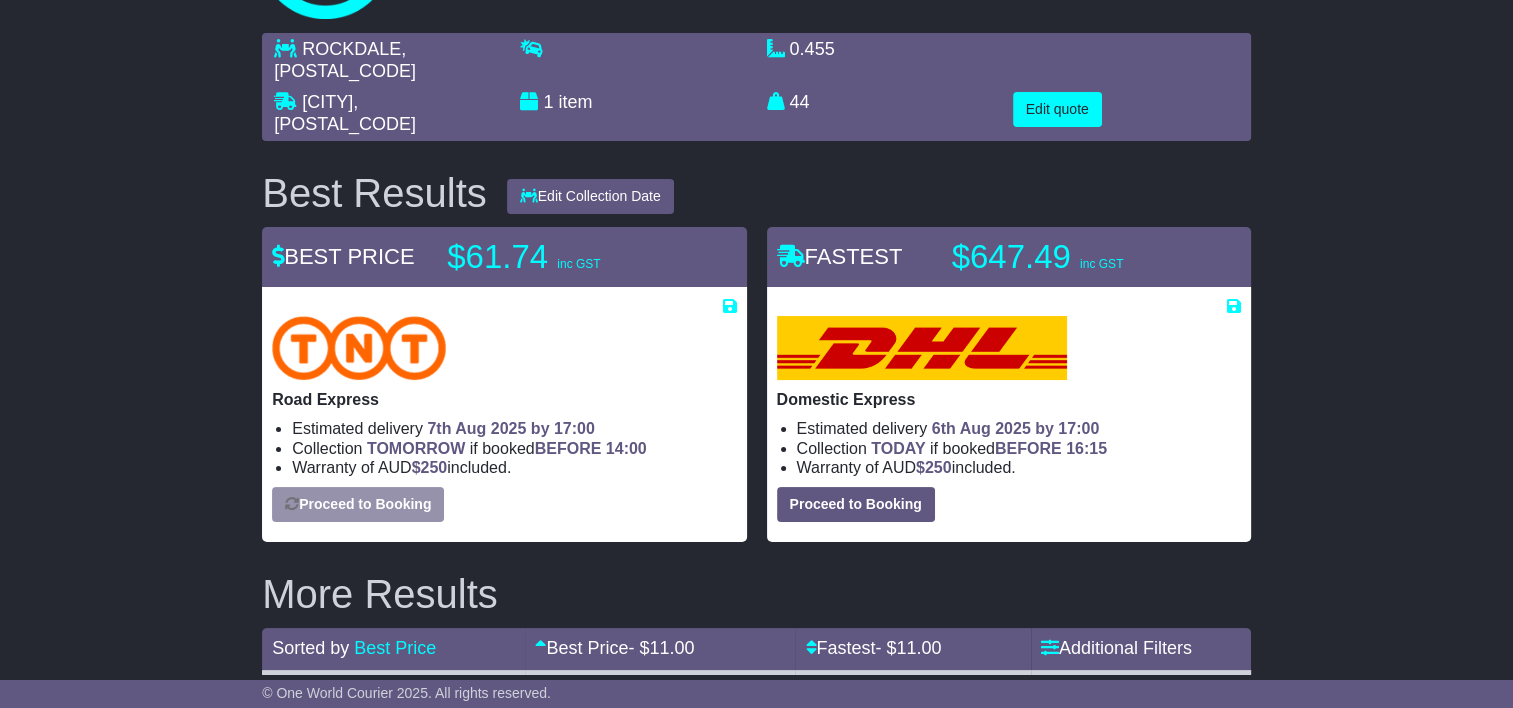 select on "*****" 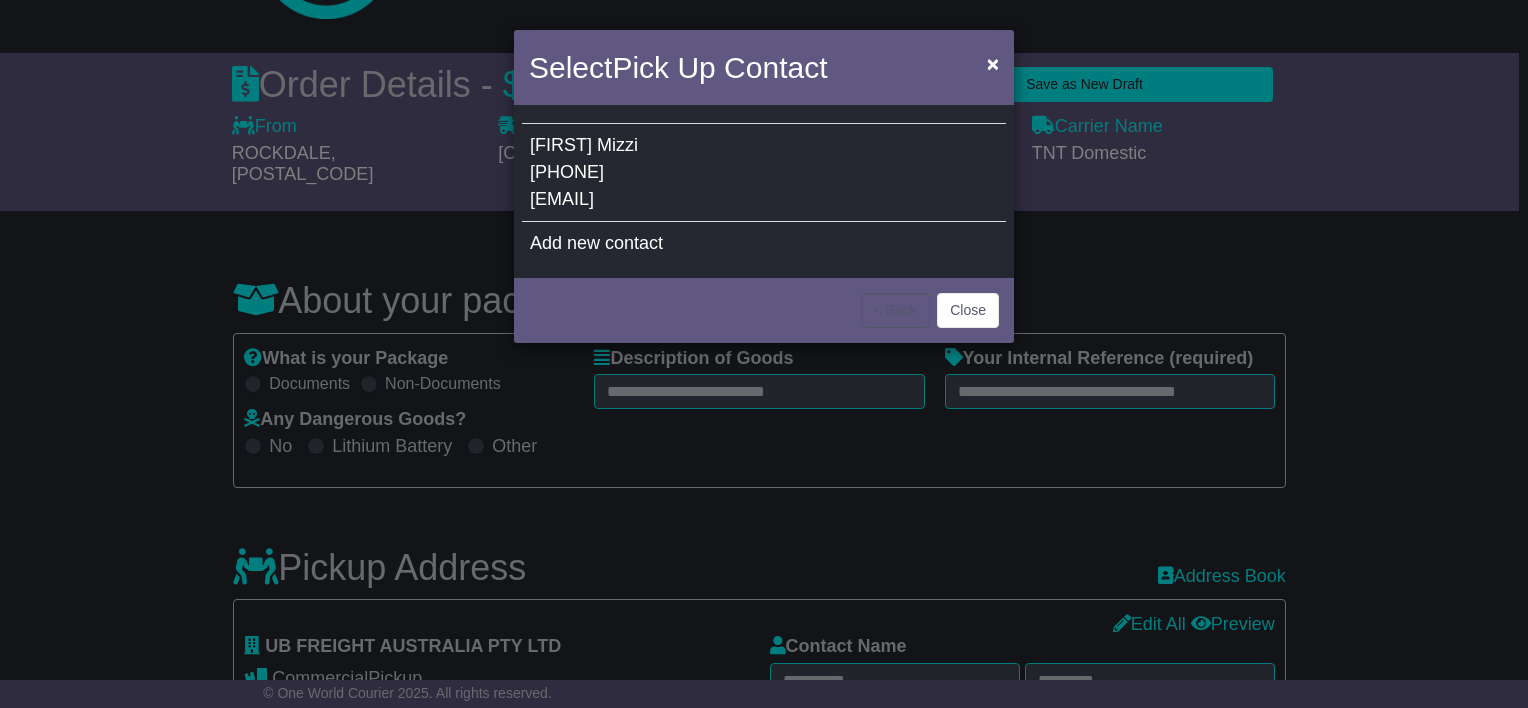 click on "Debrah   Mizzi
0296691774
debrahm@ubfreight.com" at bounding box center (764, 173) 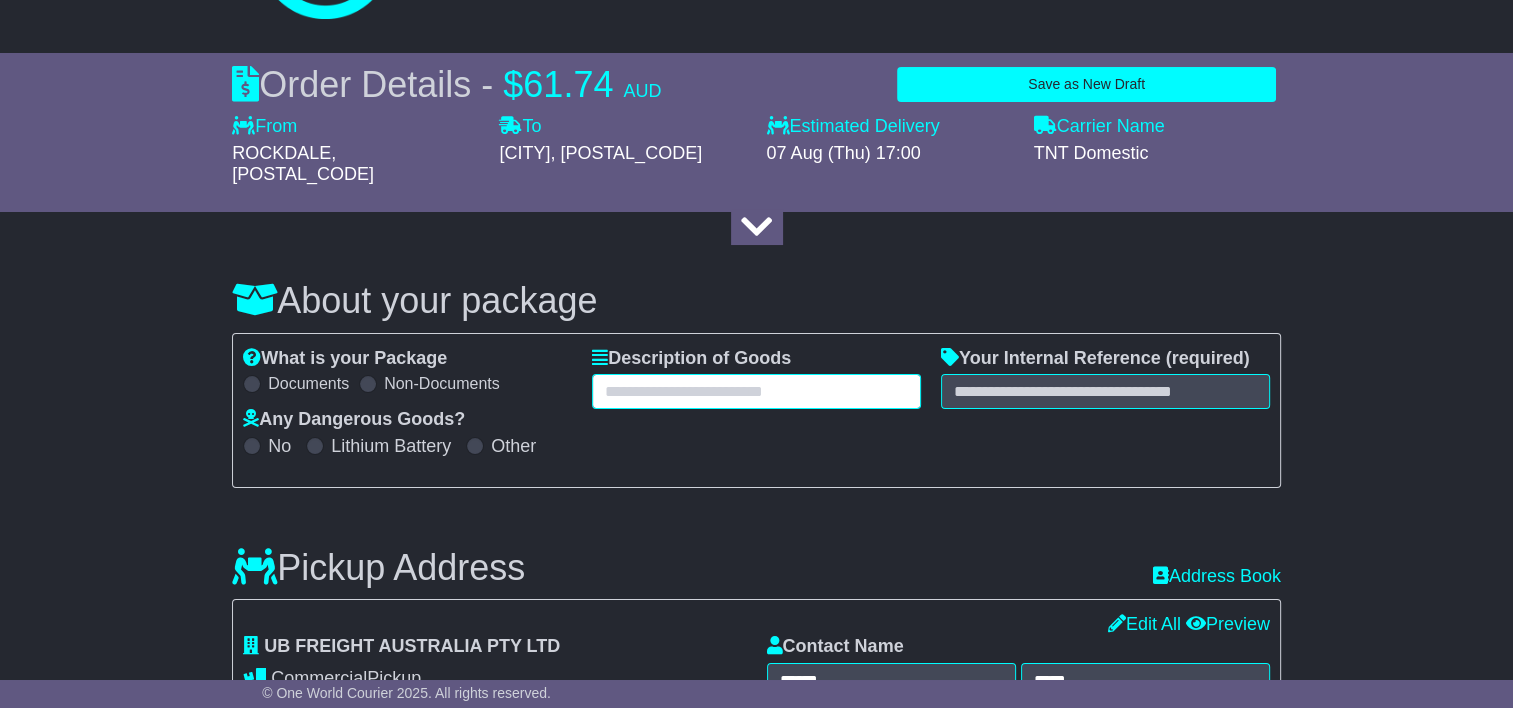 click at bounding box center [756, 391] 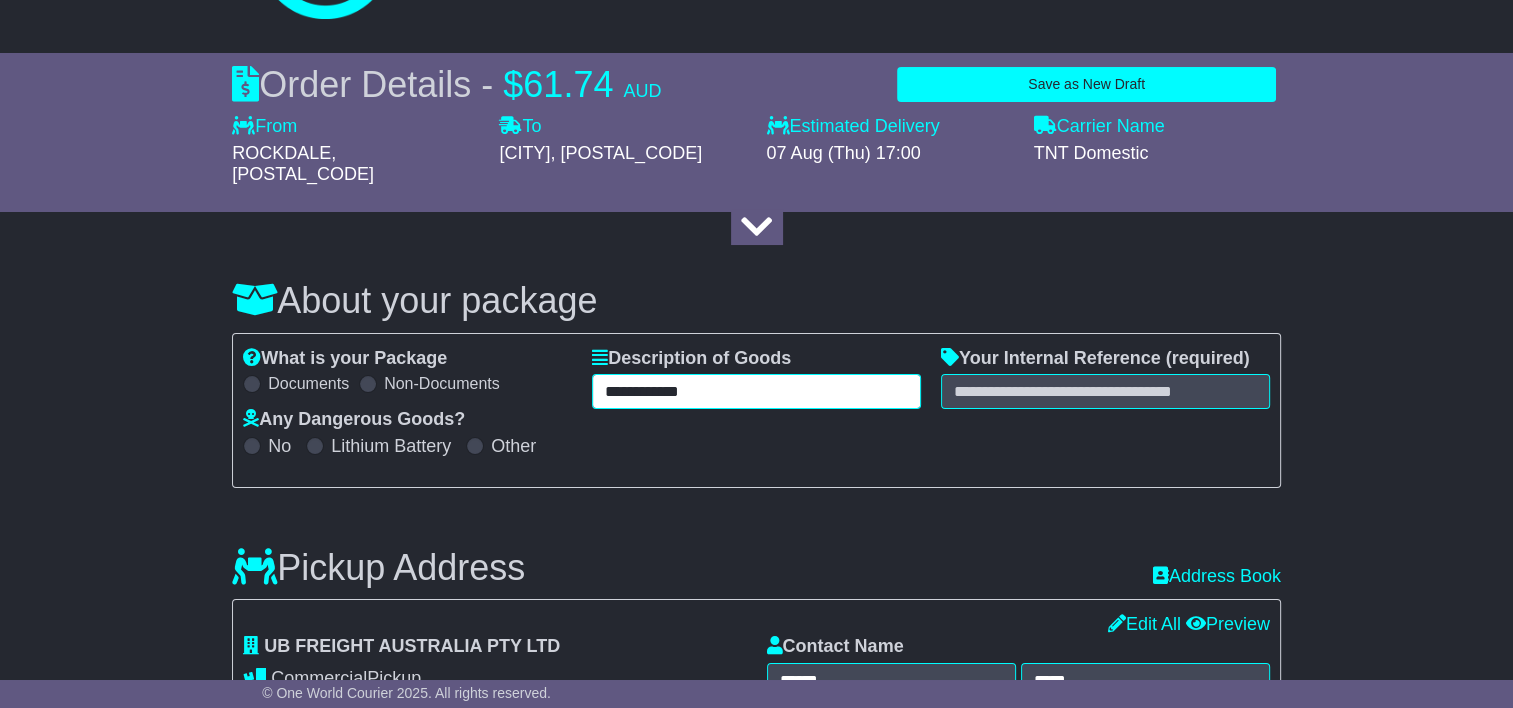 type on "**********" 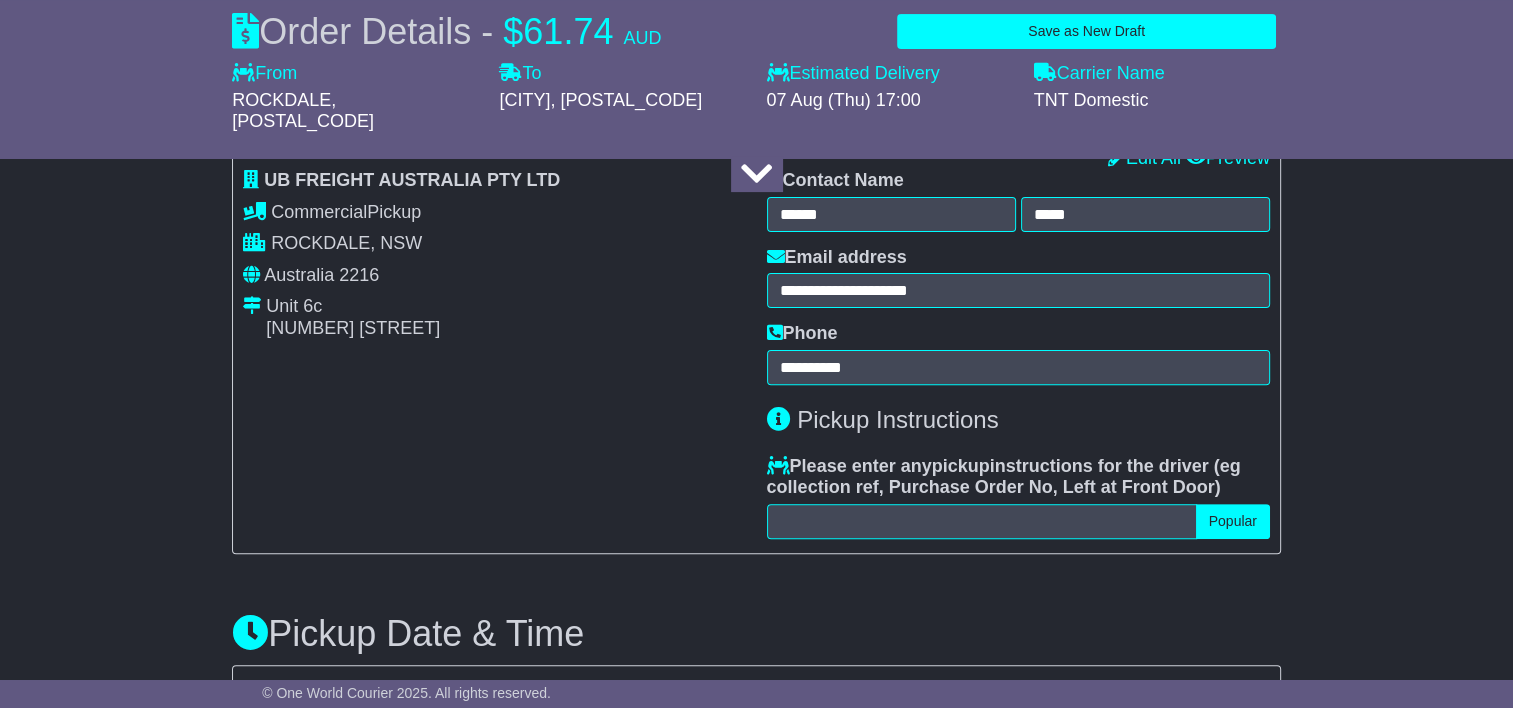 scroll, scrollTop: 626, scrollLeft: 0, axis: vertical 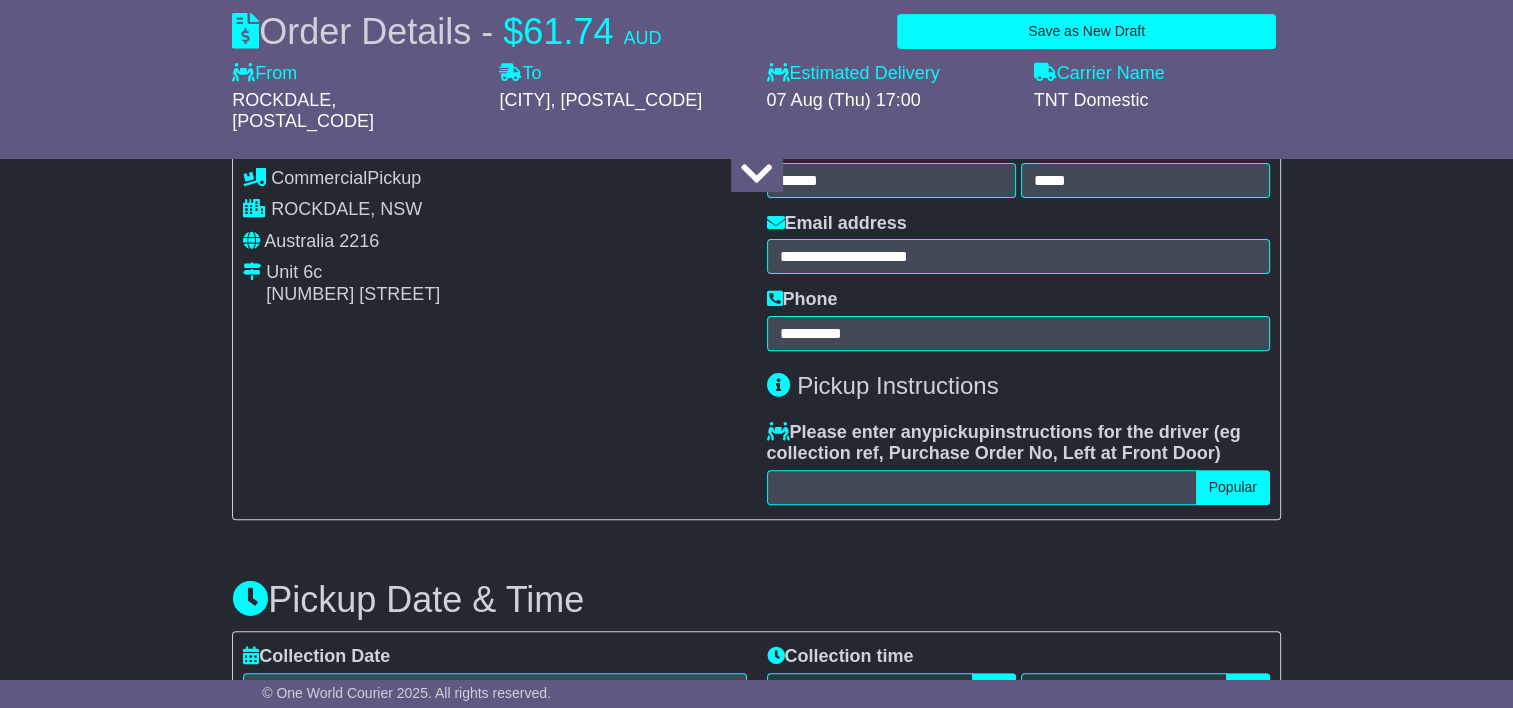 type on "*******" 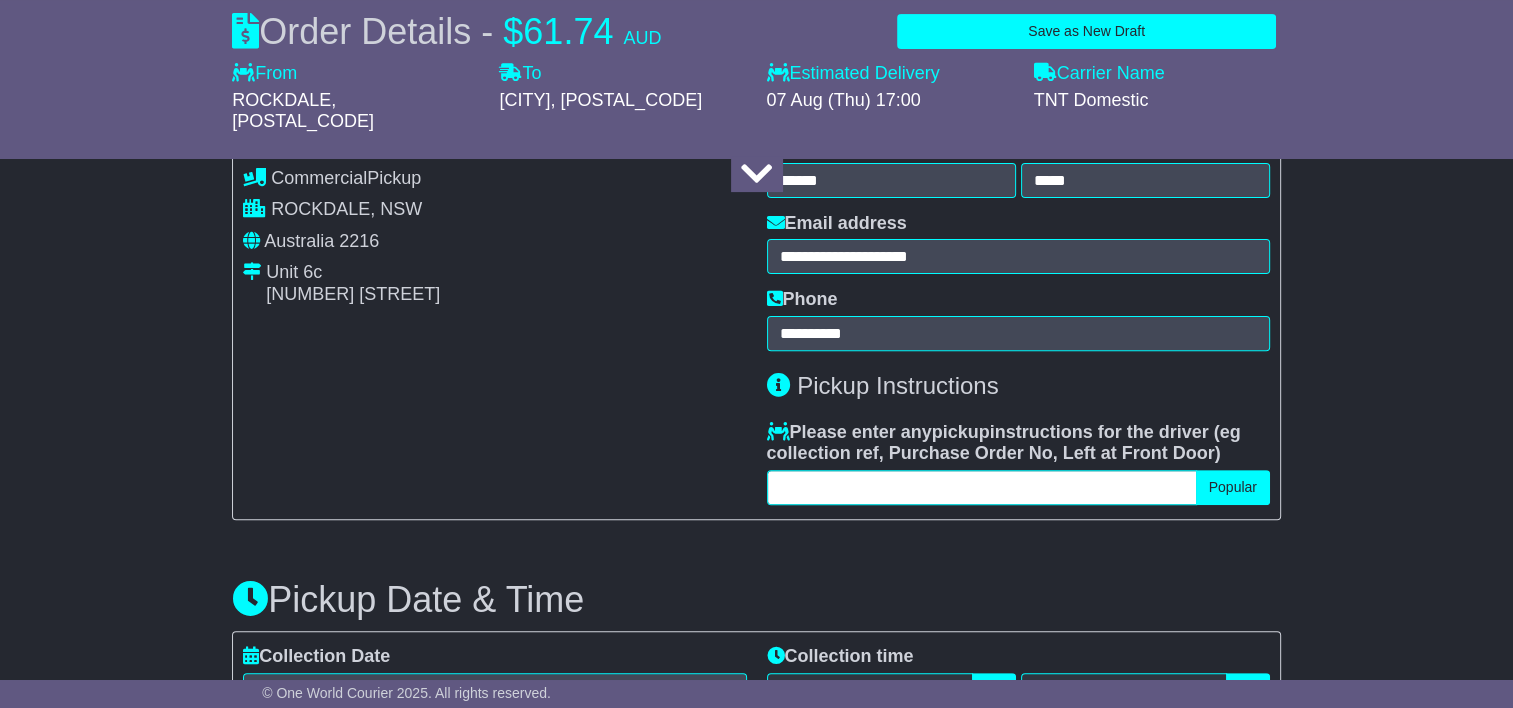 click at bounding box center (982, 487) 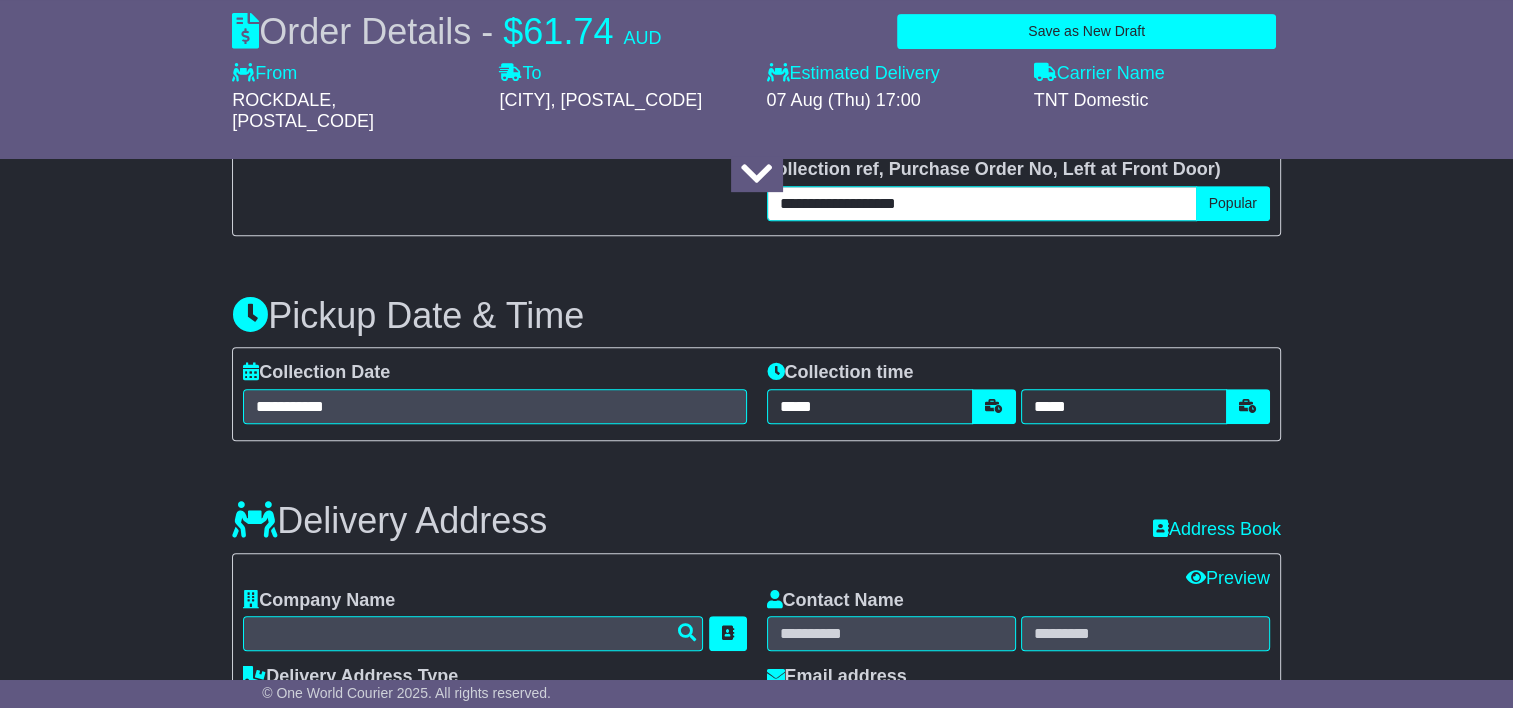 scroll, scrollTop: 926, scrollLeft: 0, axis: vertical 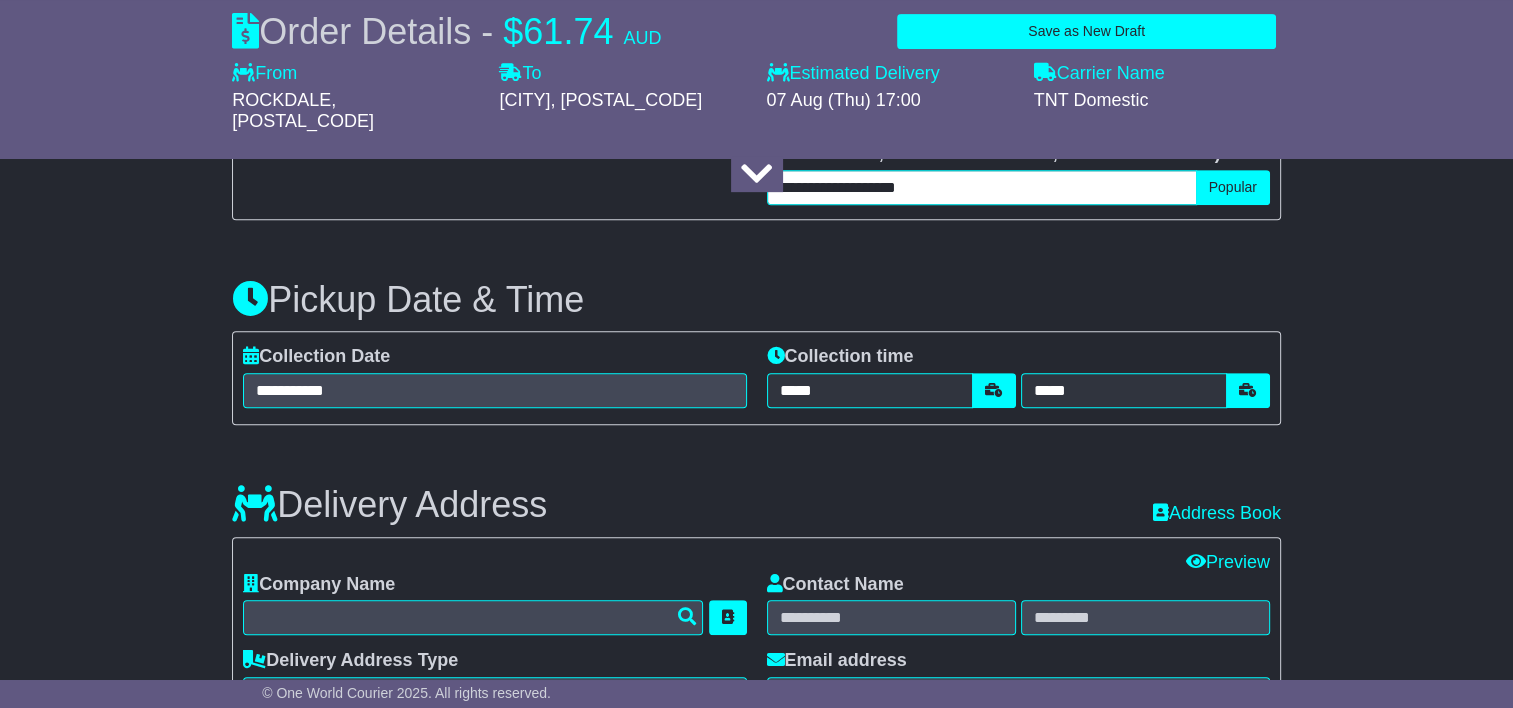 type on "**********" 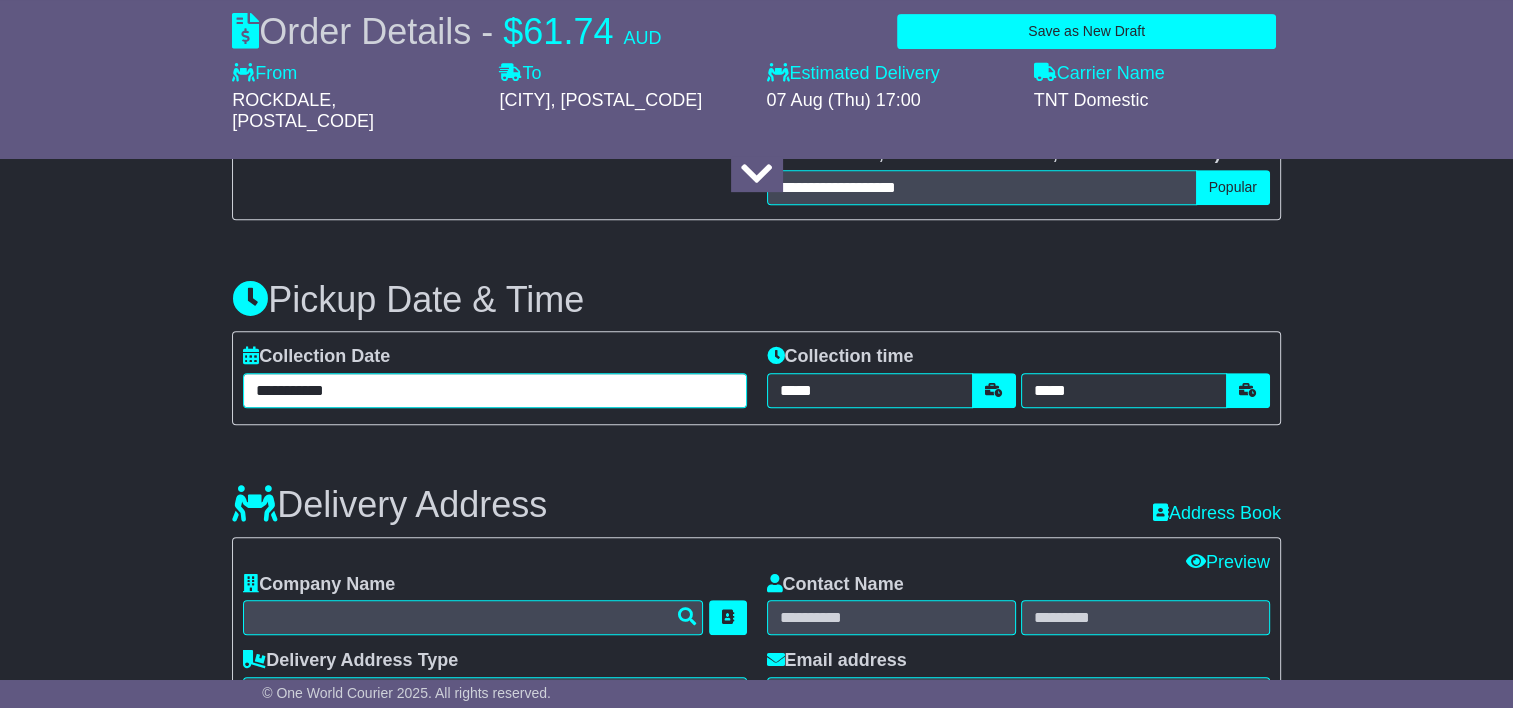 click on "**********" at bounding box center [494, 390] 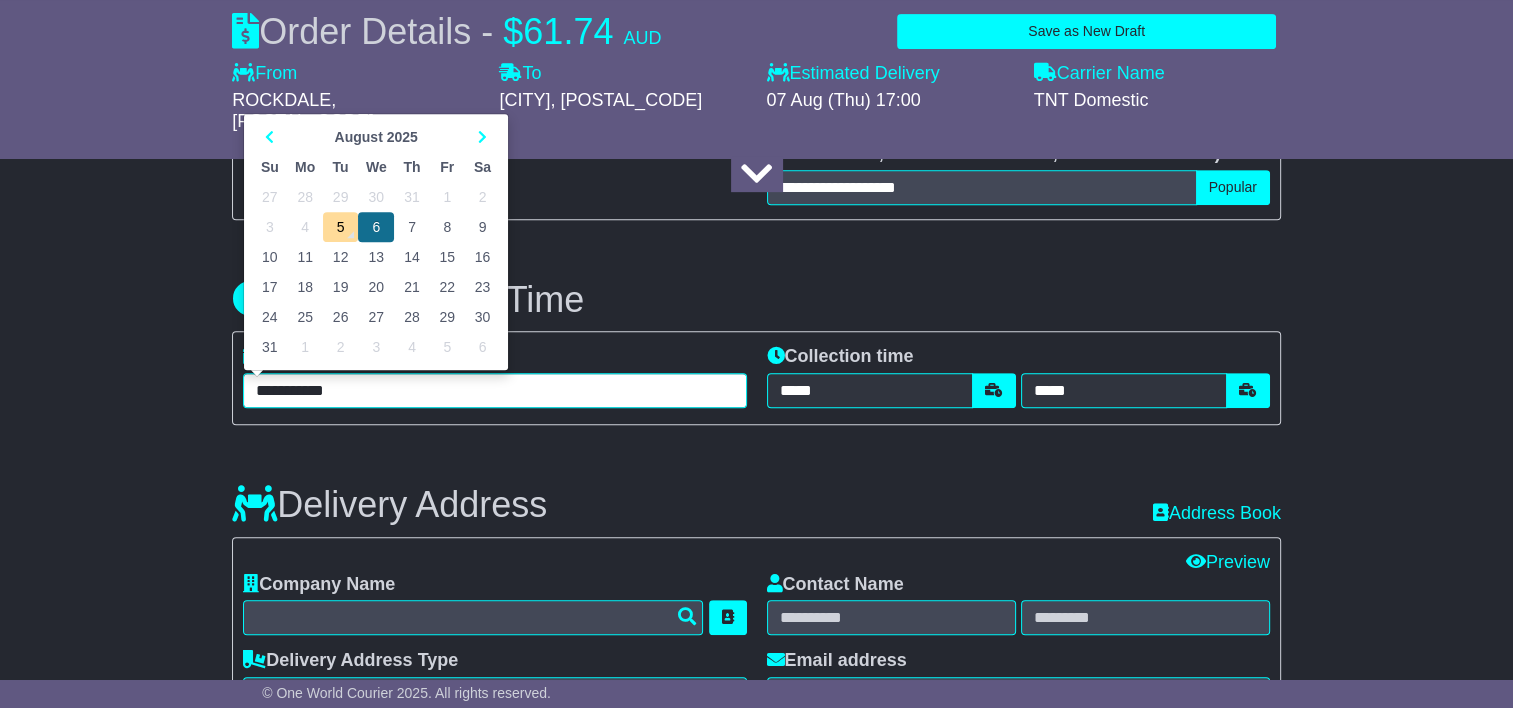 click on "6" at bounding box center [376, 227] 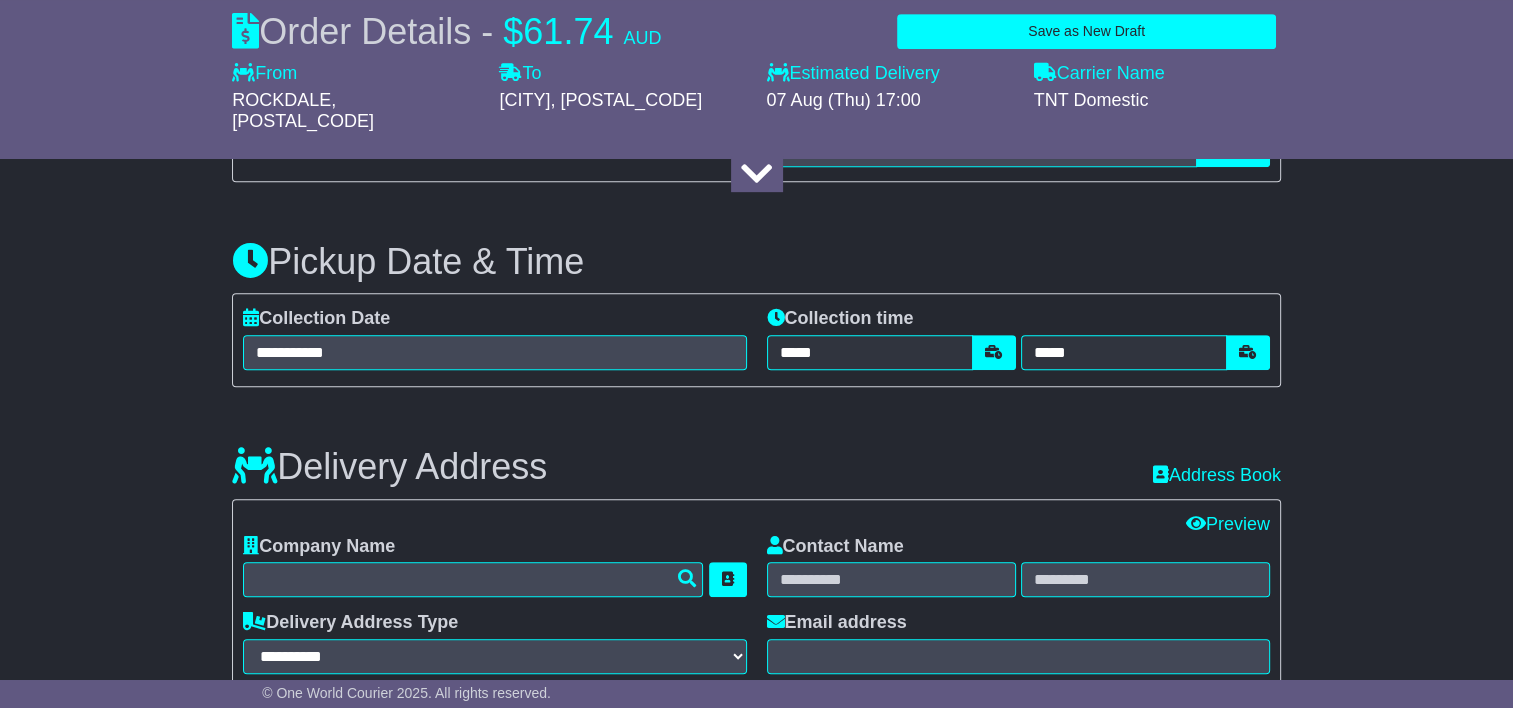 scroll, scrollTop: 1026, scrollLeft: 0, axis: vertical 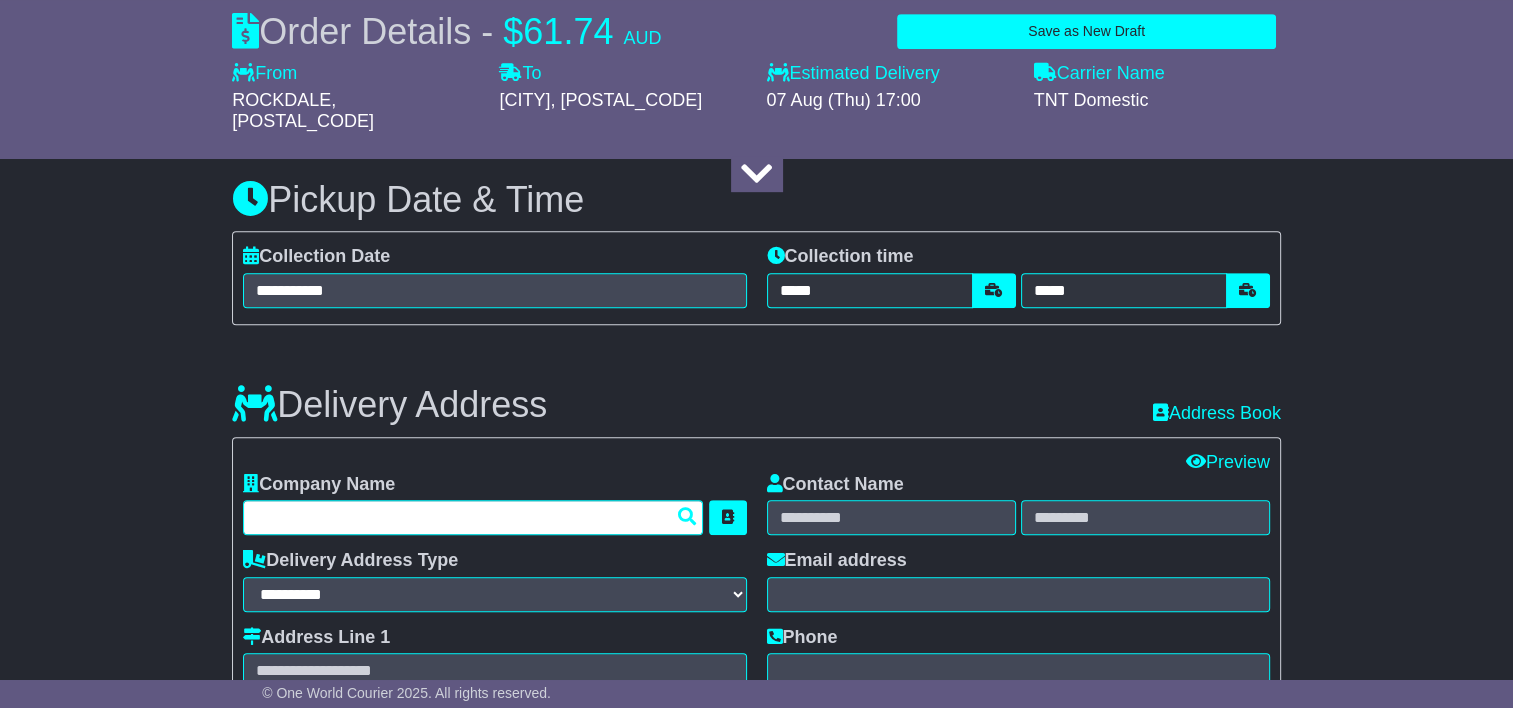 click at bounding box center (473, 517) 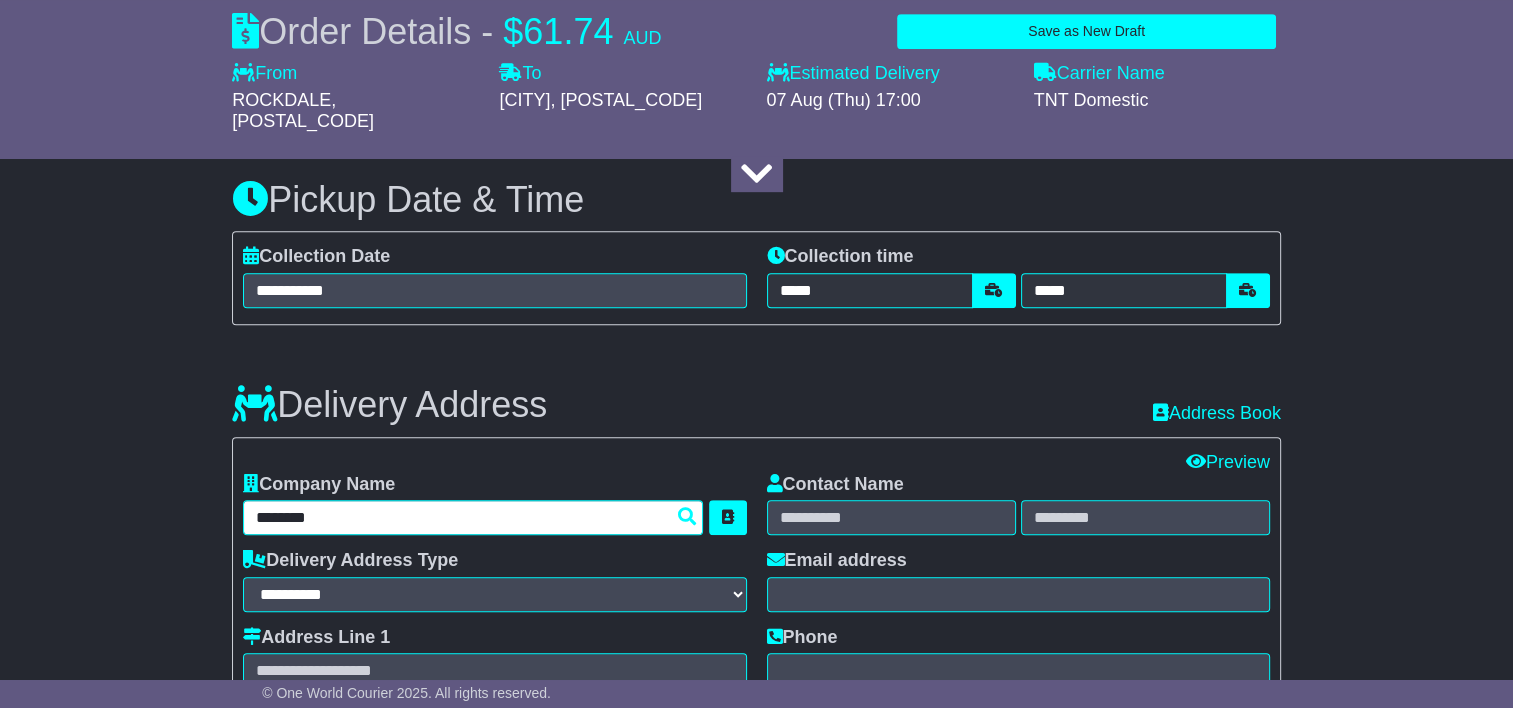 type on "********" 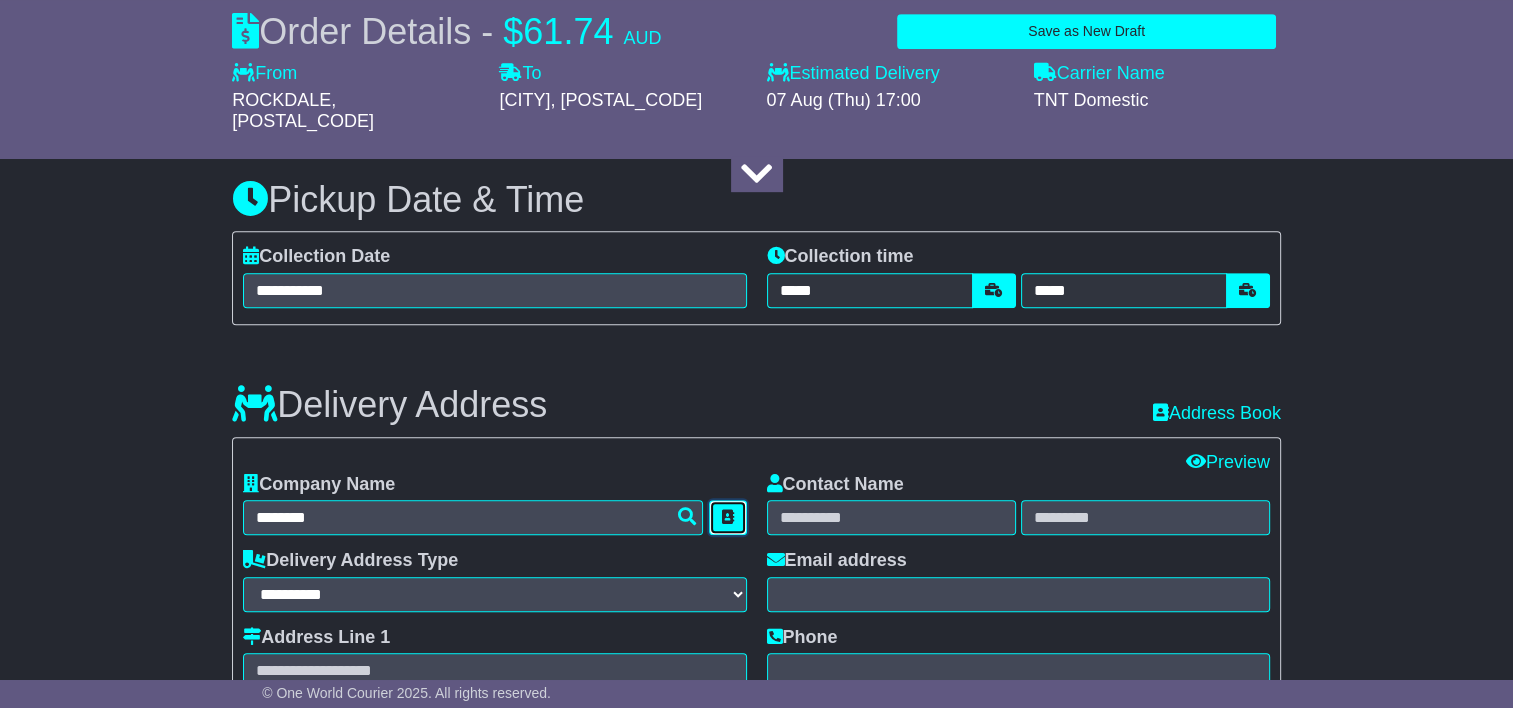 type 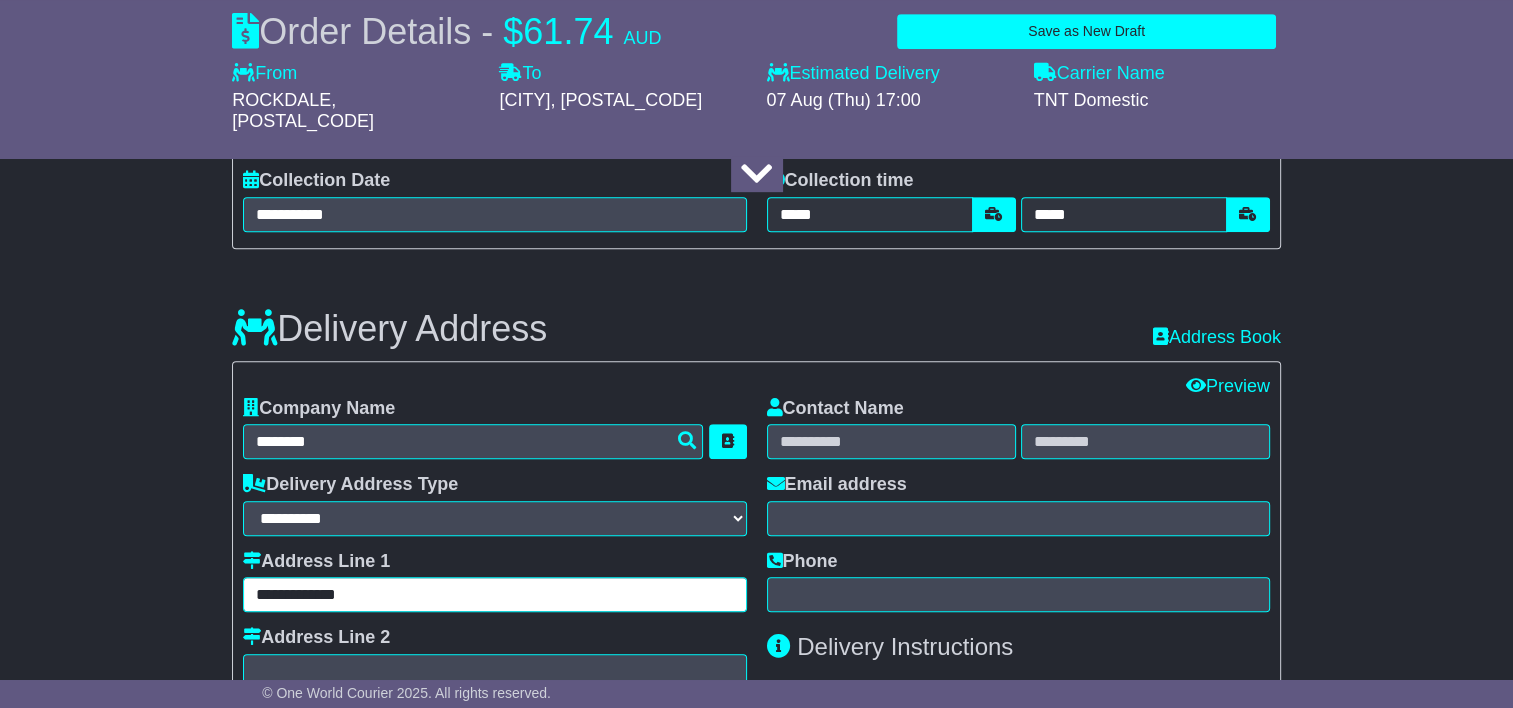scroll, scrollTop: 1226, scrollLeft: 0, axis: vertical 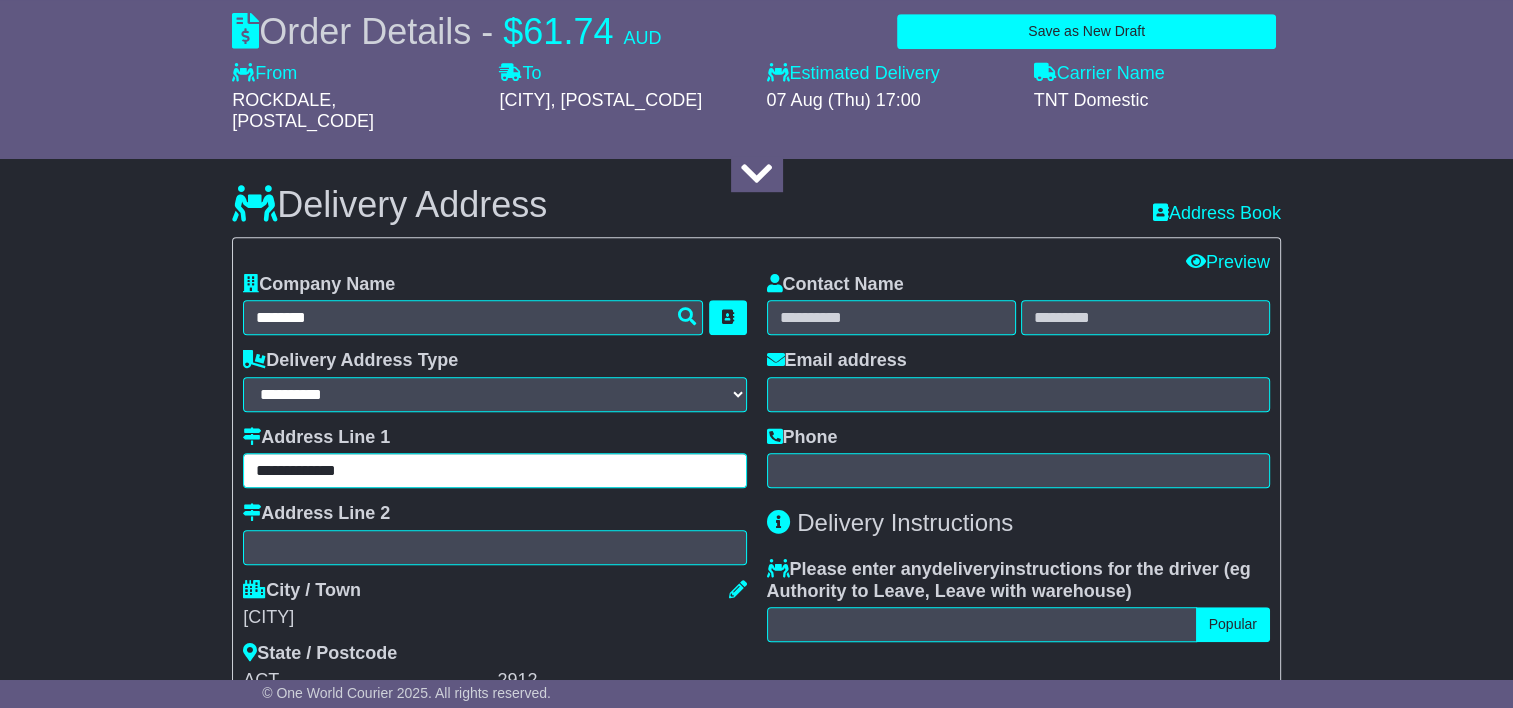 type on "**********" 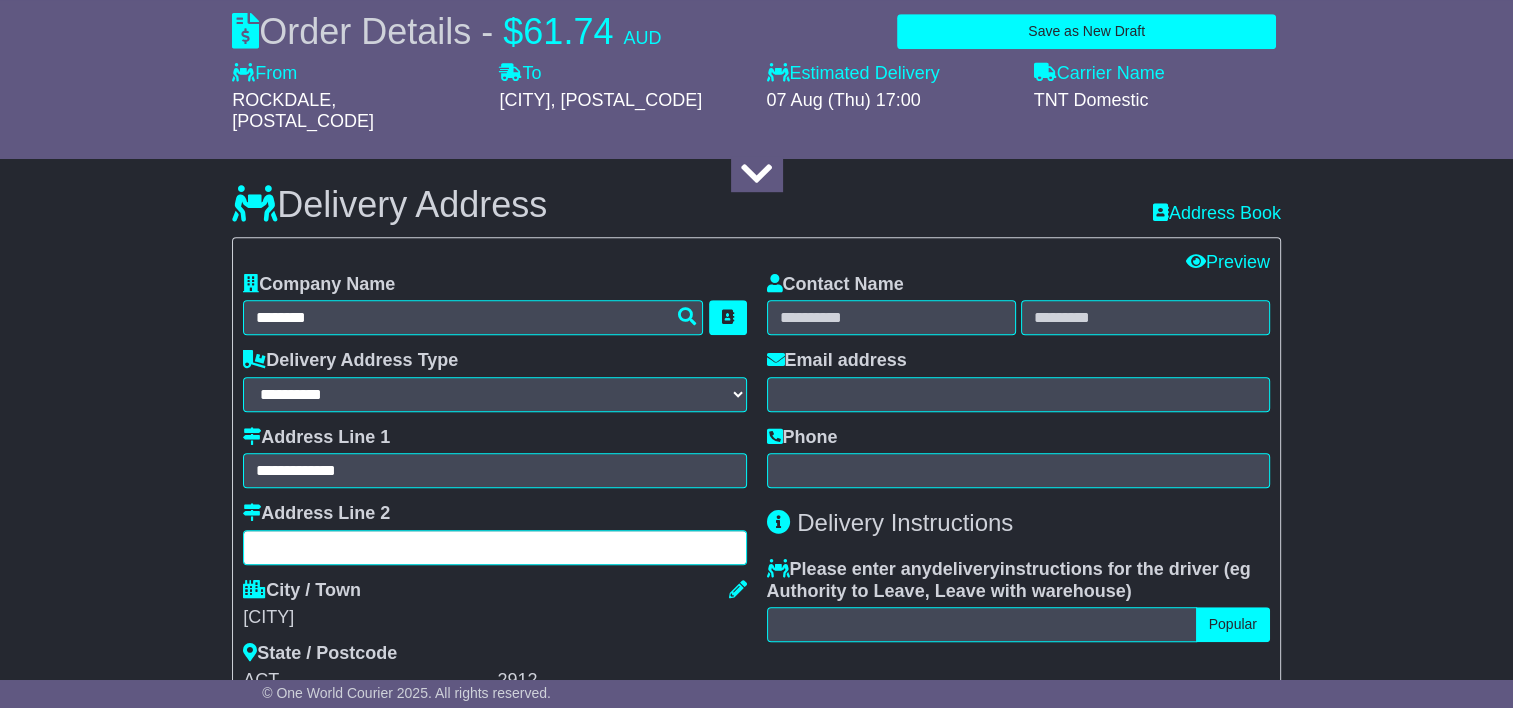 click at bounding box center [494, 547] 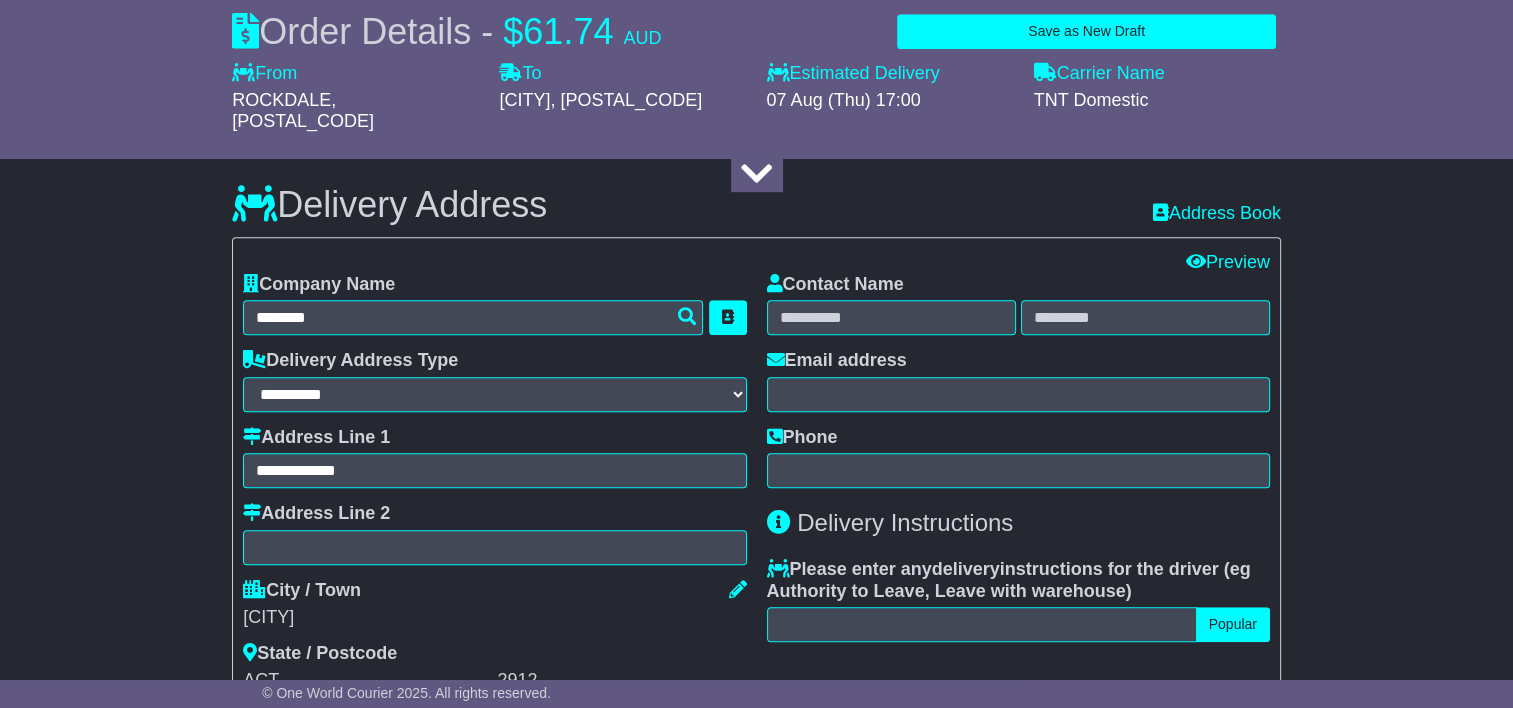 click on "**********" at bounding box center (756, 494) 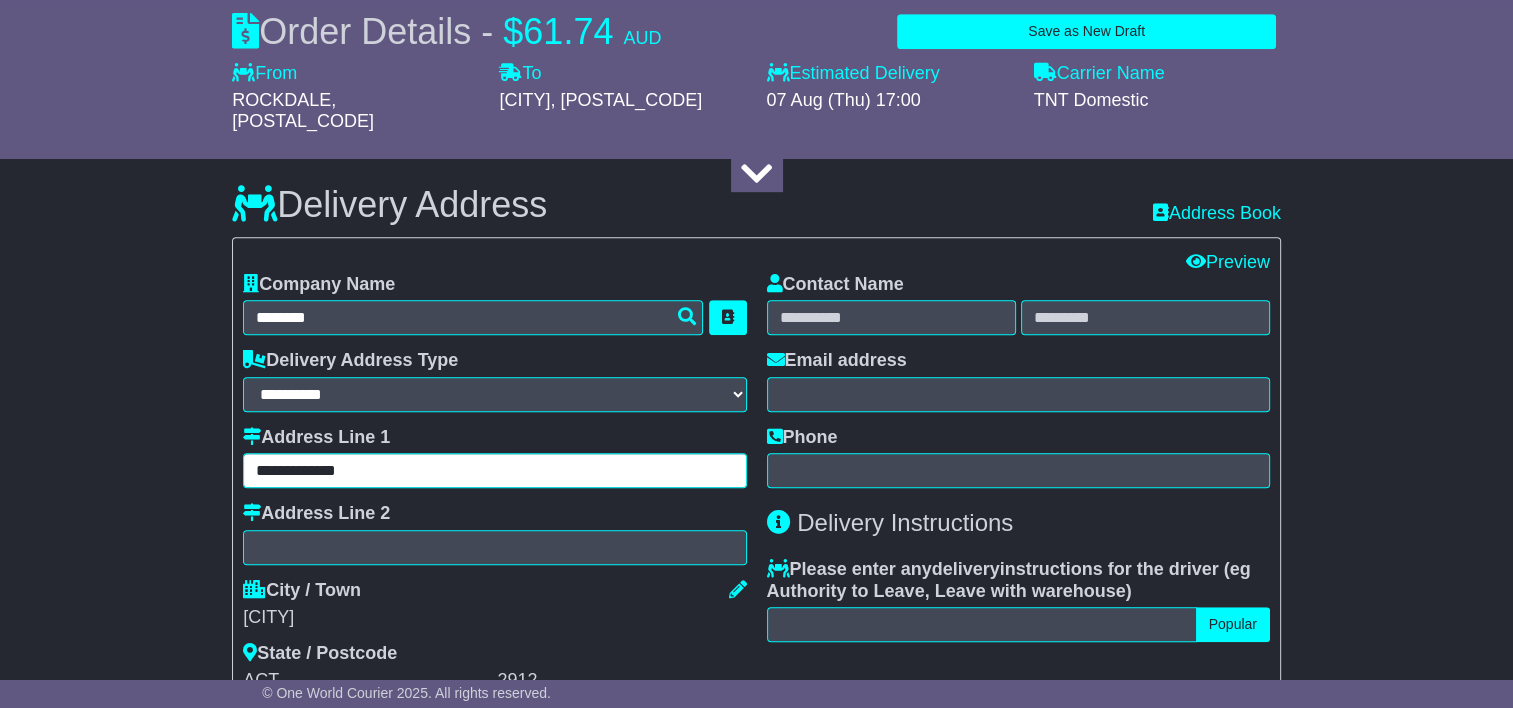click on "**********" at bounding box center (494, 470) 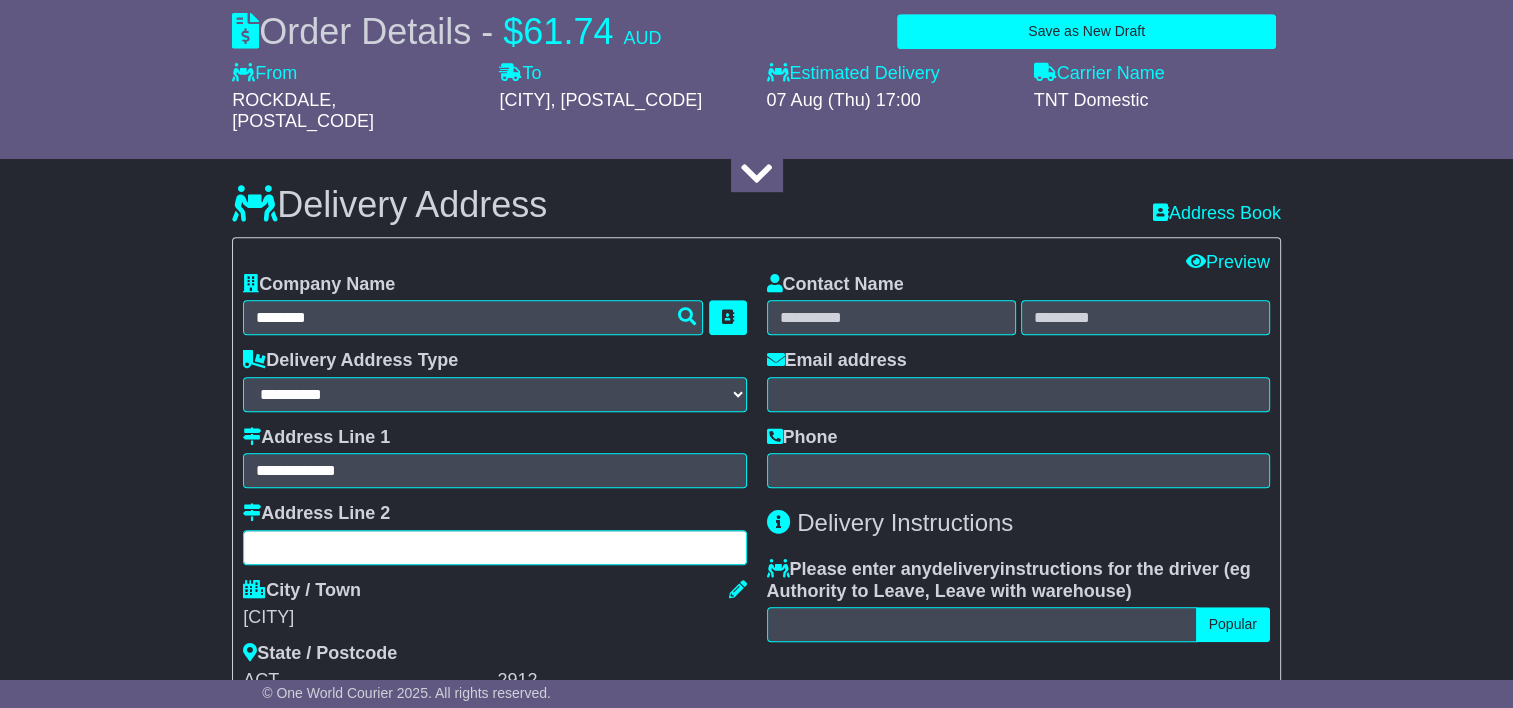 click at bounding box center (494, 547) 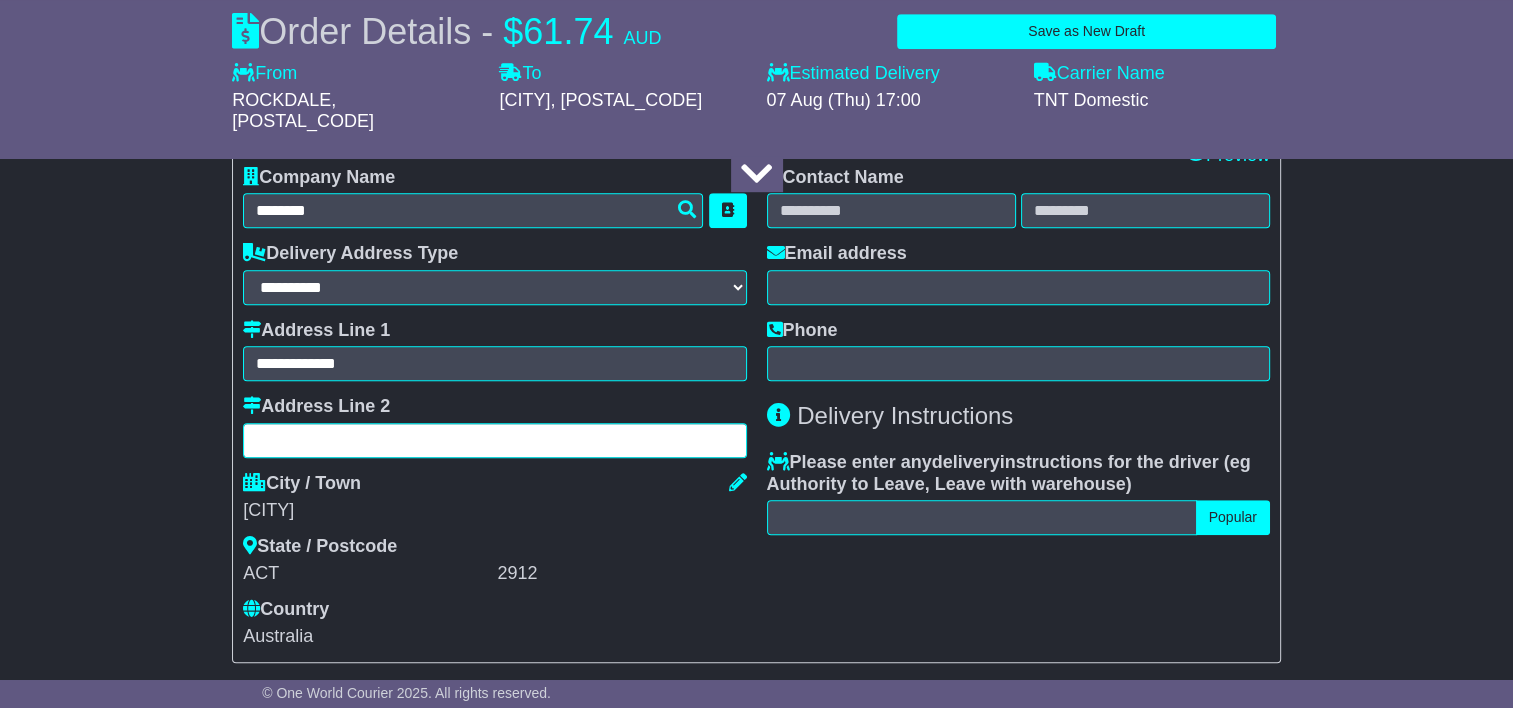 scroll, scrollTop: 1226, scrollLeft: 0, axis: vertical 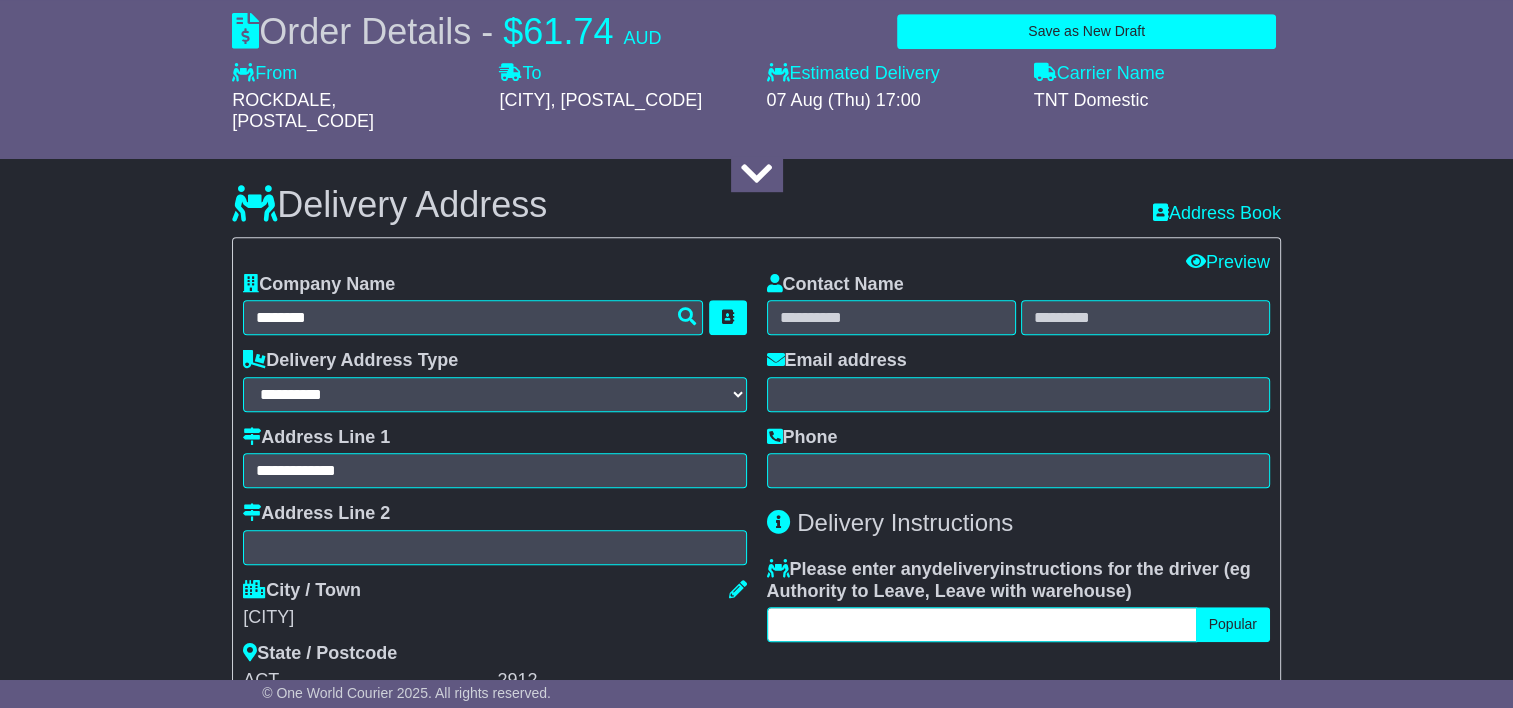 click at bounding box center (982, 624) 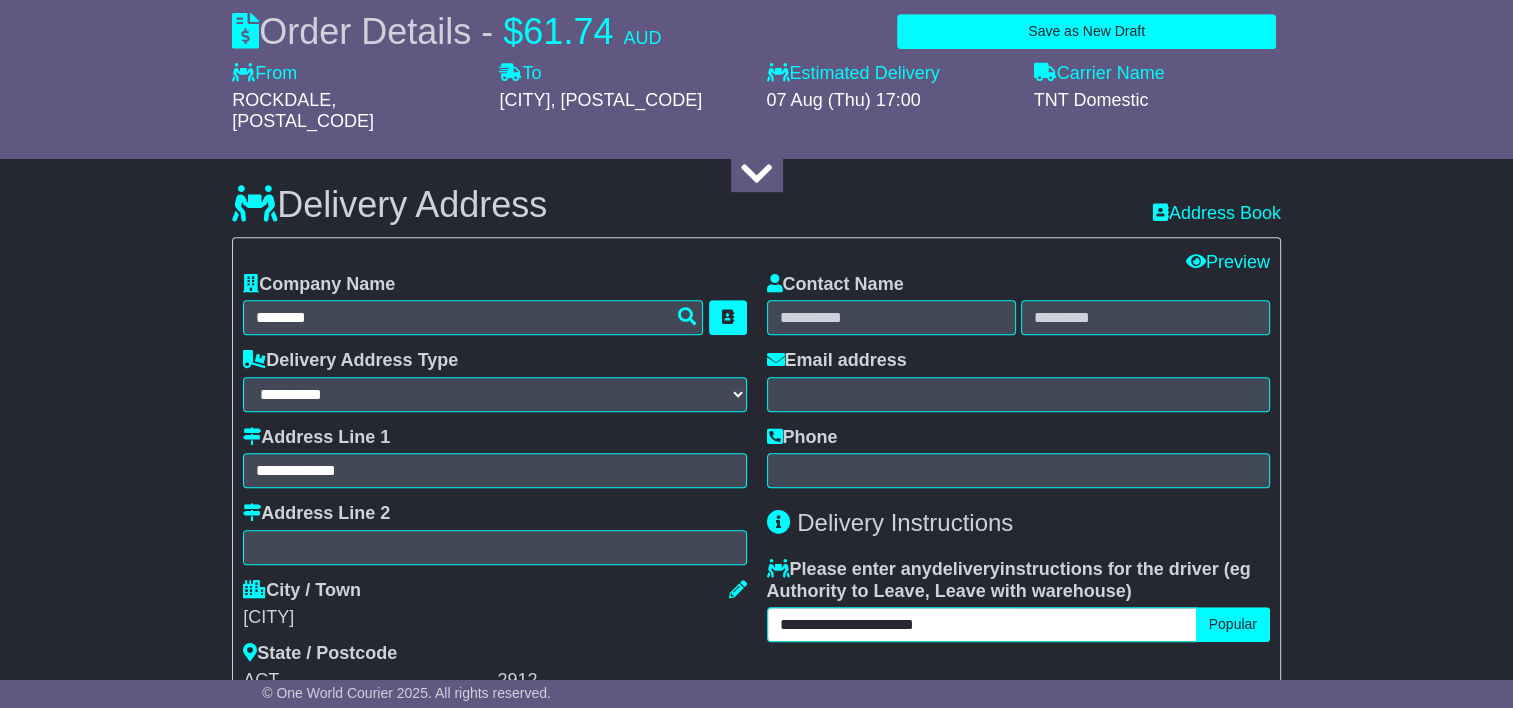 type on "**********" 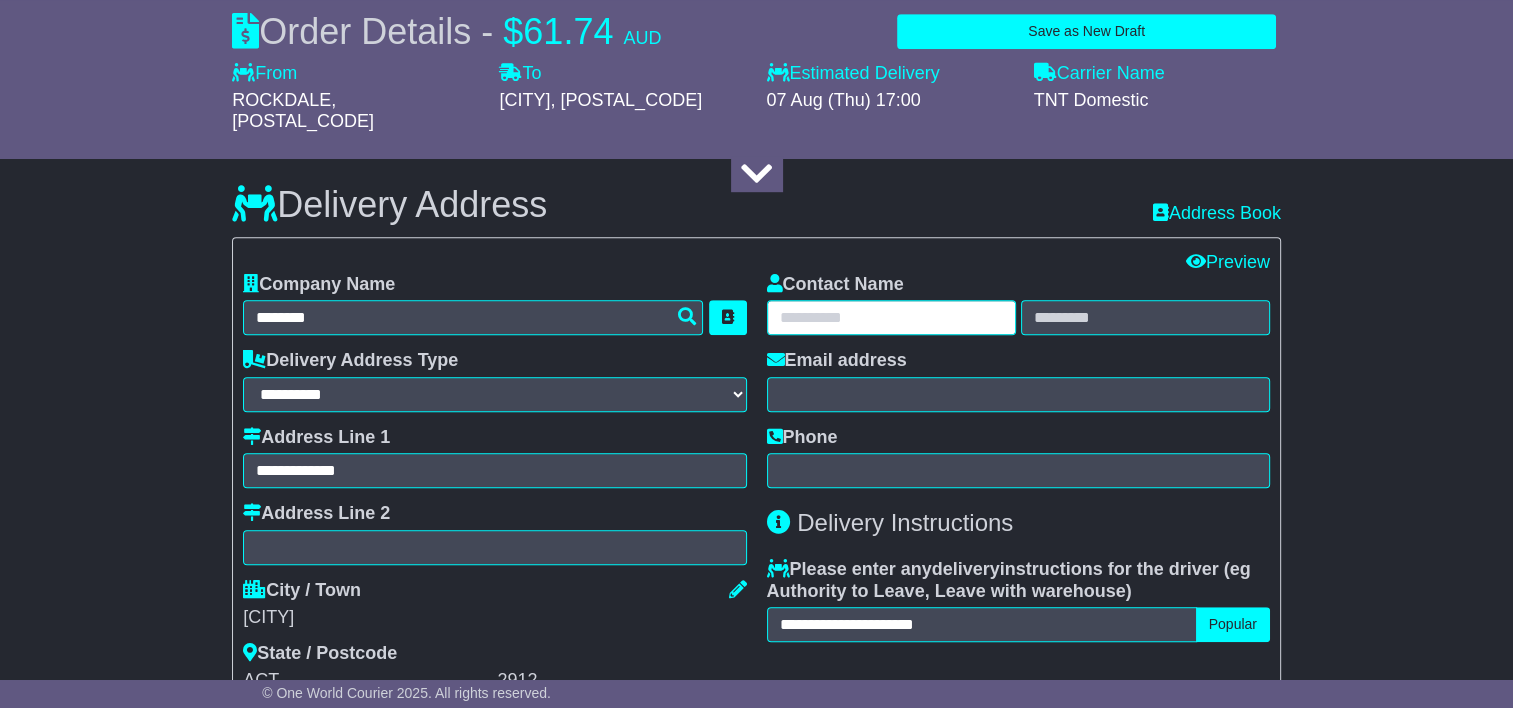 click at bounding box center [891, 317] 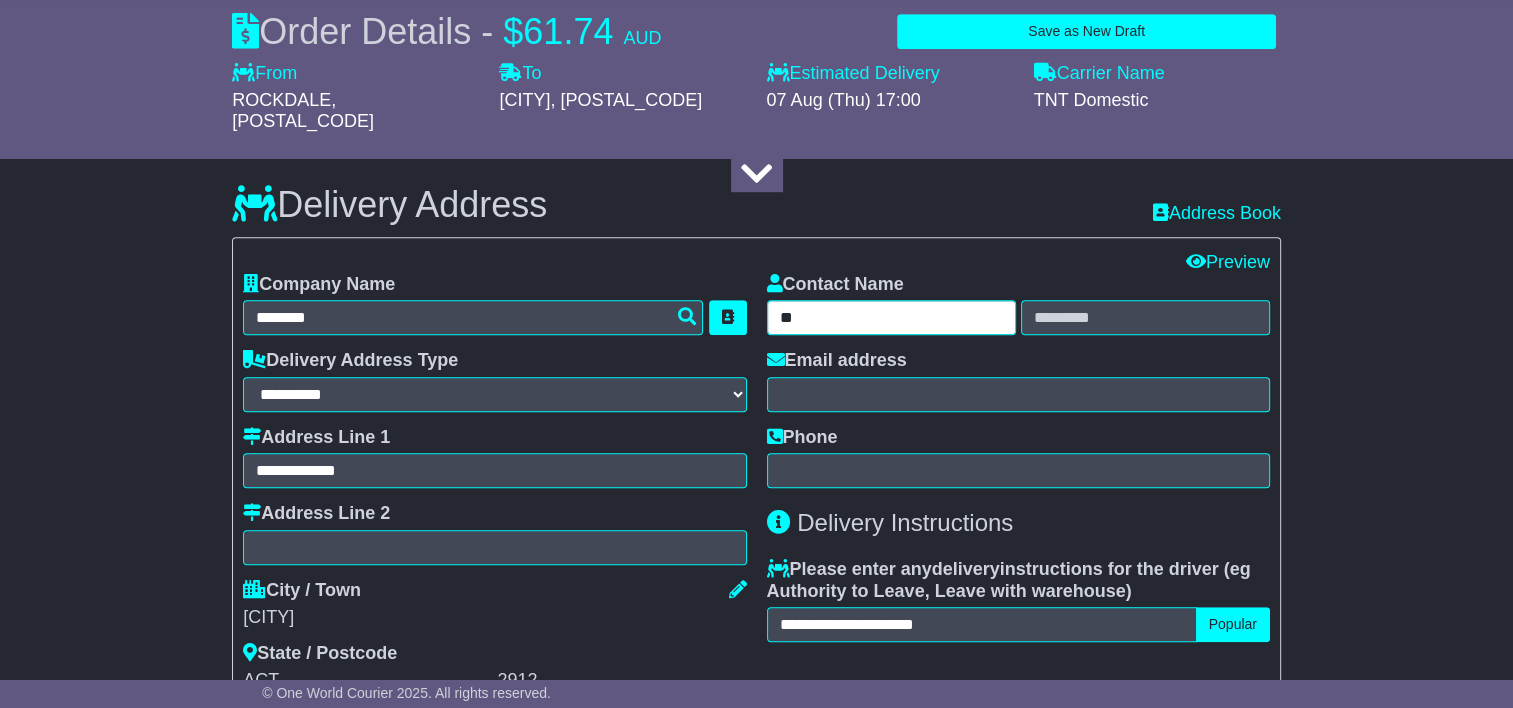 type on "*" 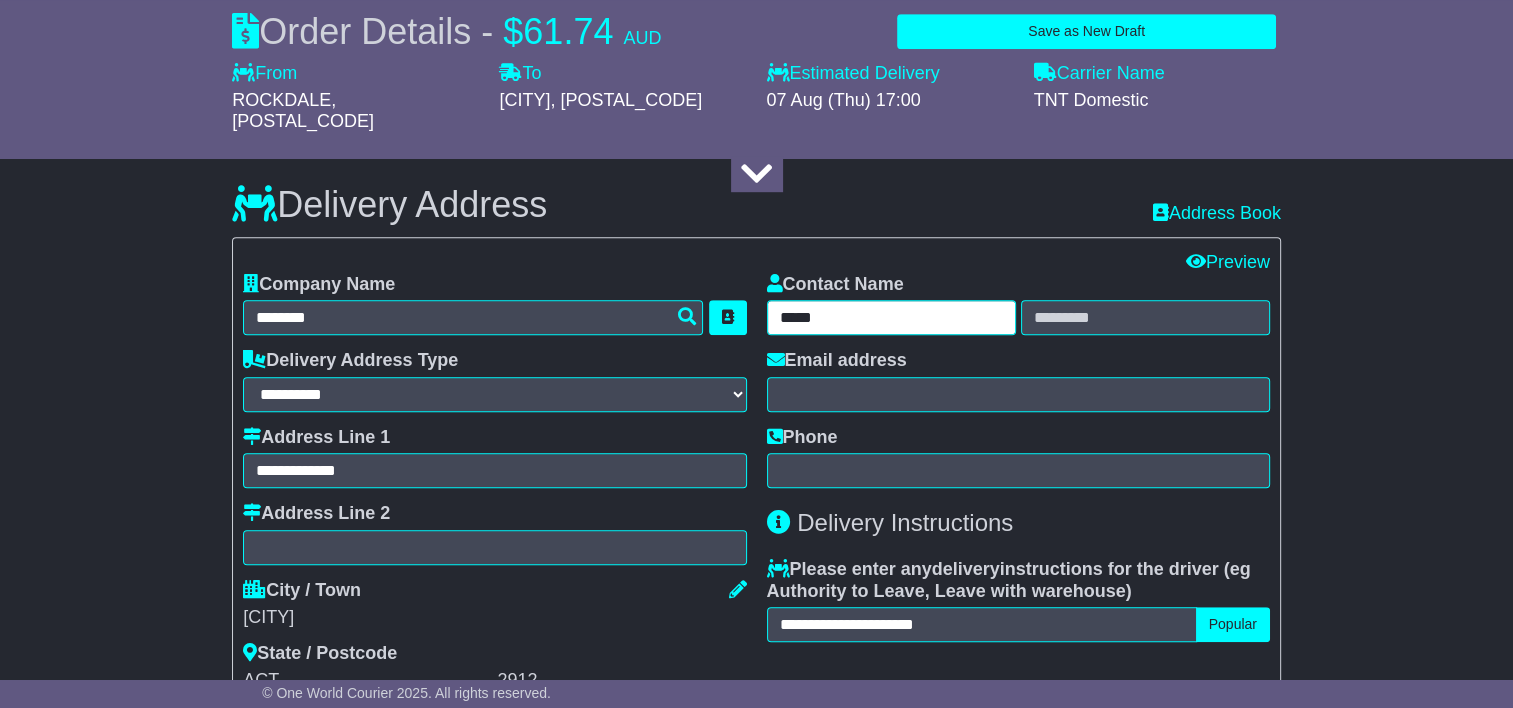 type on "*****" 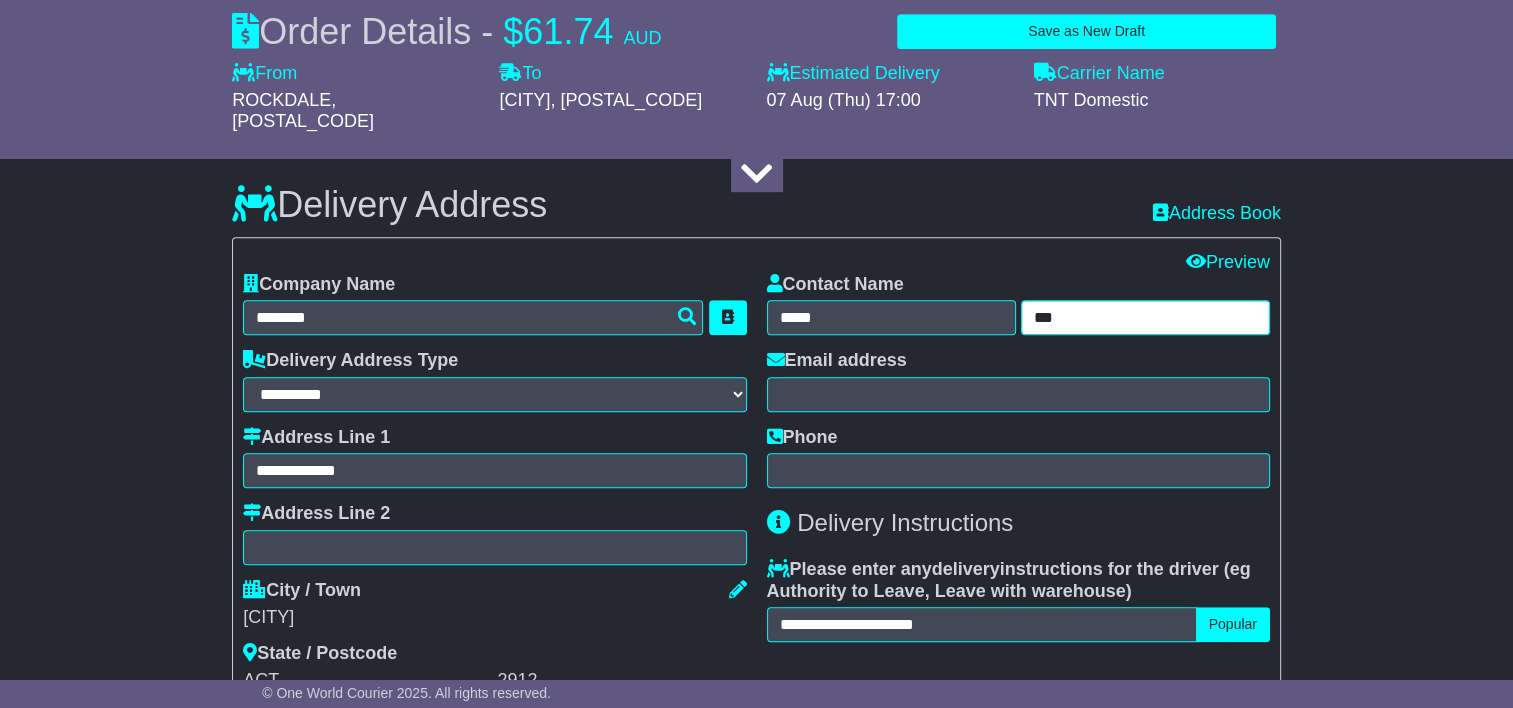type on "***" 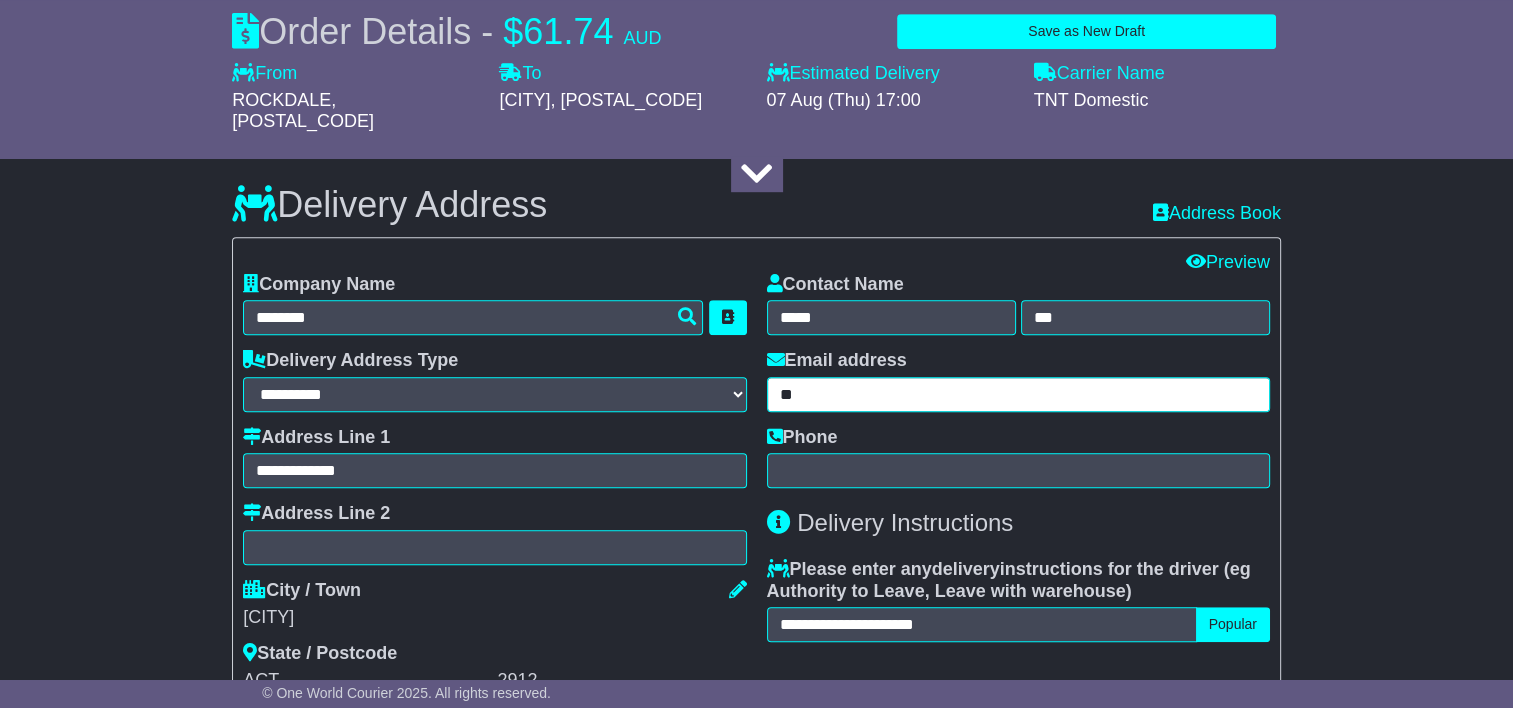 type on "*" 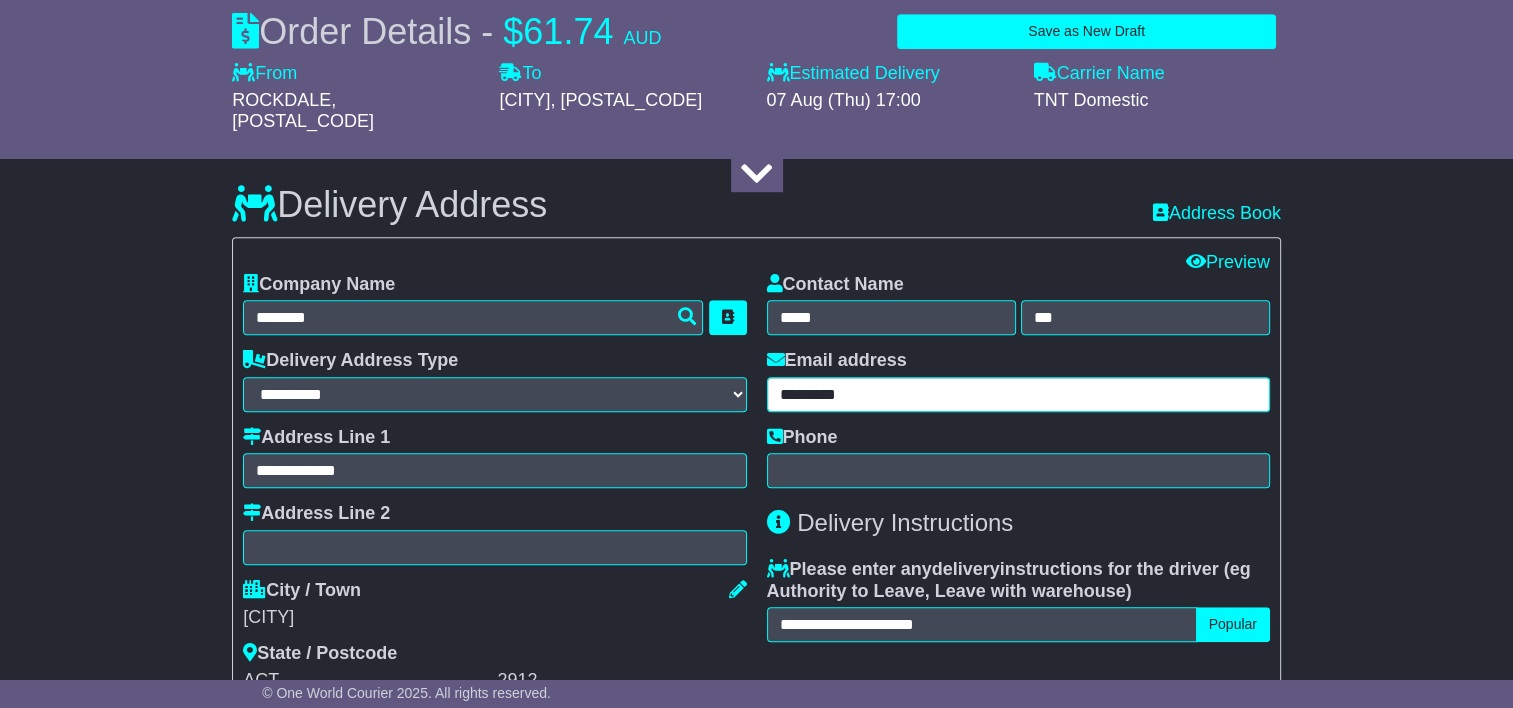 type on "**********" 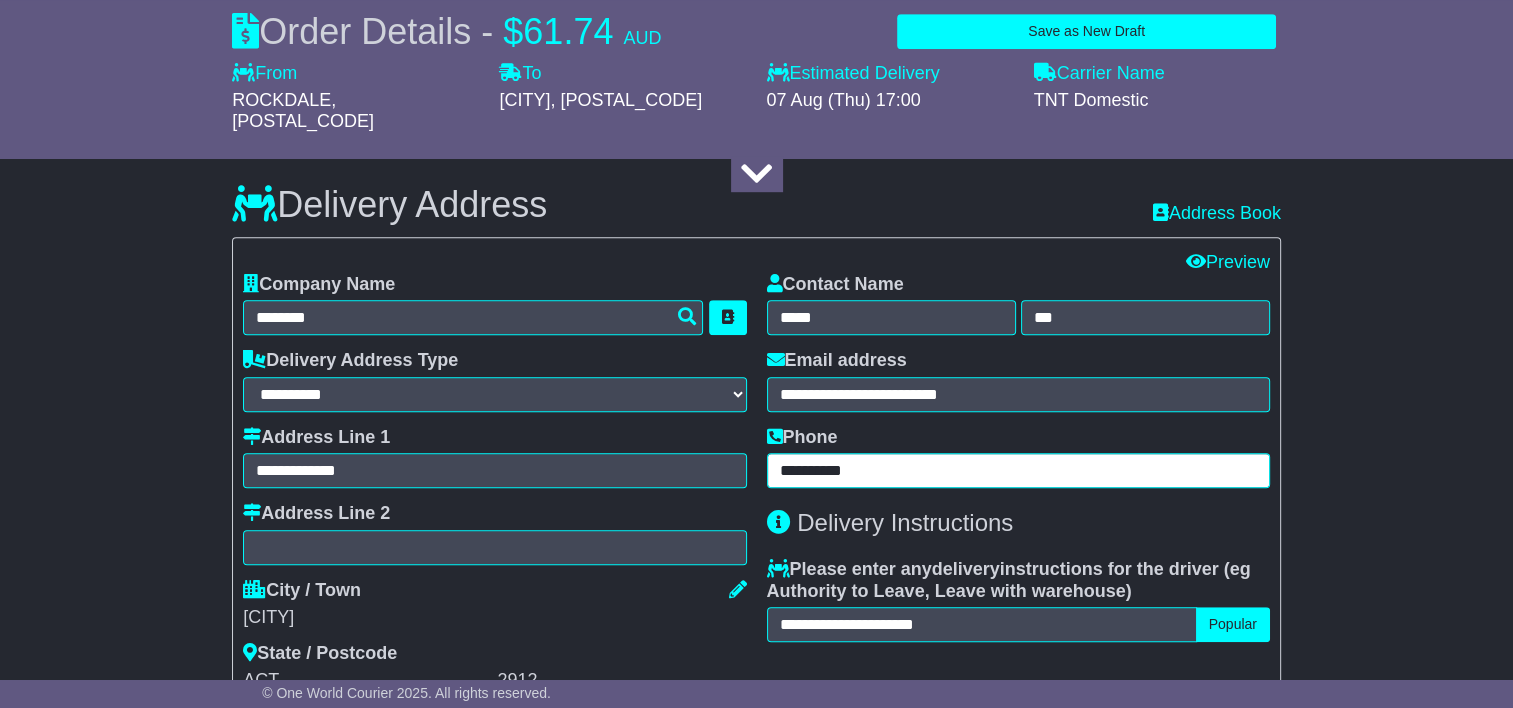 type on "**********" 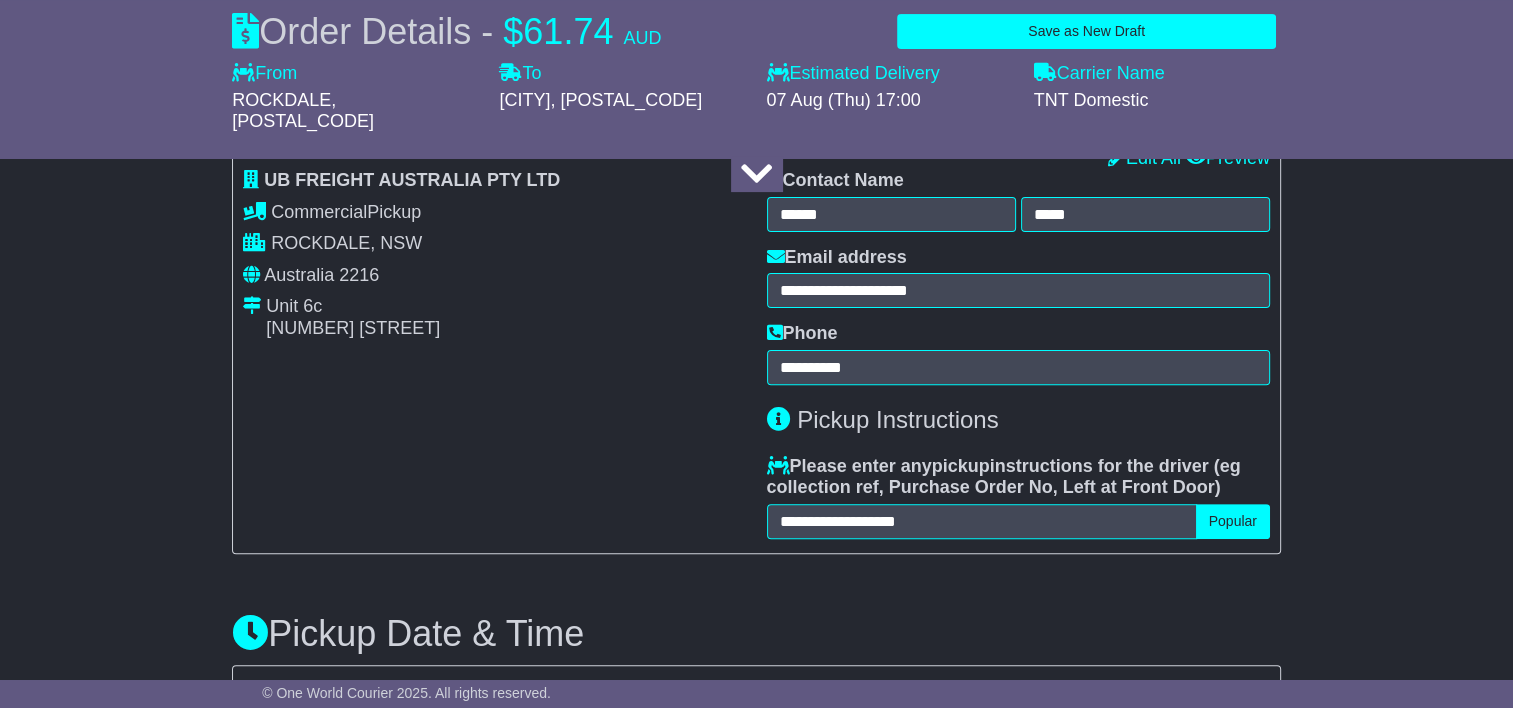 scroll, scrollTop: 426, scrollLeft: 0, axis: vertical 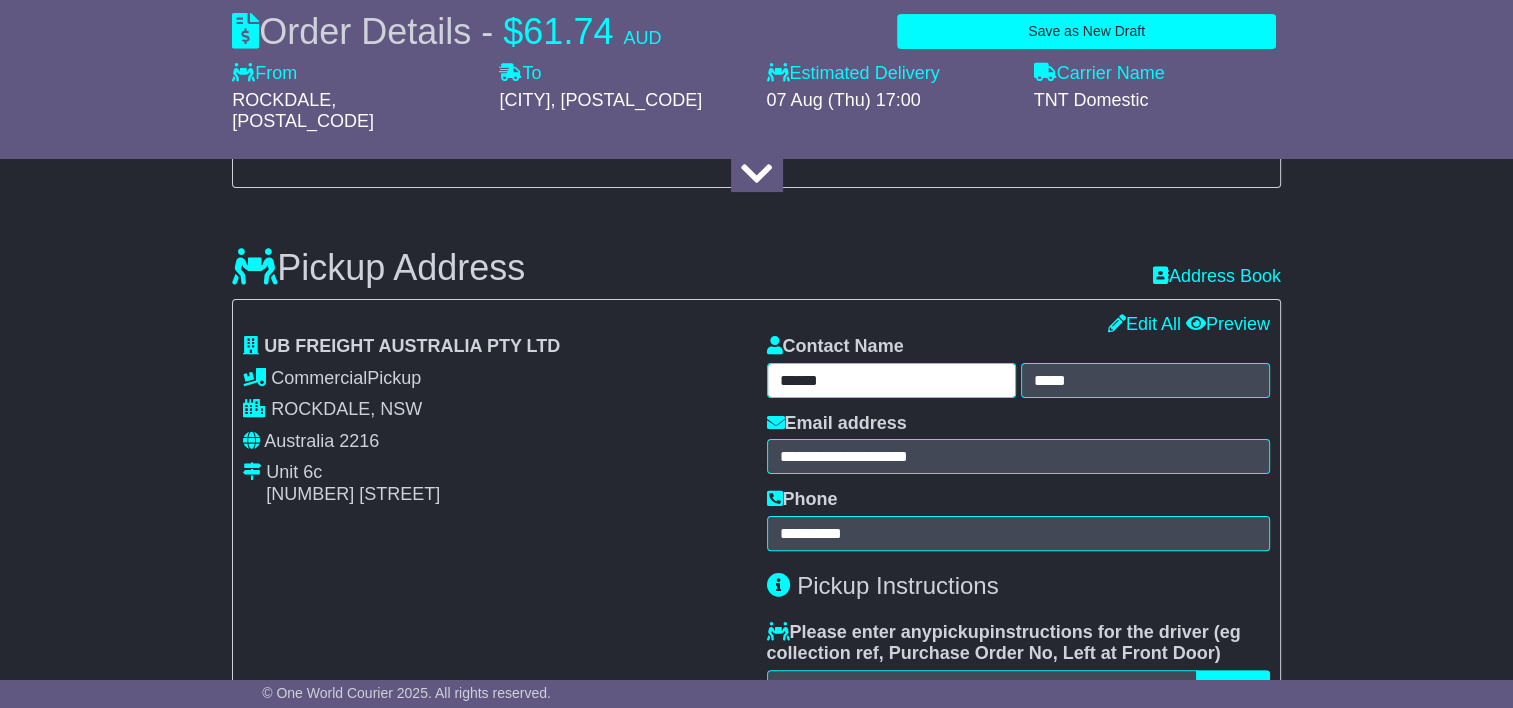 drag, startPoint x: 931, startPoint y: 362, endPoint x: 744, endPoint y: 357, distance: 187.06683 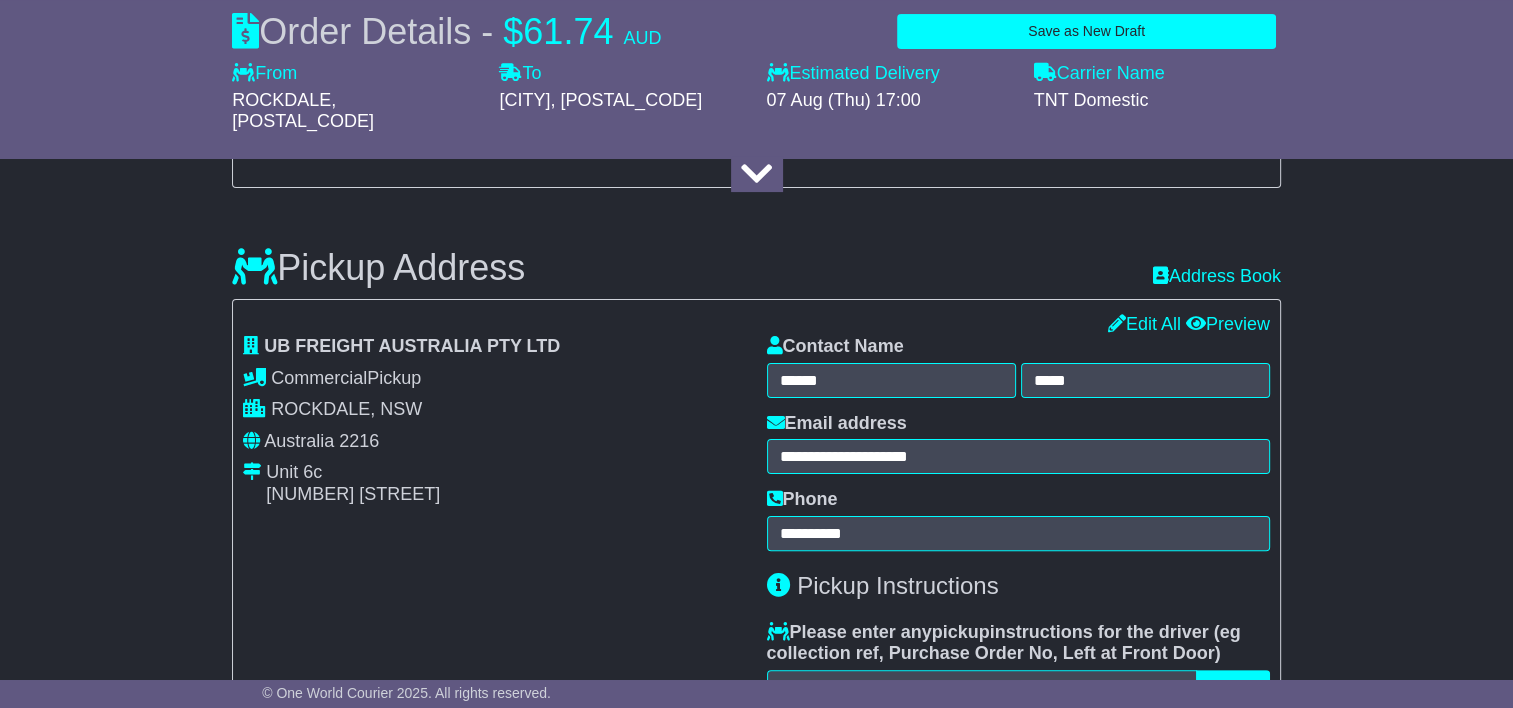 click on "**********" at bounding box center [756, 509] 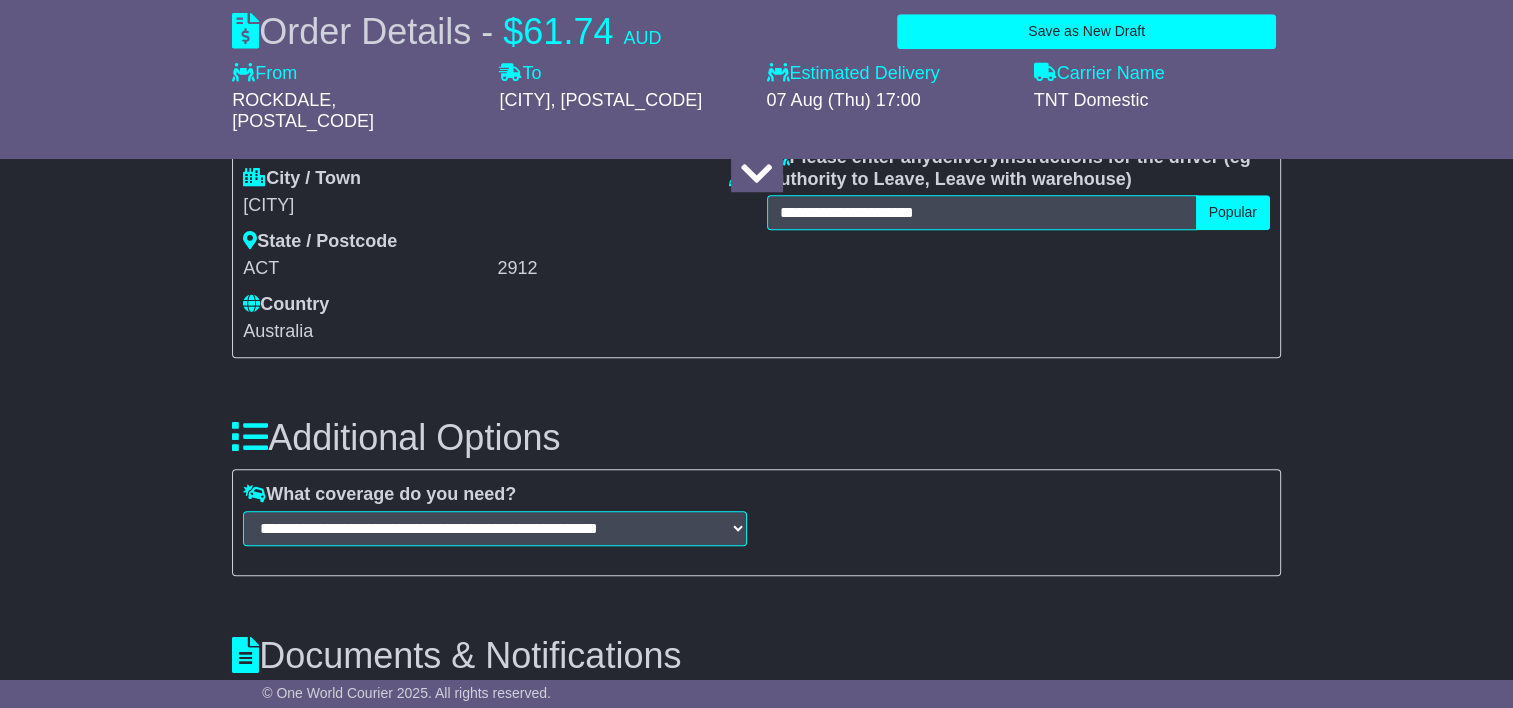 scroll, scrollTop: 1526, scrollLeft: 0, axis: vertical 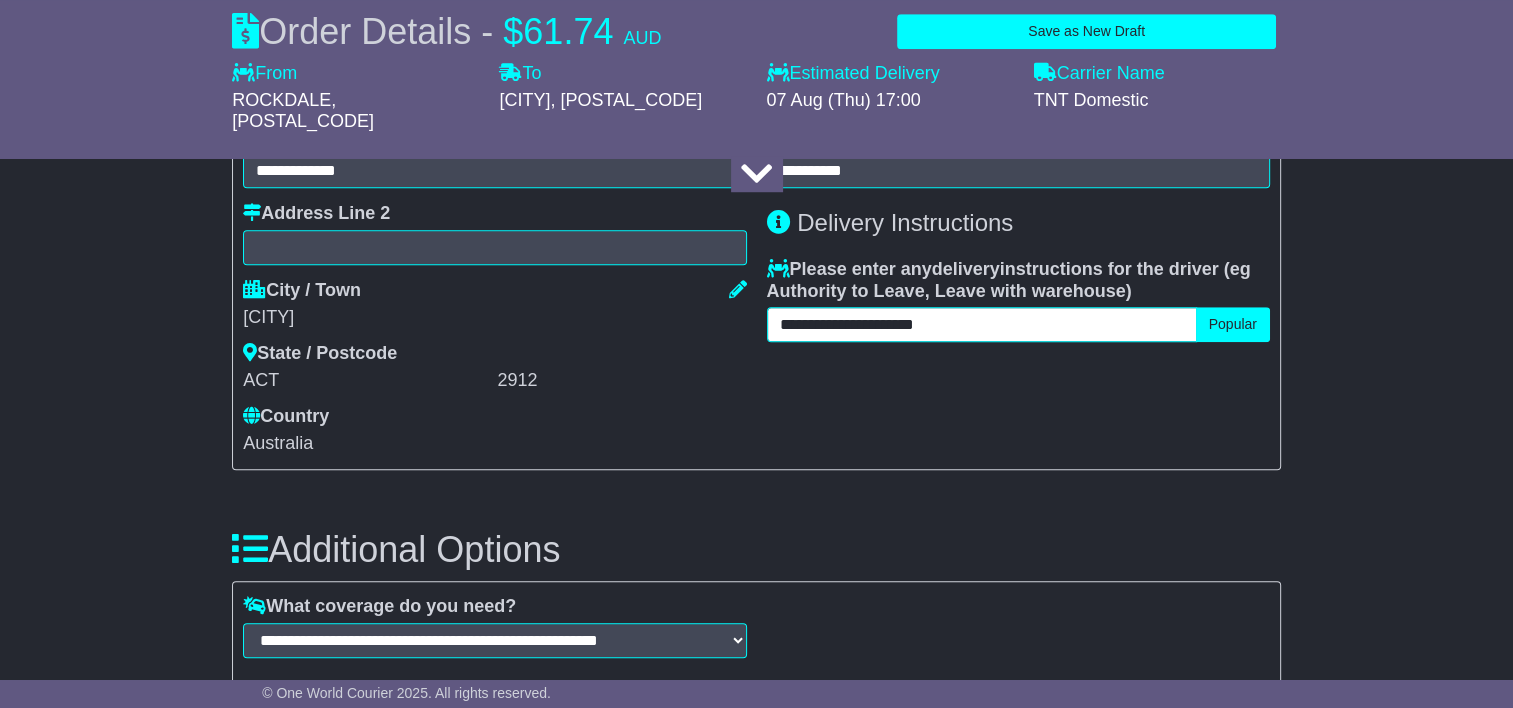 click on "**********" at bounding box center [982, 324] 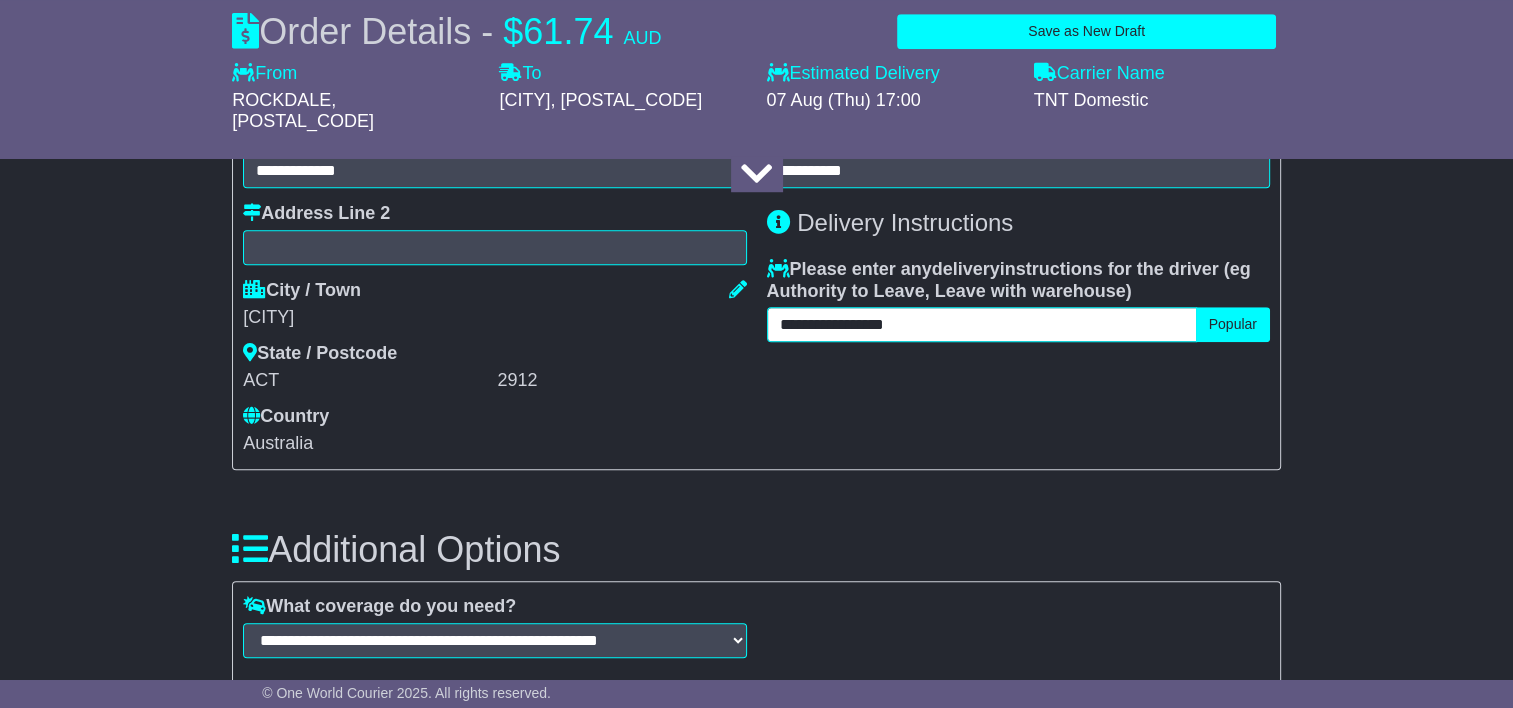 paste on "*****" 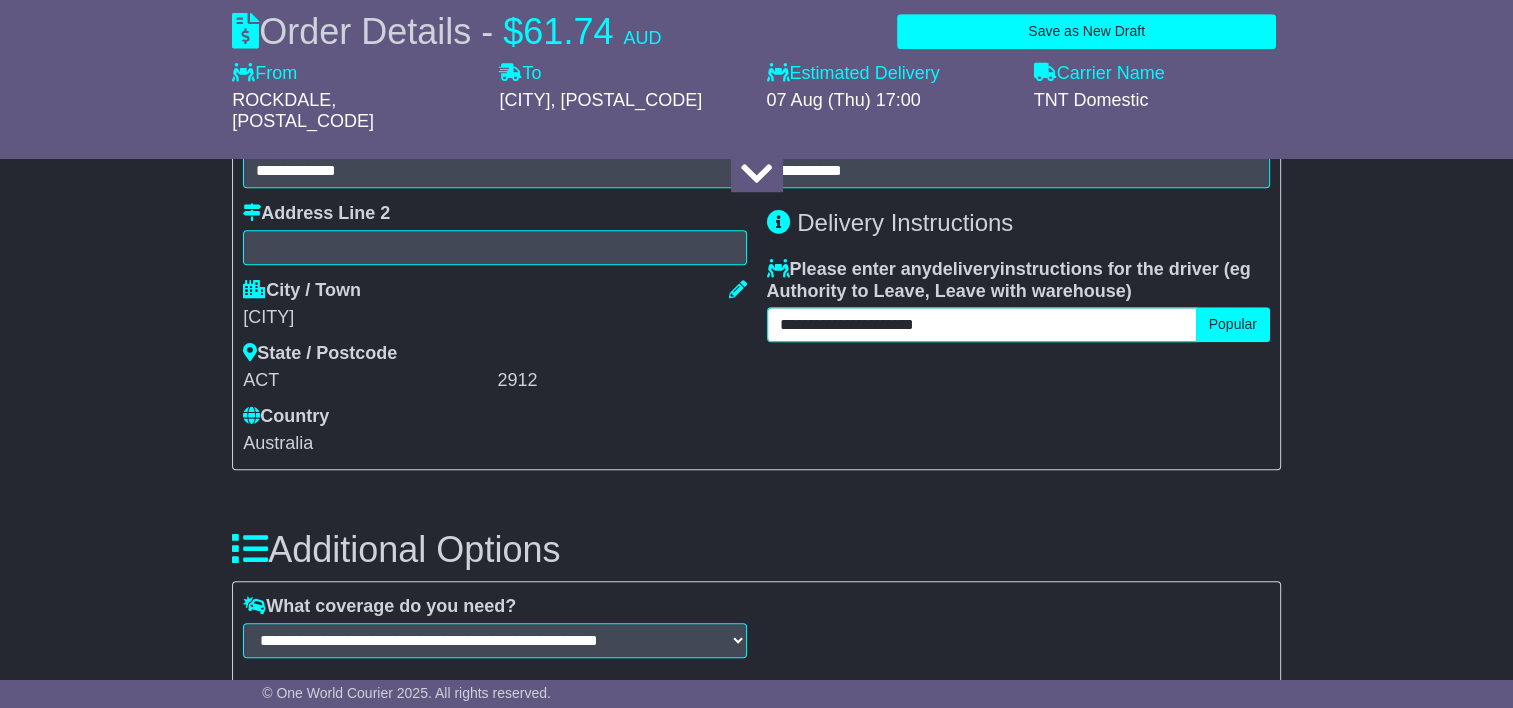 type on "**********" 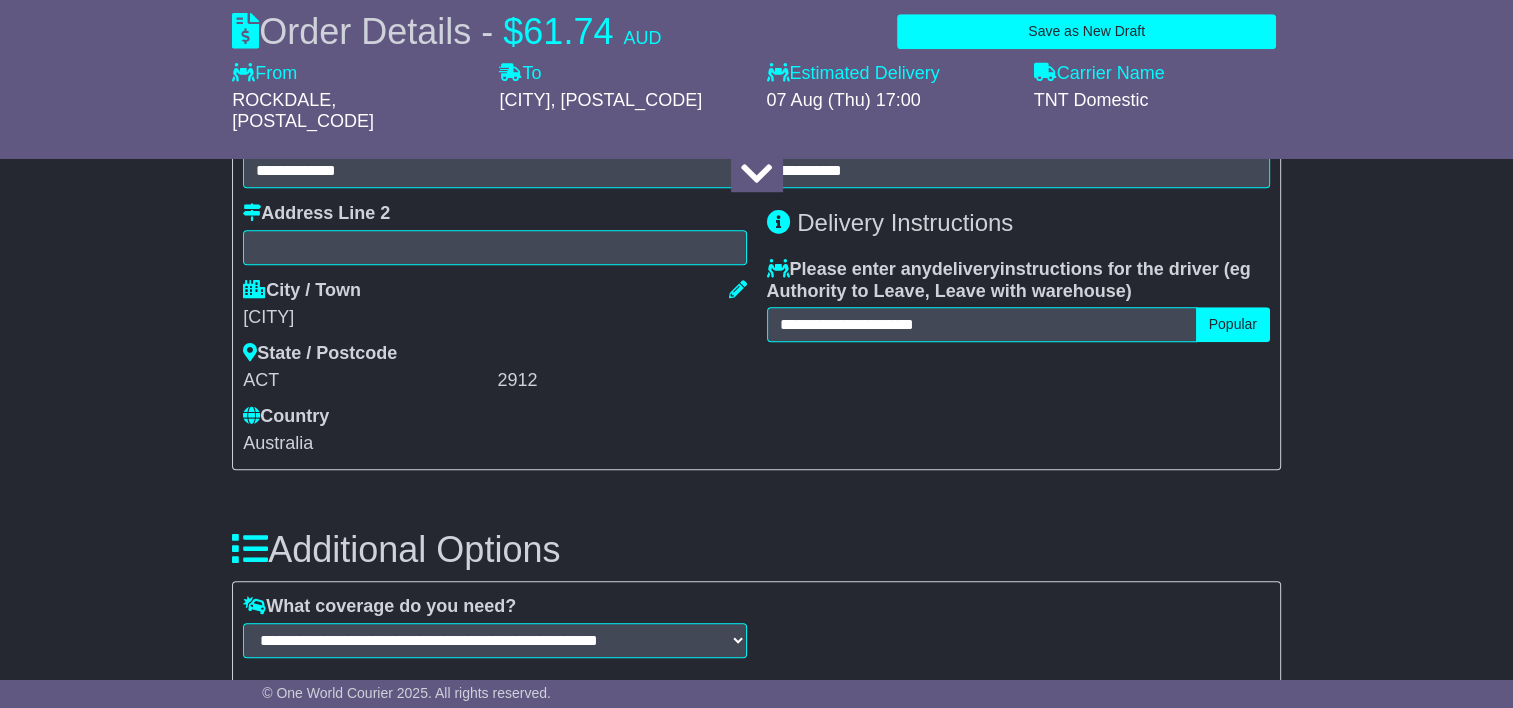 click on "**********" at bounding box center (1018, 214) 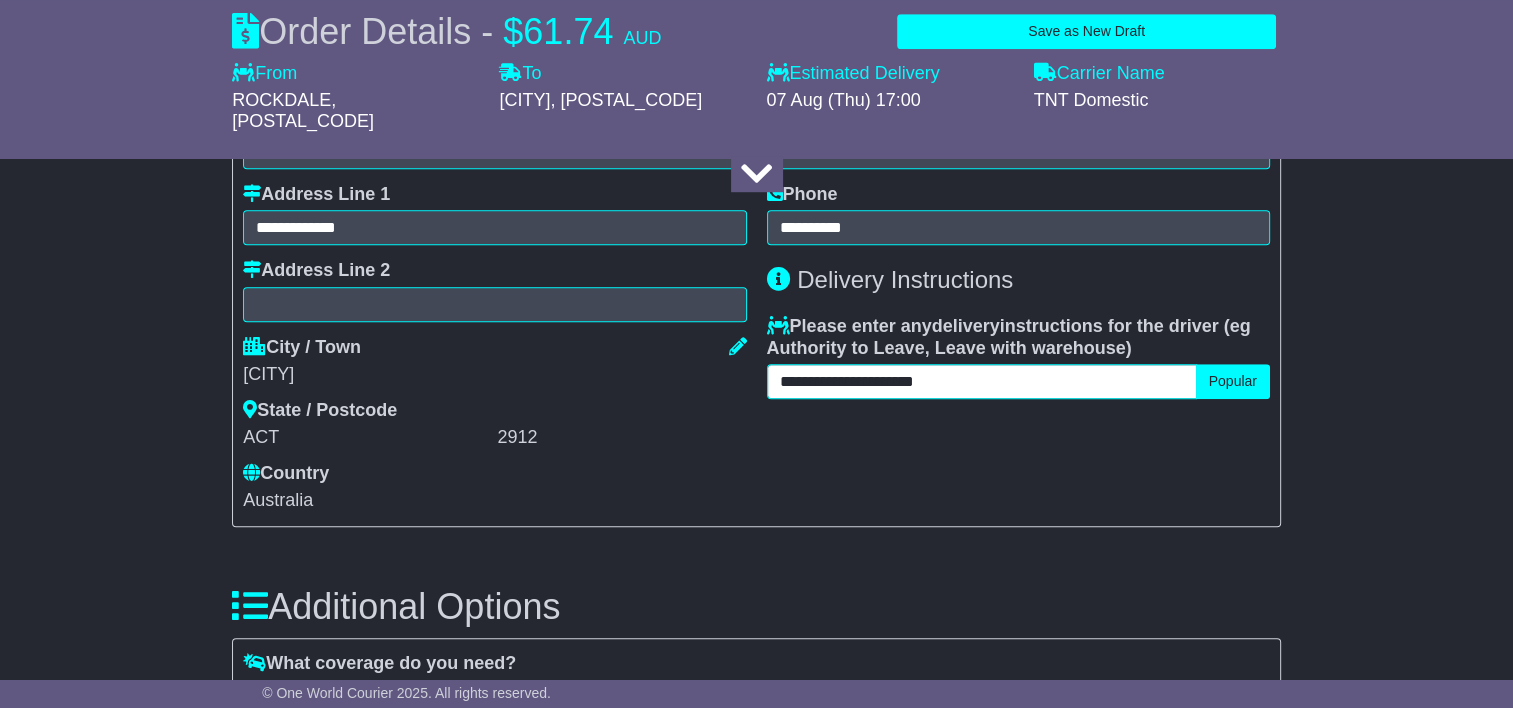 scroll, scrollTop: 1426, scrollLeft: 0, axis: vertical 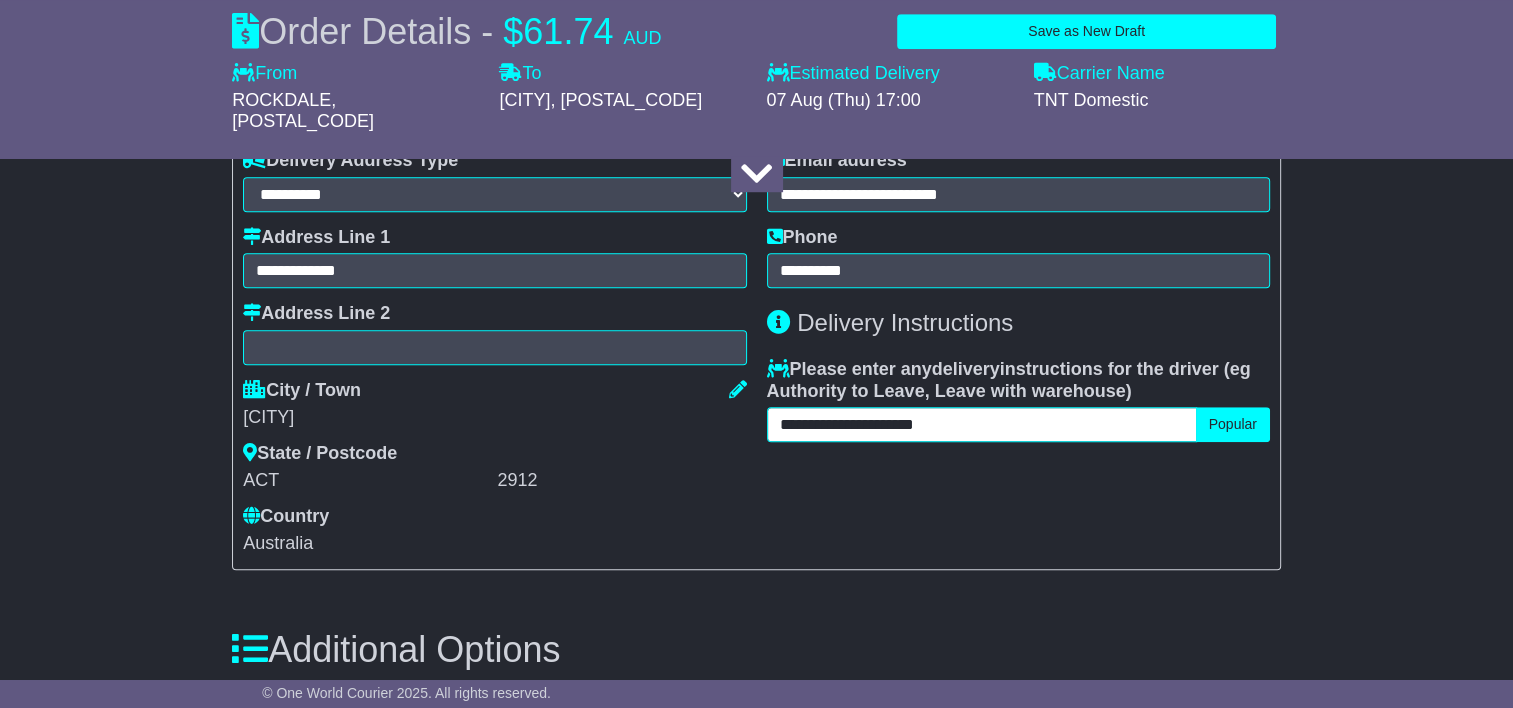 click on "**********" at bounding box center (1018, 314) 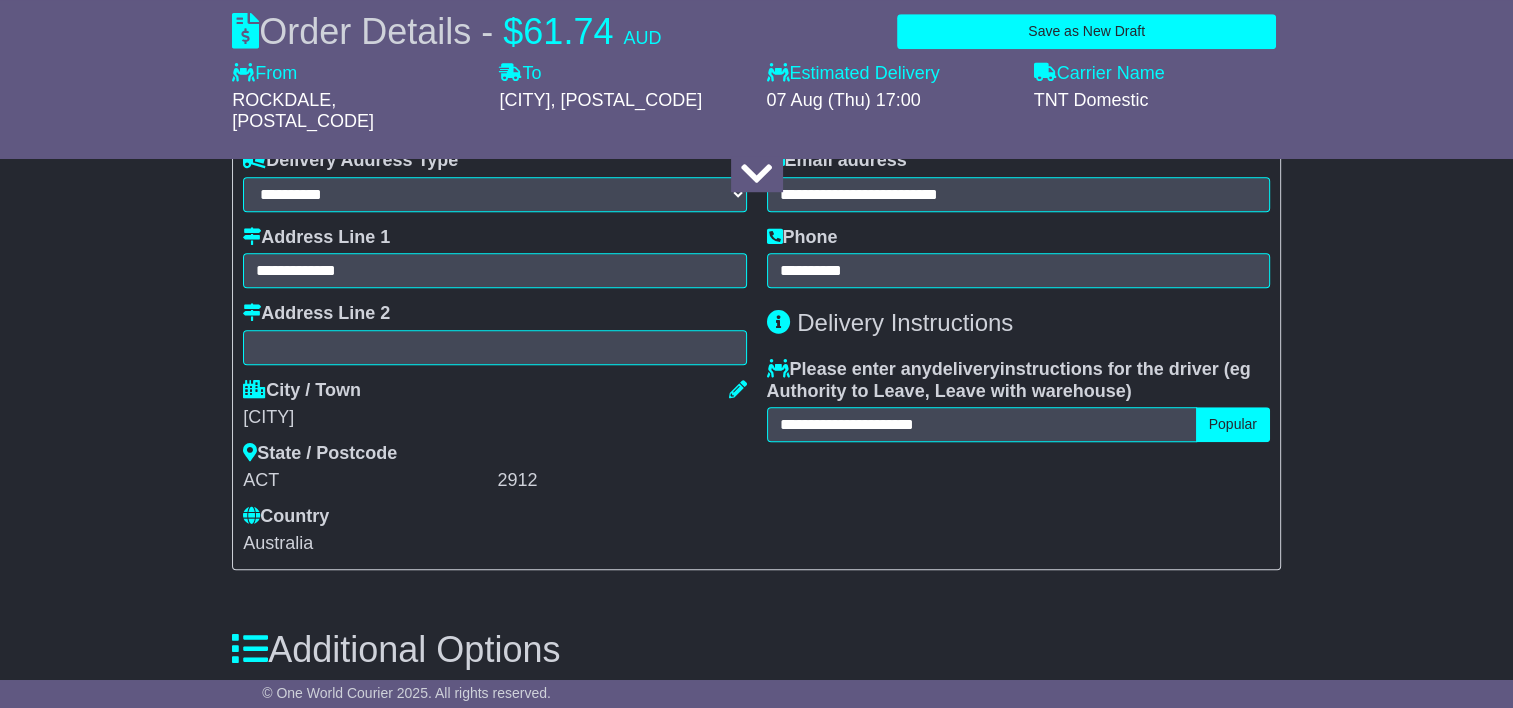click on "**********" at bounding box center [1018, 314] 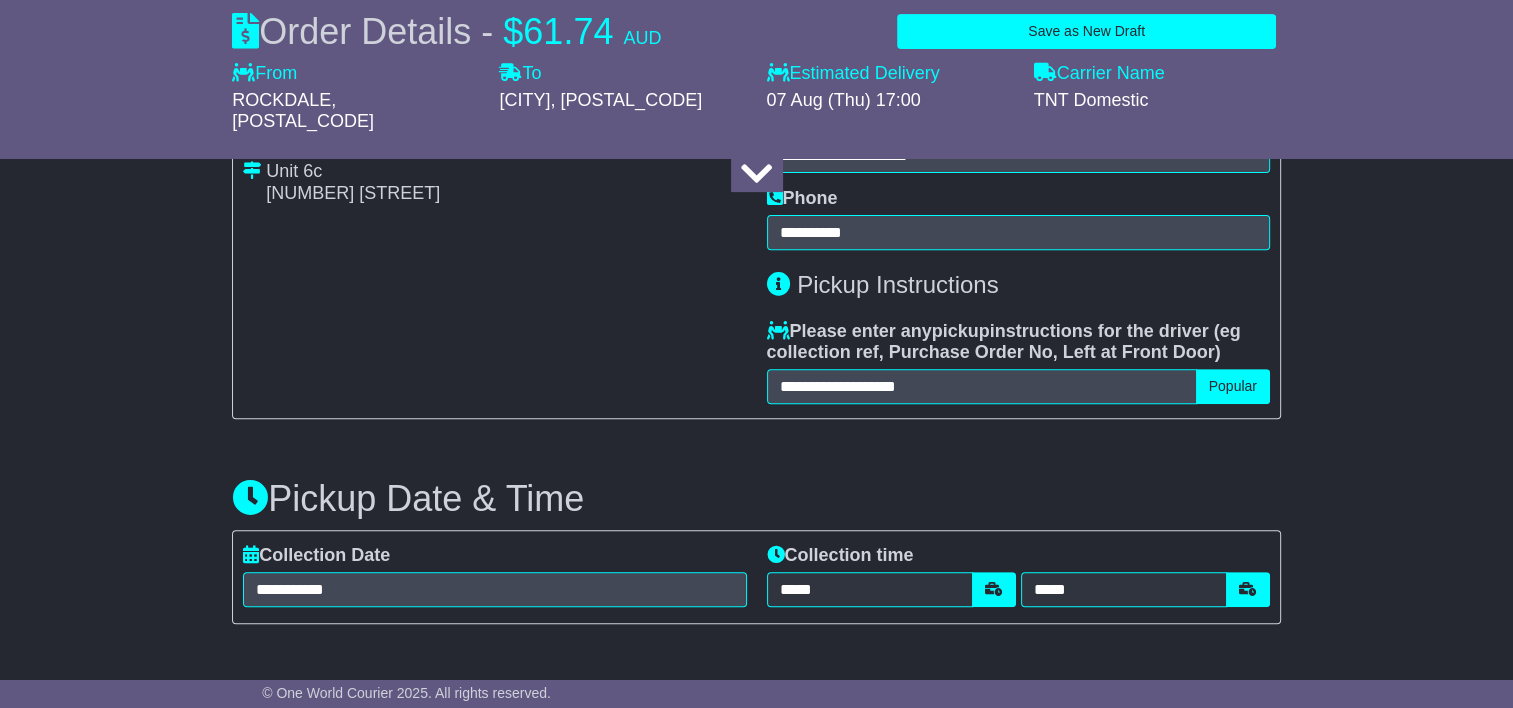 scroll, scrollTop: 900, scrollLeft: 0, axis: vertical 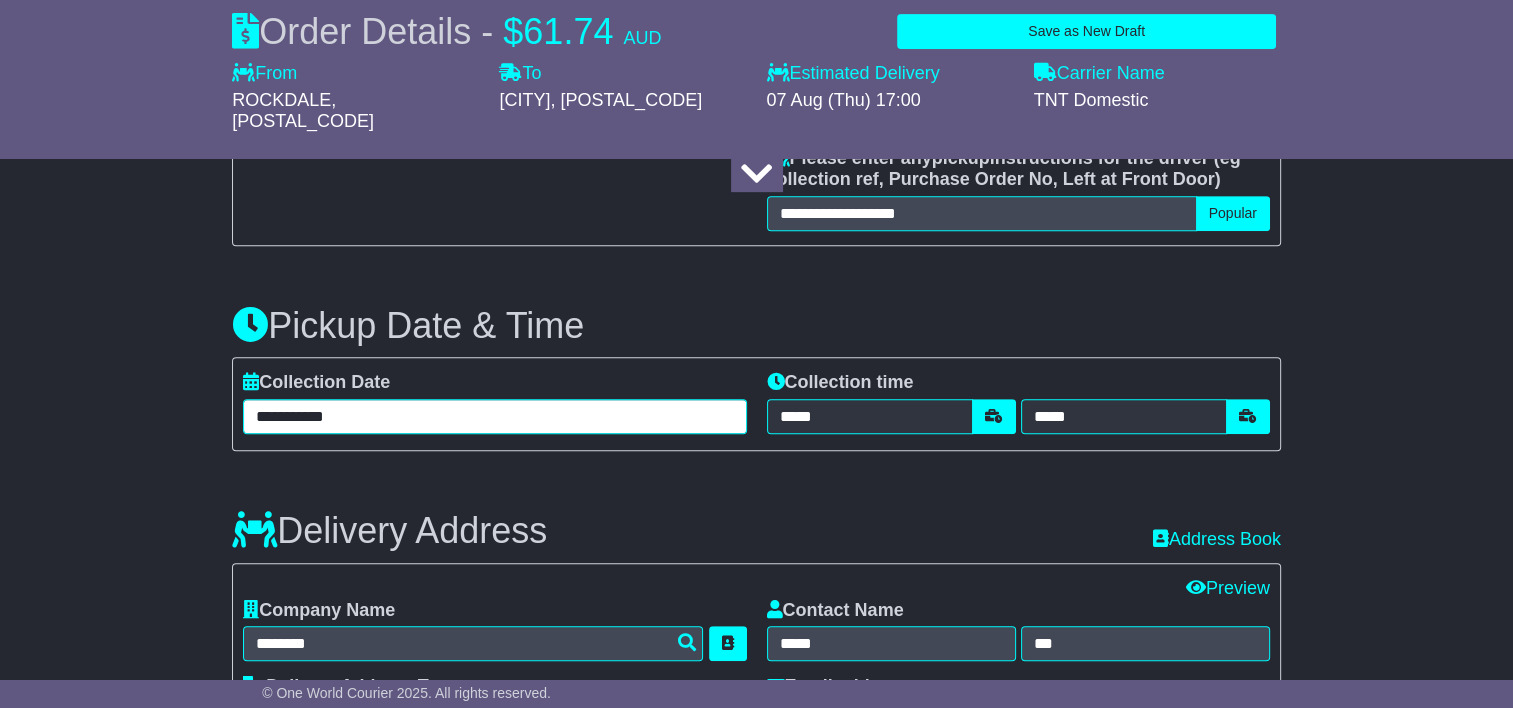 click on "**********" at bounding box center [494, 416] 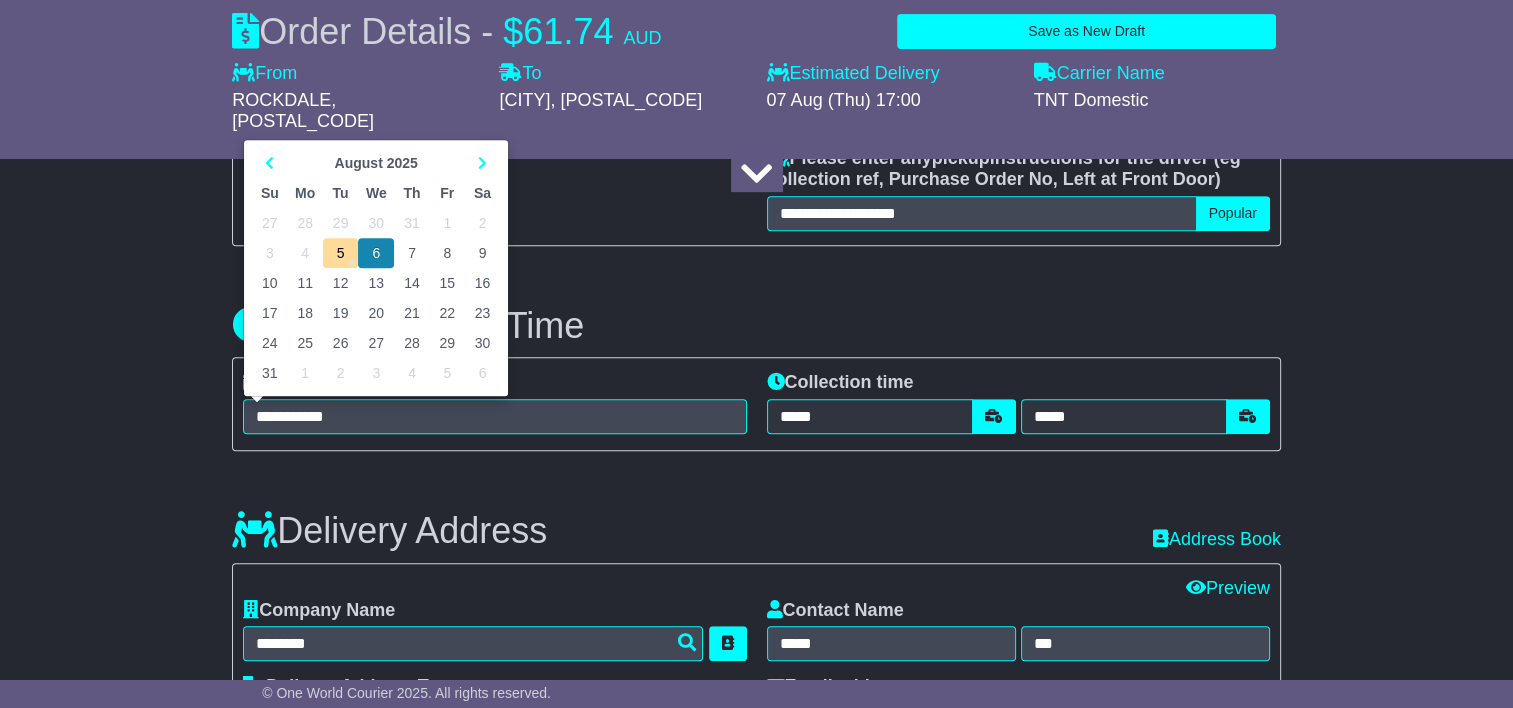 click on "**********" at bounding box center [756, 820] 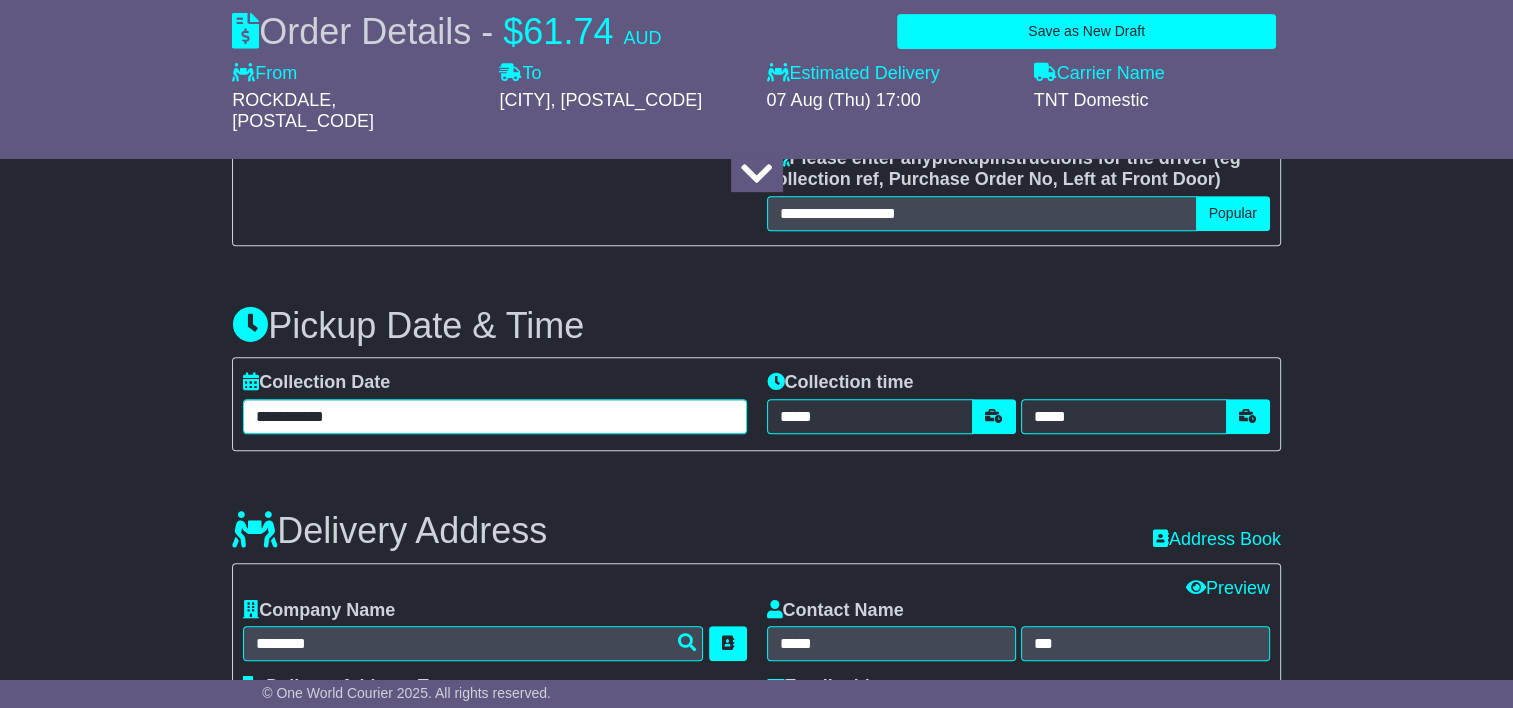 click on "**********" at bounding box center [494, 416] 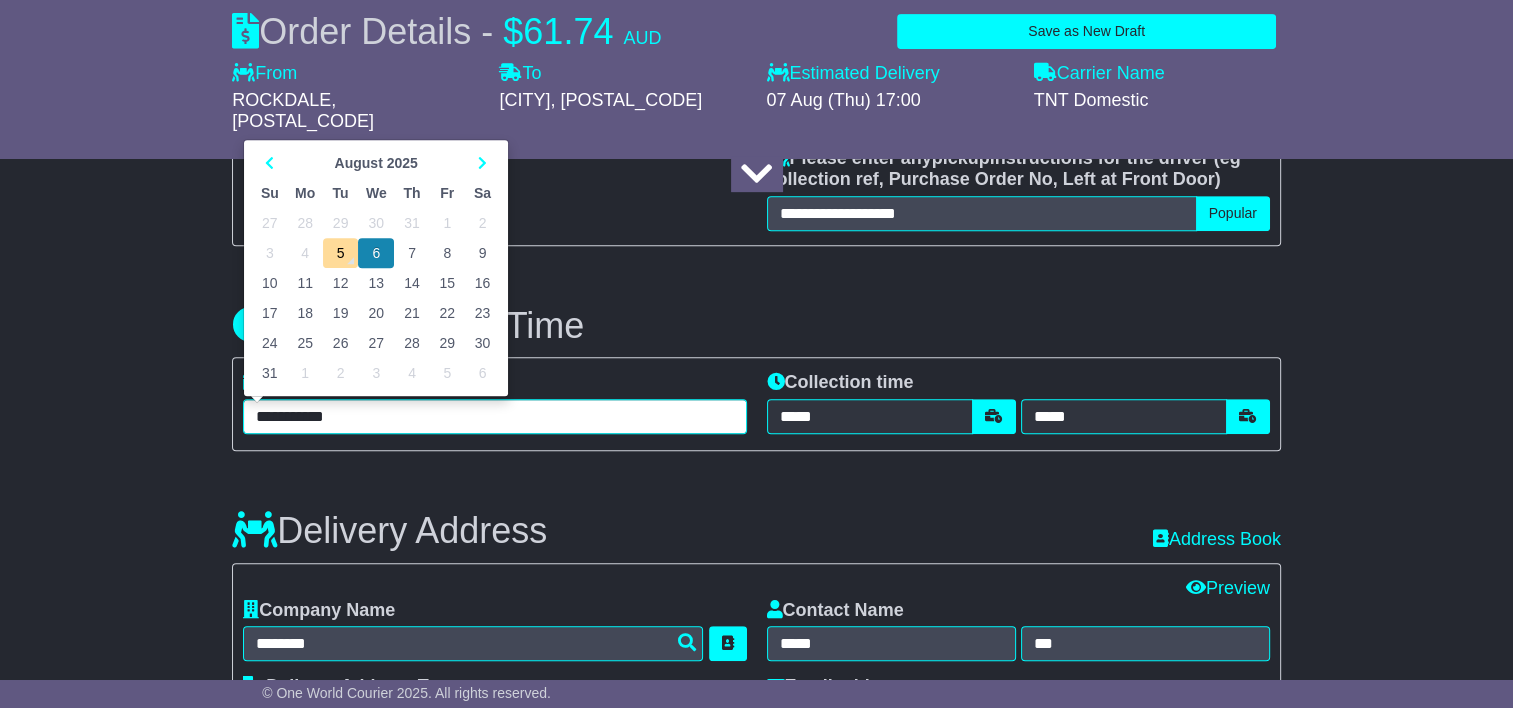 click on "7" at bounding box center [411, 253] 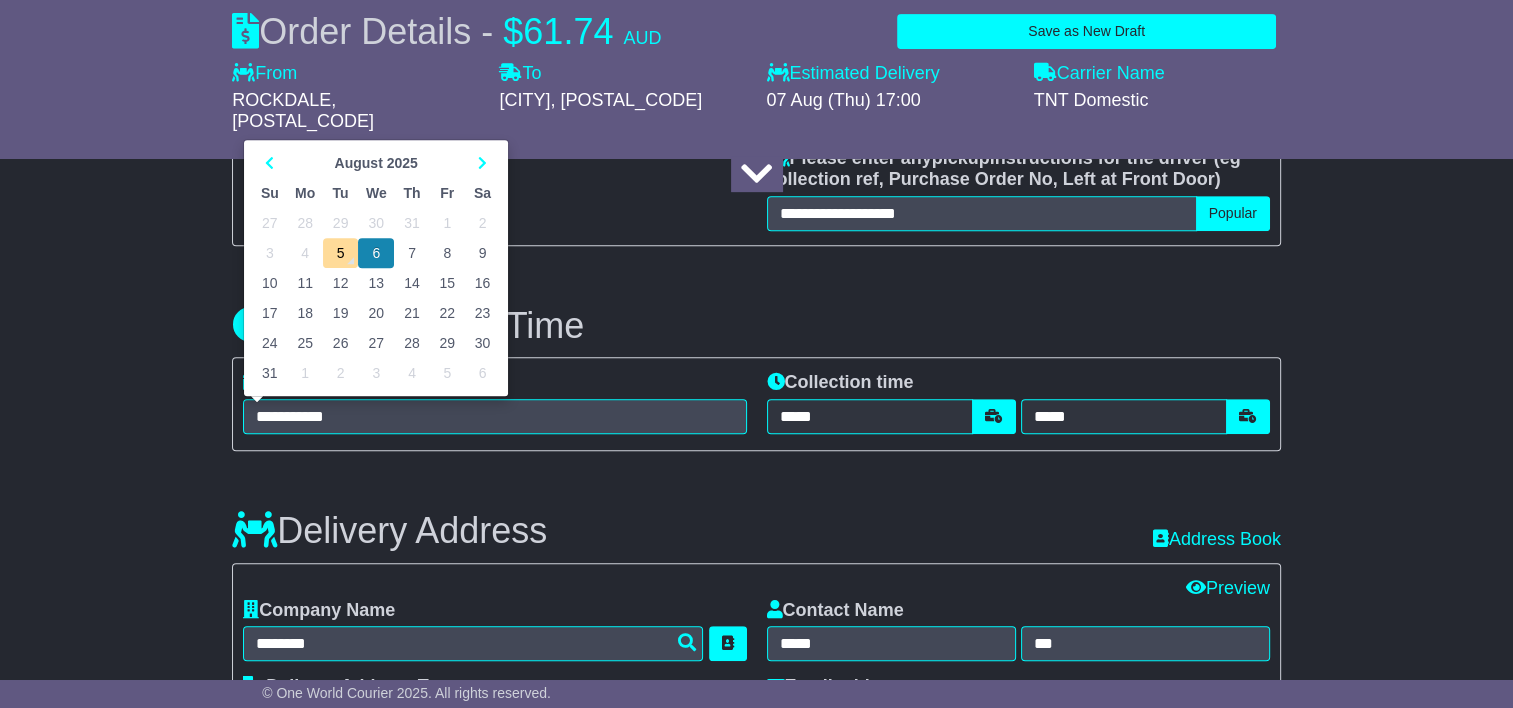 type on "**********" 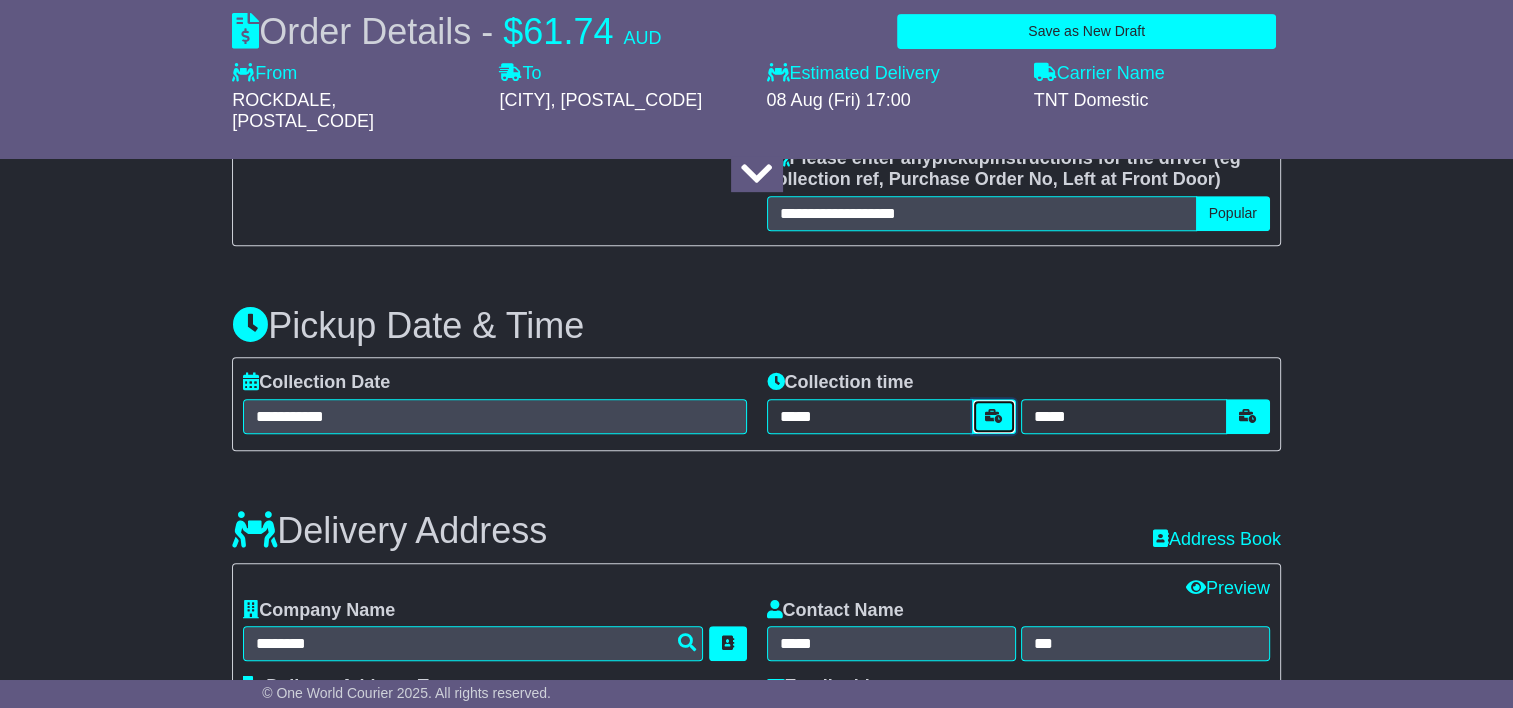 type 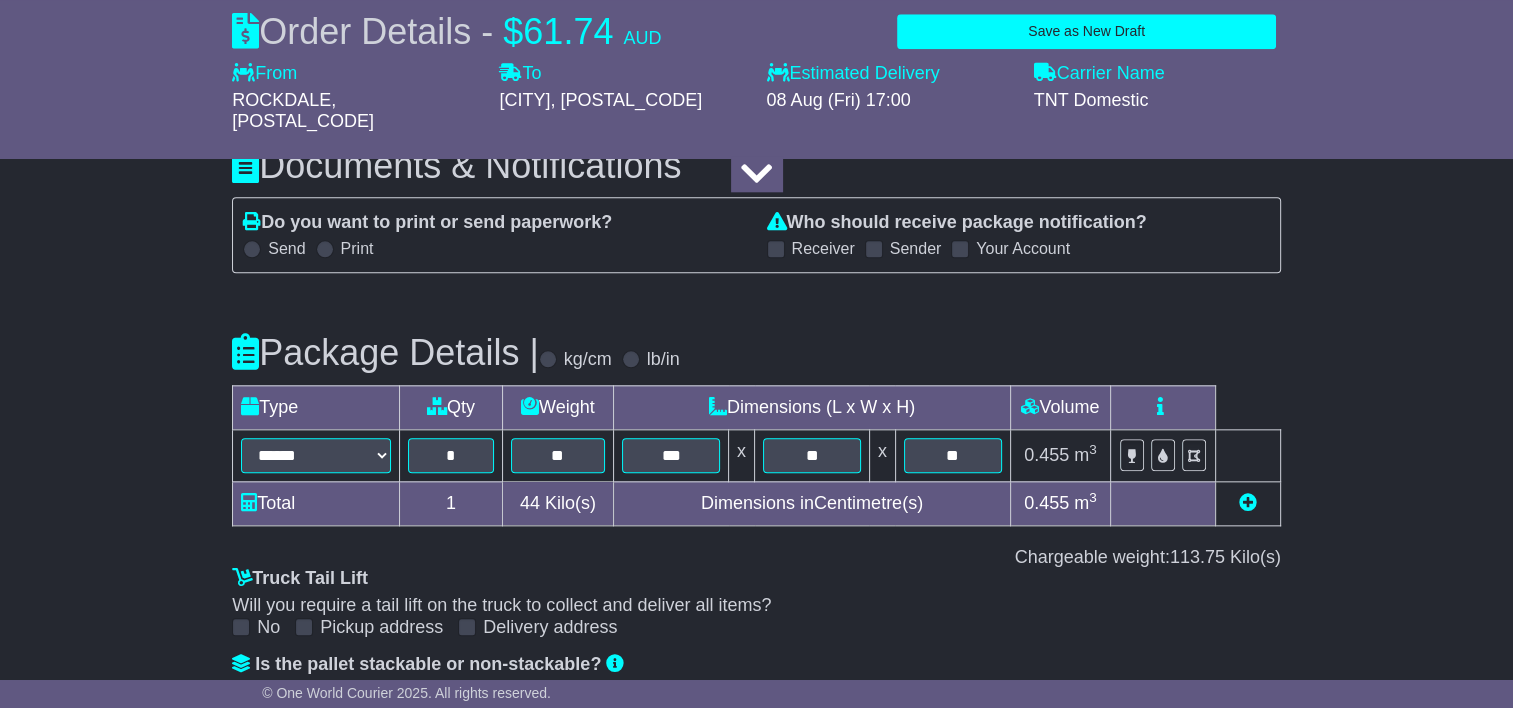 scroll, scrollTop: 2436, scrollLeft: 0, axis: vertical 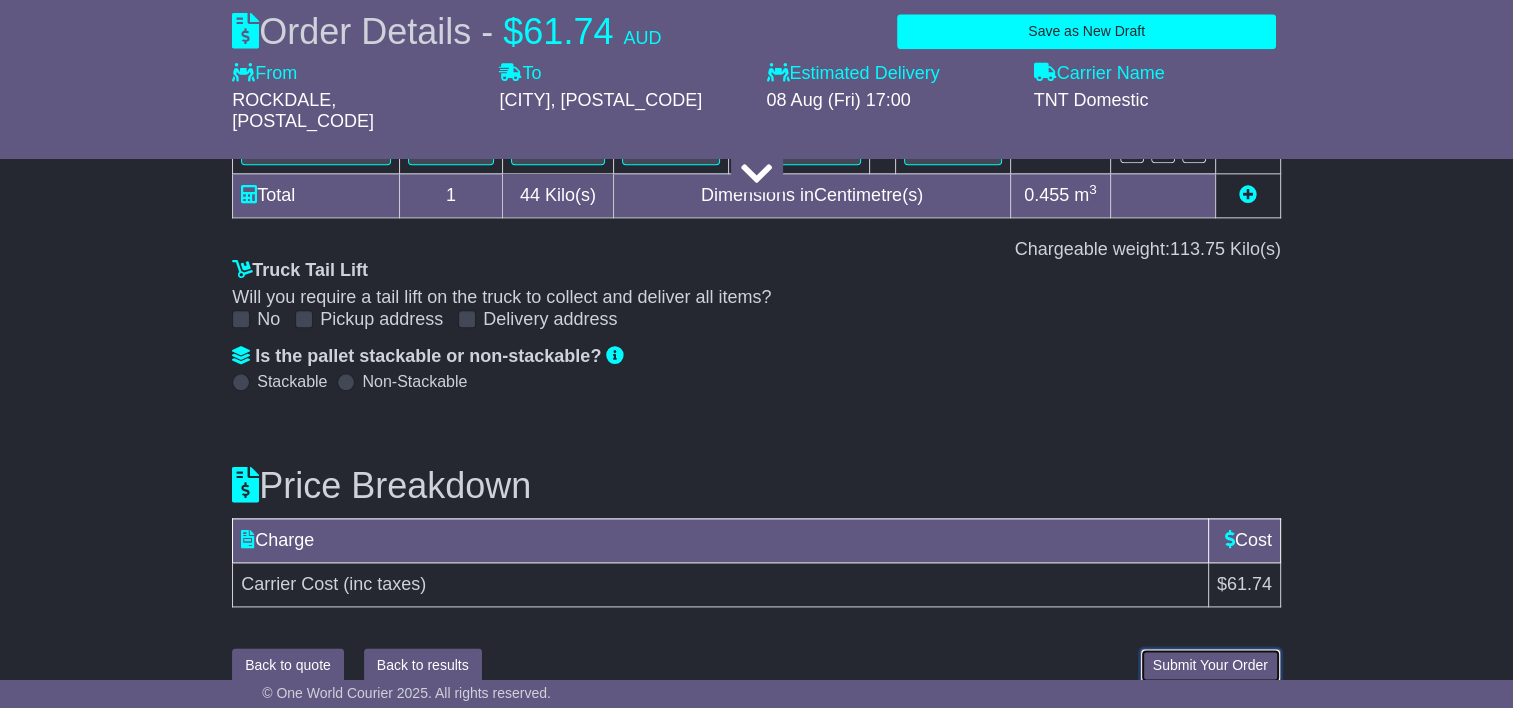 click on "Submit Your Order" at bounding box center [1210, 665] 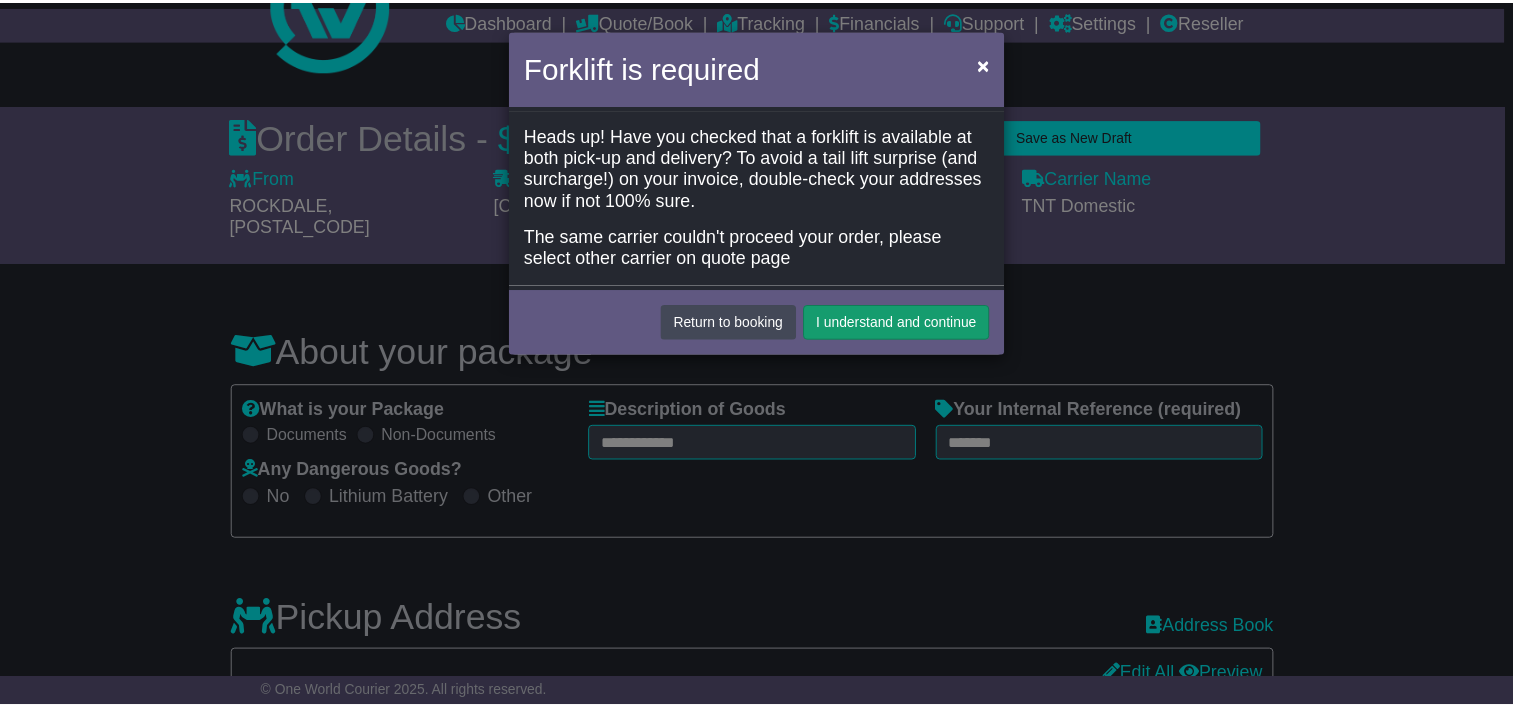 scroll, scrollTop: 0, scrollLeft: 0, axis: both 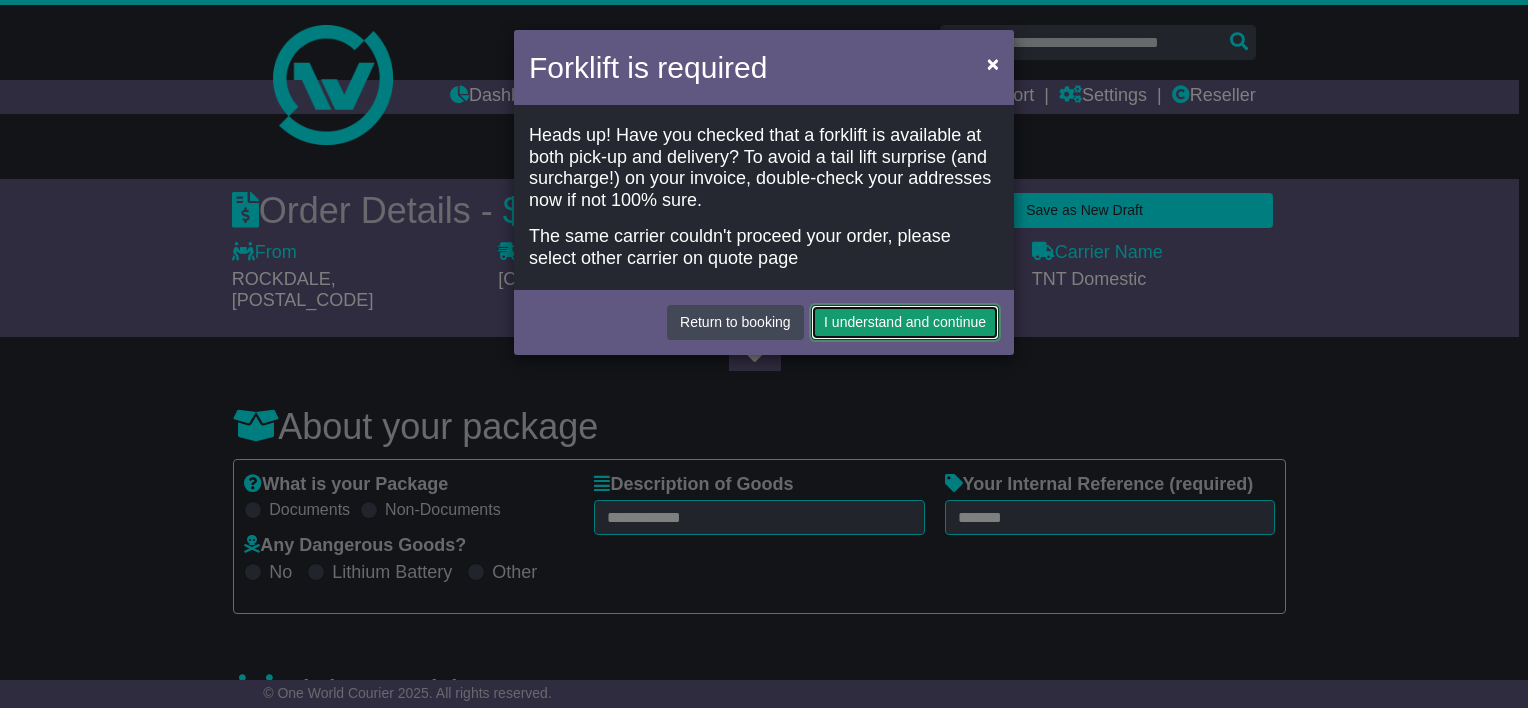 click on "I understand and continue" at bounding box center [905, 322] 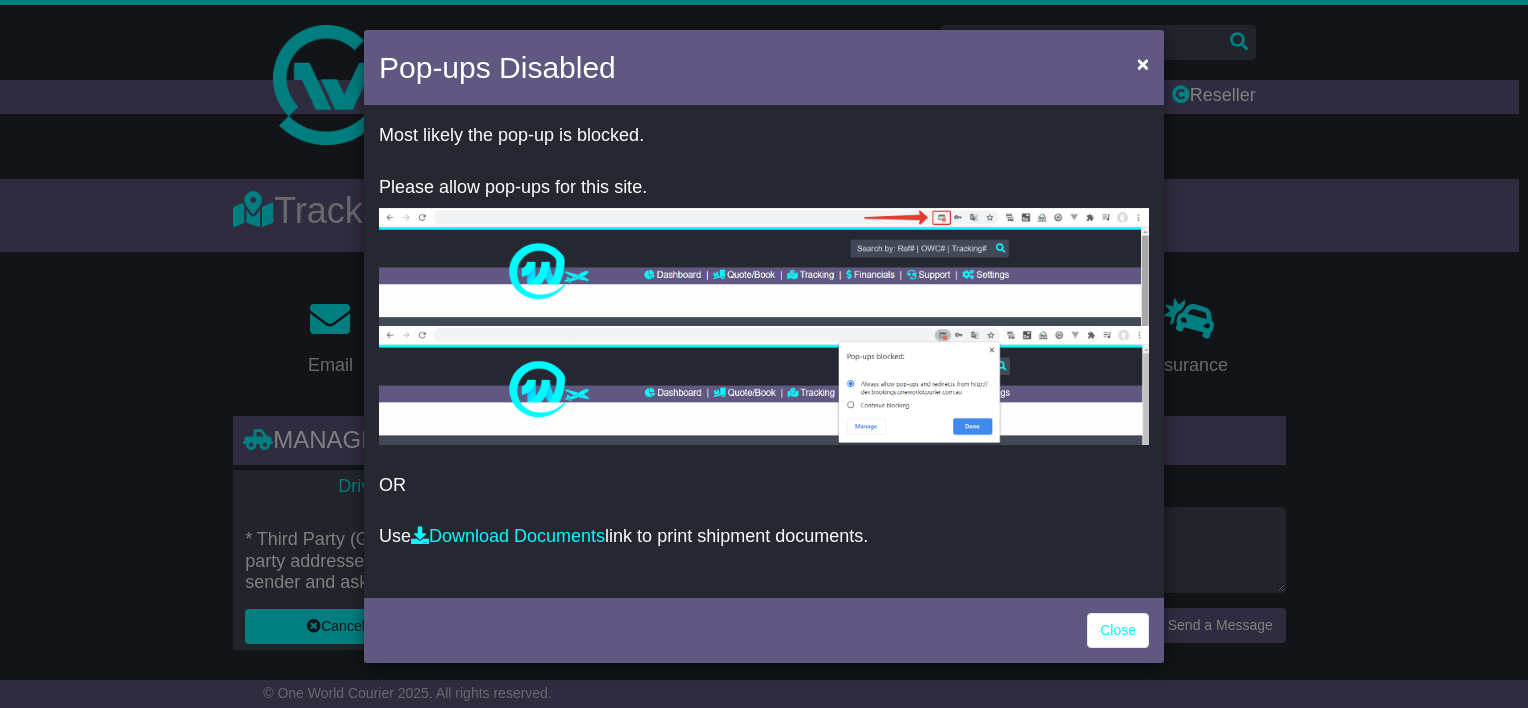 scroll, scrollTop: 0, scrollLeft: 0, axis: both 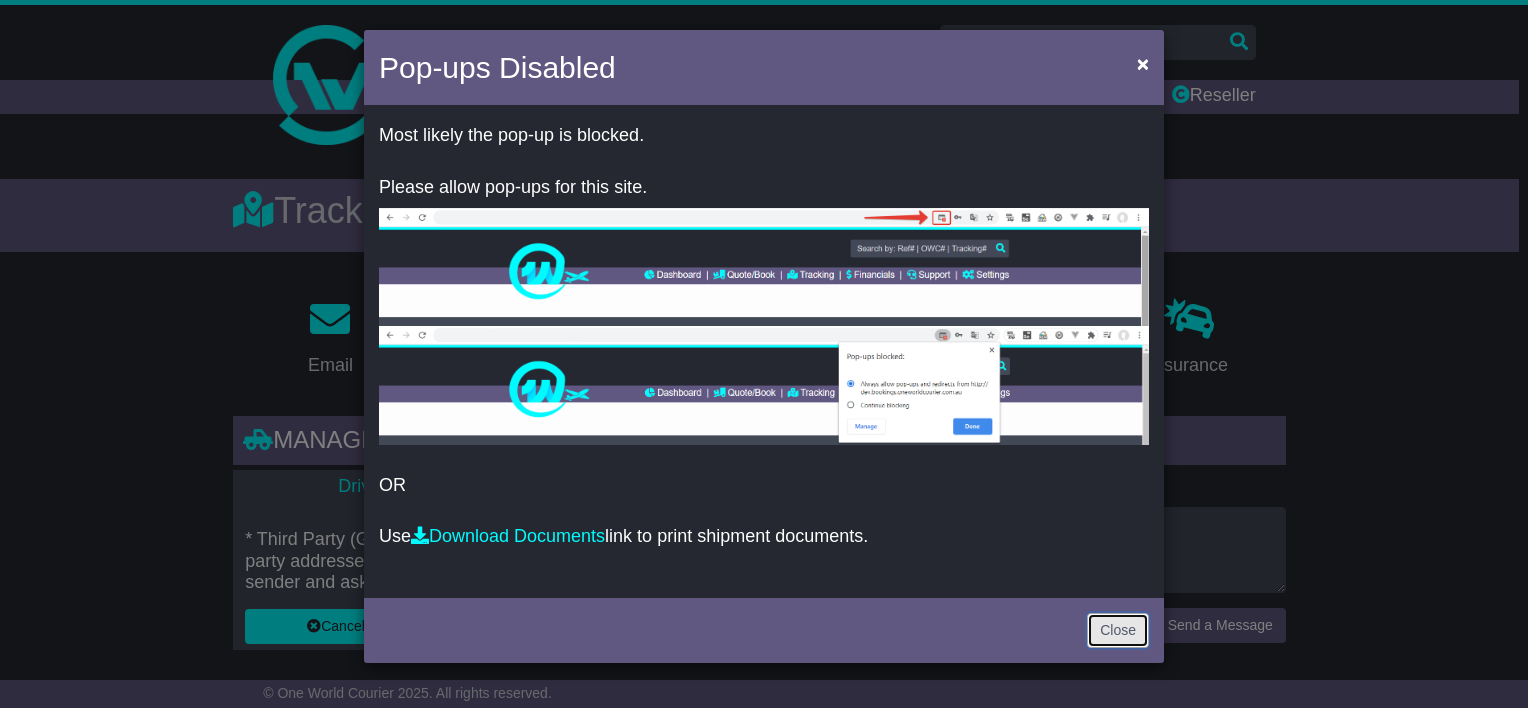 click on "Close" at bounding box center (1118, 630) 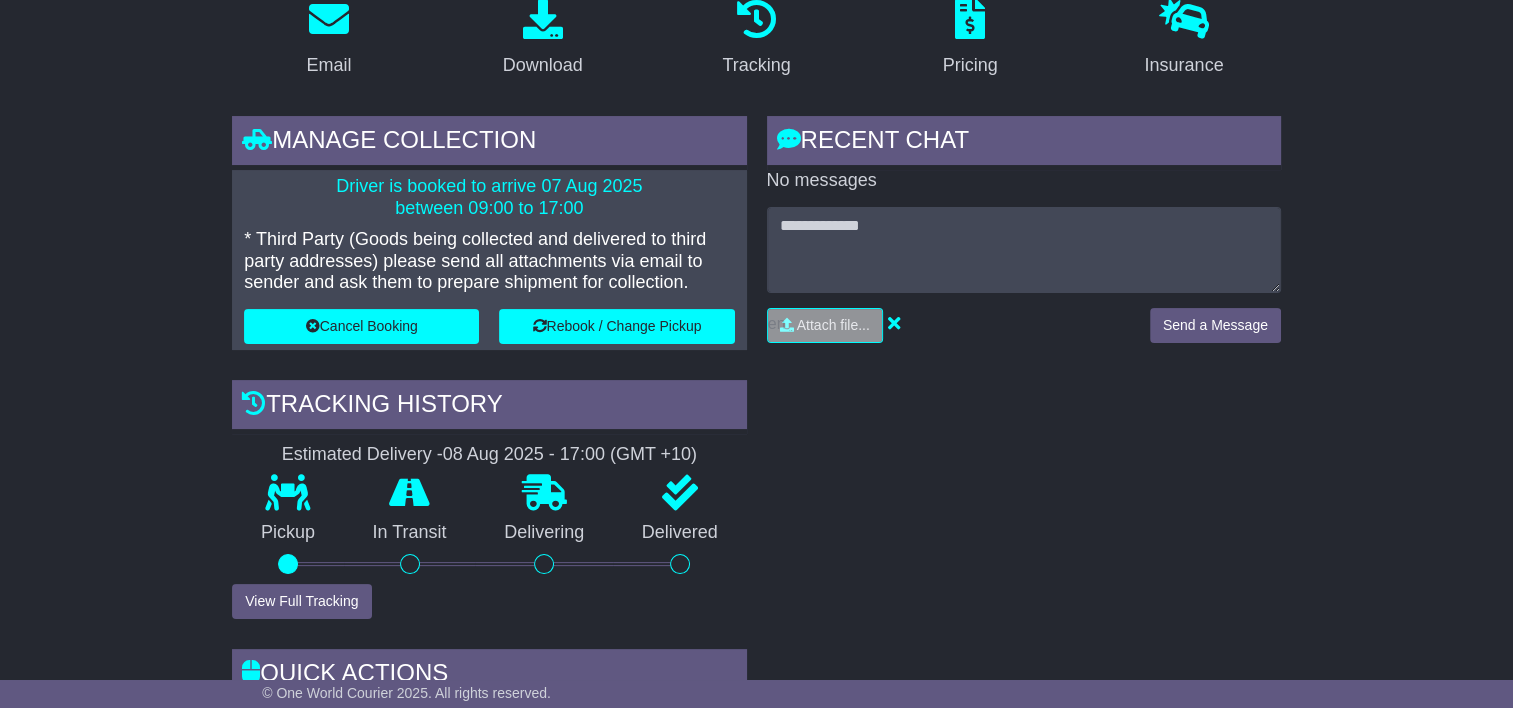 scroll, scrollTop: 0, scrollLeft: 0, axis: both 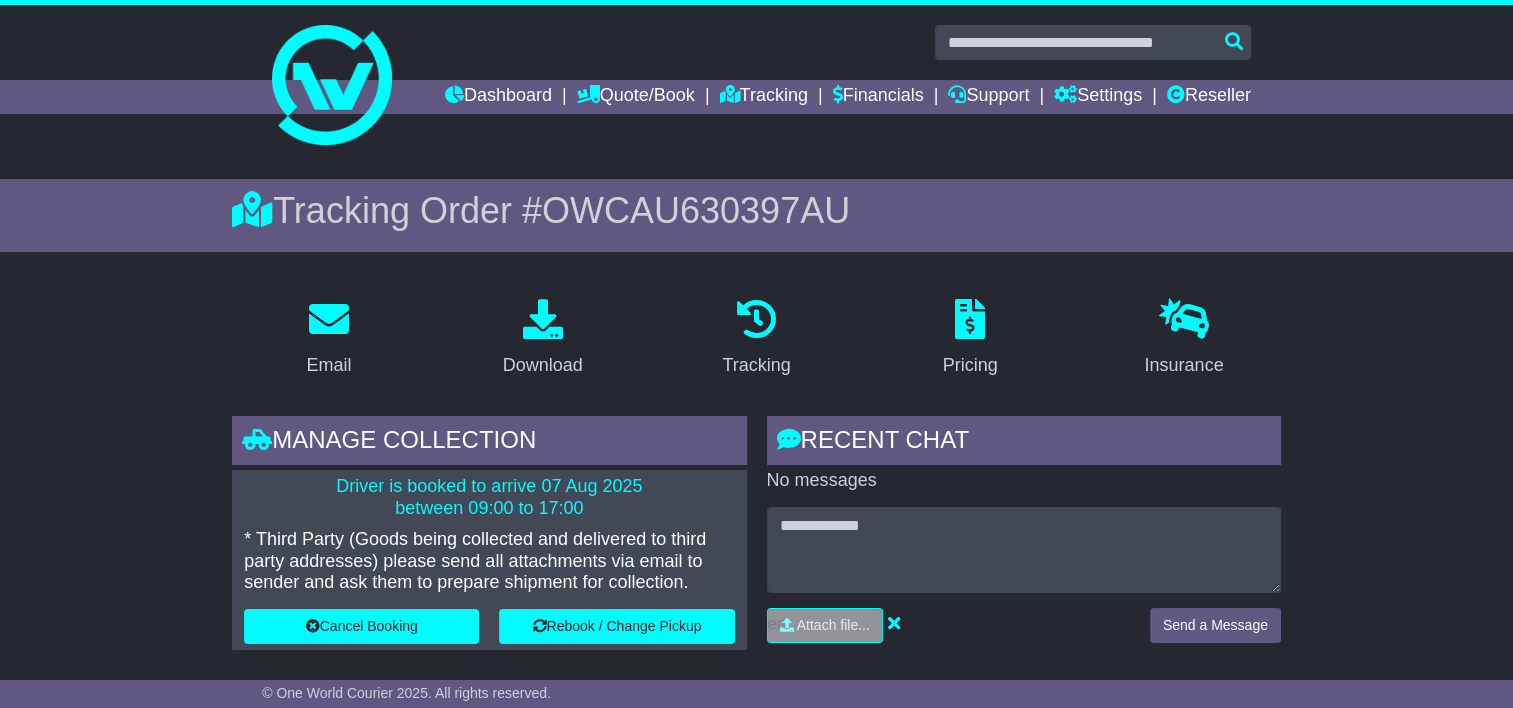 click on "OWCAU630397AU" at bounding box center [696, 210] 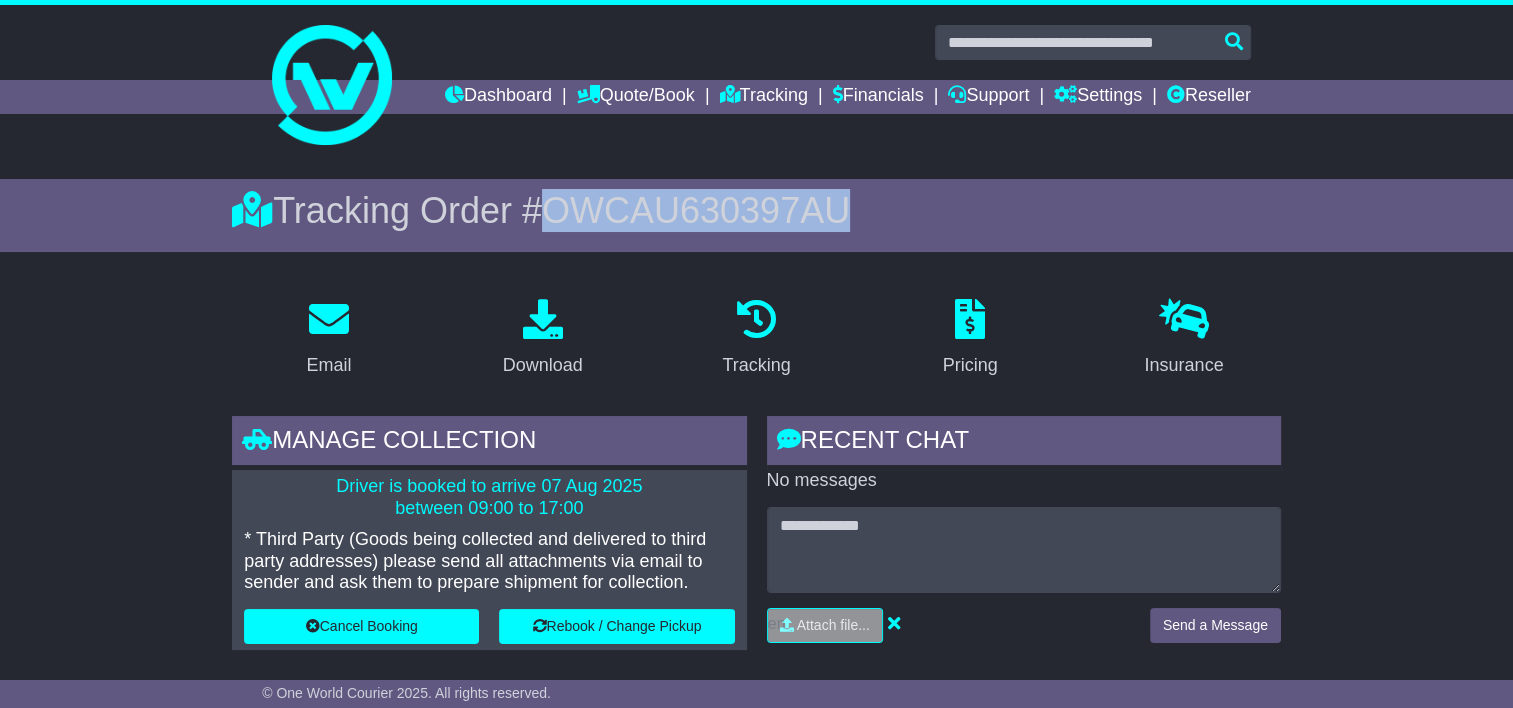 click on "OWCAU630397AU" at bounding box center [696, 210] 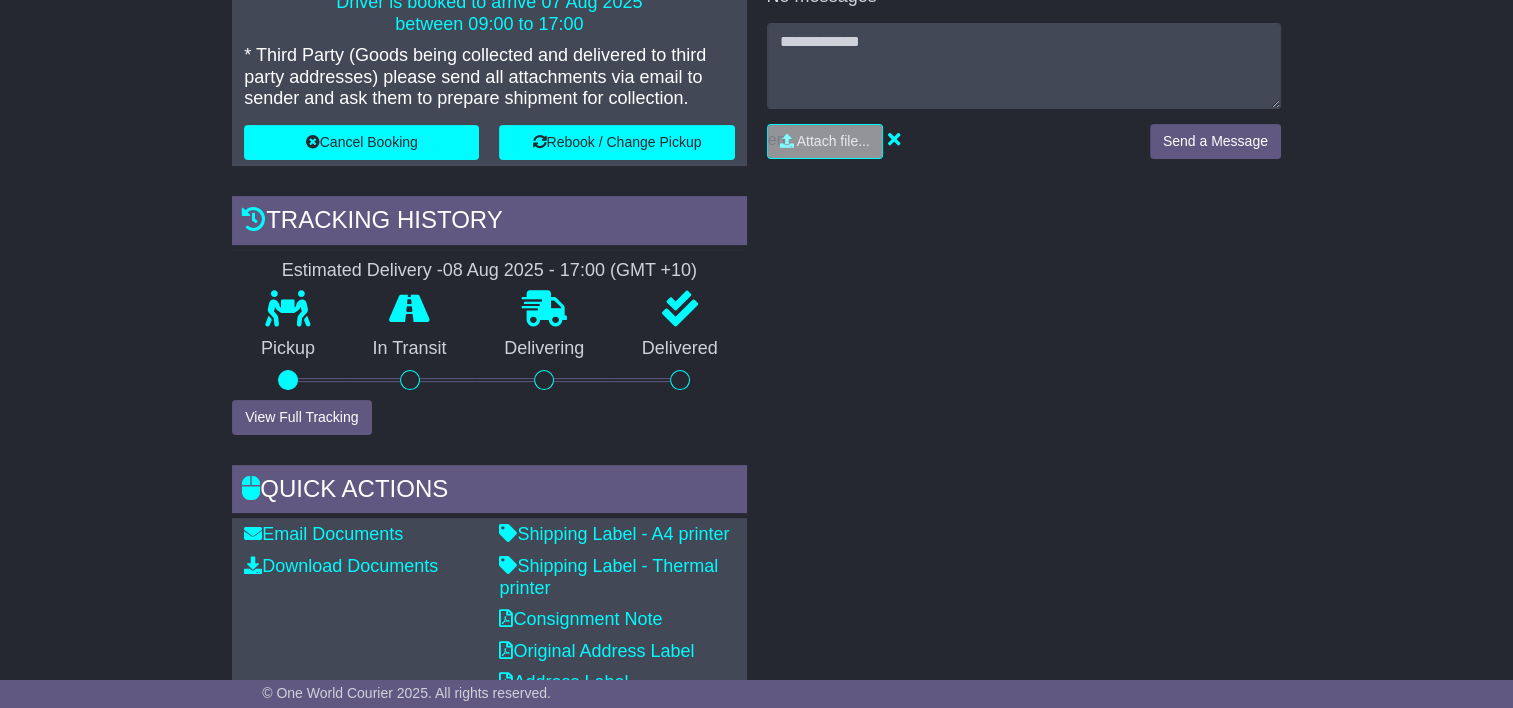 scroll, scrollTop: 700, scrollLeft: 0, axis: vertical 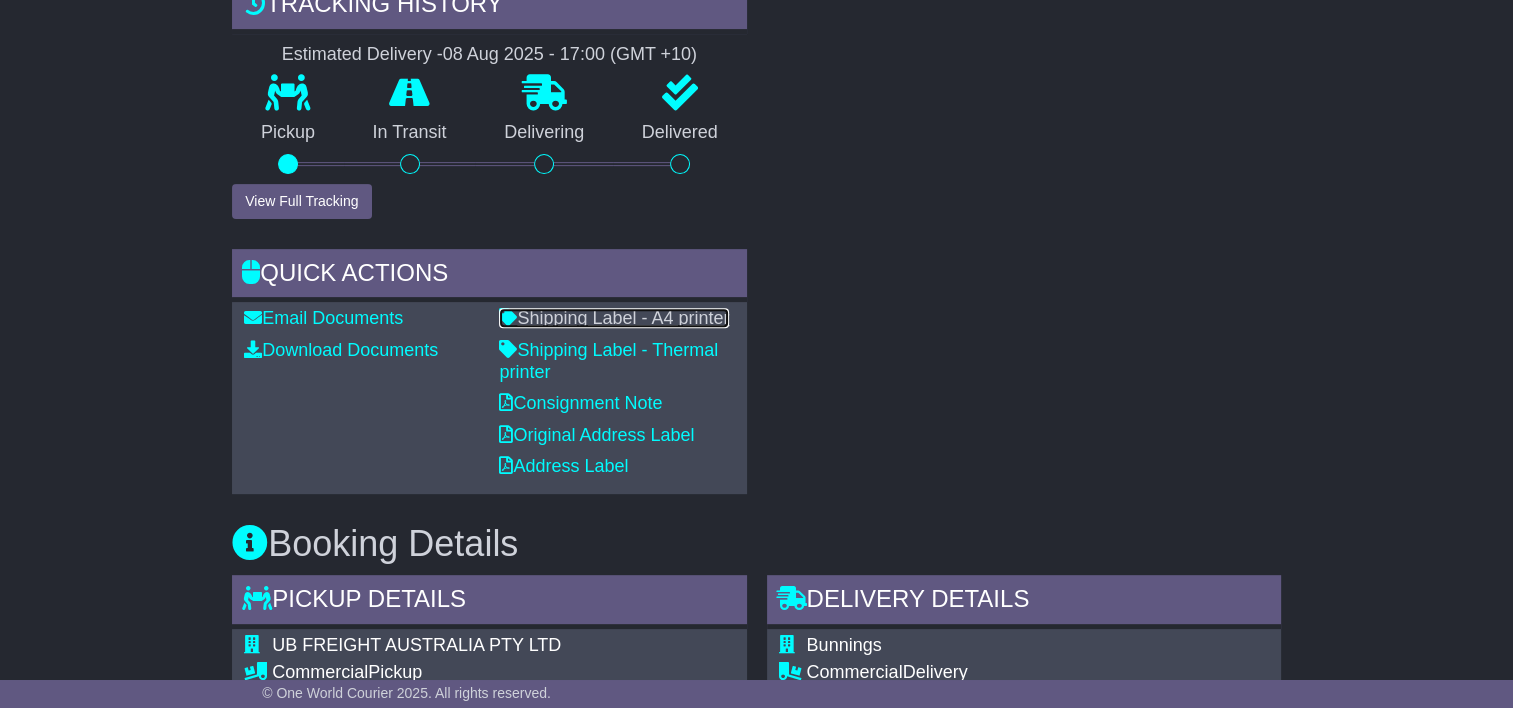 click on "Shipping Label - A4 printer" at bounding box center [614, 318] 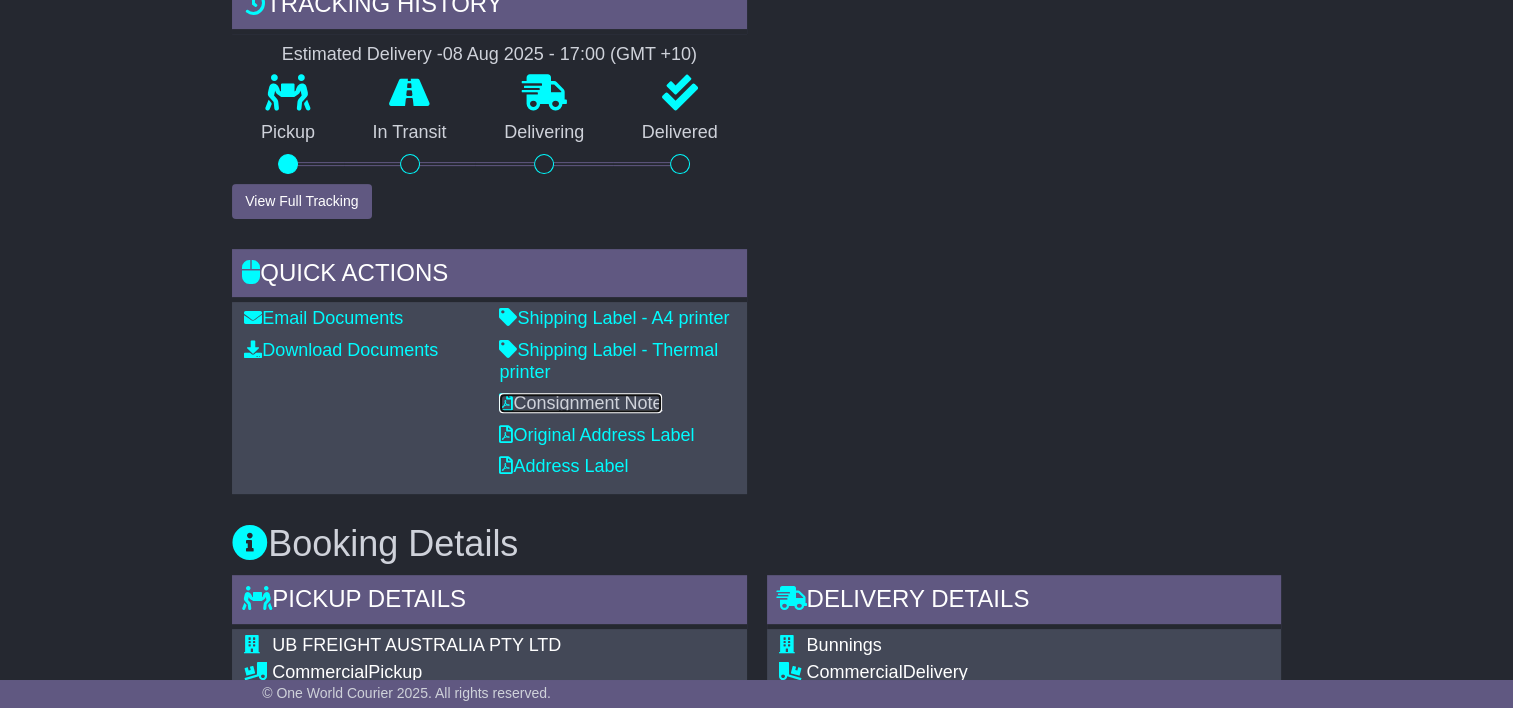click on "Consignment Note" at bounding box center [580, 403] 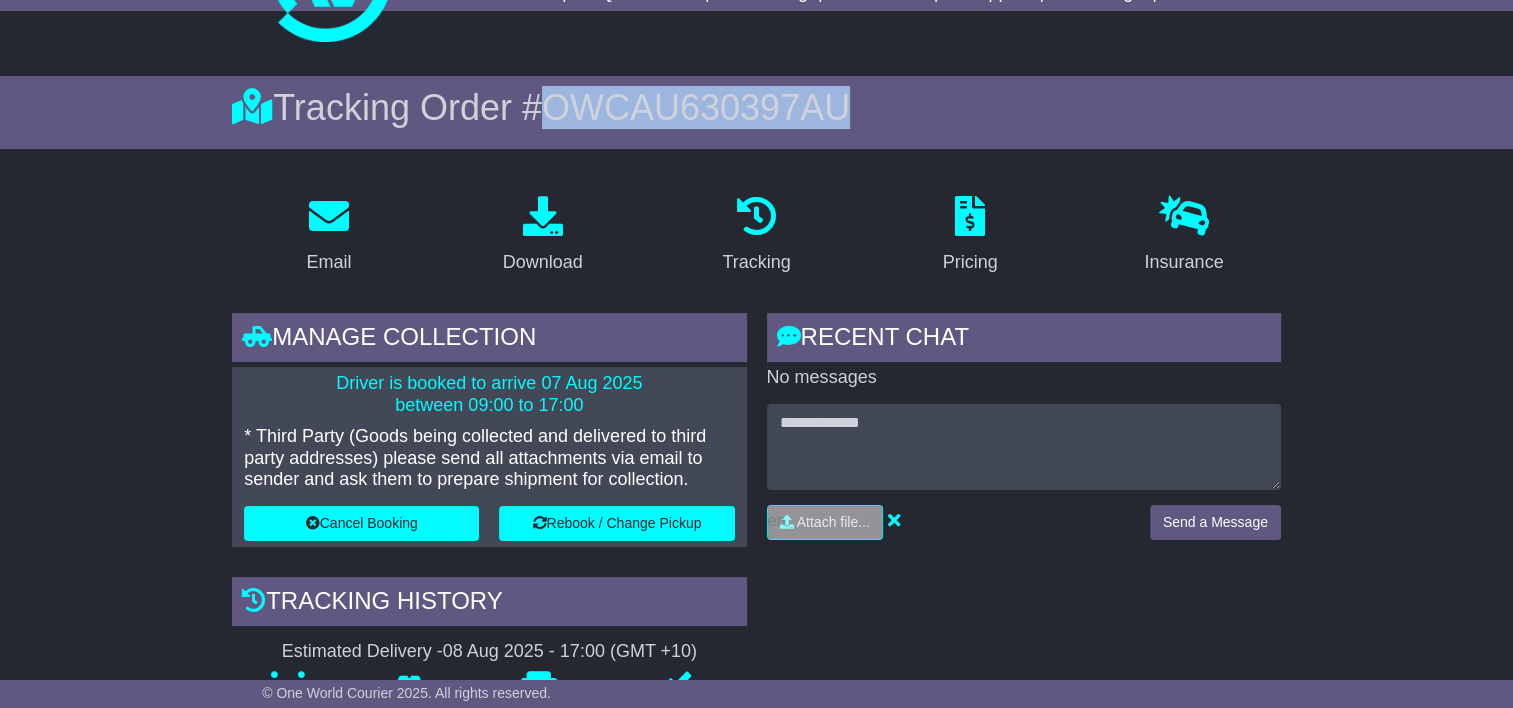 scroll, scrollTop: 0, scrollLeft: 0, axis: both 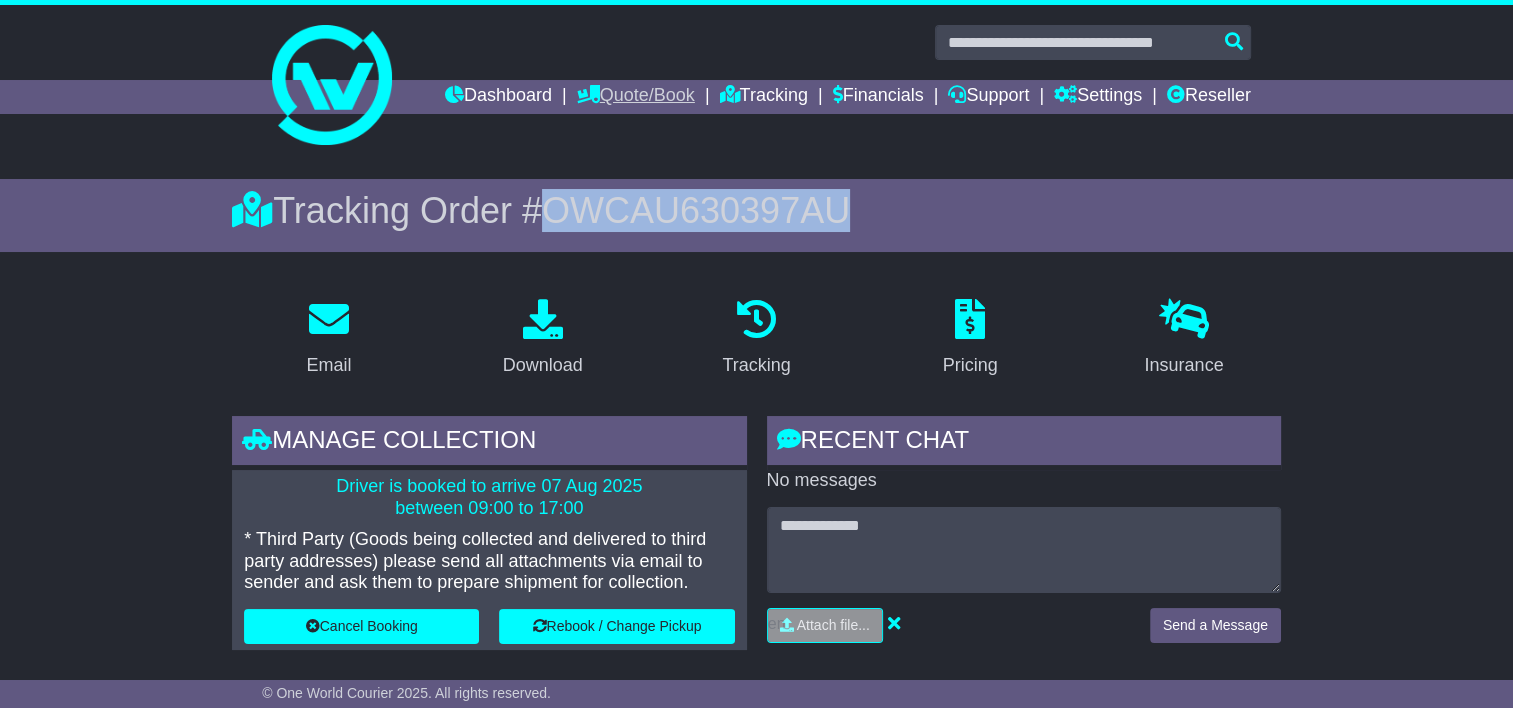 click on "Quote/Book" at bounding box center (636, 97) 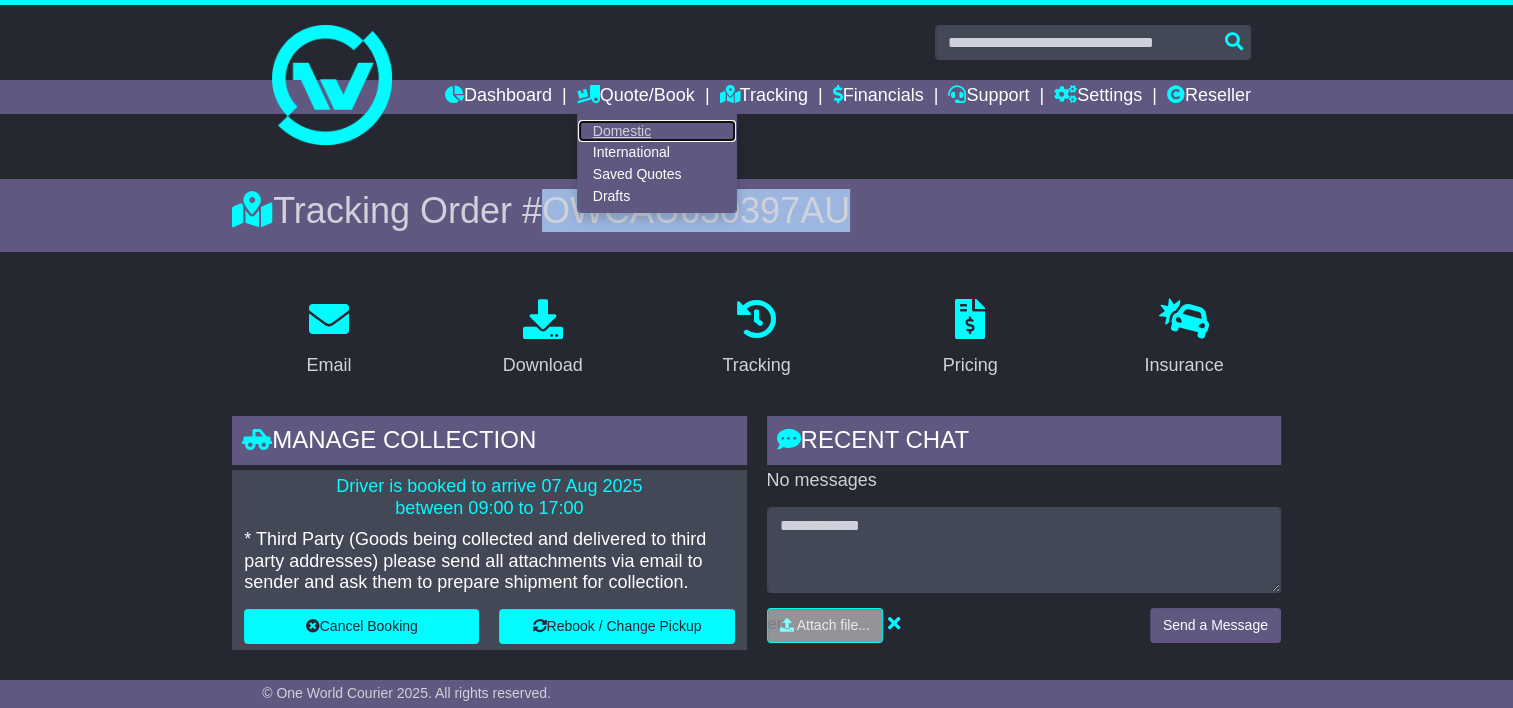 click on "Domestic" at bounding box center [657, 131] 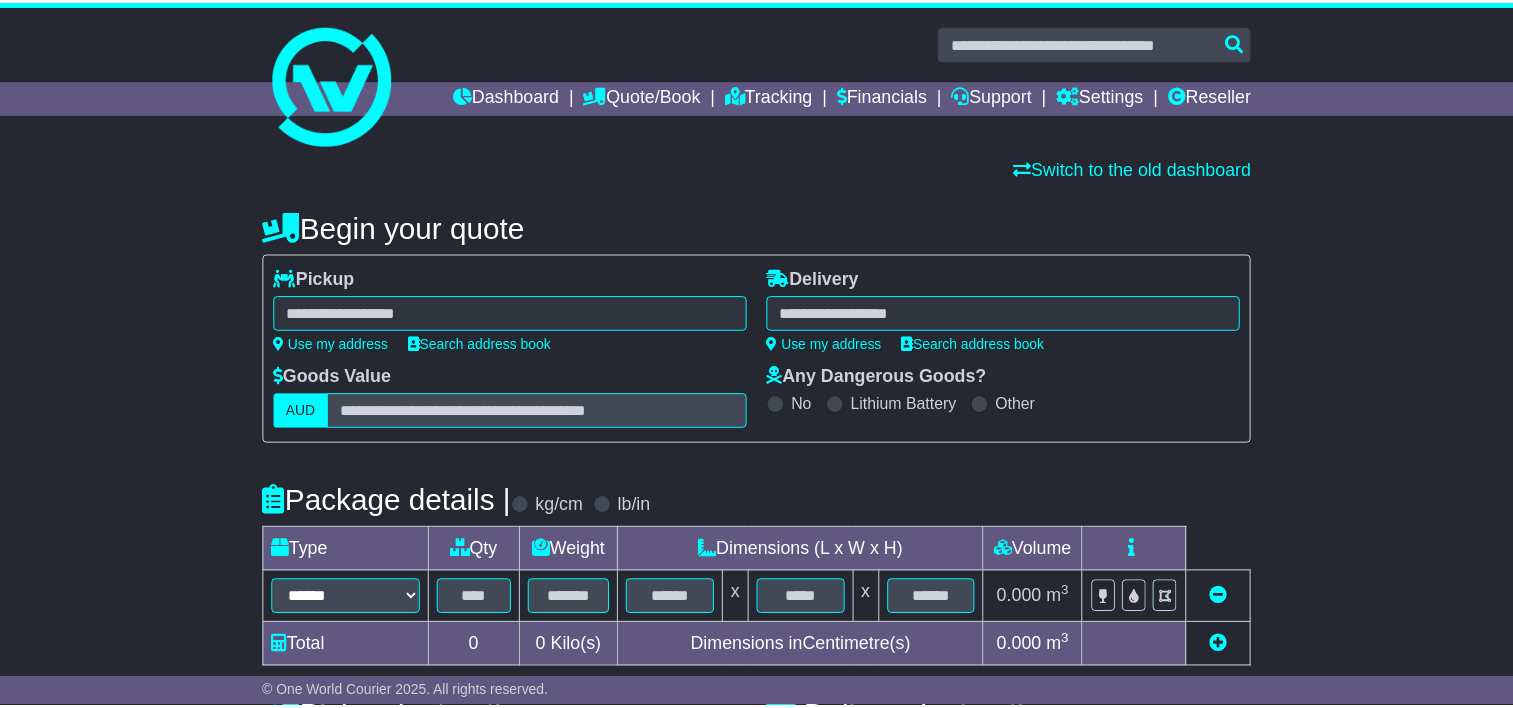 scroll, scrollTop: 0, scrollLeft: 0, axis: both 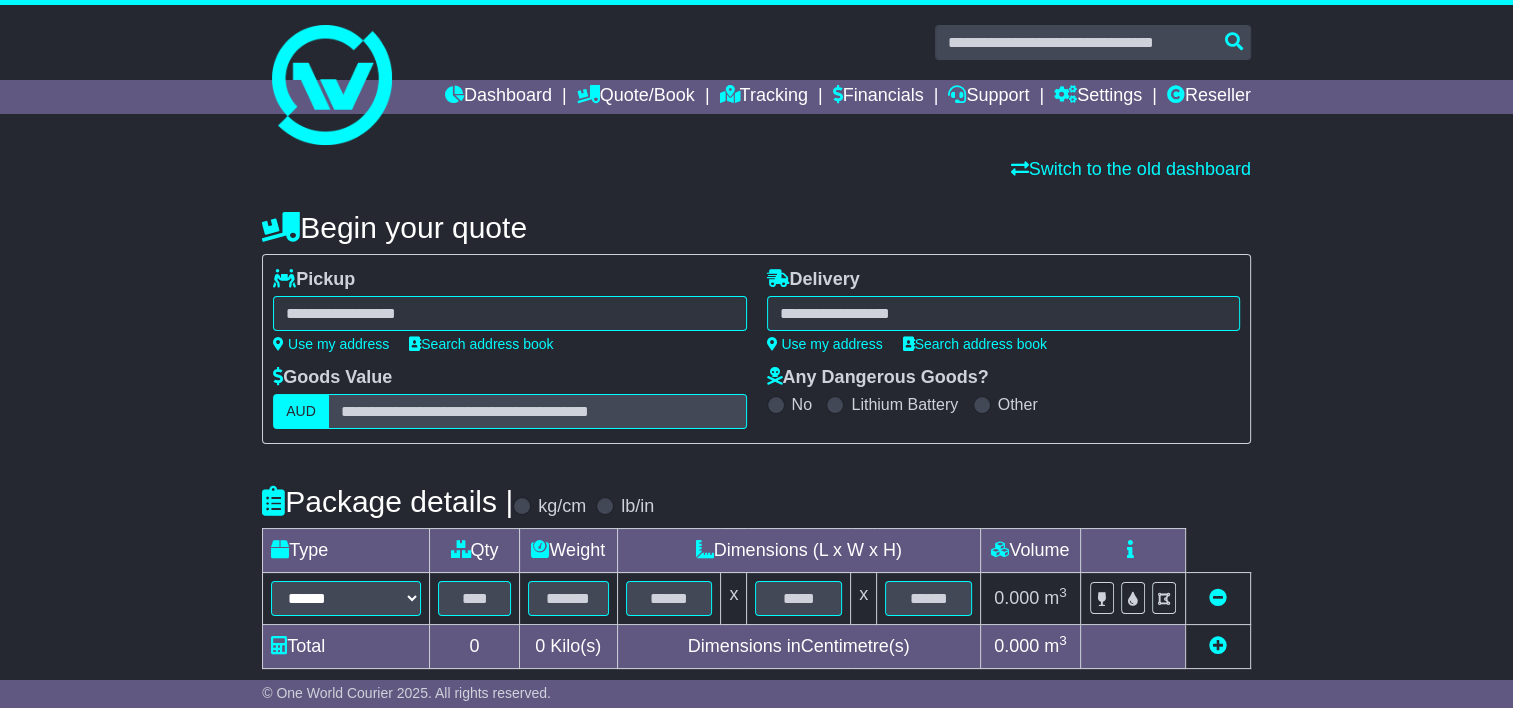 click at bounding box center [509, 313] 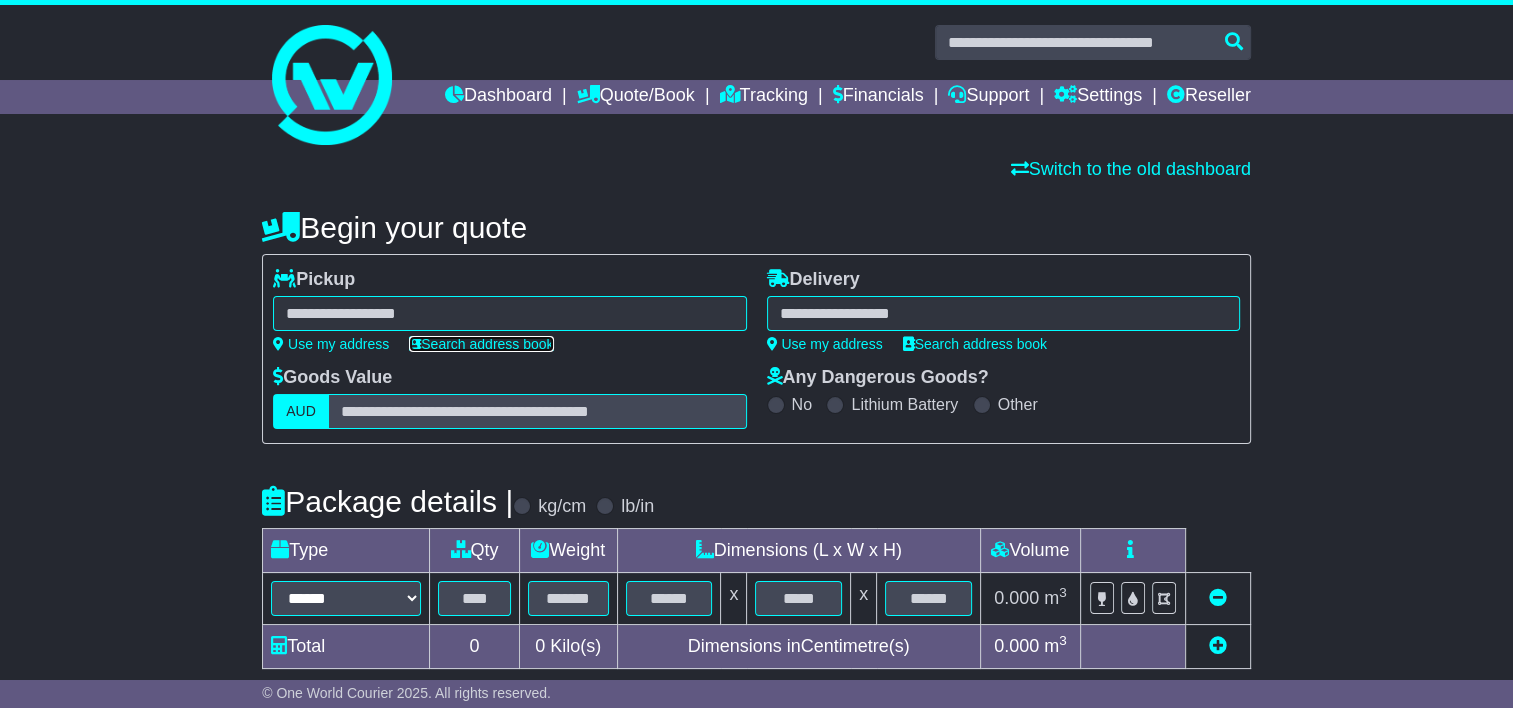 click on "Search address book" at bounding box center (481, 344) 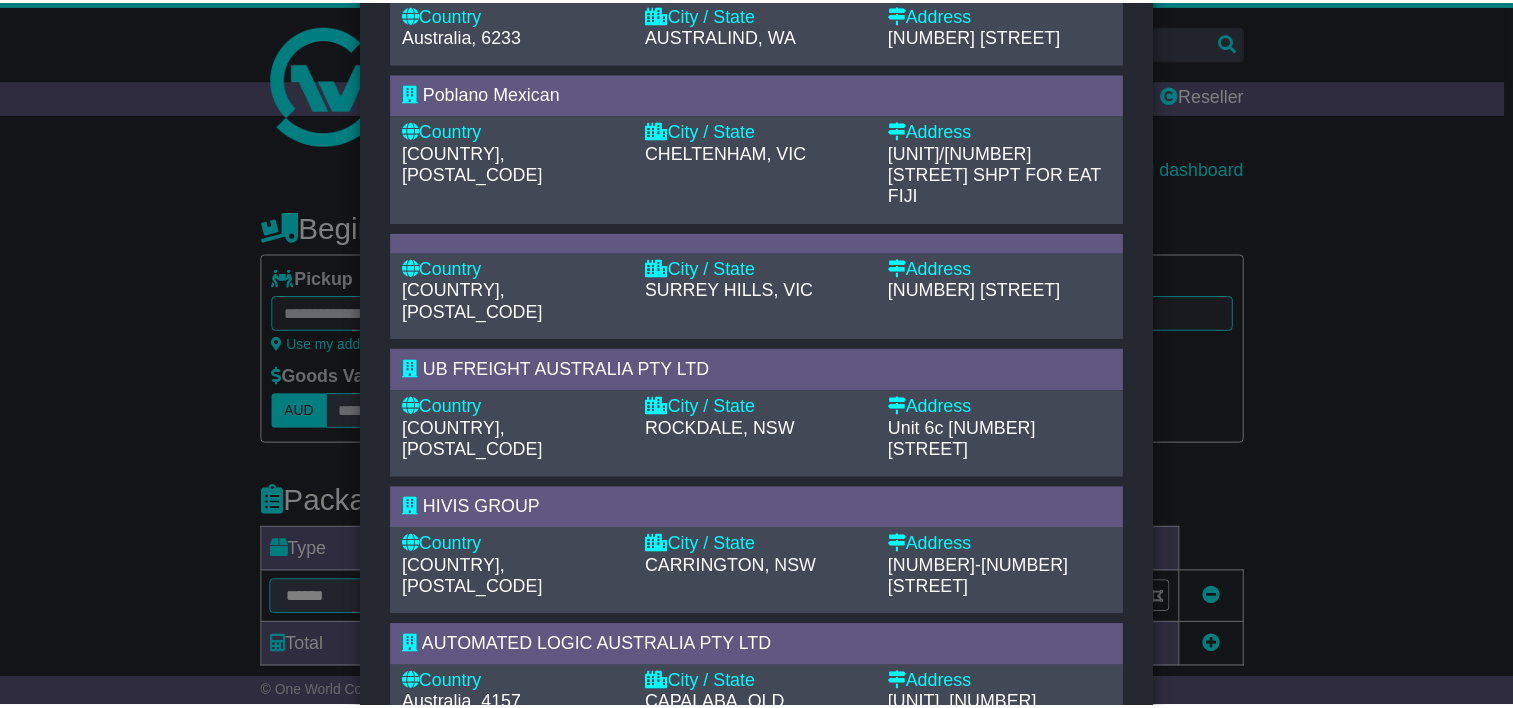 scroll, scrollTop: 782, scrollLeft: 0, axis: vertical 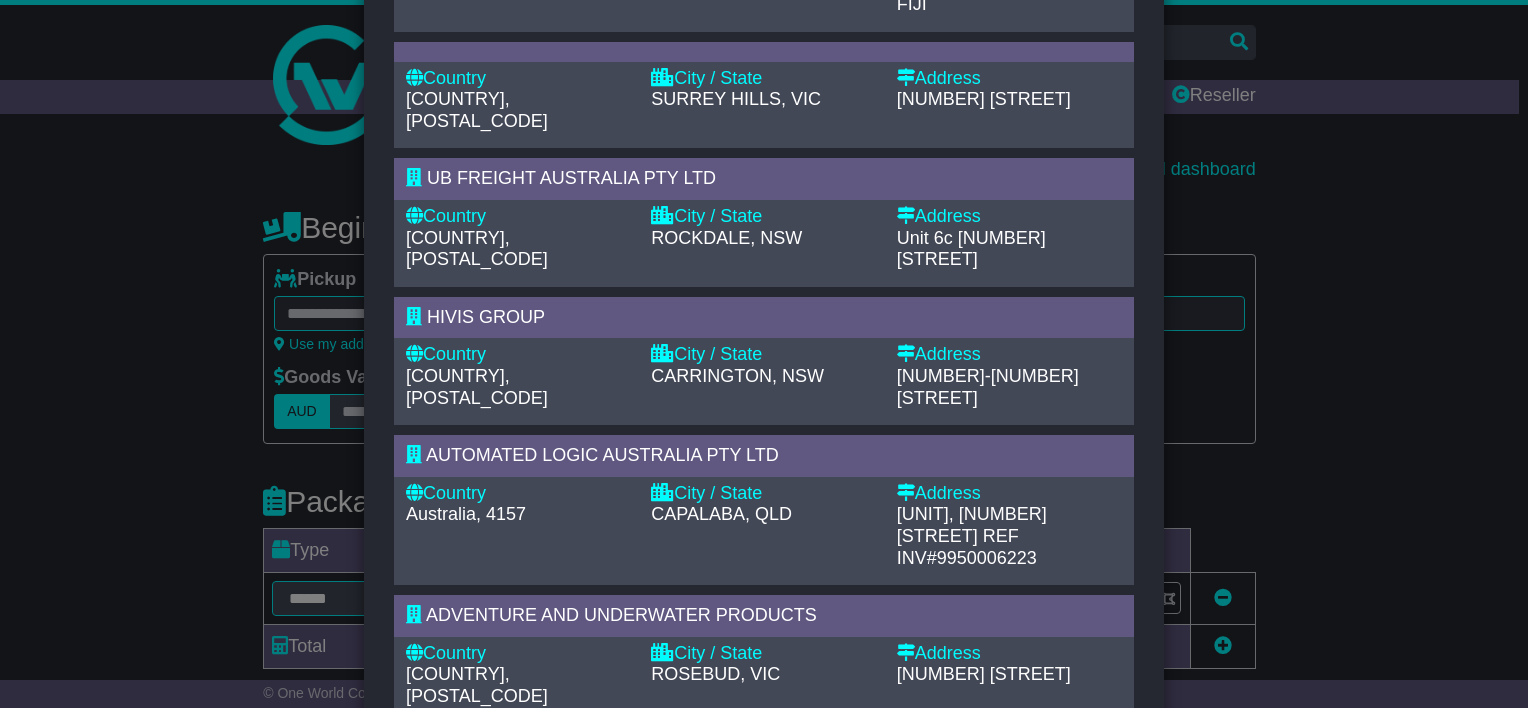 click on "Close" at bounding box center [1118, 776] 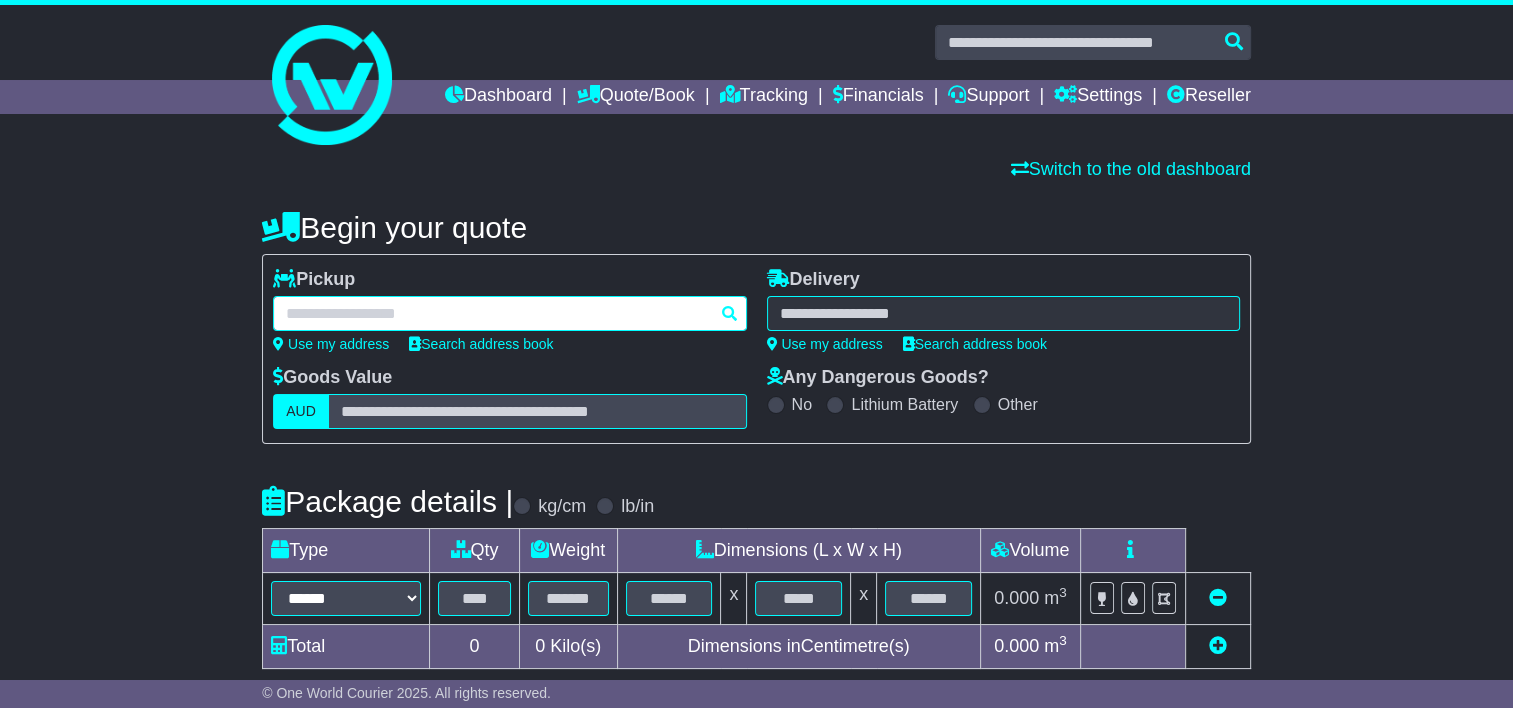 click at bounding box center (509, 313) 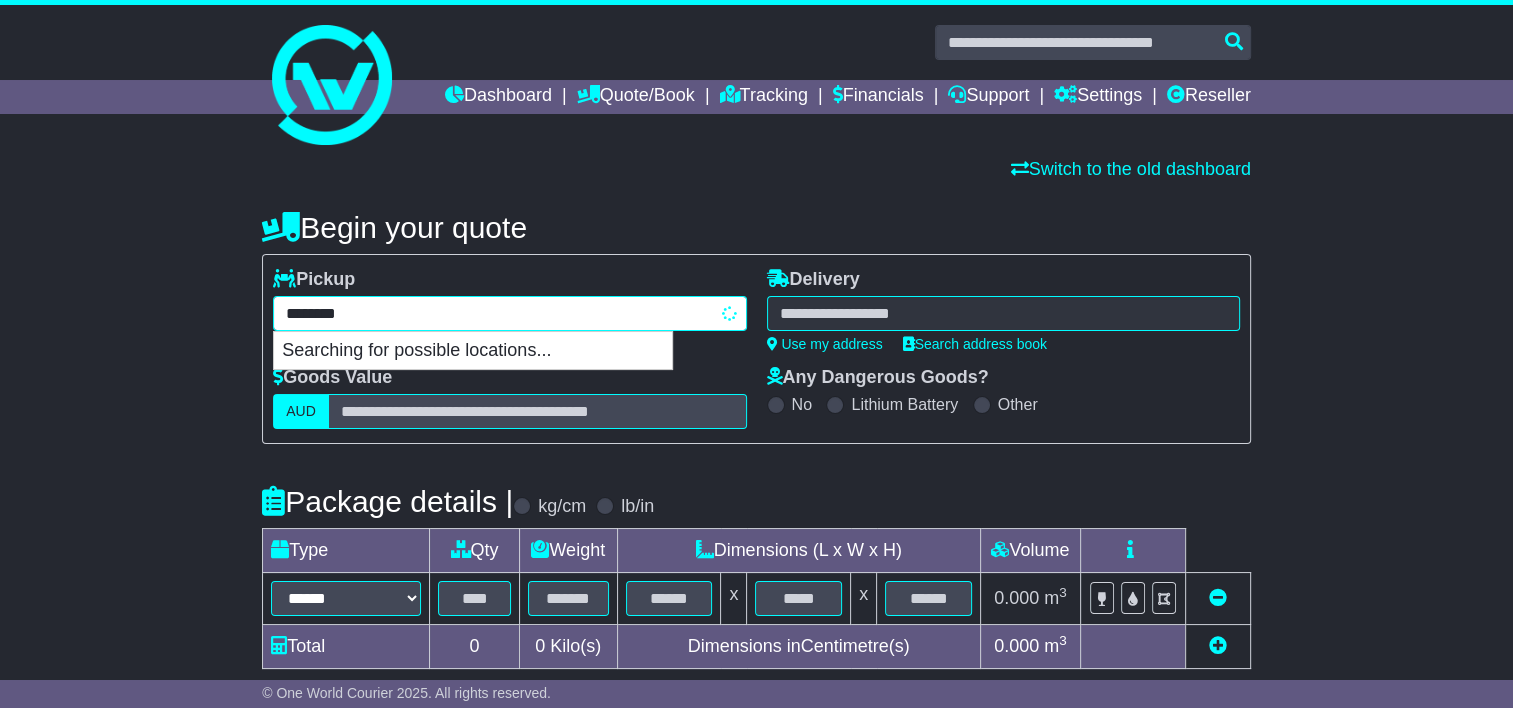 type on "*********" 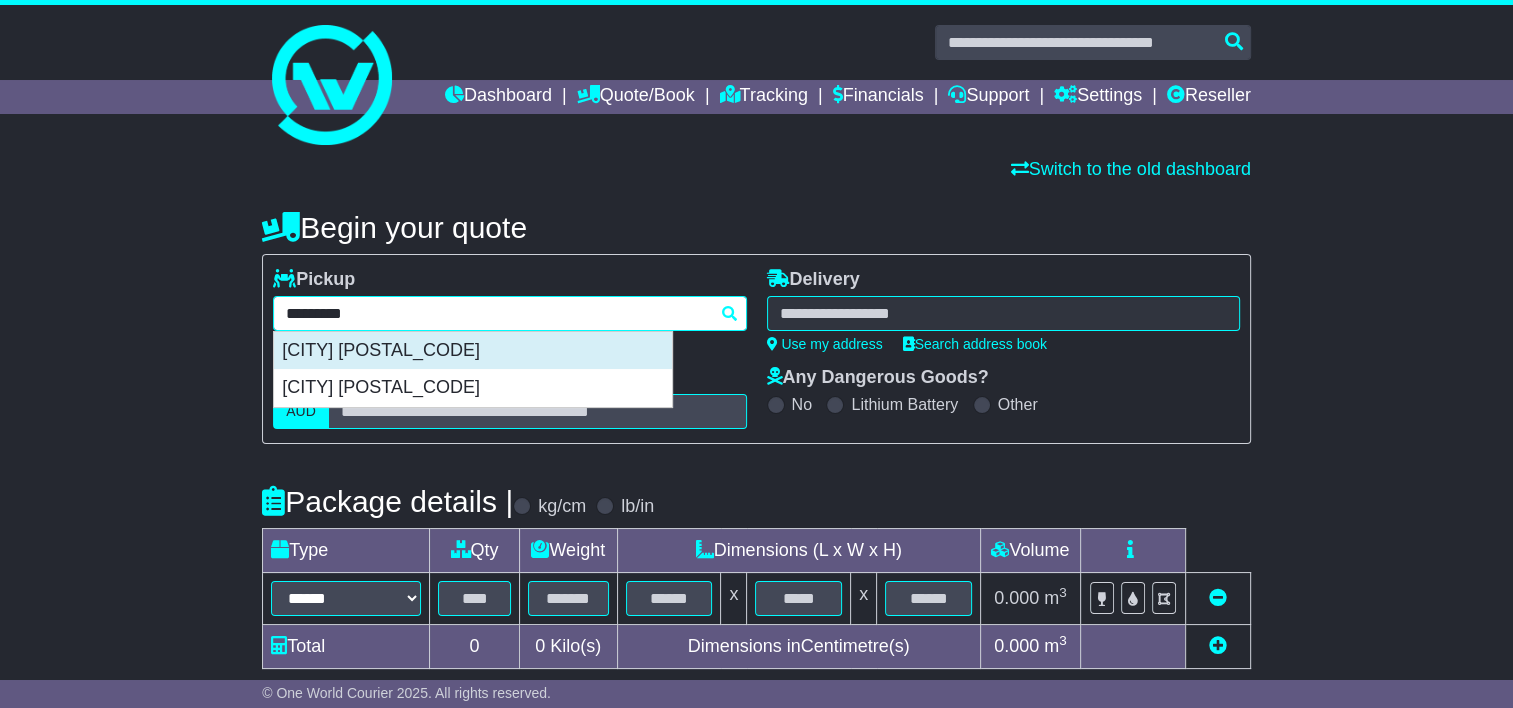 click on "TOTTENHAM 3012" at bounding box center (473, 351) 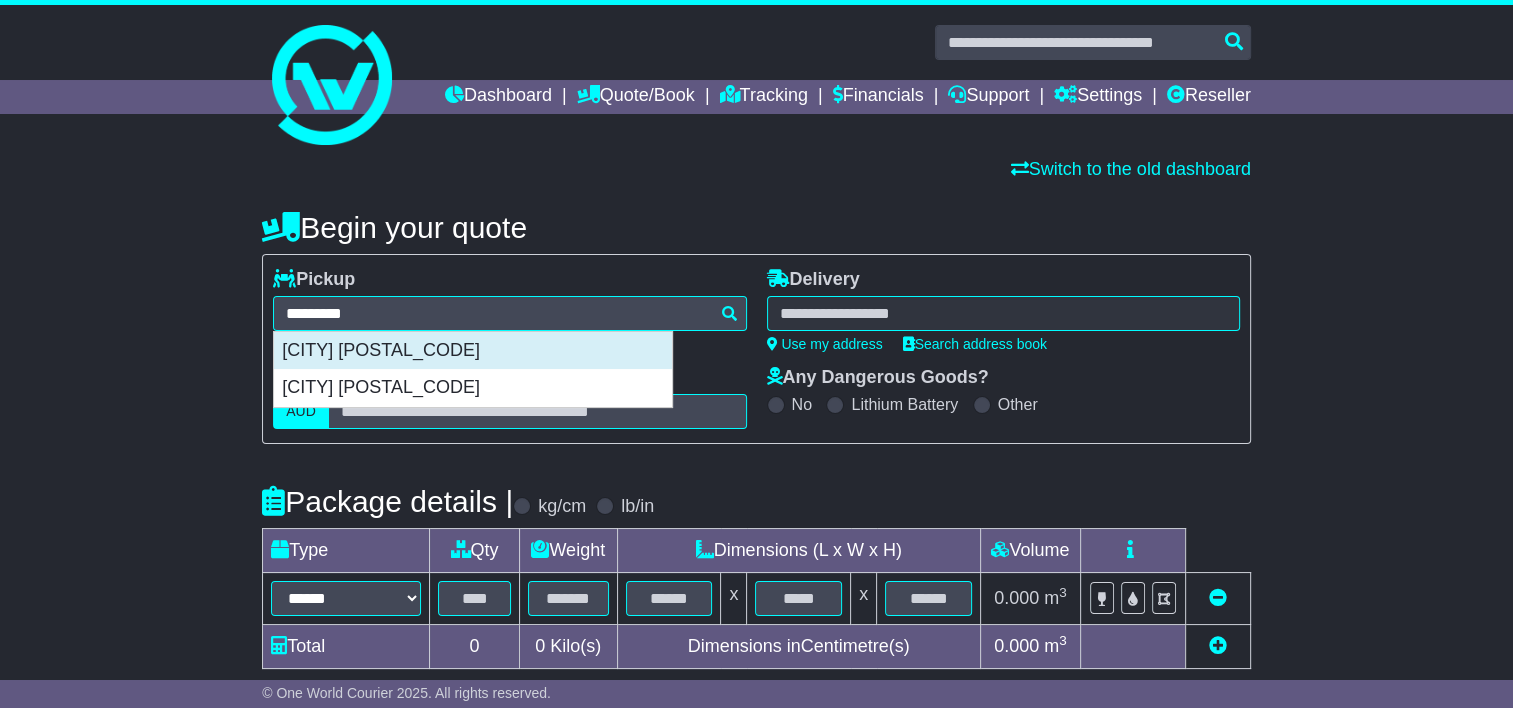 type on "**********" 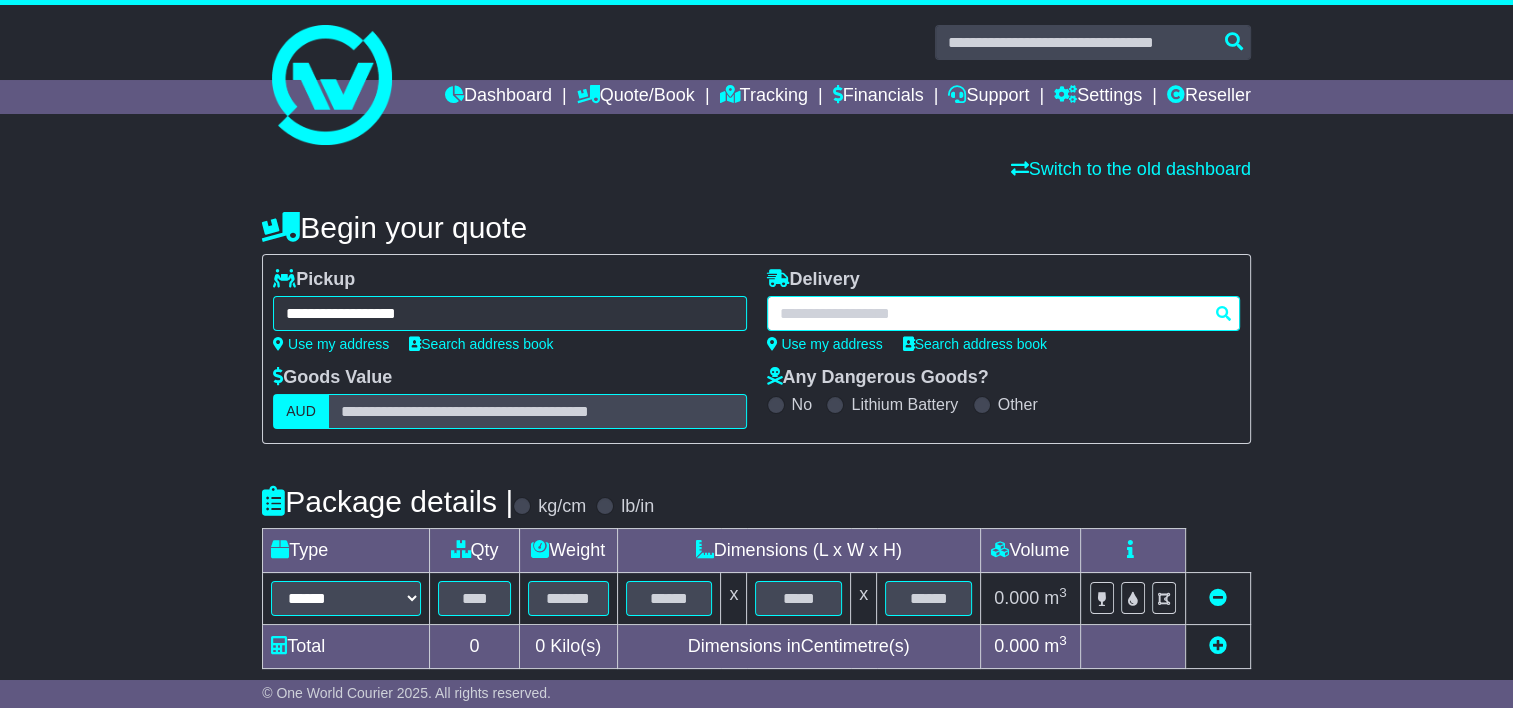 click at bounding box center (1003, 313) 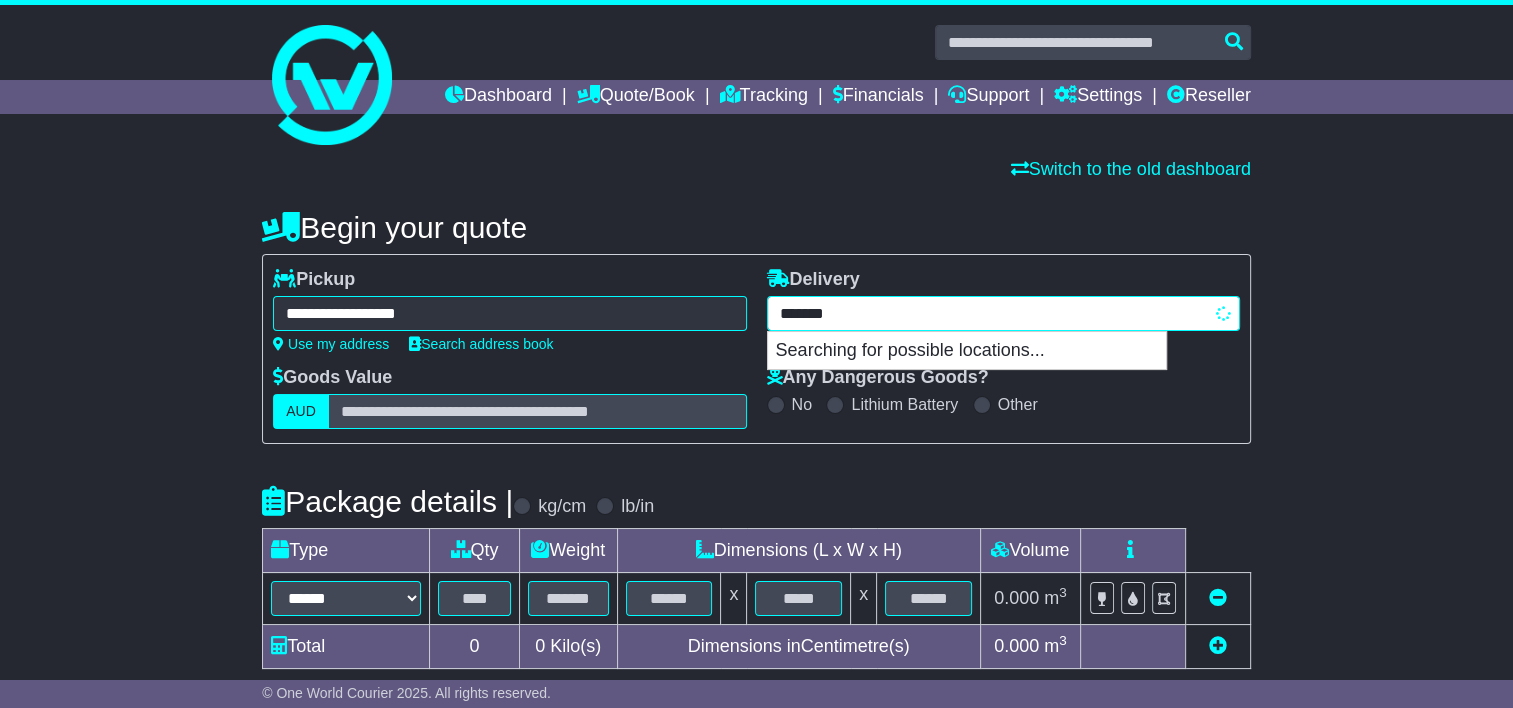 type on "********" 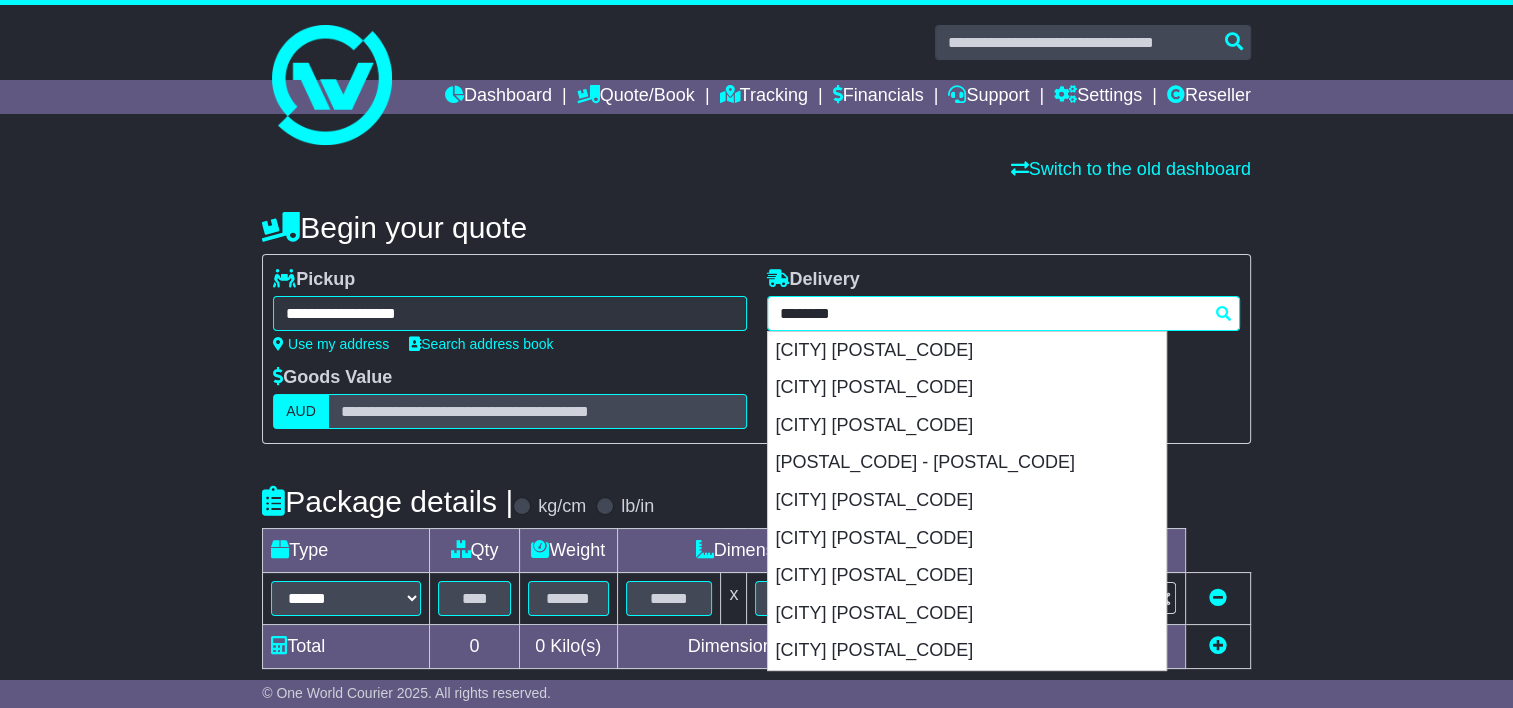click on "******** kingston KINGSTON 2604 KINGSTON 3364 KINGSTON 4114 KINGSTON 7050 - 7051 KINGSTON 6256 KINGSTON BEACH 7050 KINGSTON ON MURRAY 5331 KINGSTON PARK 5049 KINGSTON SE 5275" at bounding box center [1003, 313] 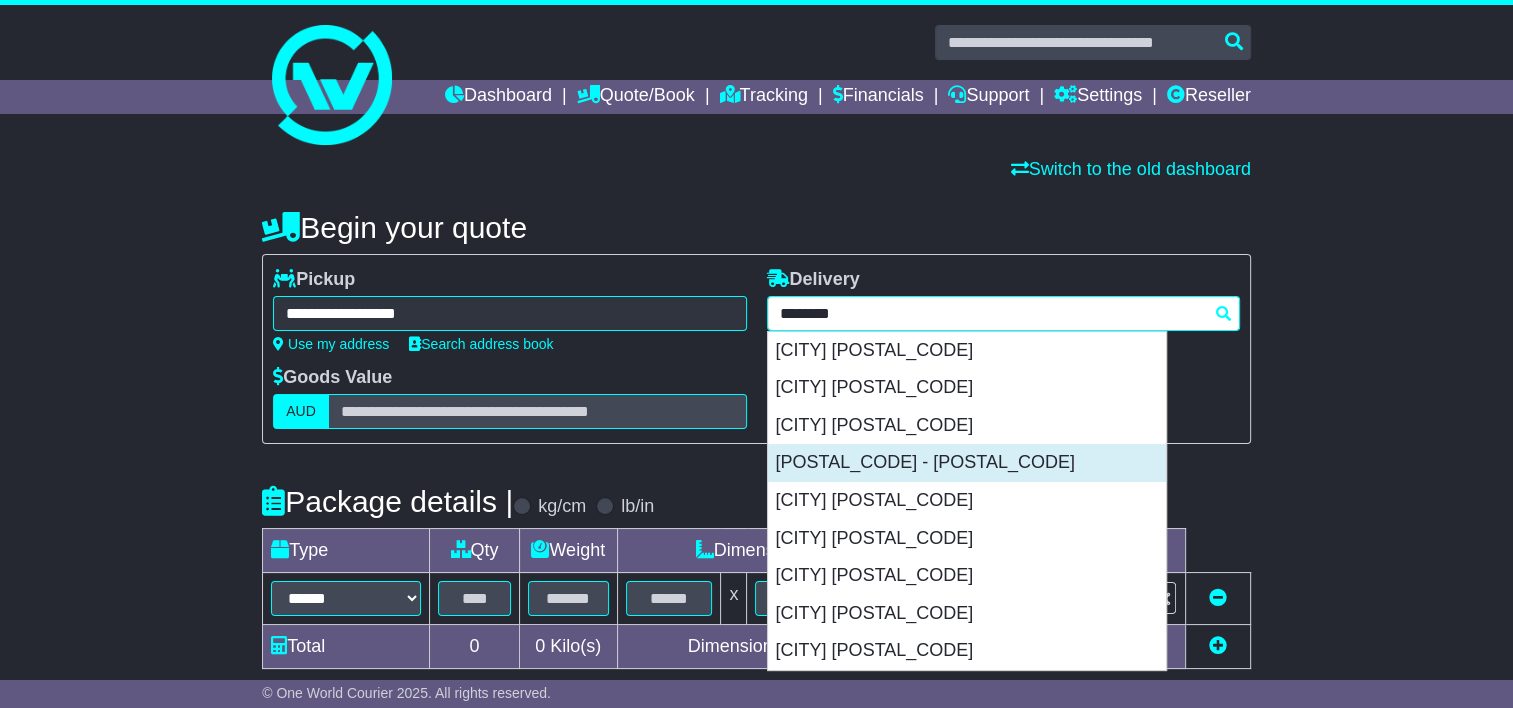 click on "KINGSTON 7050 - 7051" at bounding box center (967, 463) 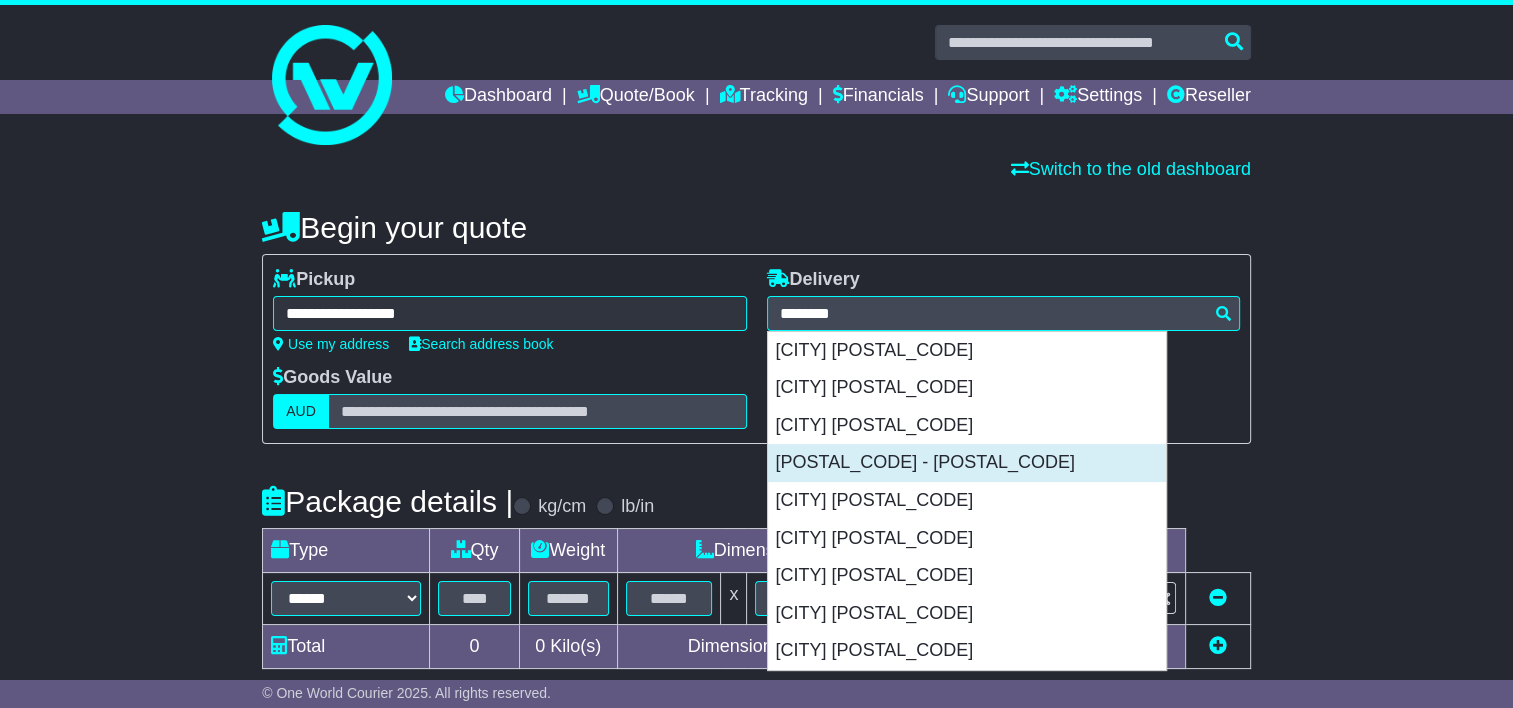 type on "**********" 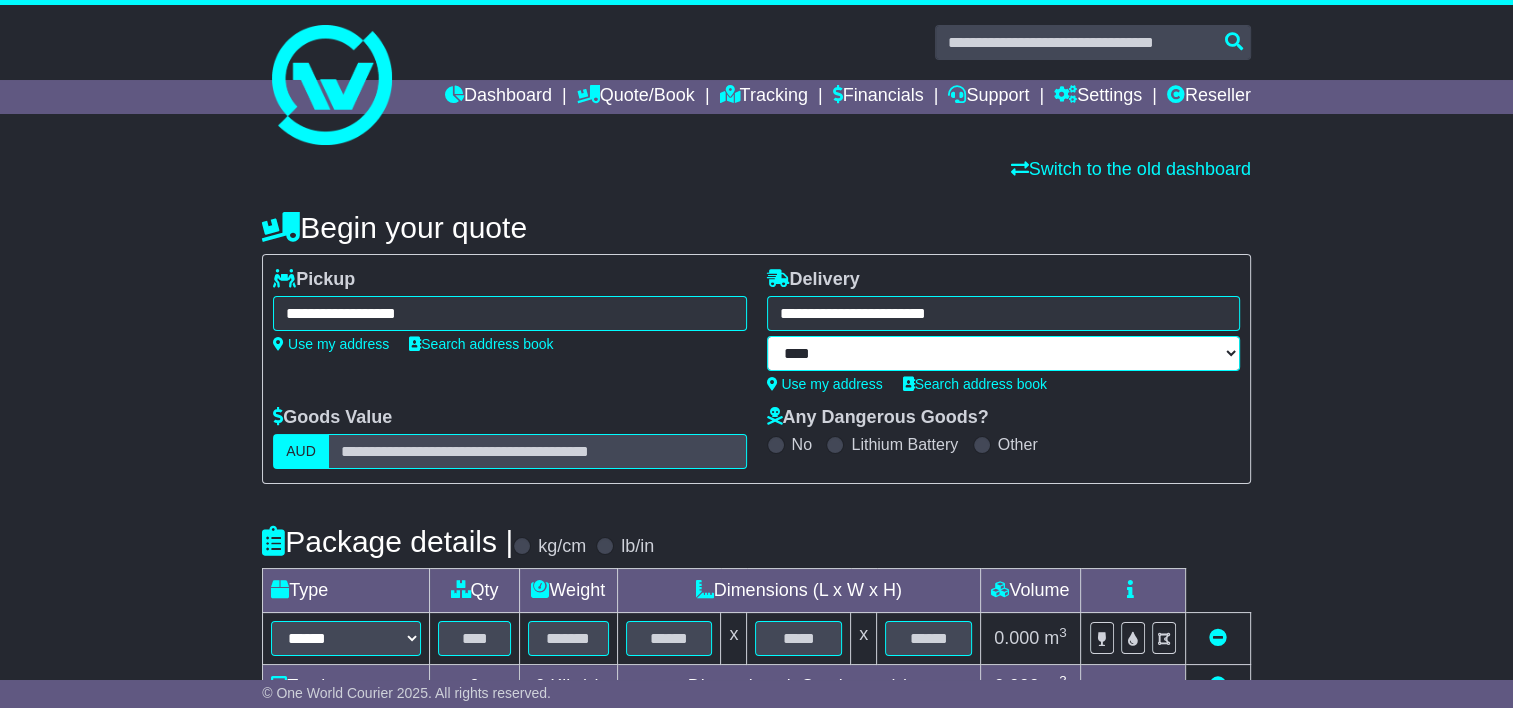 click on "**** ****" at bounding box center (1003, 353) 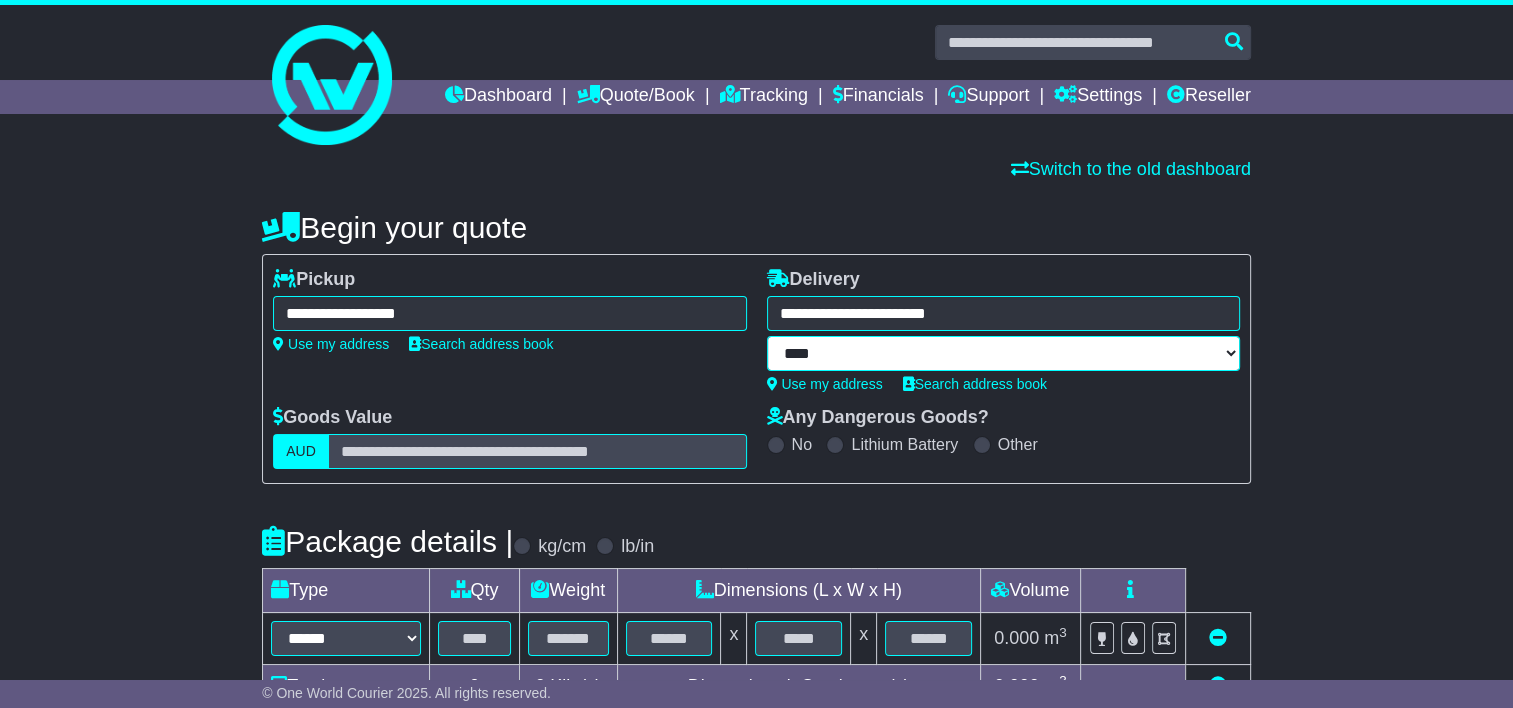 click on "**** ****" at bounding box center (1003, 353) 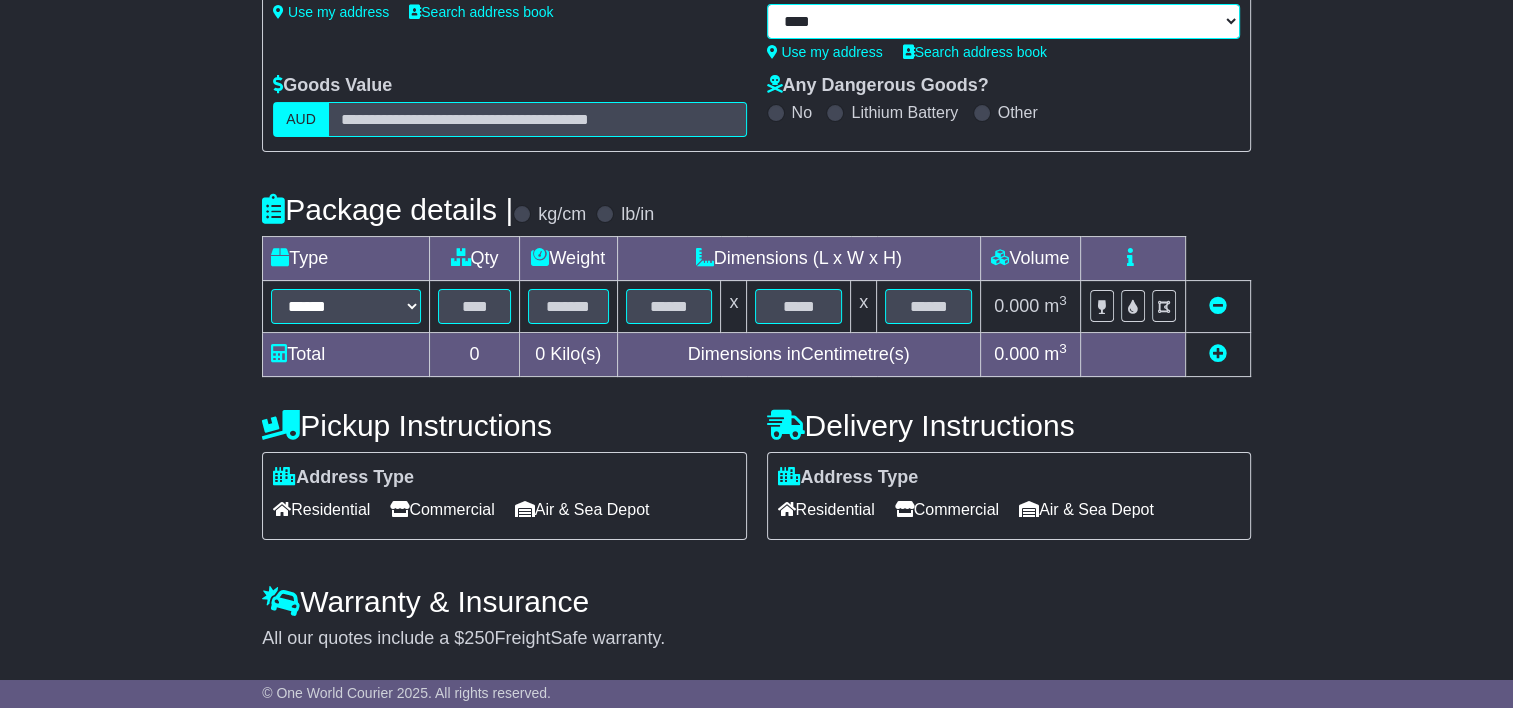 scroll, scrollTop: 387, scrollLeft: 0, axis: vertical 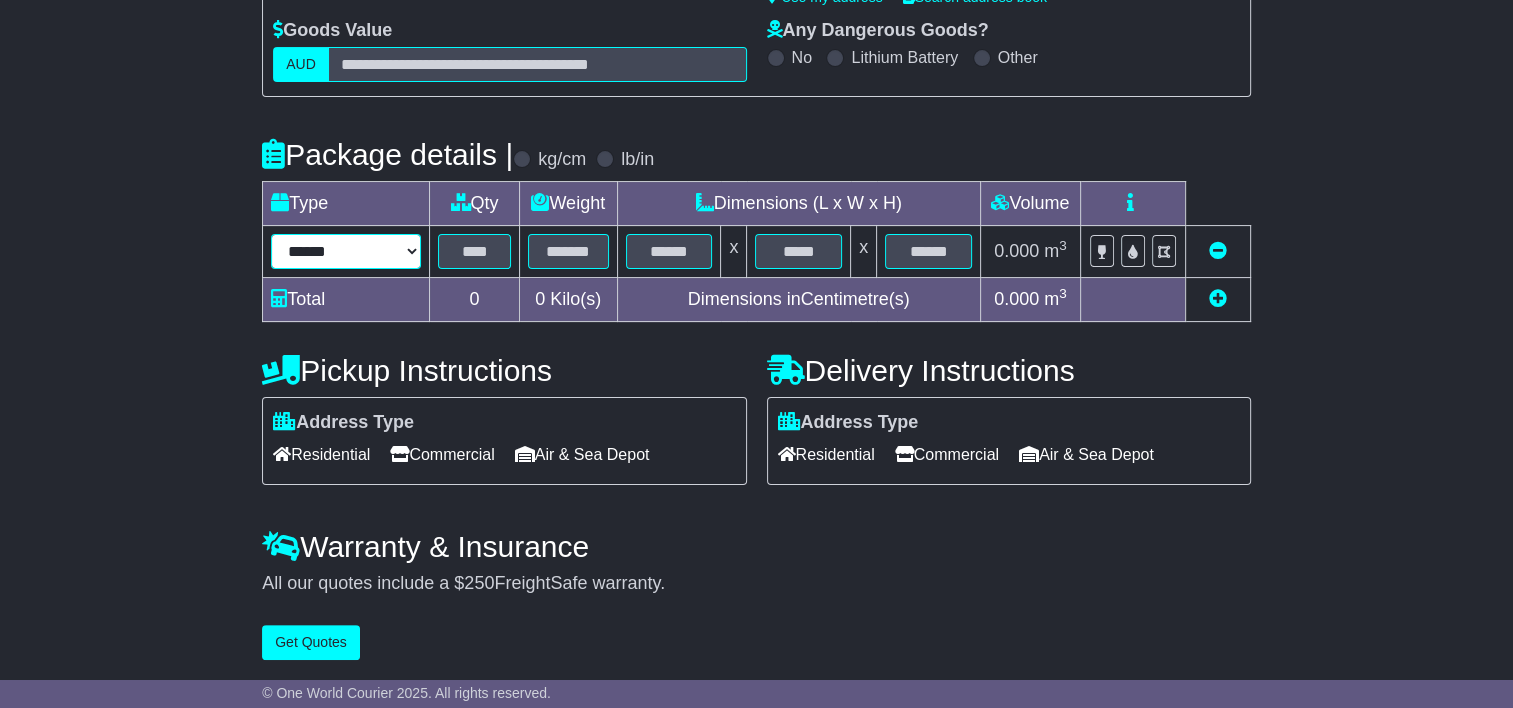 click on "****** ****** *** ******** ***** **** **** ****** *** *******" at bounding box center [346, 251] 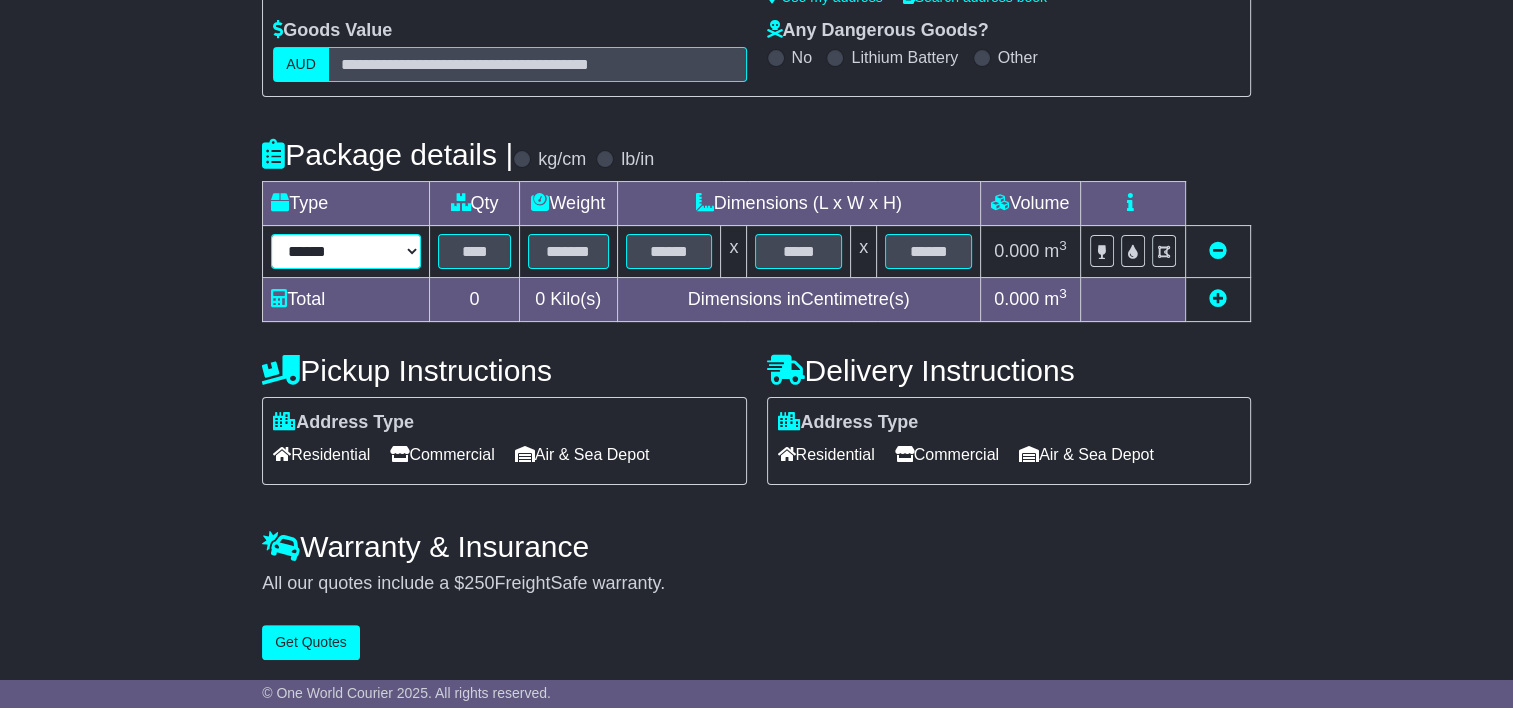 select on "*****" 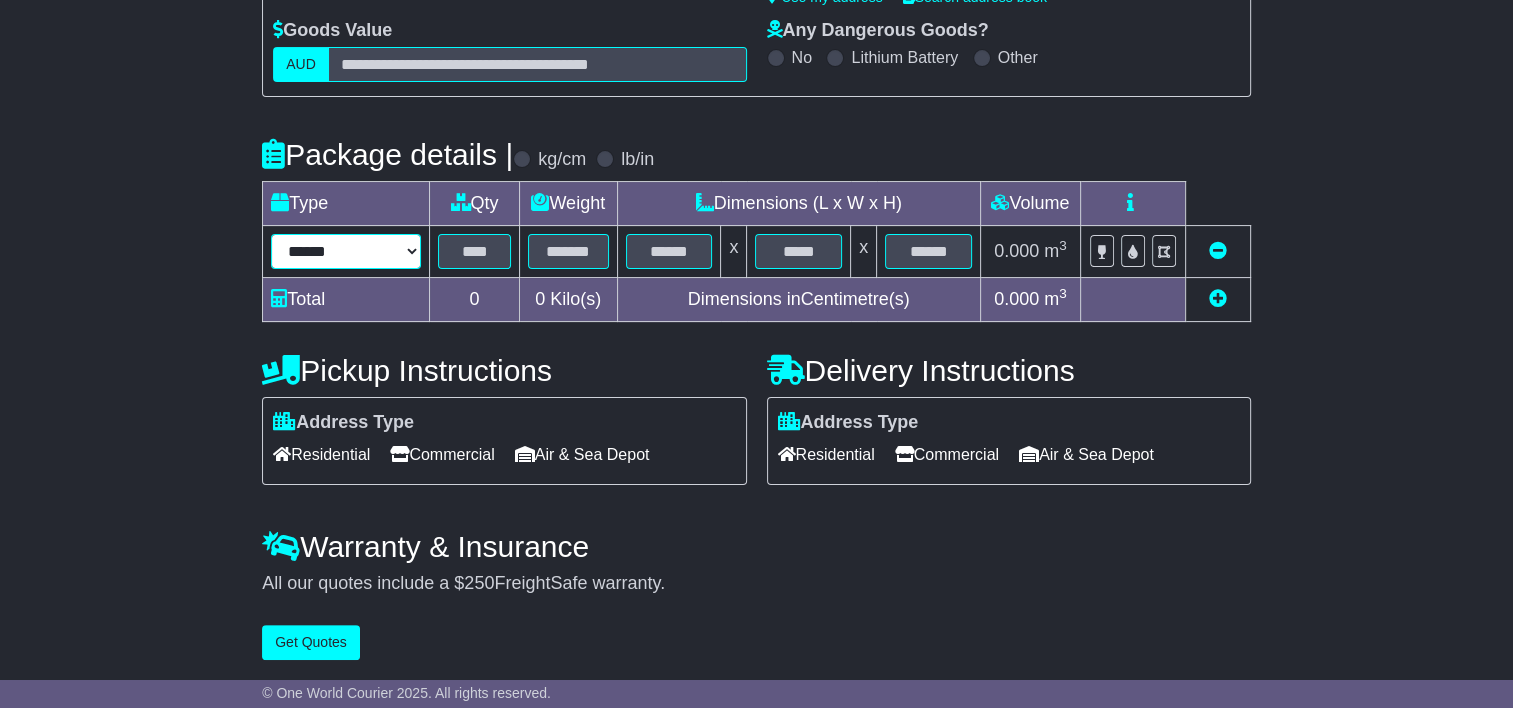 click on "****** ****** *** ******** ***** **** **** ****** *** *******" at bounding box center [346, 251] 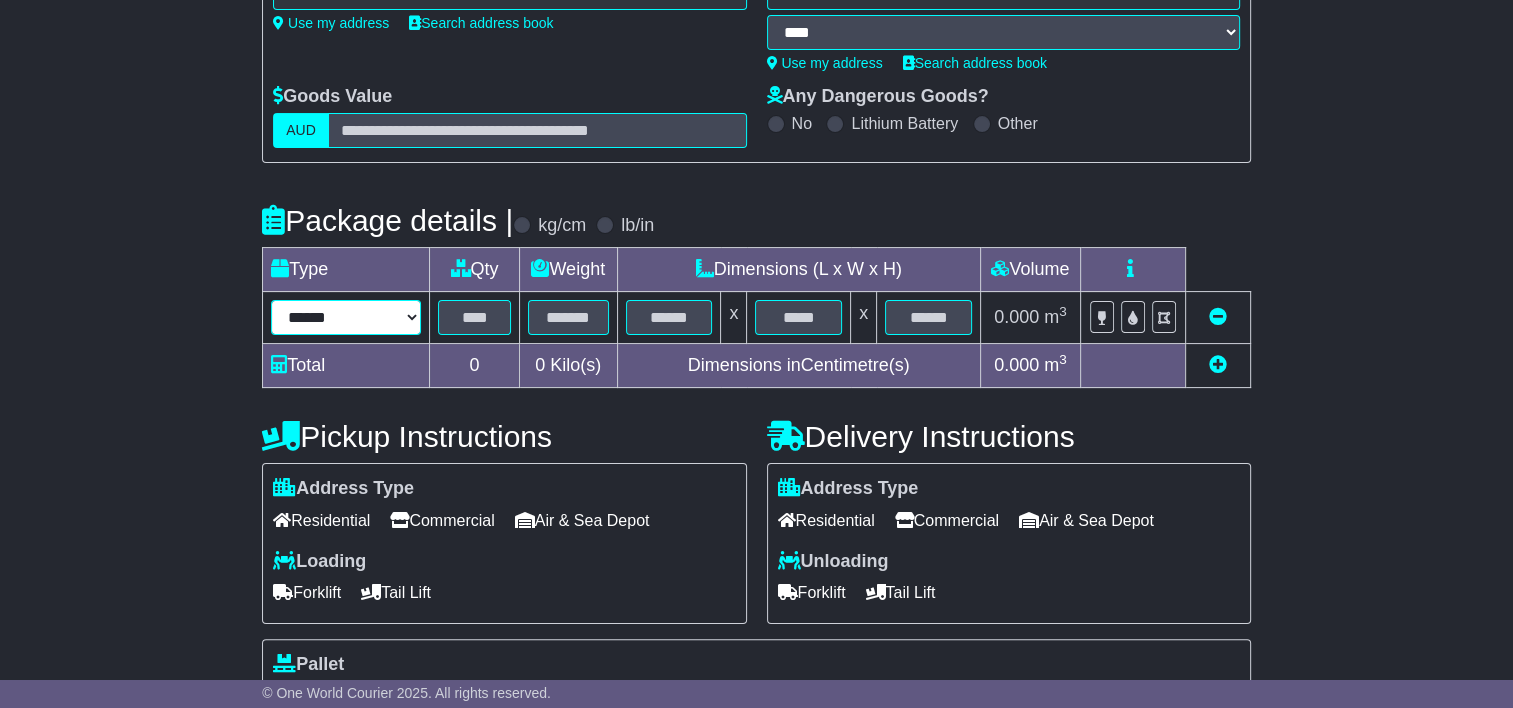 scroll, scrollTop: 287, scrollLeft: 0, axis: vertical 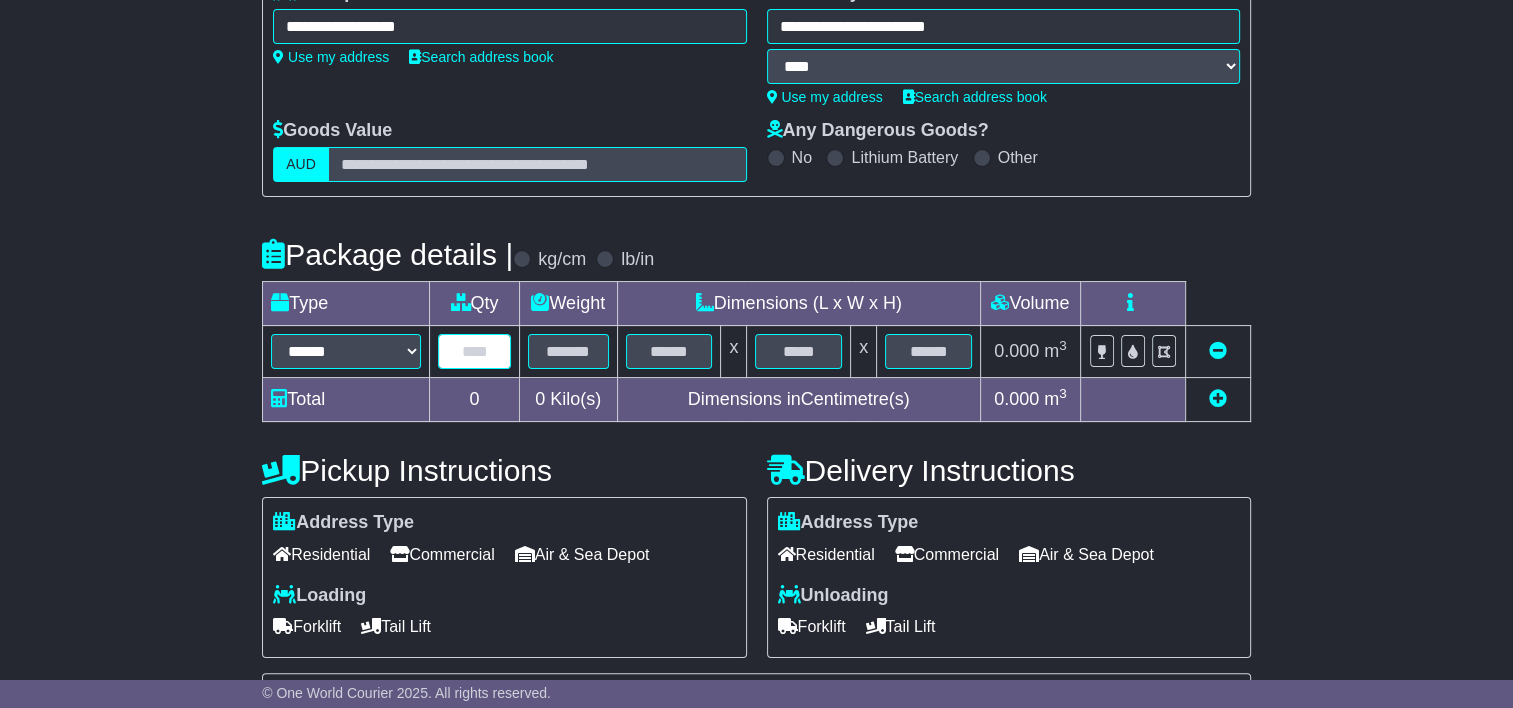click at bounding box center [474, 351] 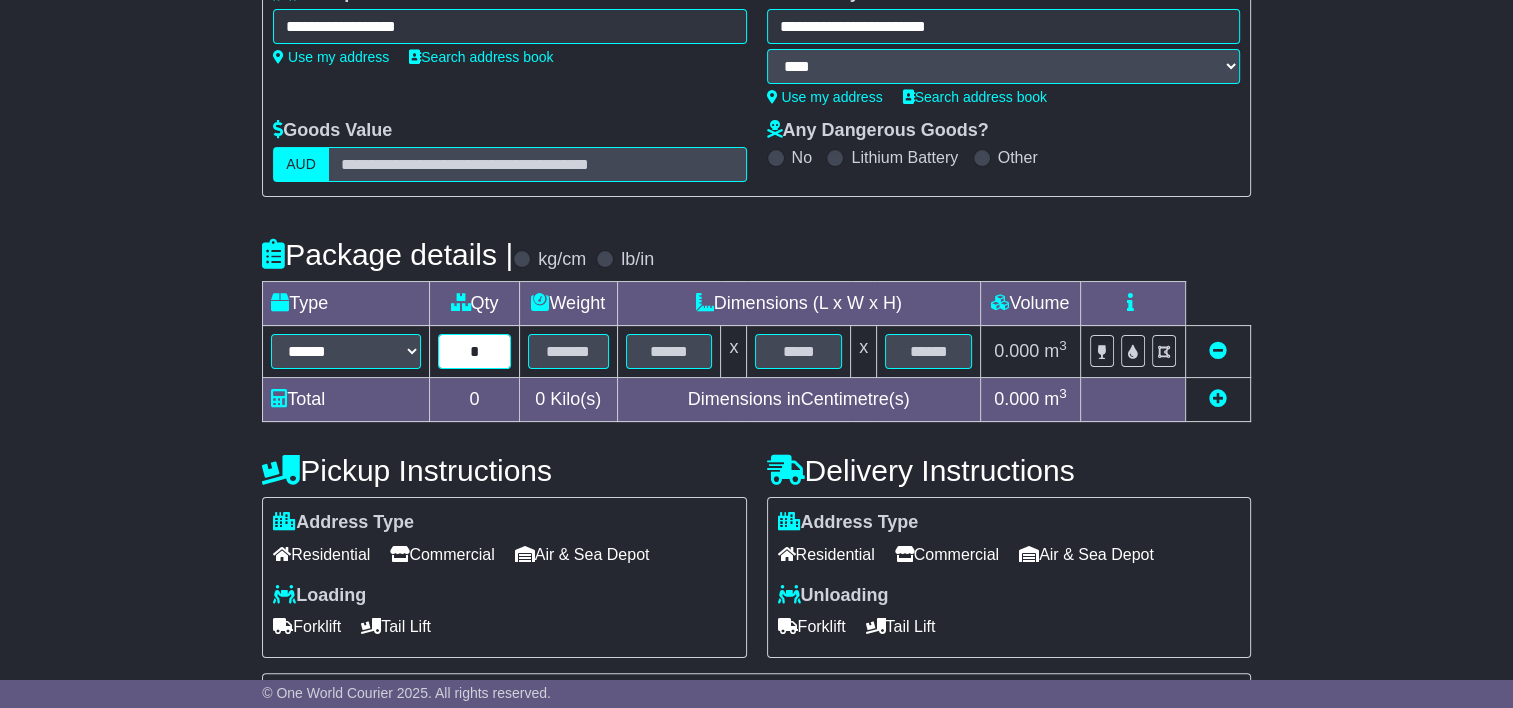 type on "*" 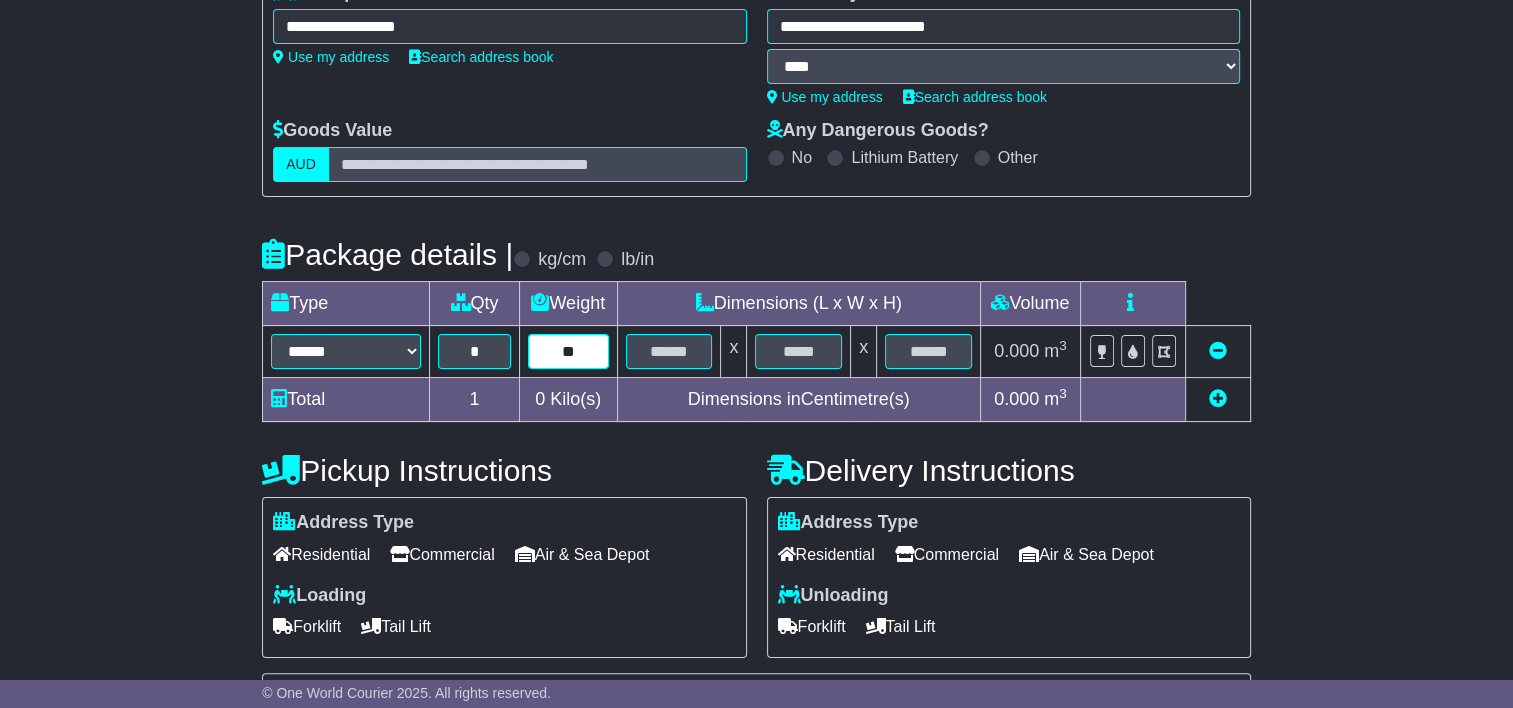 type on "**" 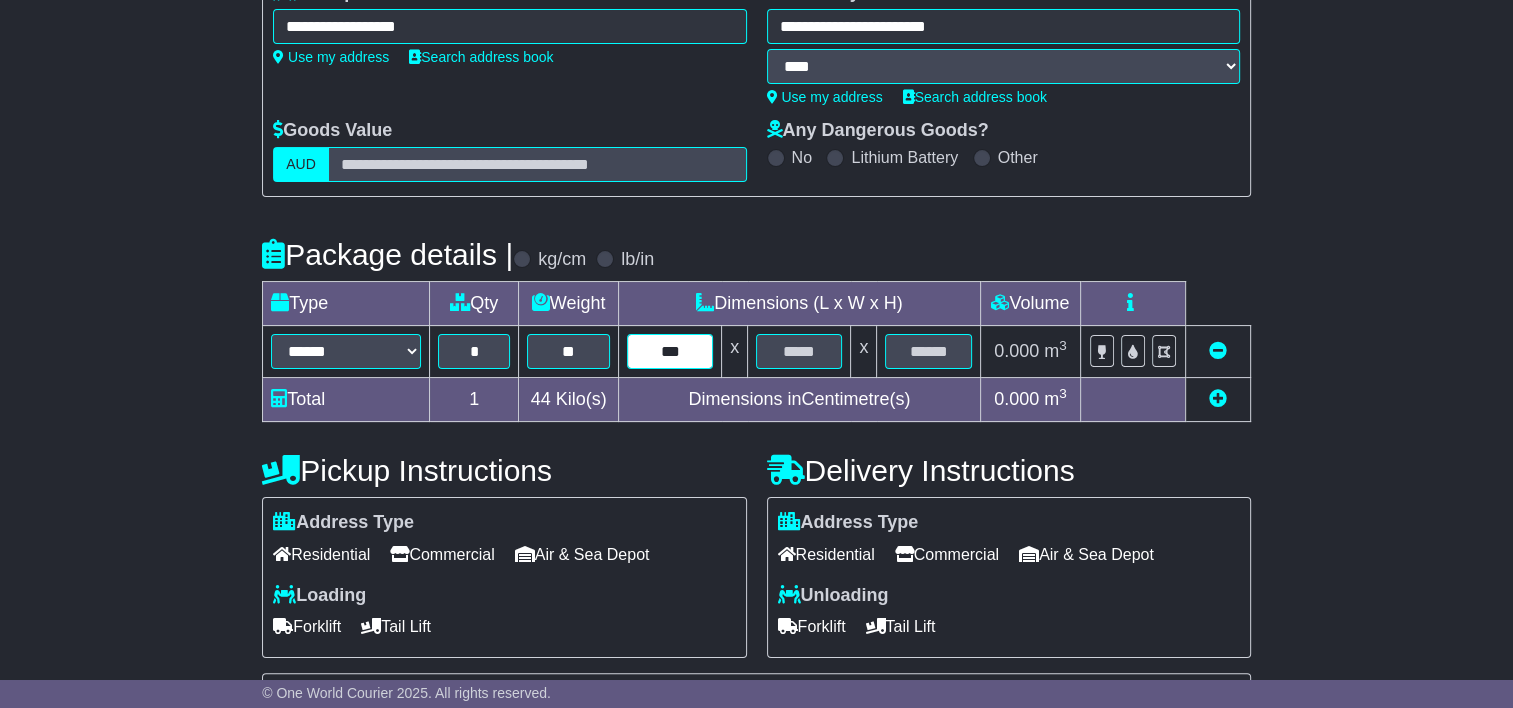 type on "***" 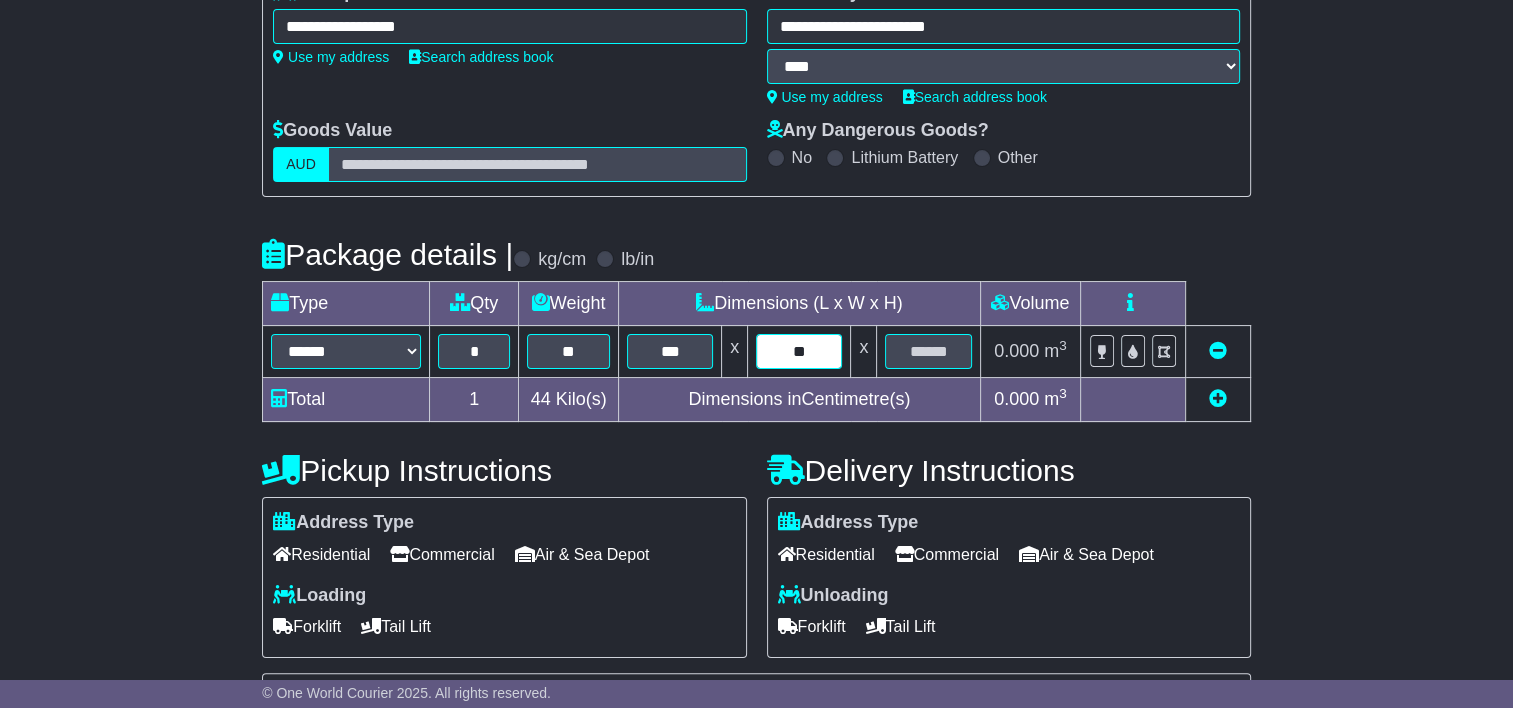 type on "**" 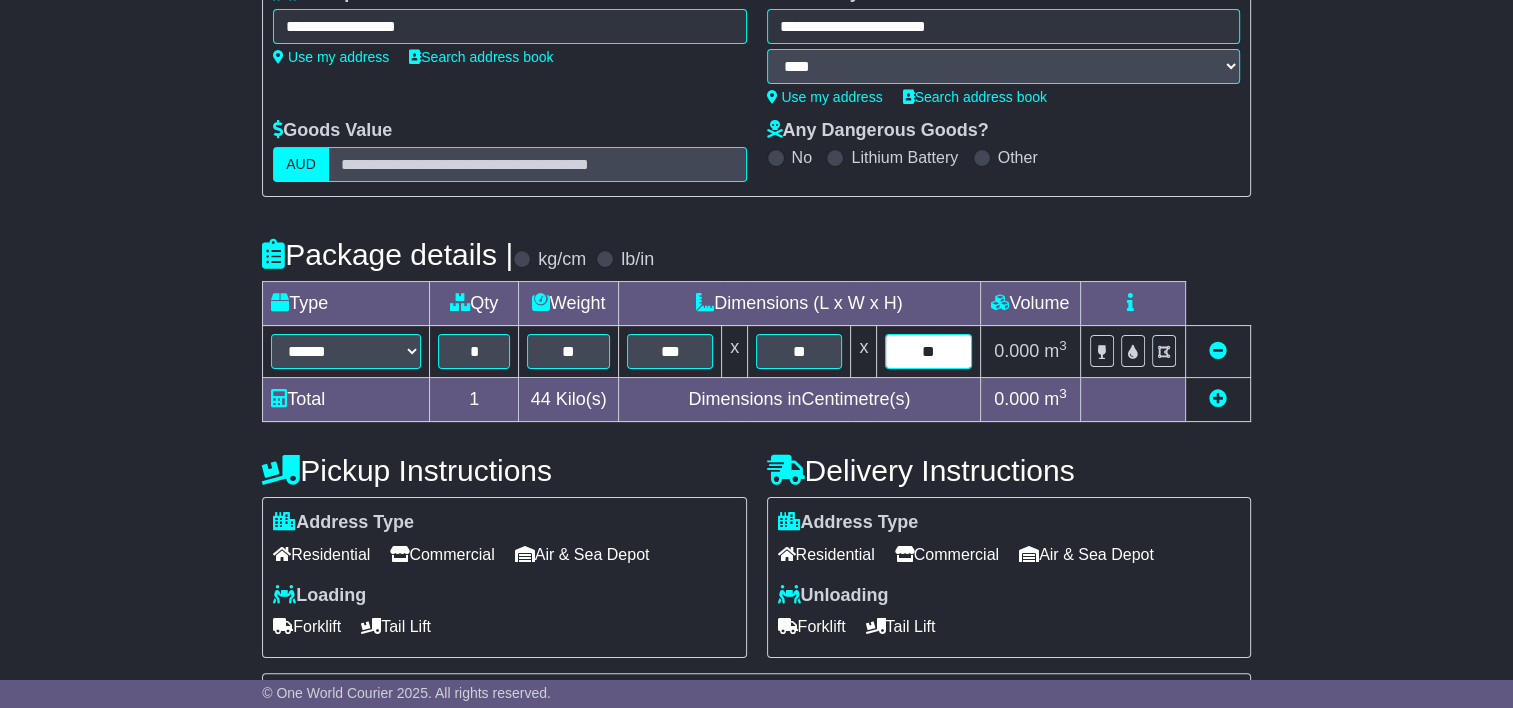 type on "**" 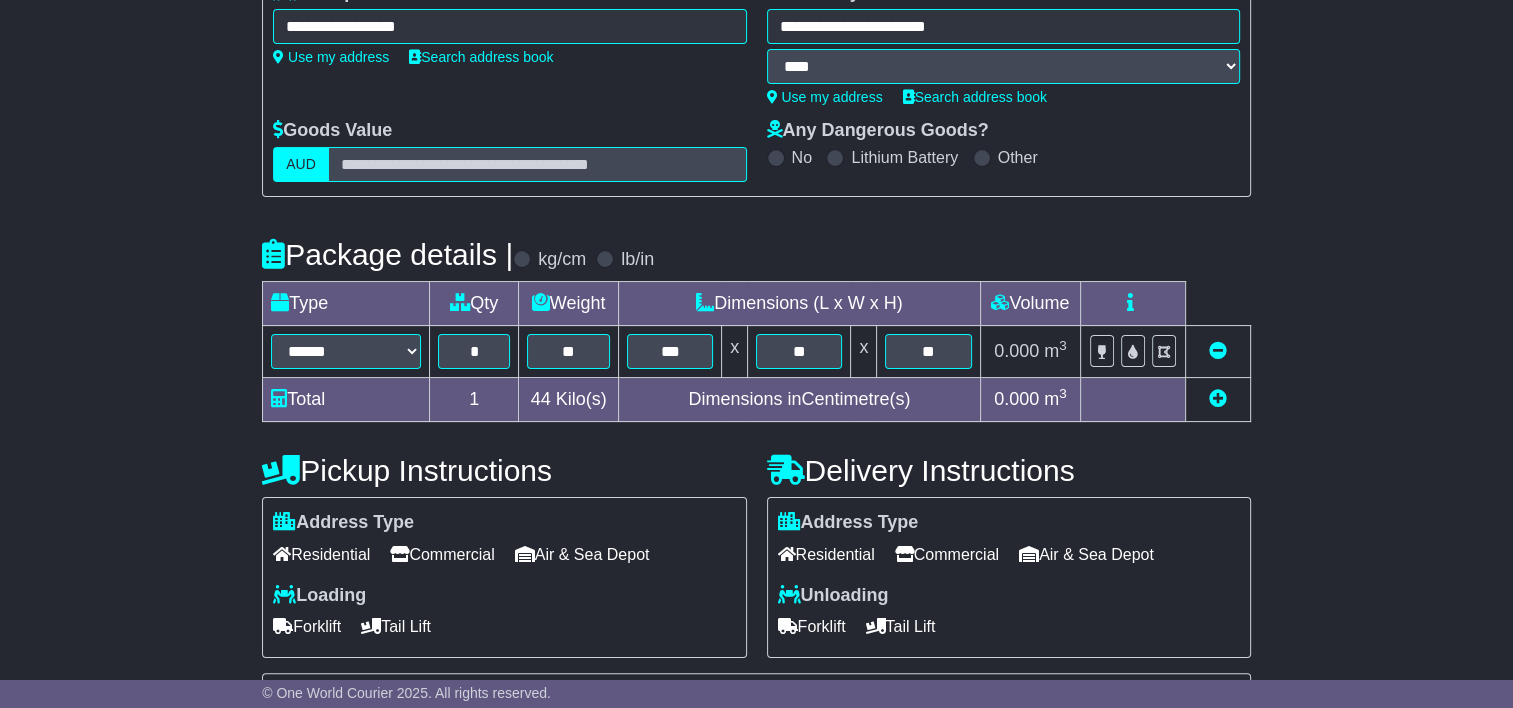 type 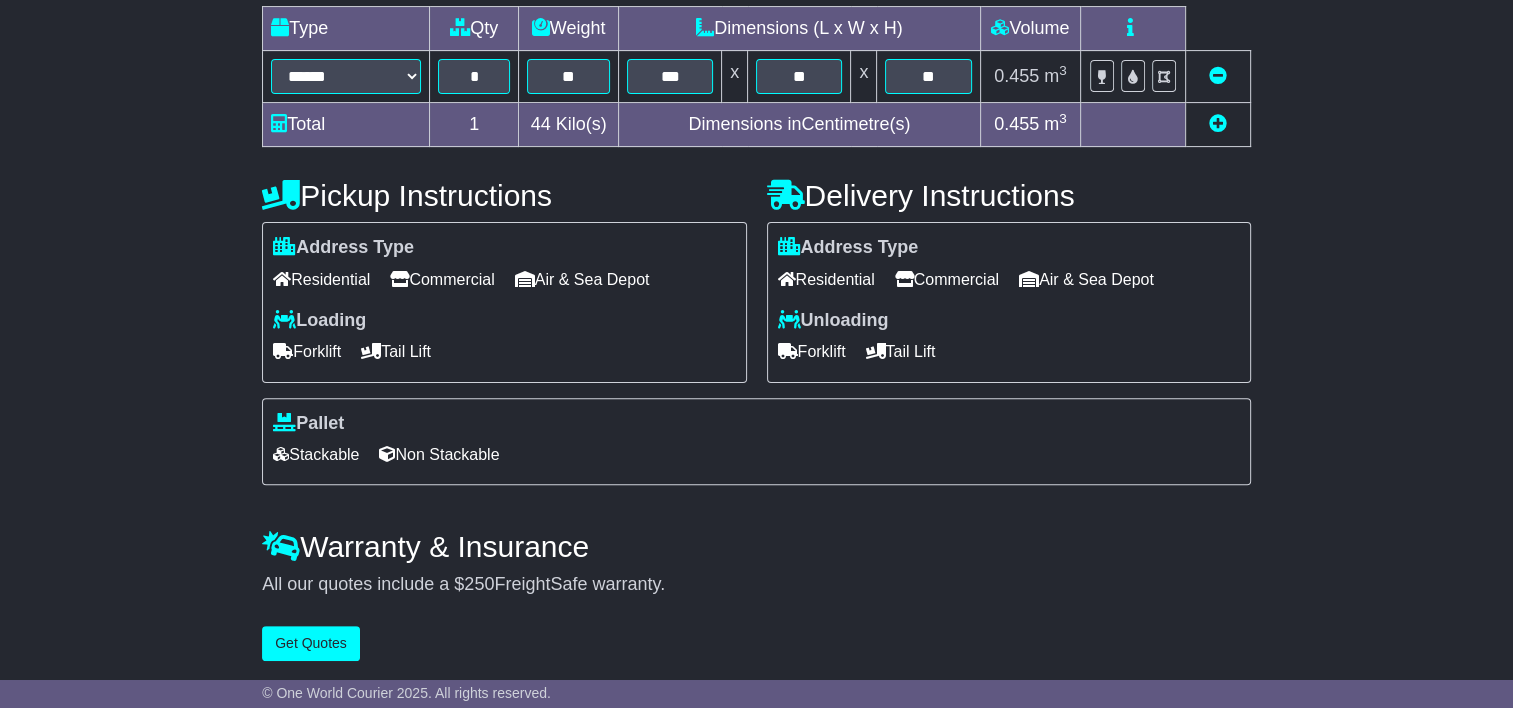click on "Commercial" at bounding box center [442, 279] 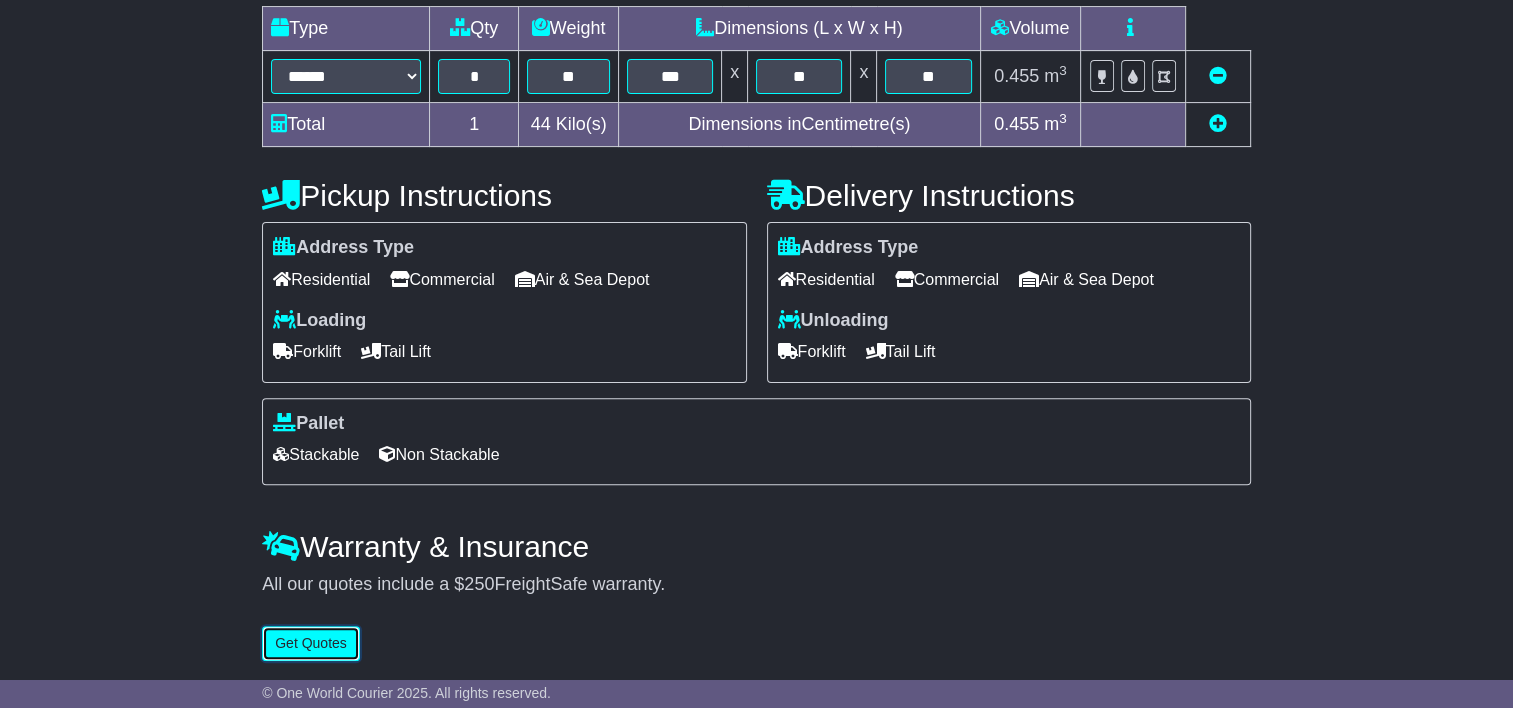 click on "Get Quotes" at bounding box center (311, 643) 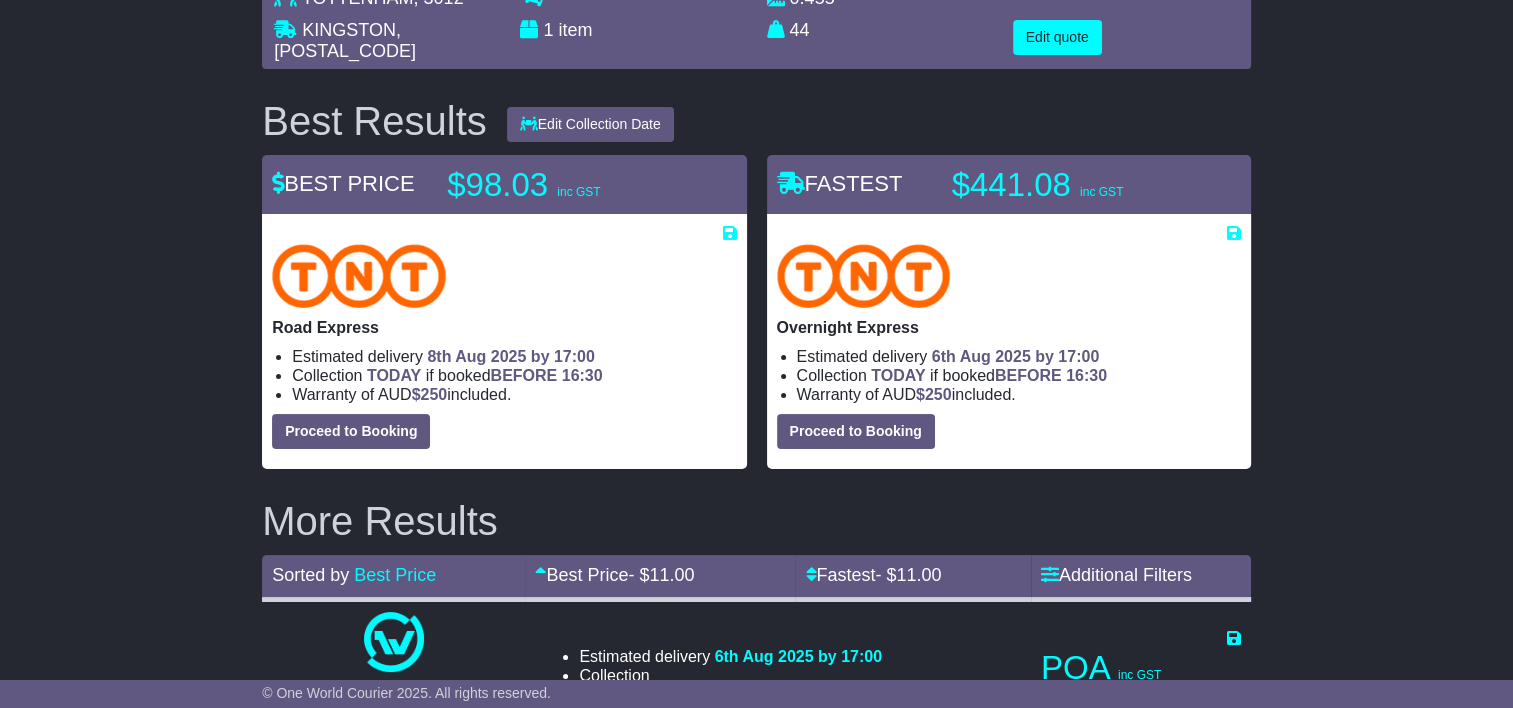 scroll, scrollTop: 8, scrollLeft: 0, axis: vertical 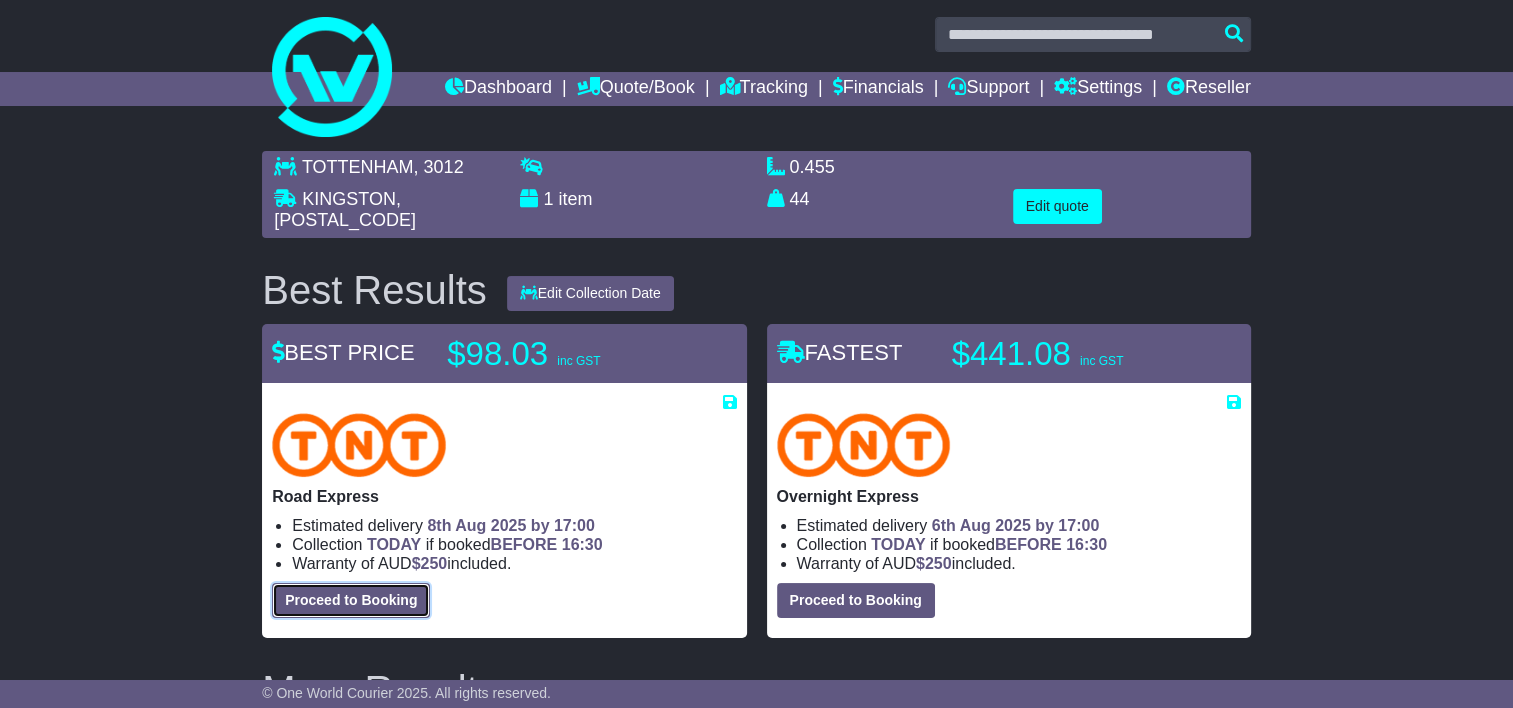 click on "Proceed to Booking" at bounding box center (351, 600) 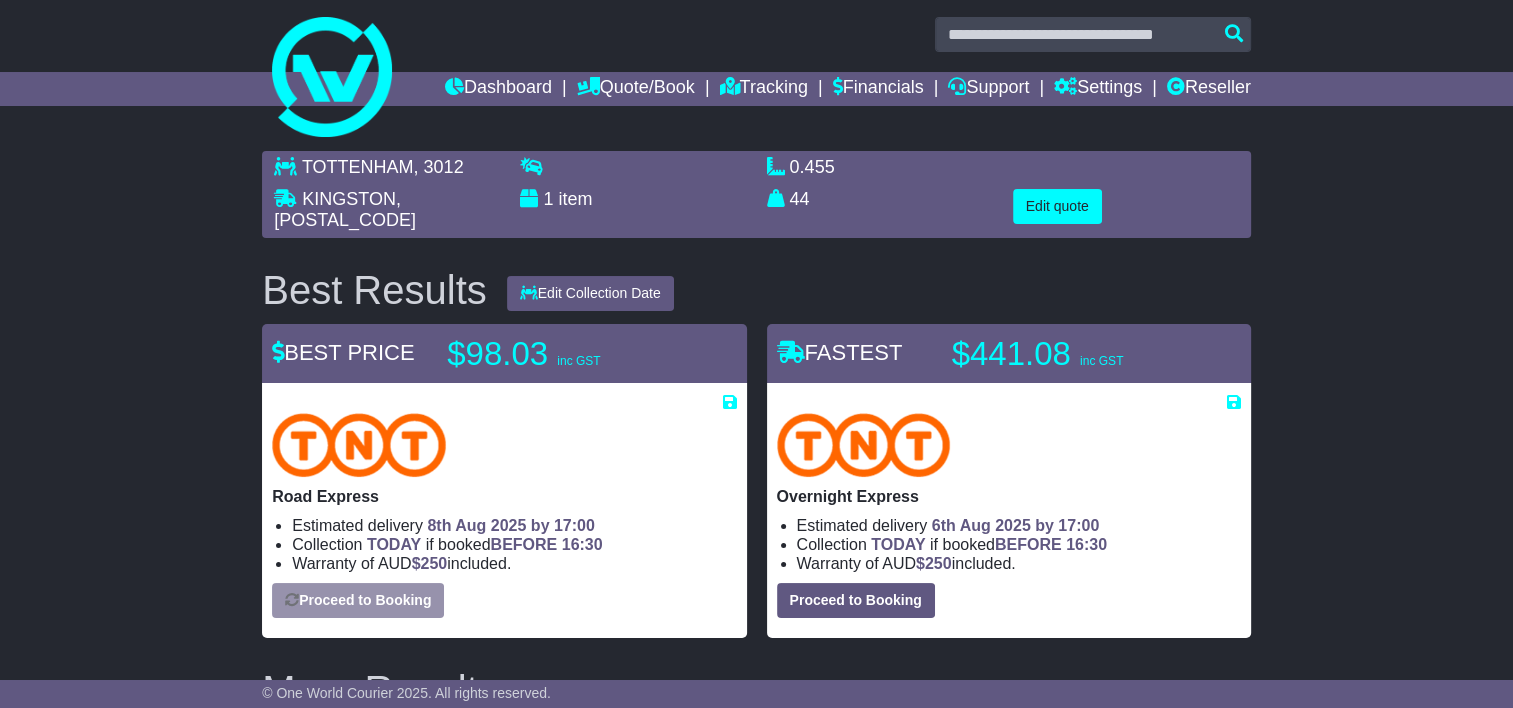 select on "*****" 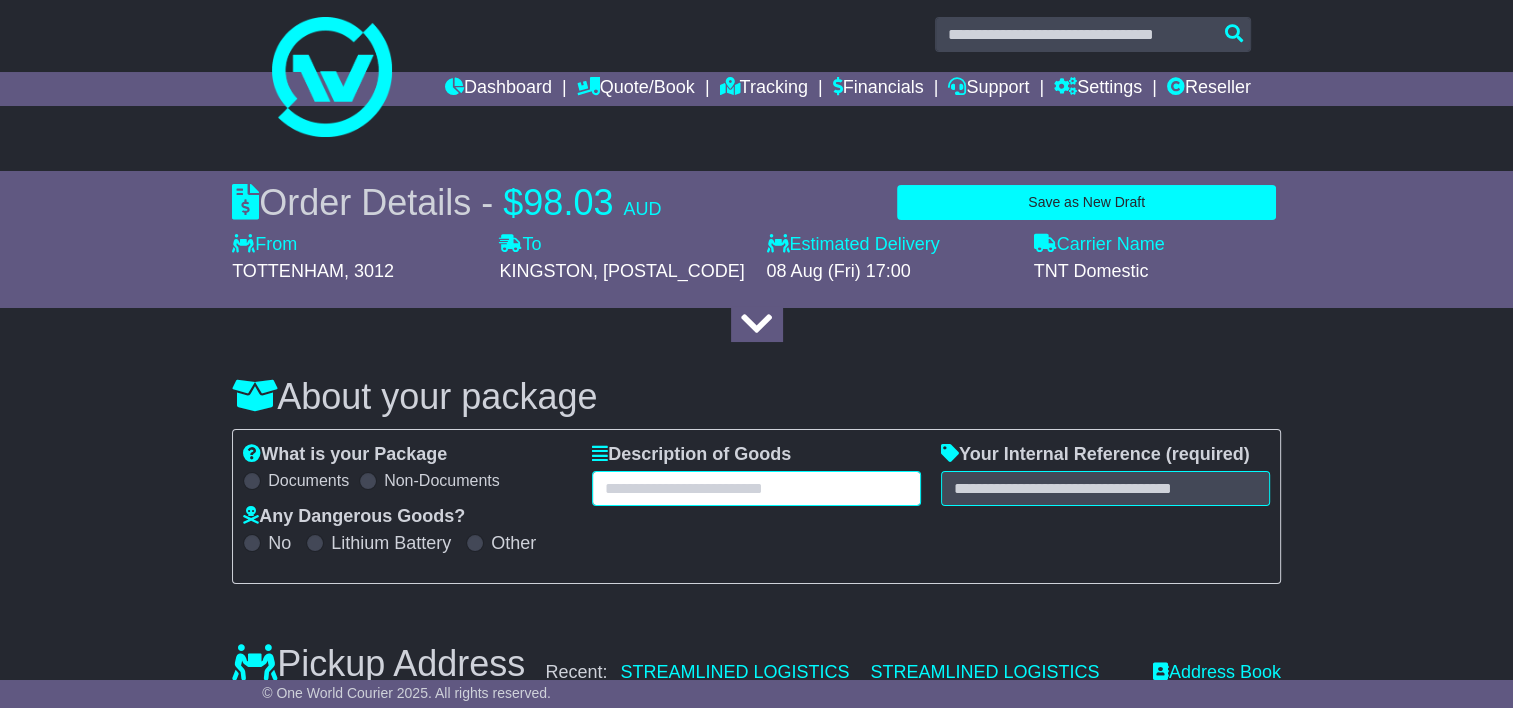click at bounding box center (756, 488) 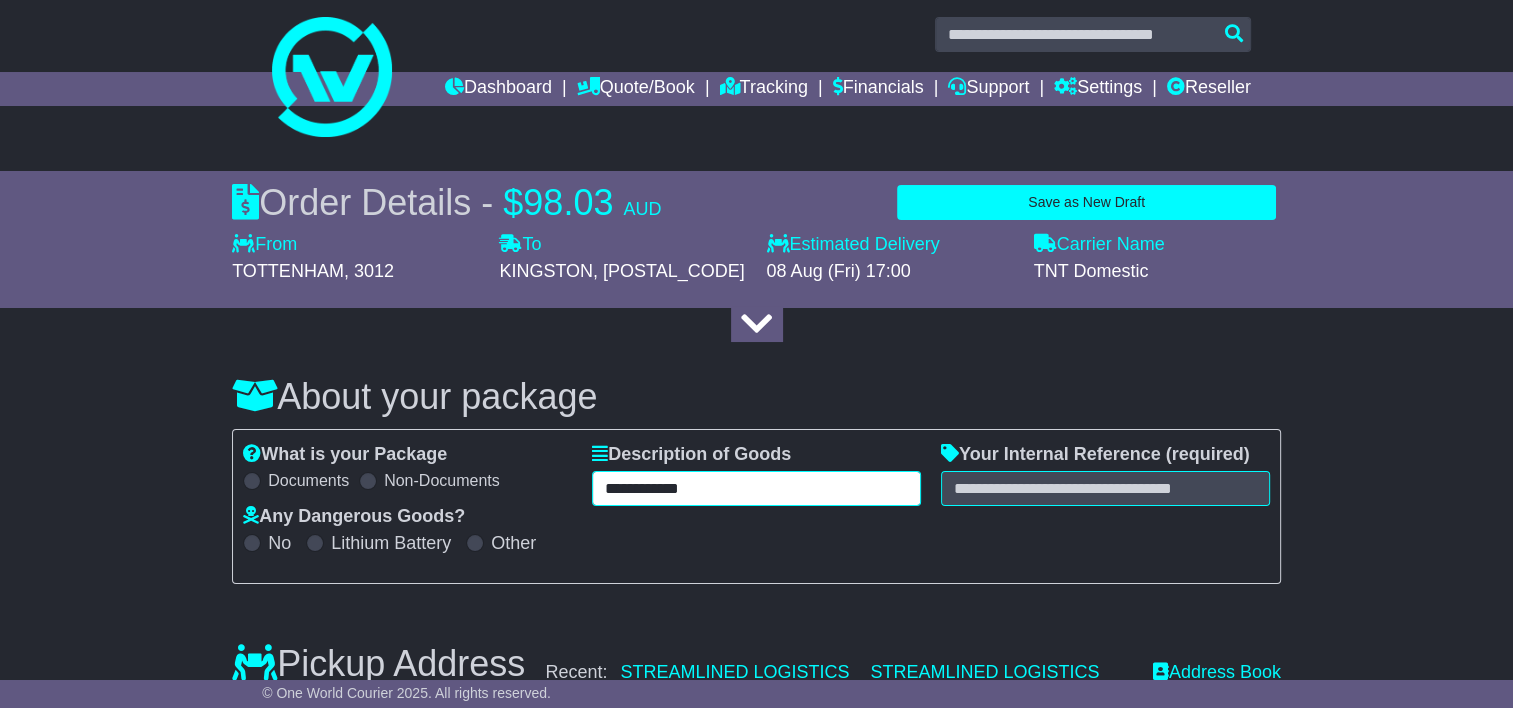 type on "**********" 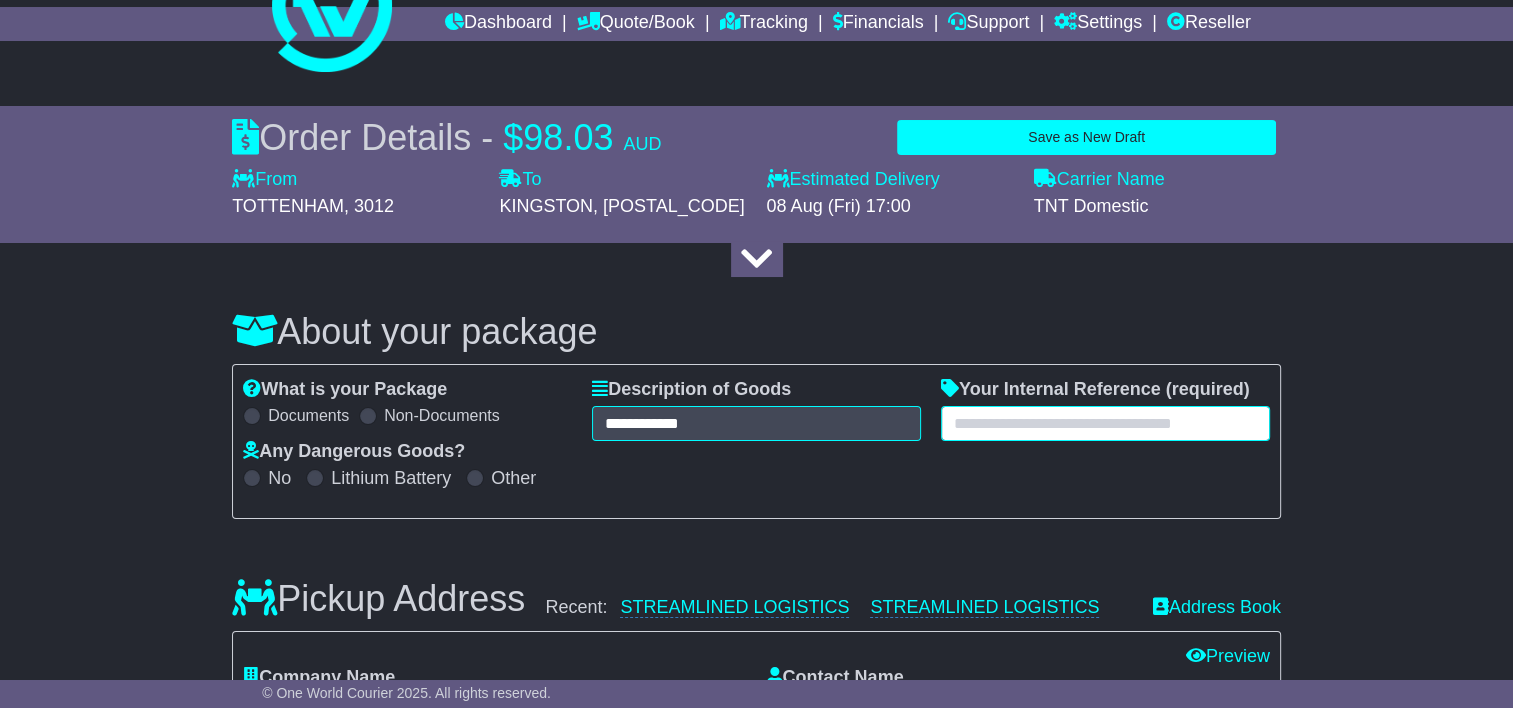 scroll, scrollTop: 108, scrollLeft: 0, axis: vertical 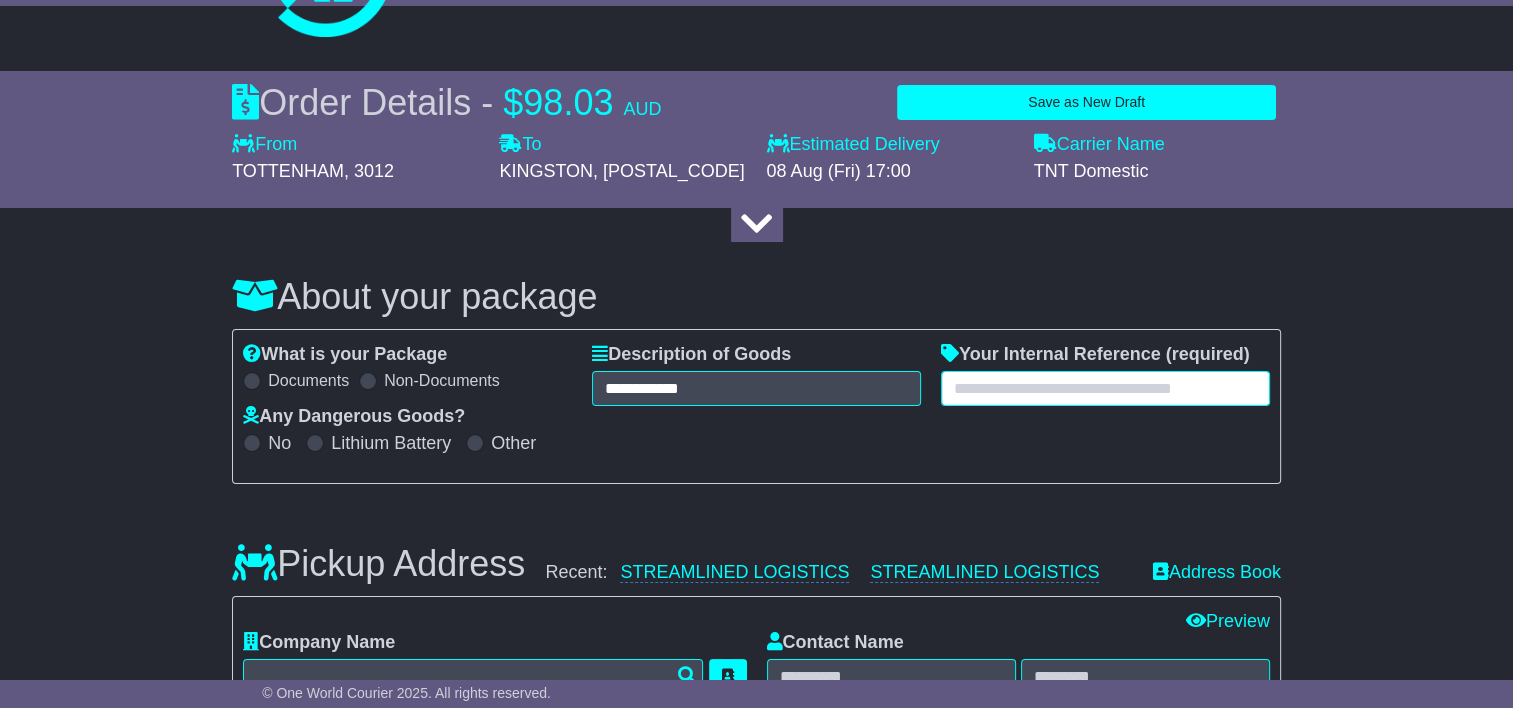 click at bounding box center (1105, 388) 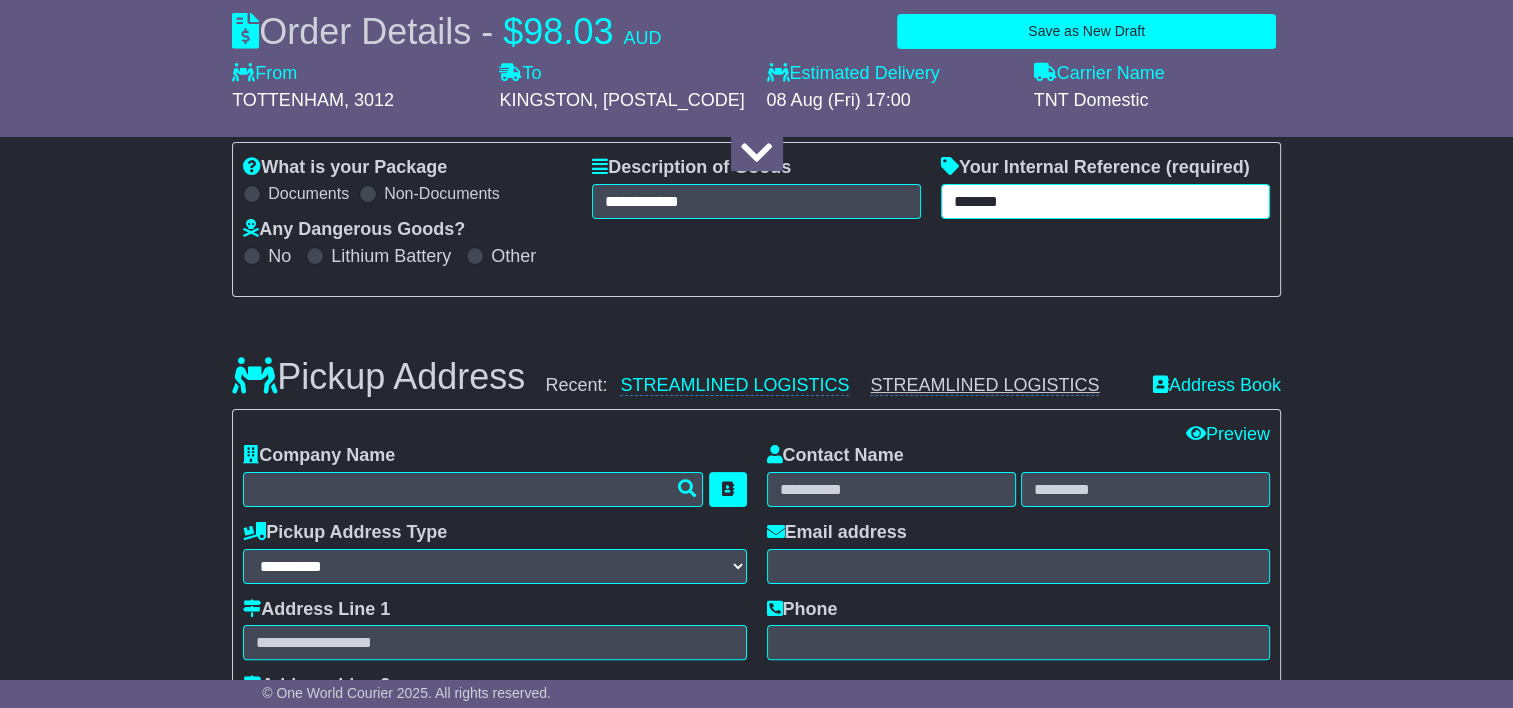 scroll, scrollTop: 308, scrollLeft: 0, axis: vertical 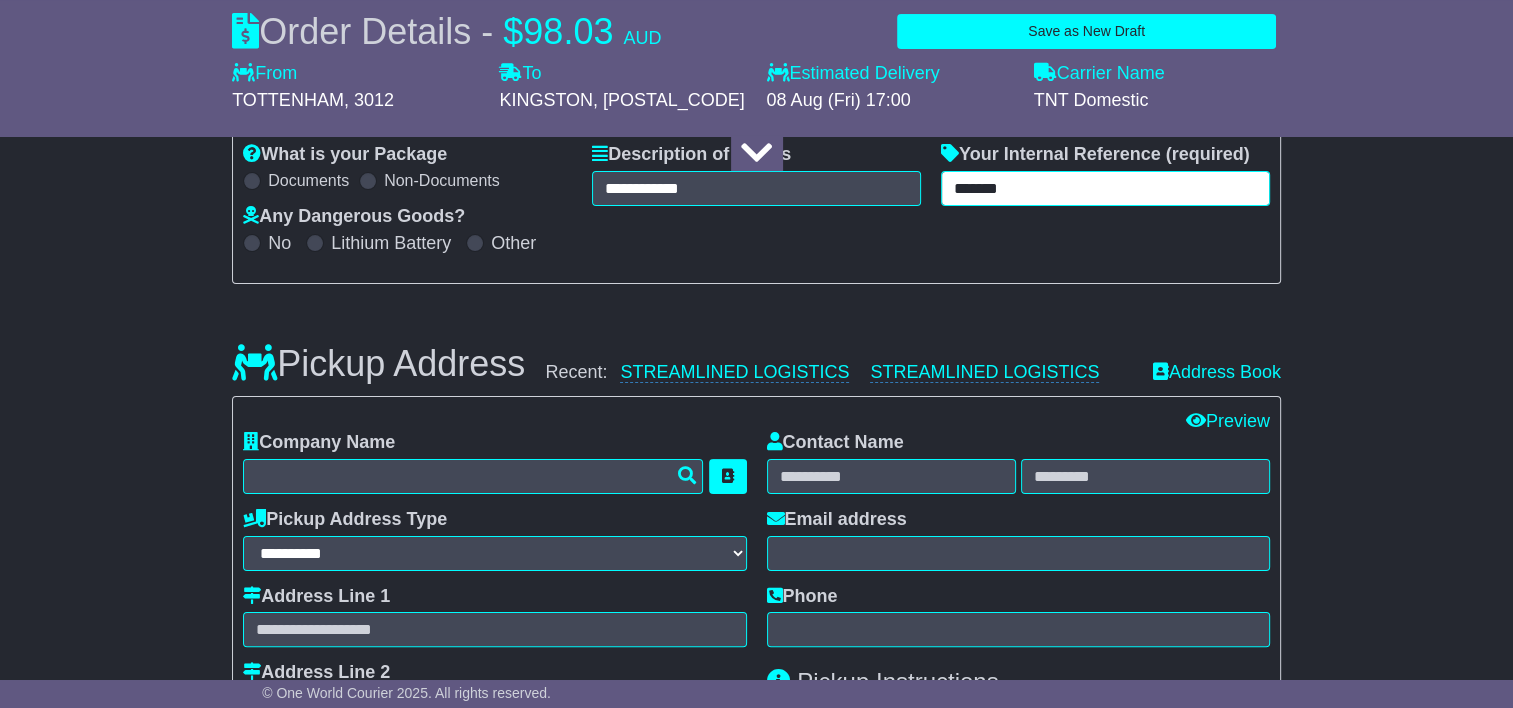 type on "*******" 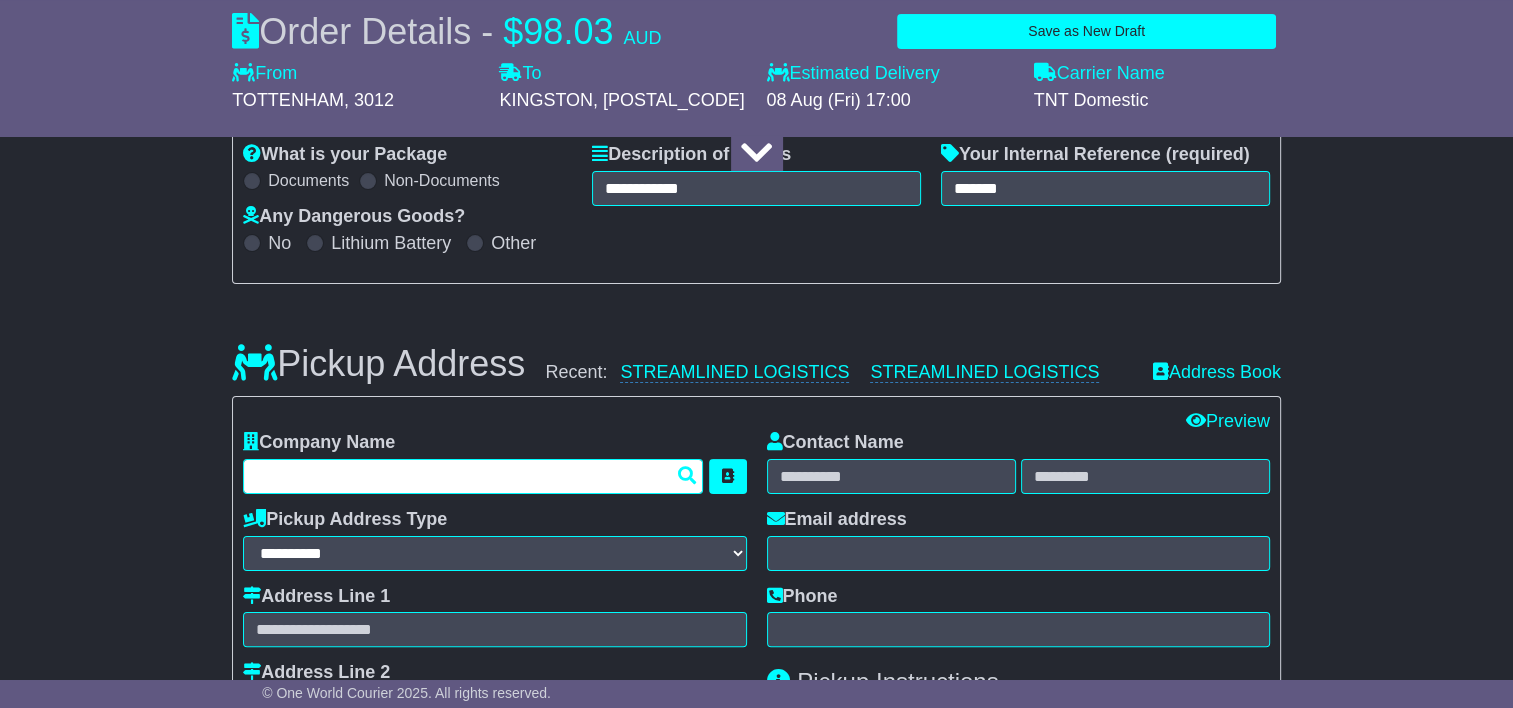 click at bounding box center (473, 476) 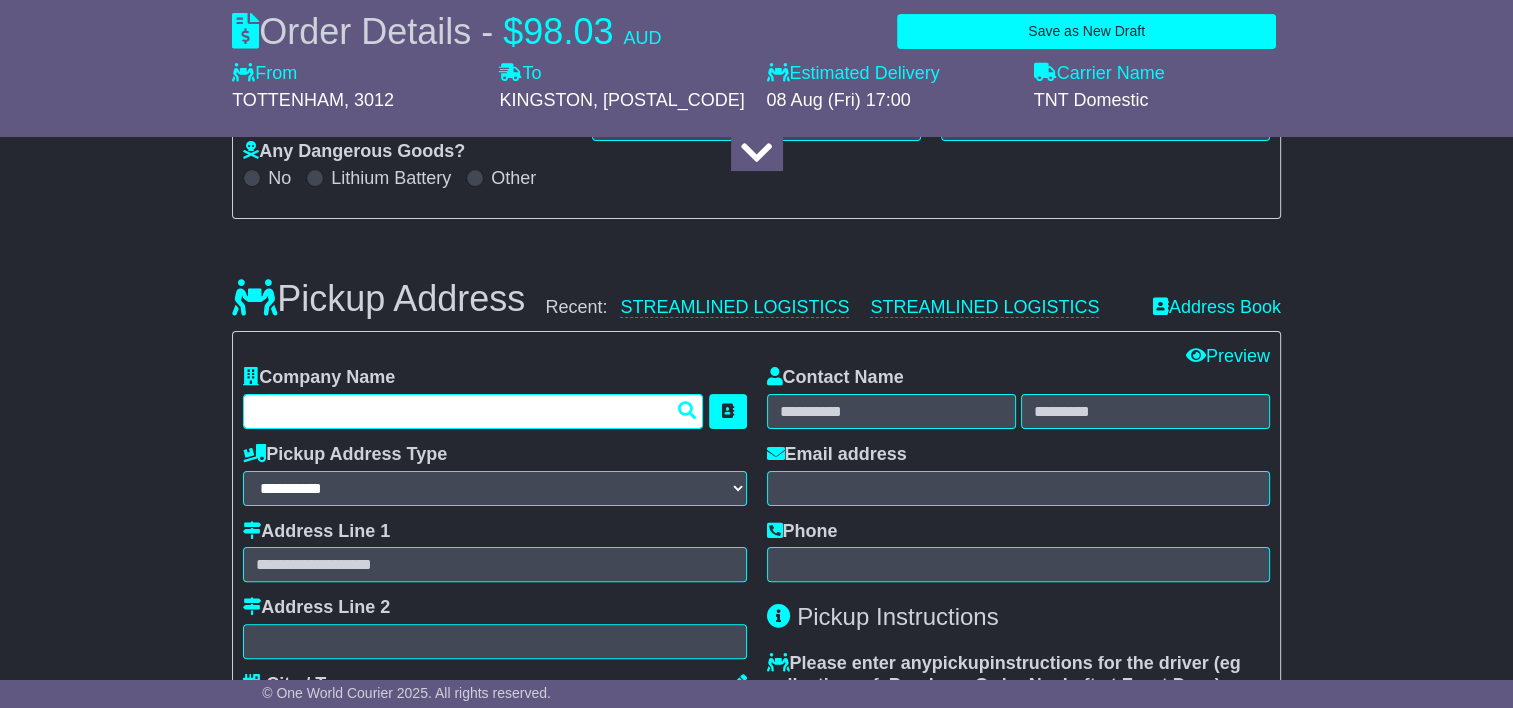 scroll, scrollTop: 408, scrollLeft: 0, axis: vertical 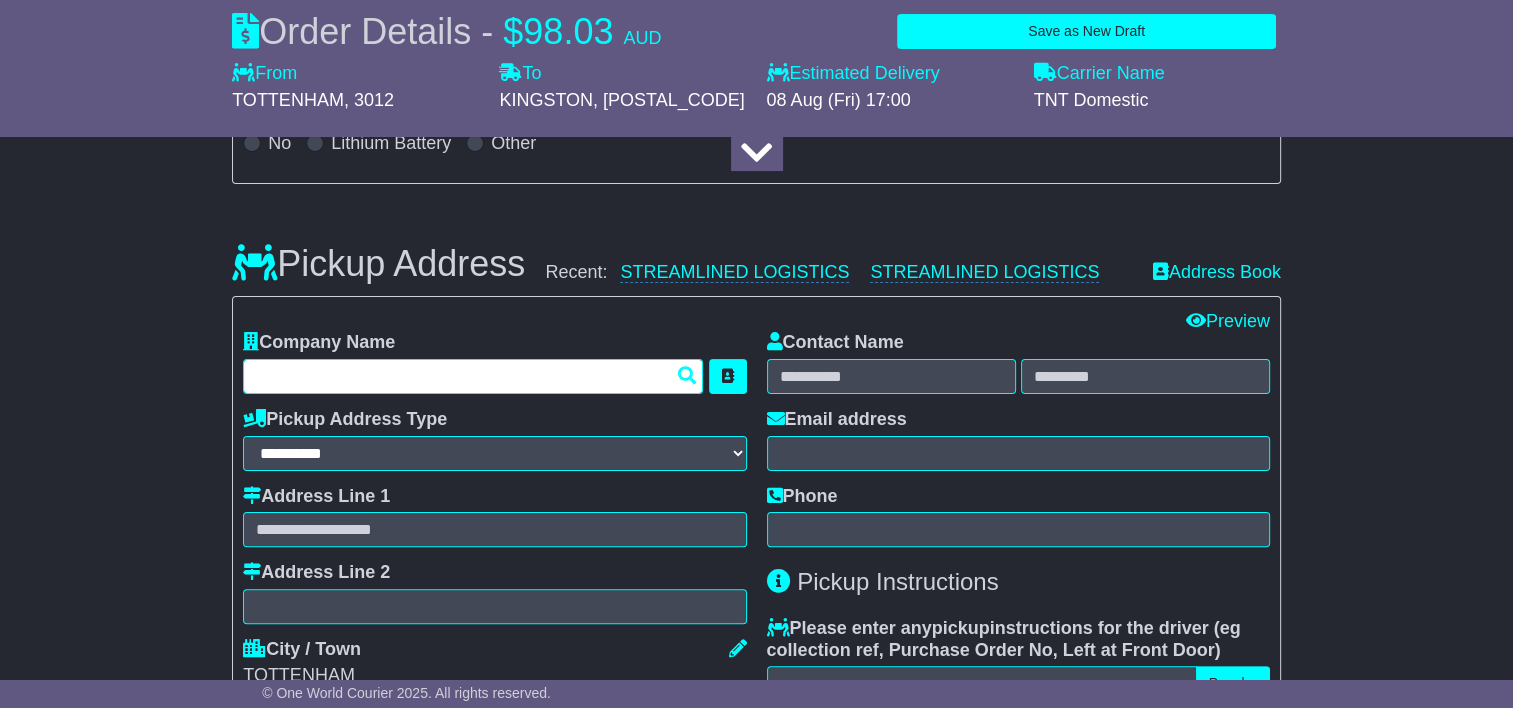 click at bounding box center (473, 376) 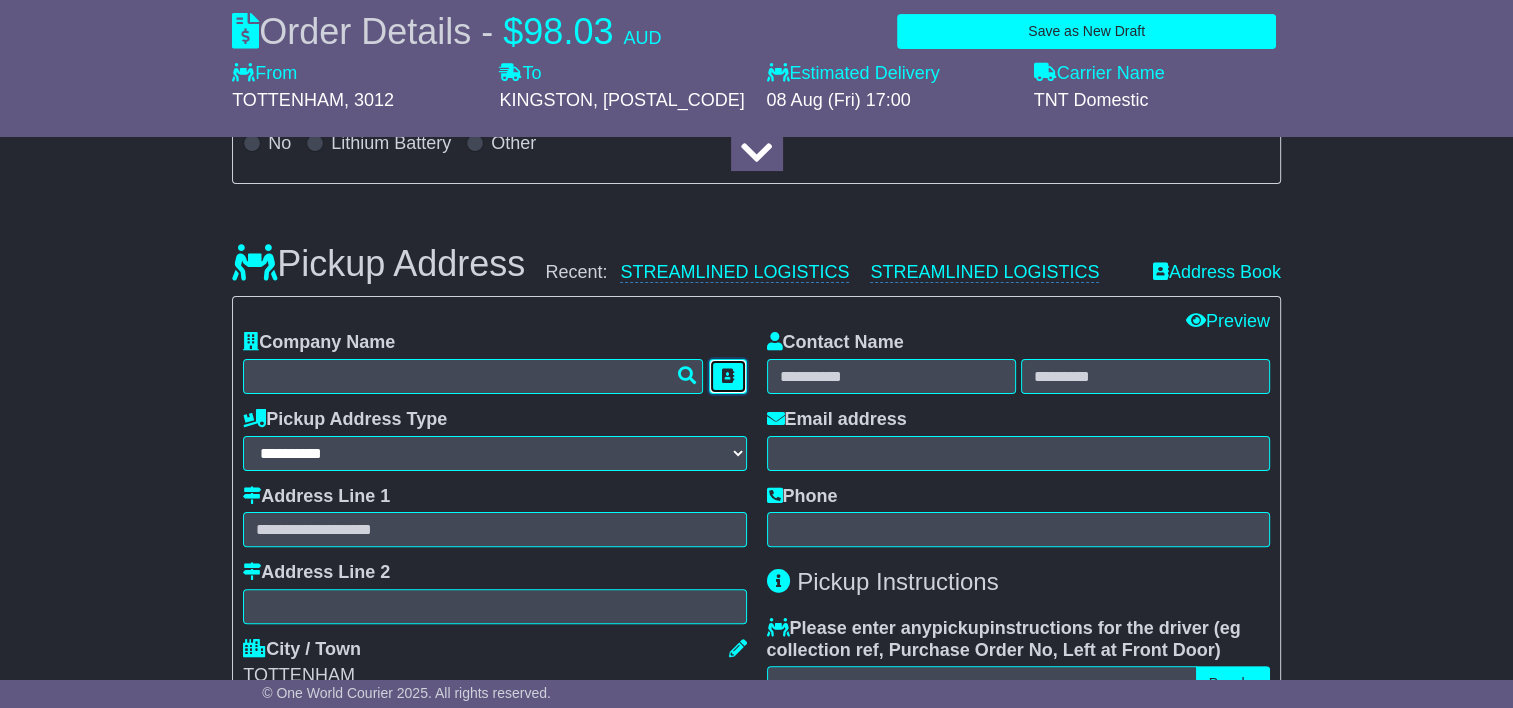 click at bounding box center (728, 376) 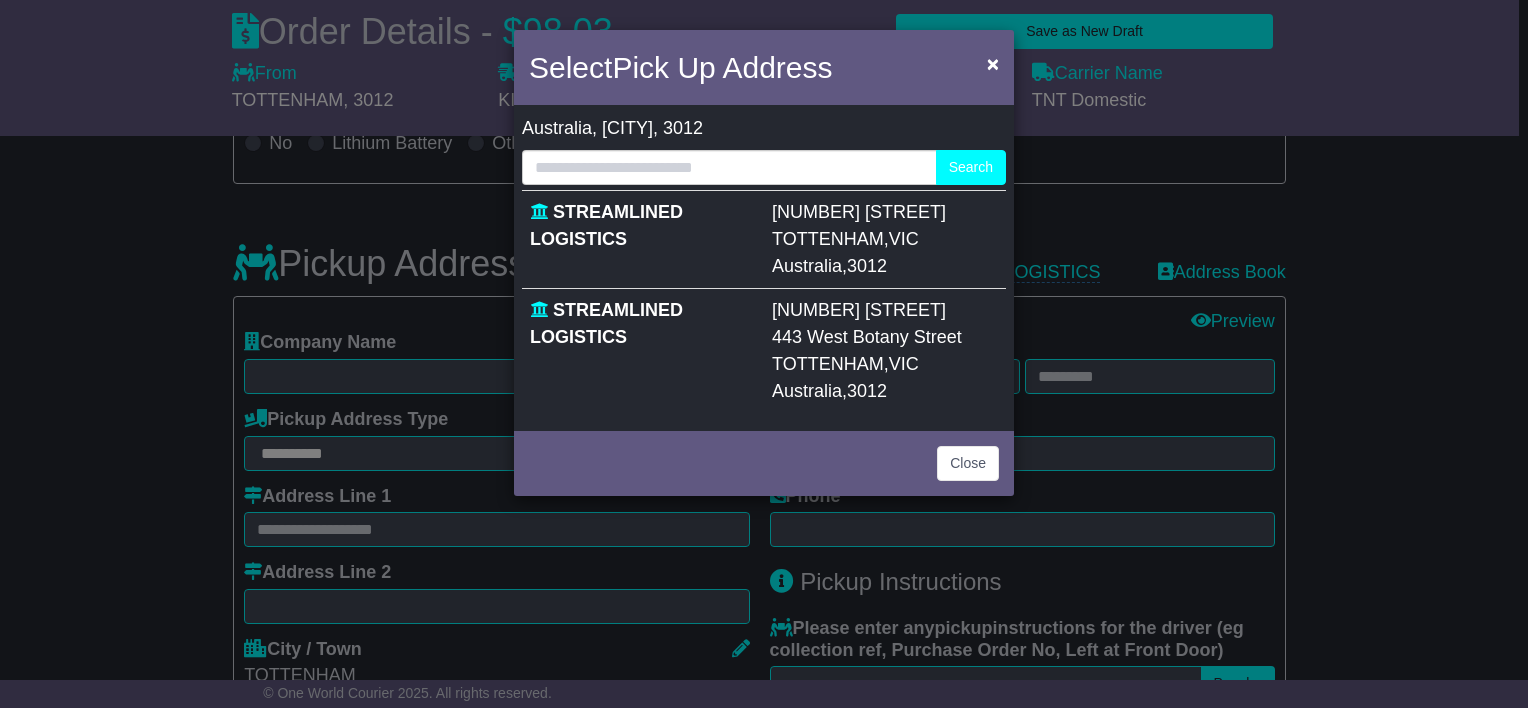 click on "STREAMLINED LOGISTICS" at bounding box center (606, 225) 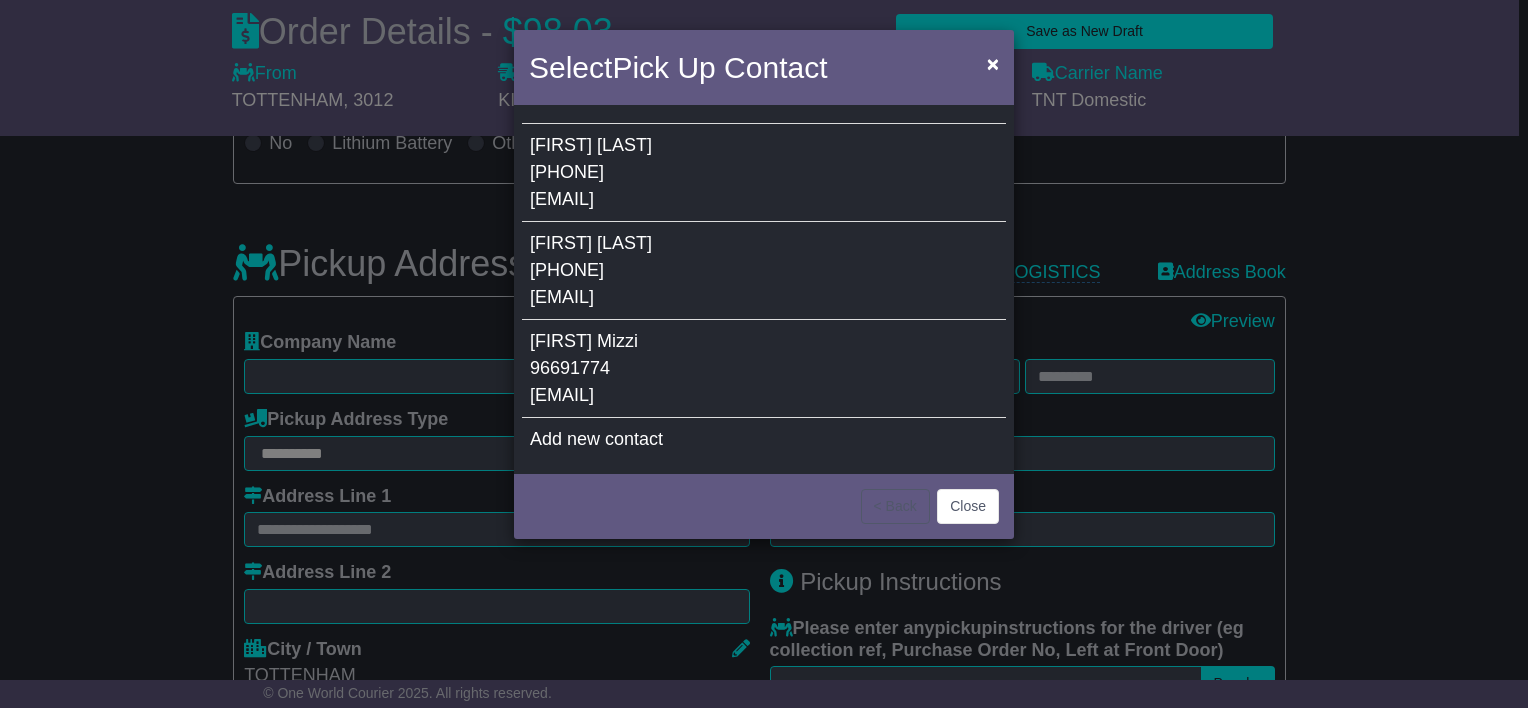 click on "Mizzi" at bounding box center [617, 341] 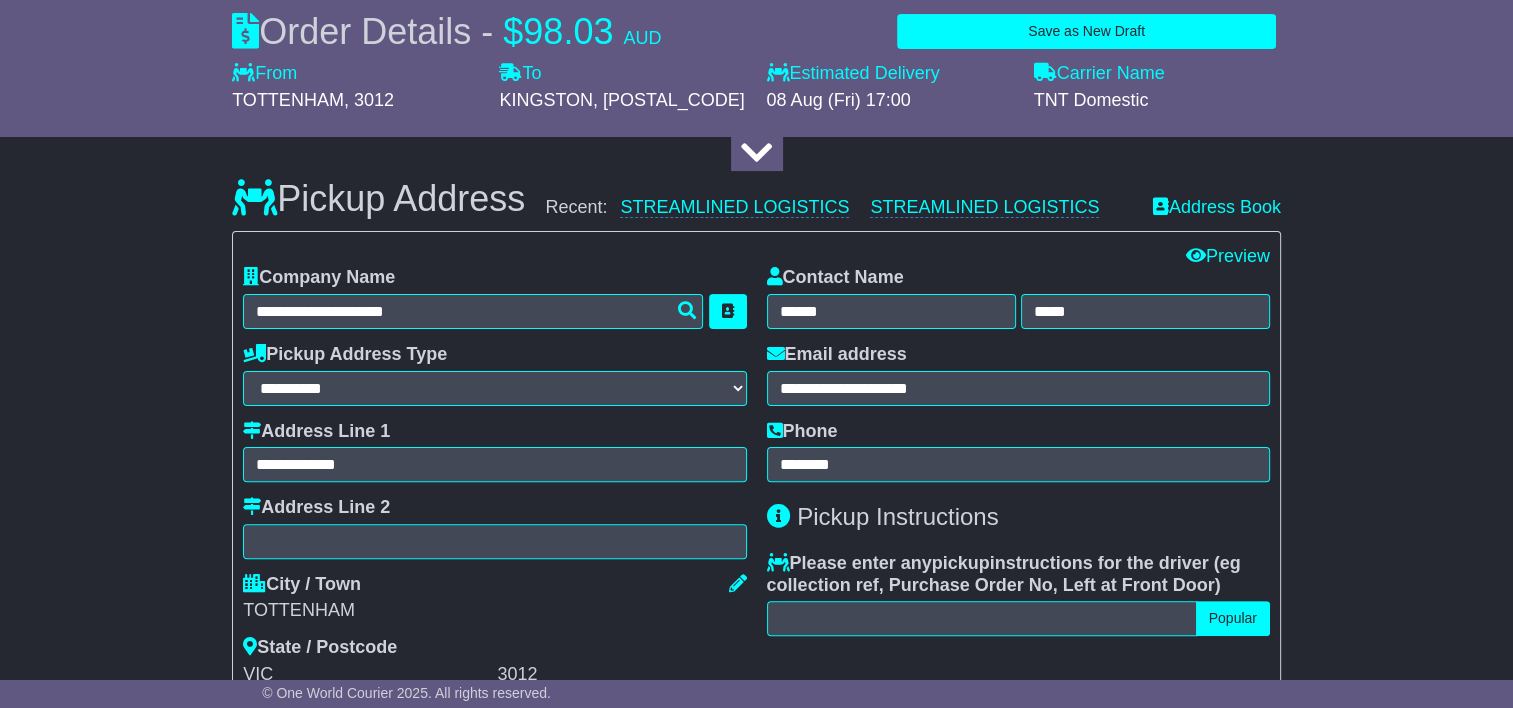 scroll, scrollTop: 508, scrollLeft: 0, axis: vertical 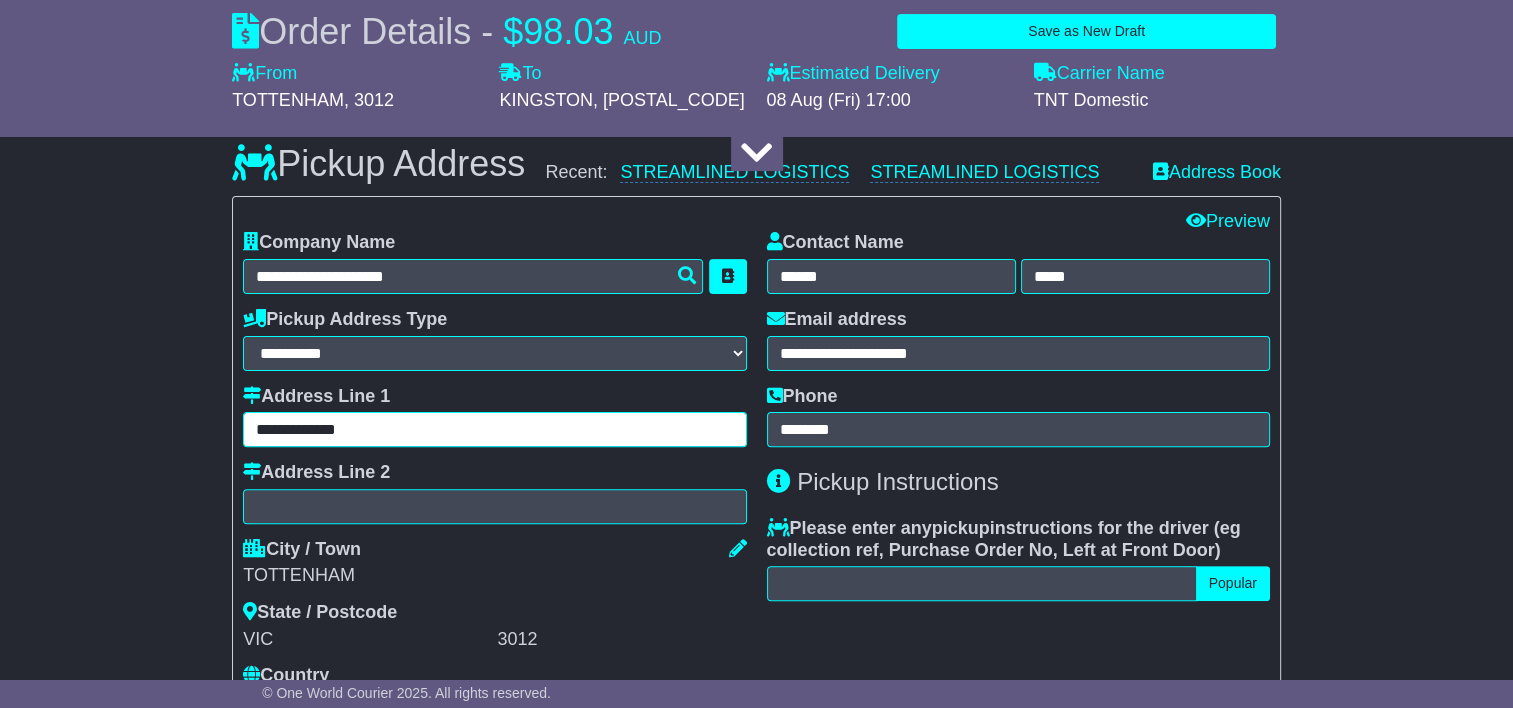click on "**********" at bounding box center [494, 429] 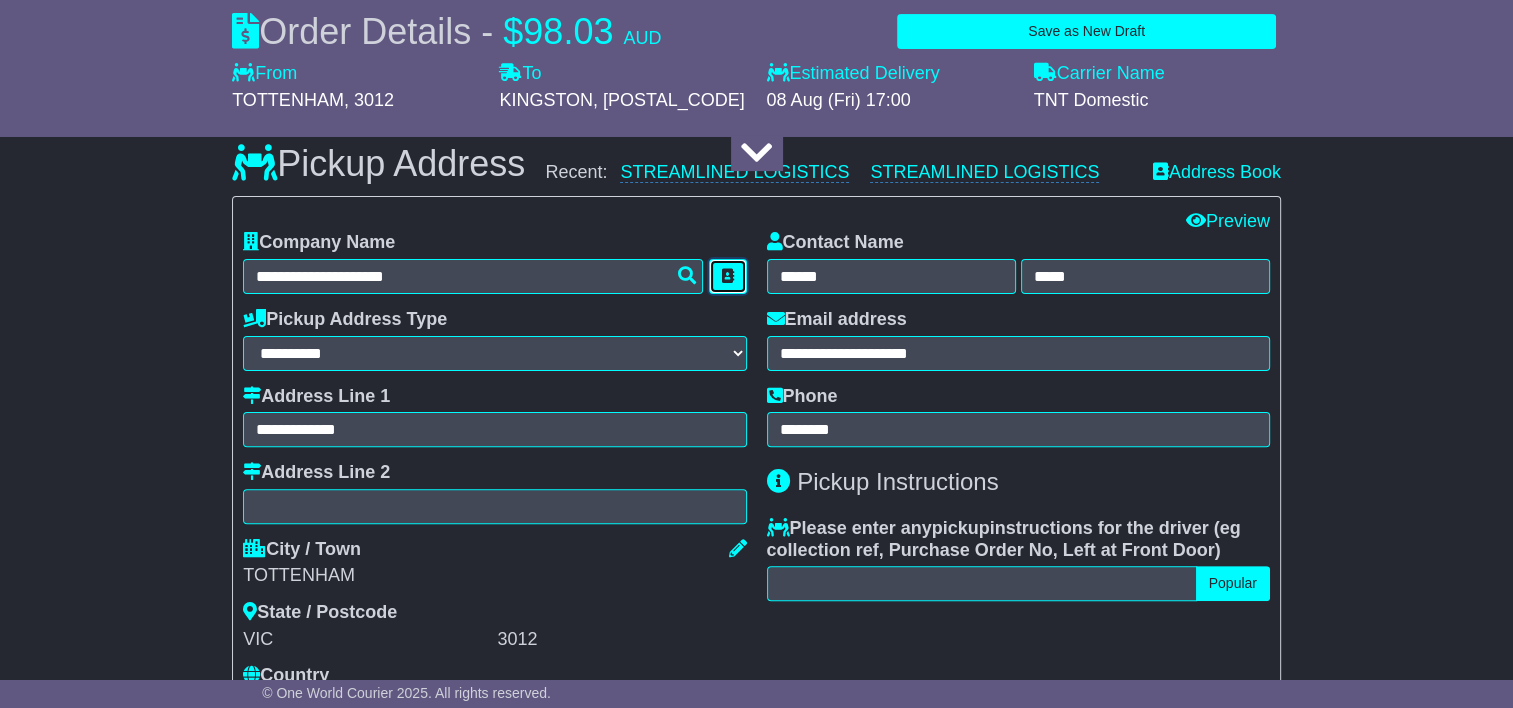 click at bounding box center [728, 276] 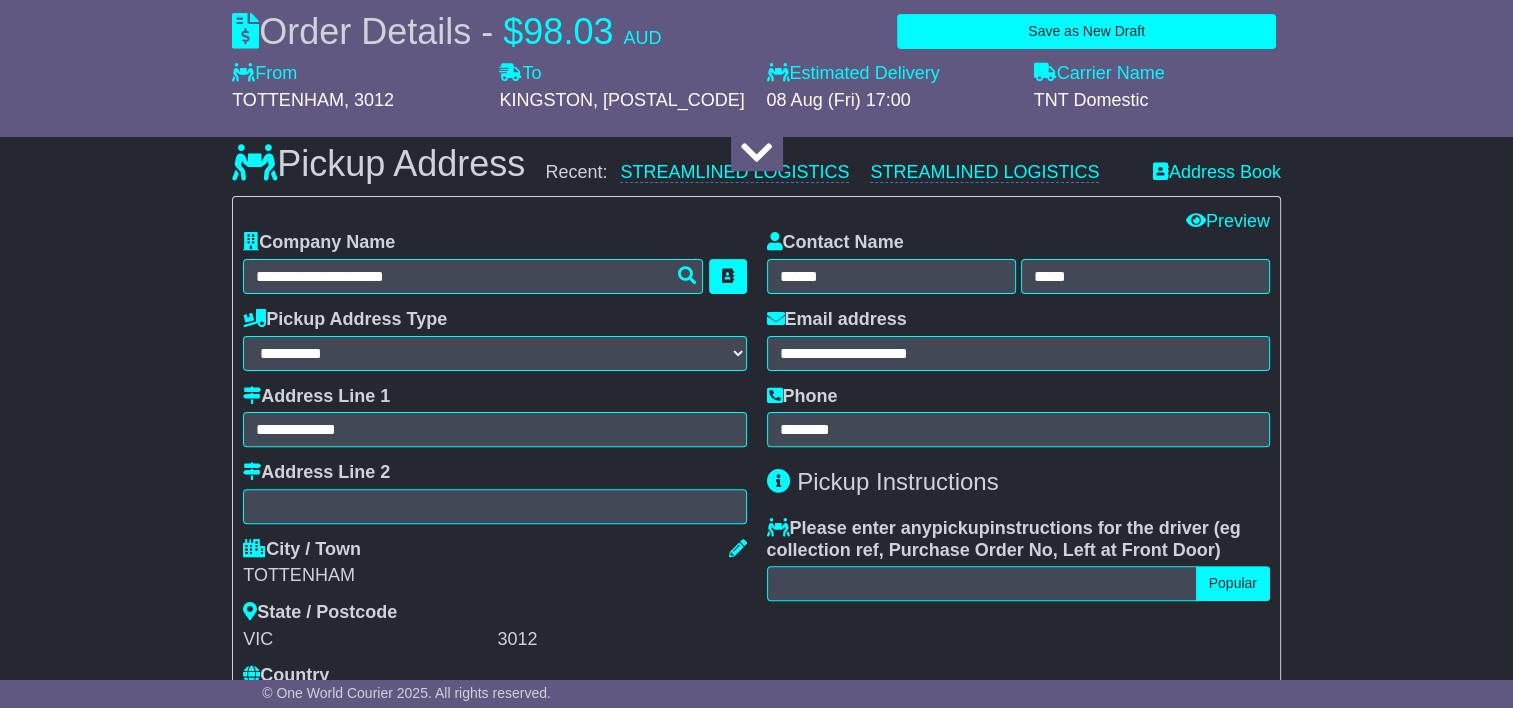 type on "**********" 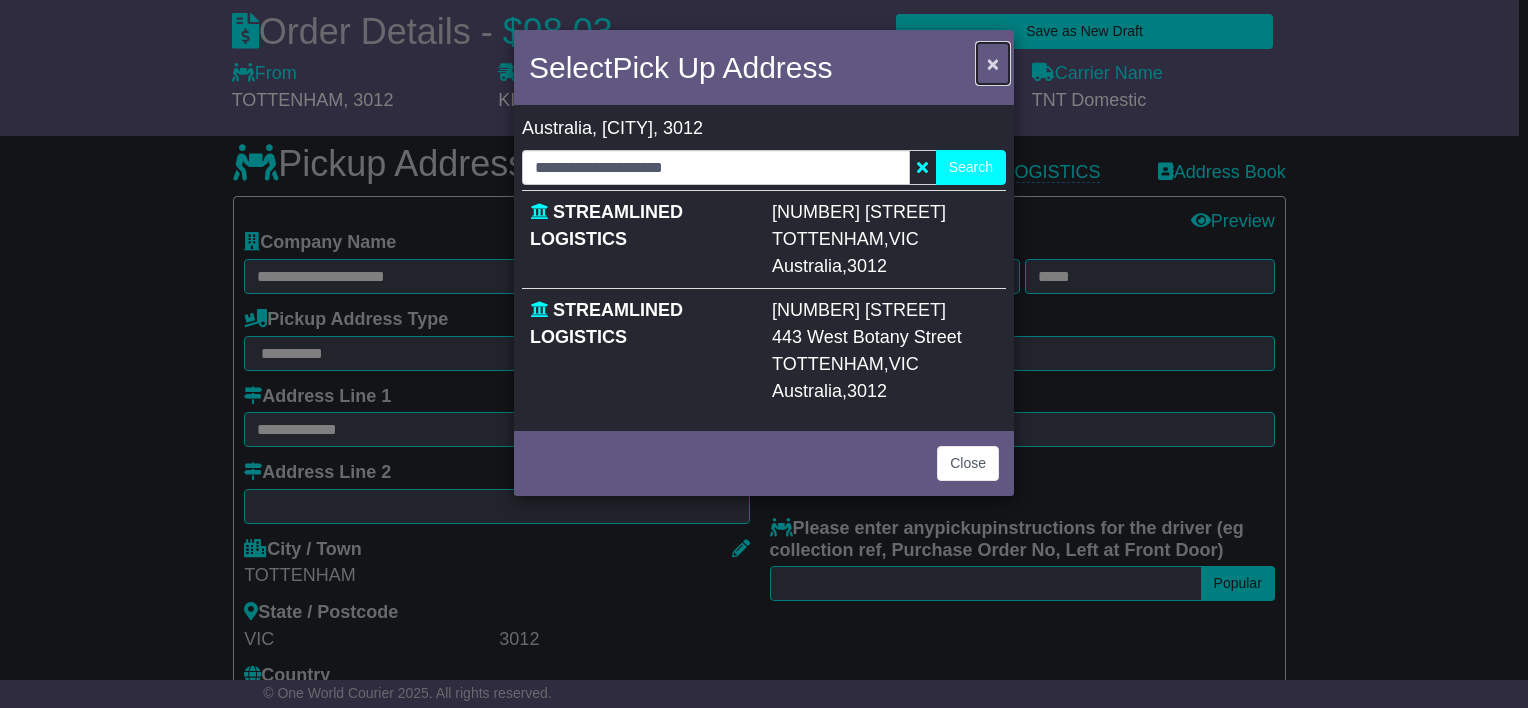 click on "×" at bounding box center [993, 63] 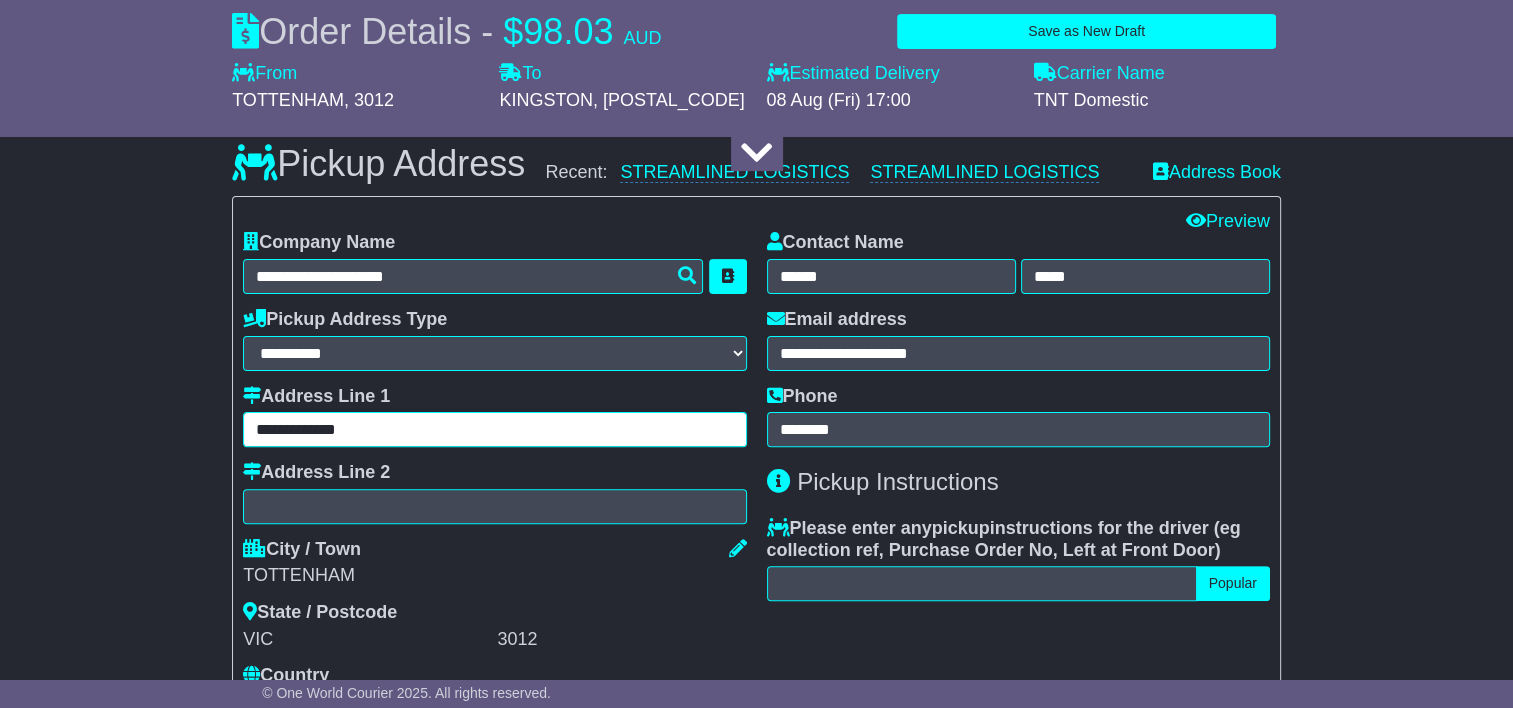 click on "**********" at bounding box center [494, 429] 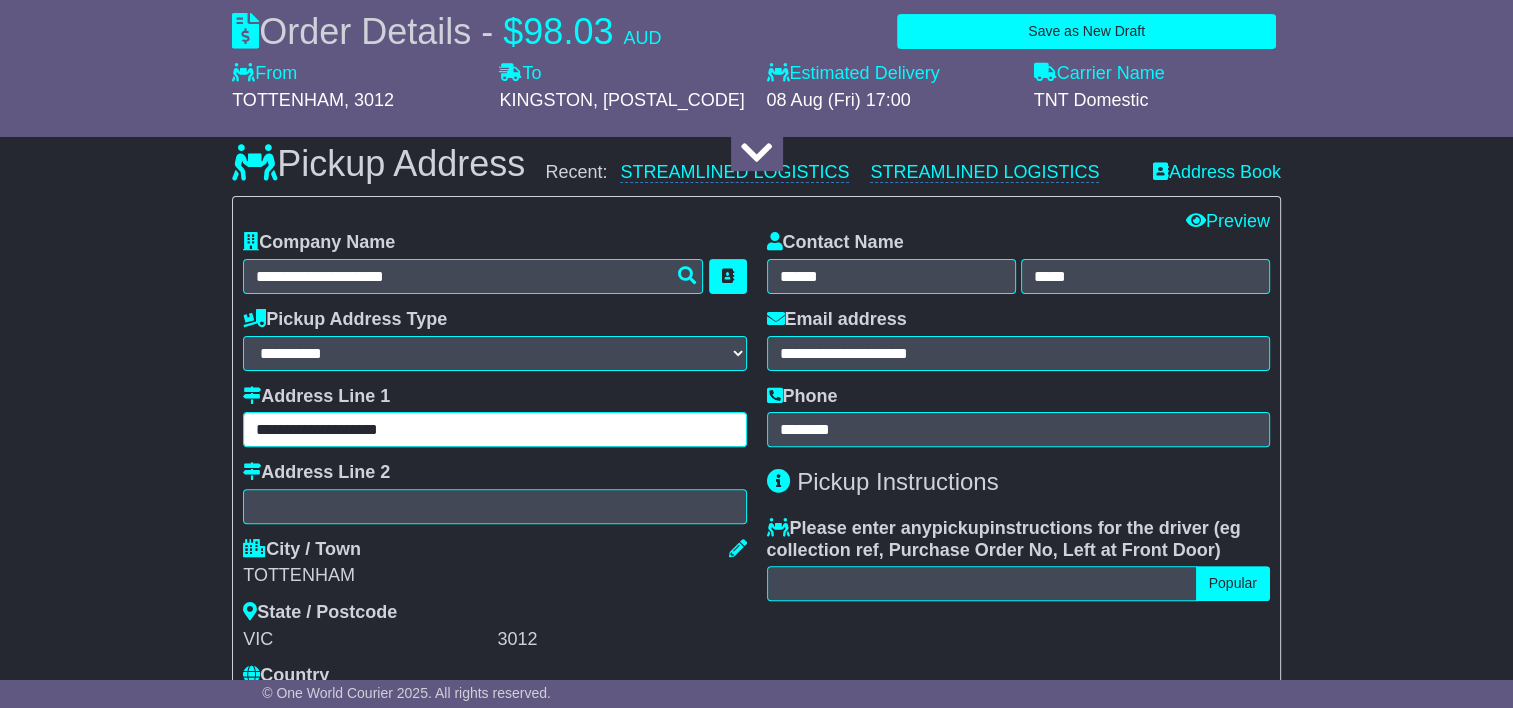 type on "**********" 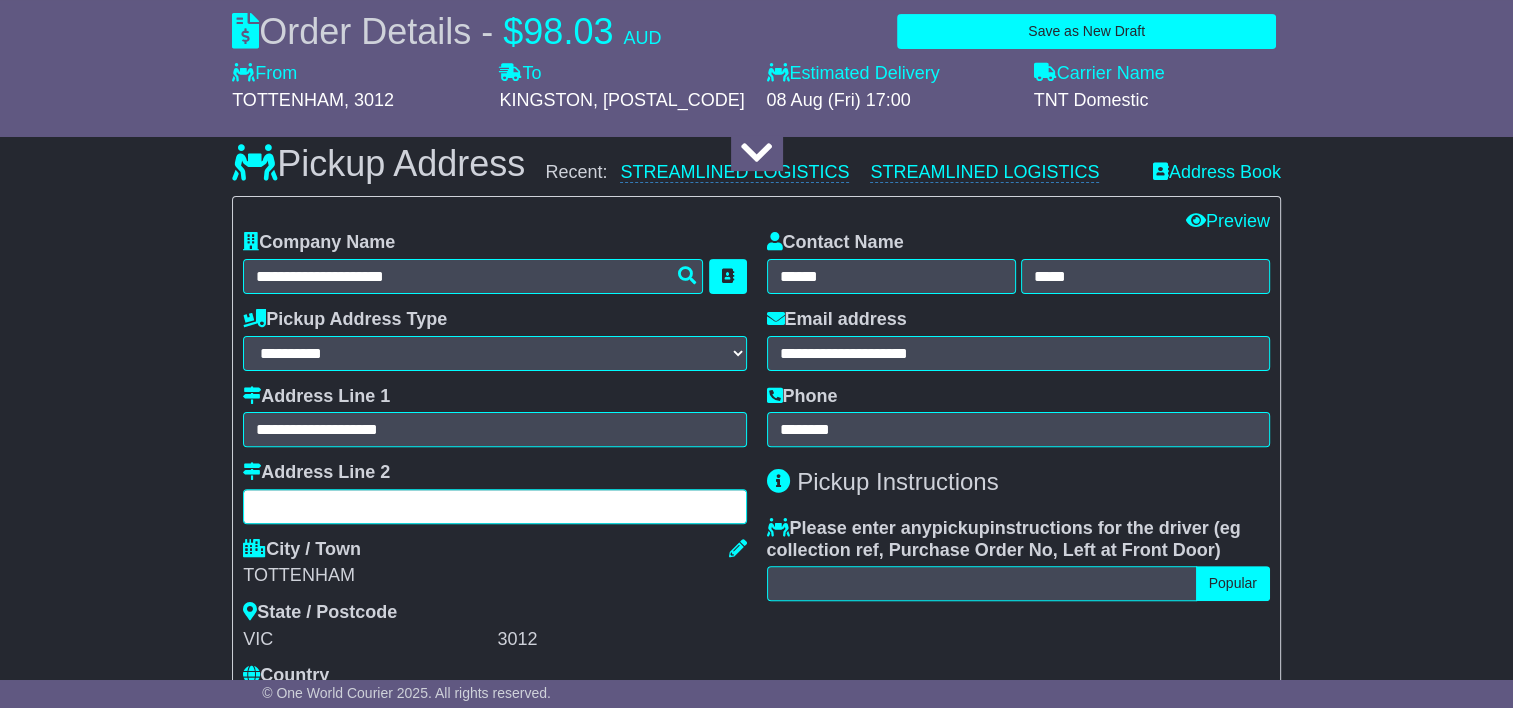 click at bounding box center (494, 506) 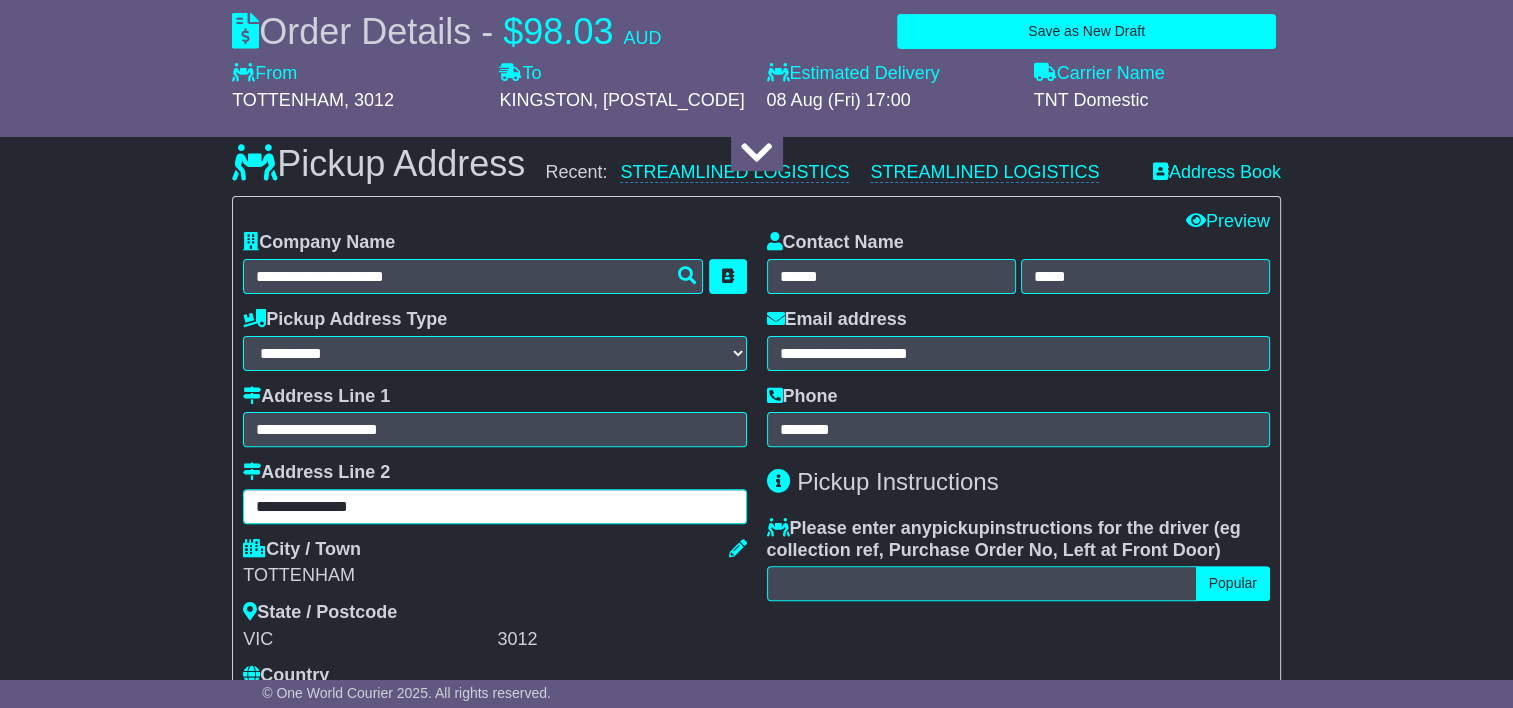 type on "**********" 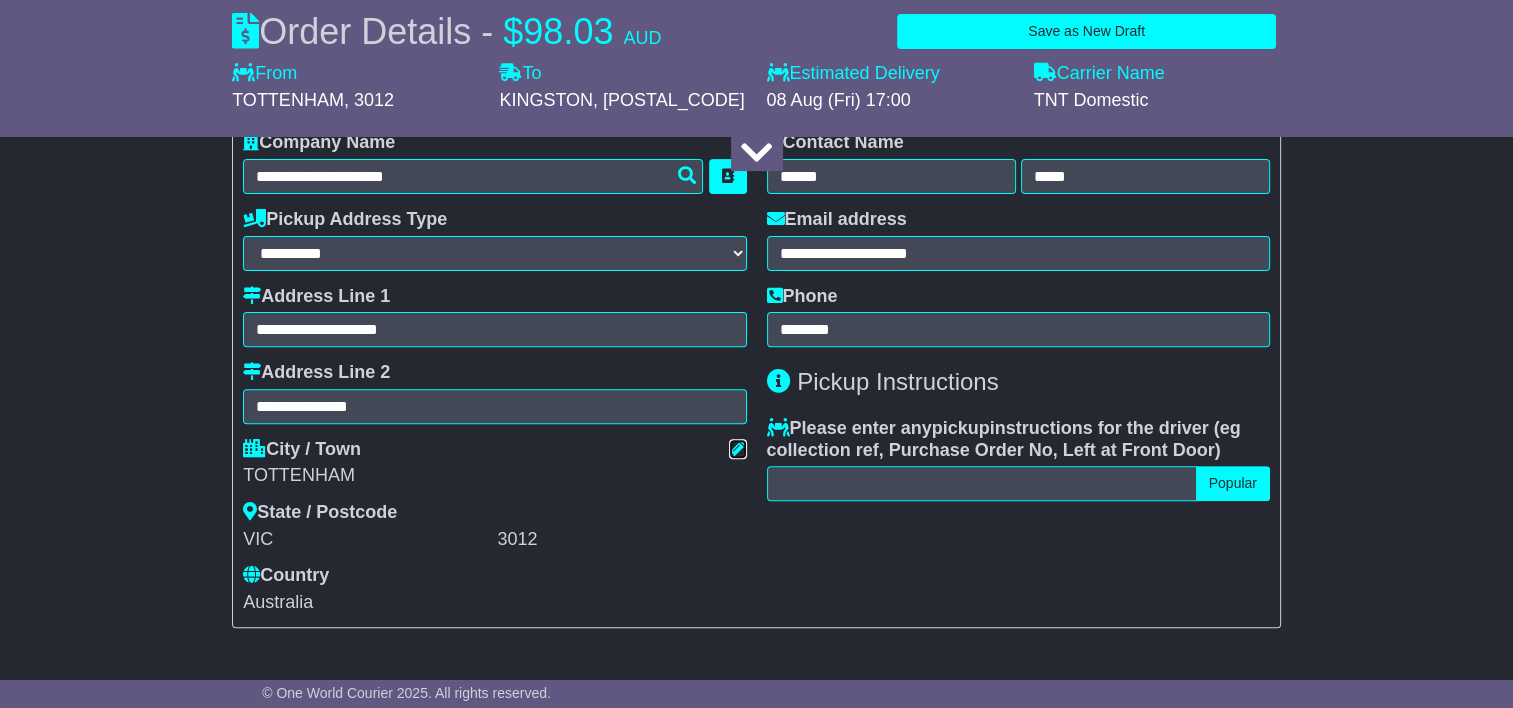 scroll, scrollTop: 508, scrollLeft: 0, axis: vertical 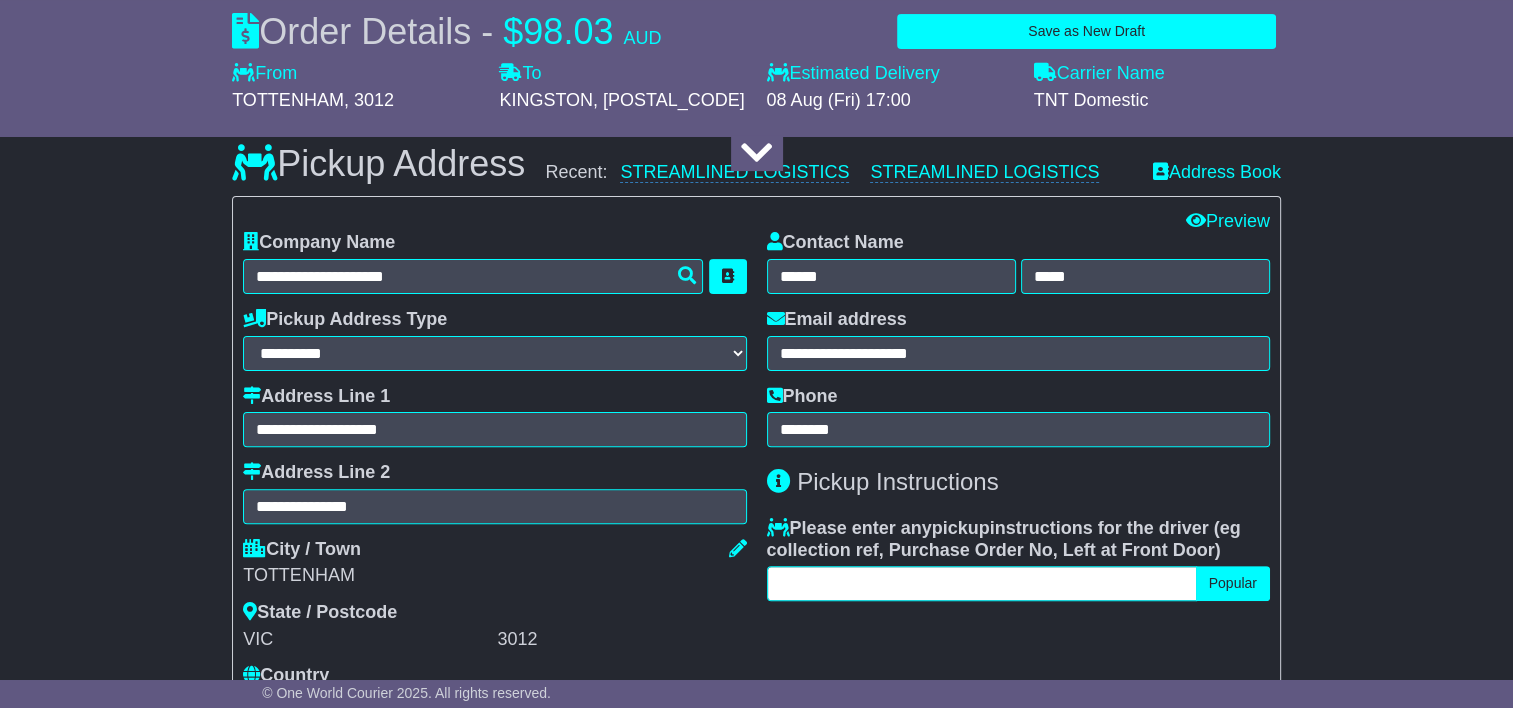 click at bounding box center [982, 583] 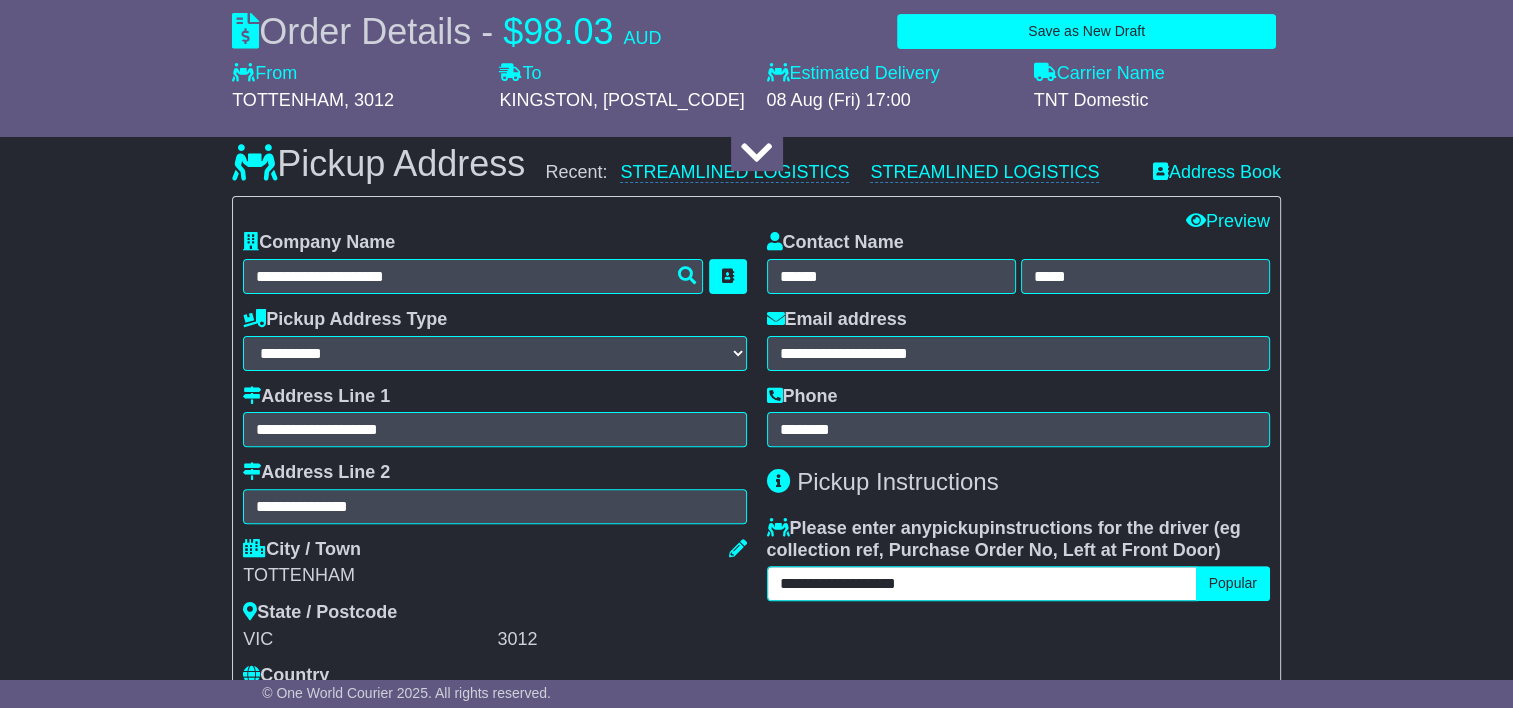 type on "**********" 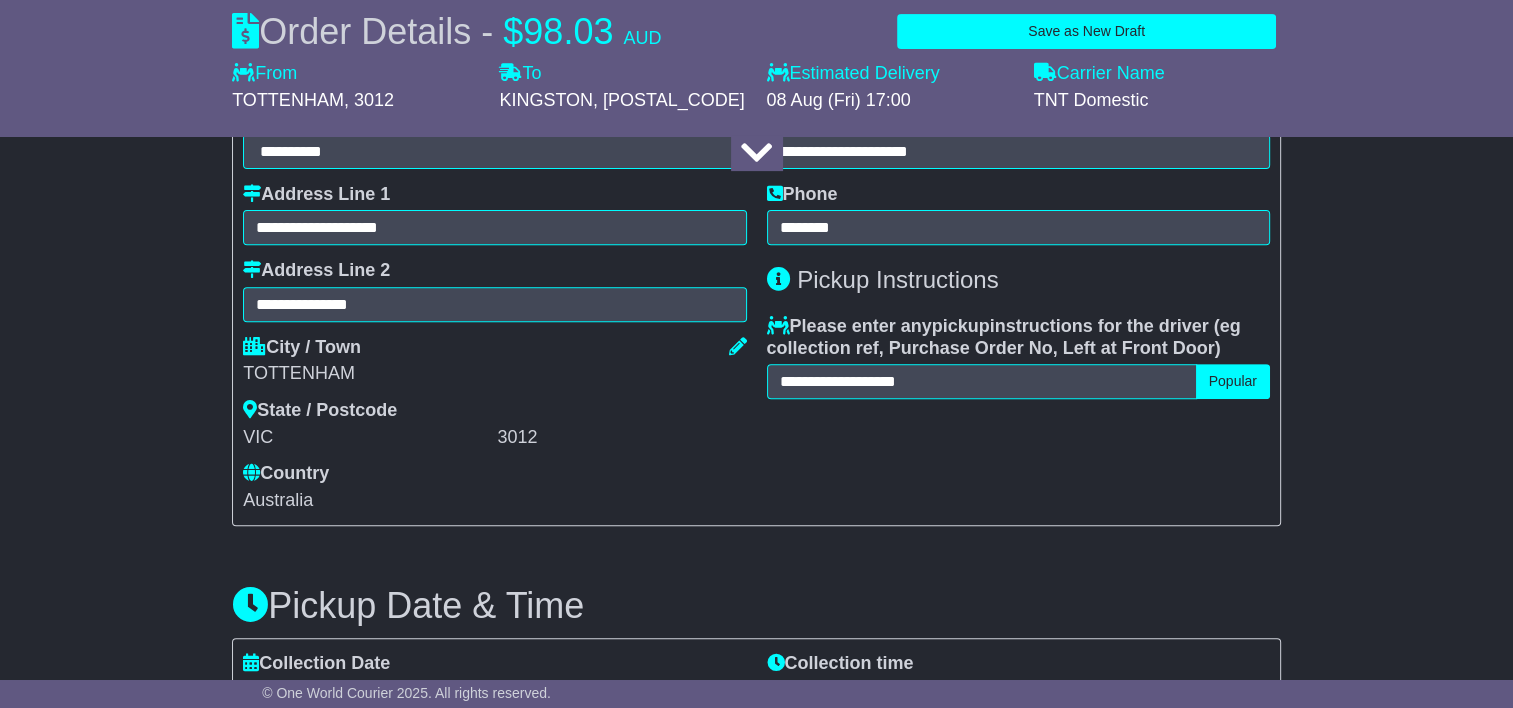 scroll, scrollTop: 500, scrollLeft: 0, axis: vertical 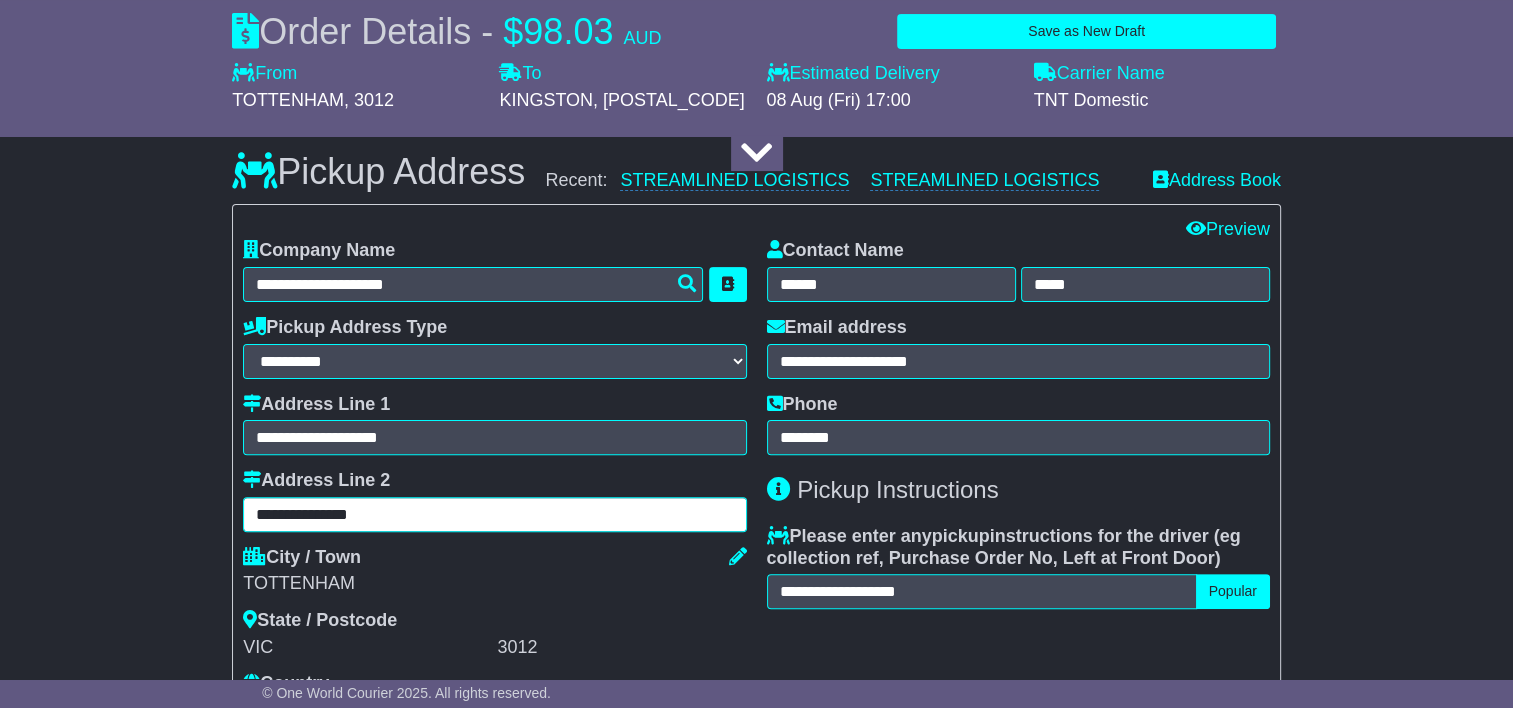 click on "**********" at bounding box center [494, 514] 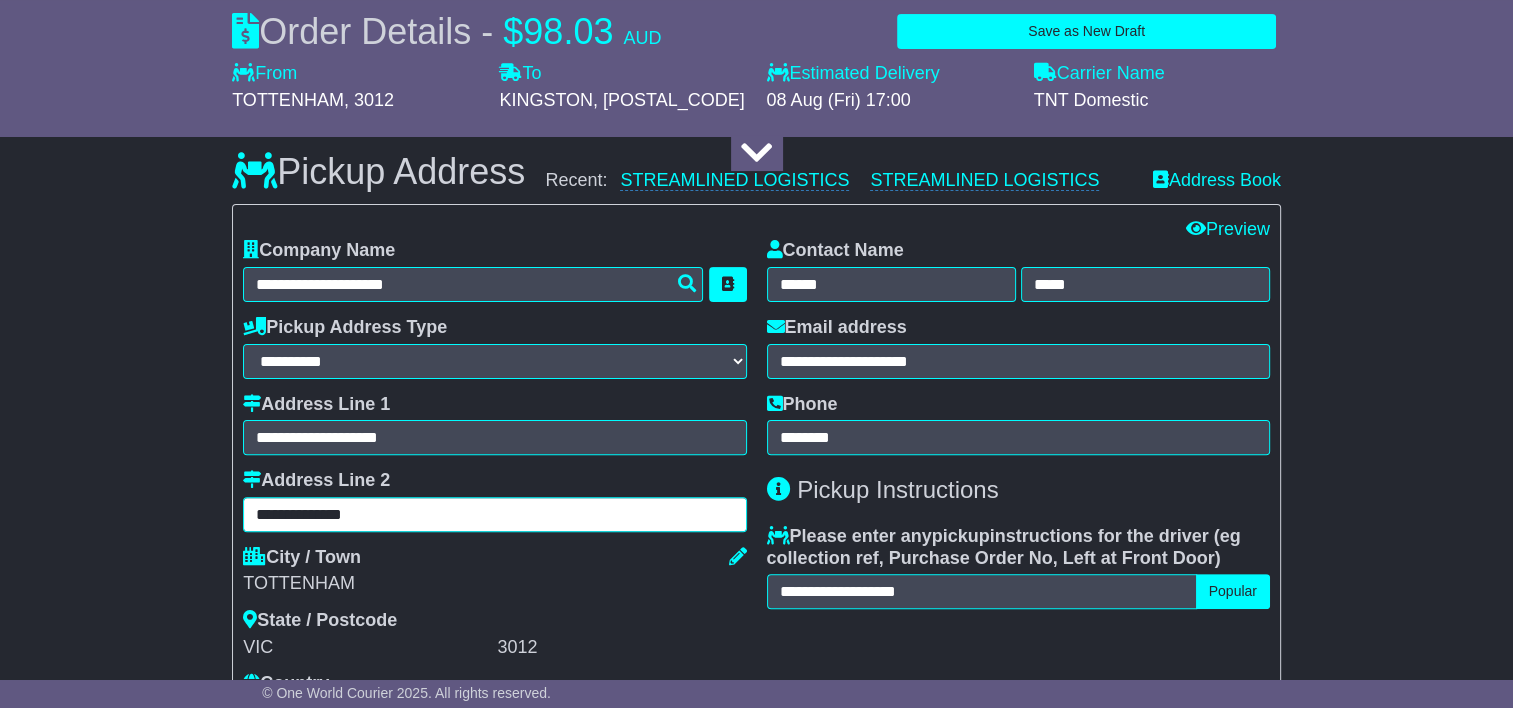 type on "**********" 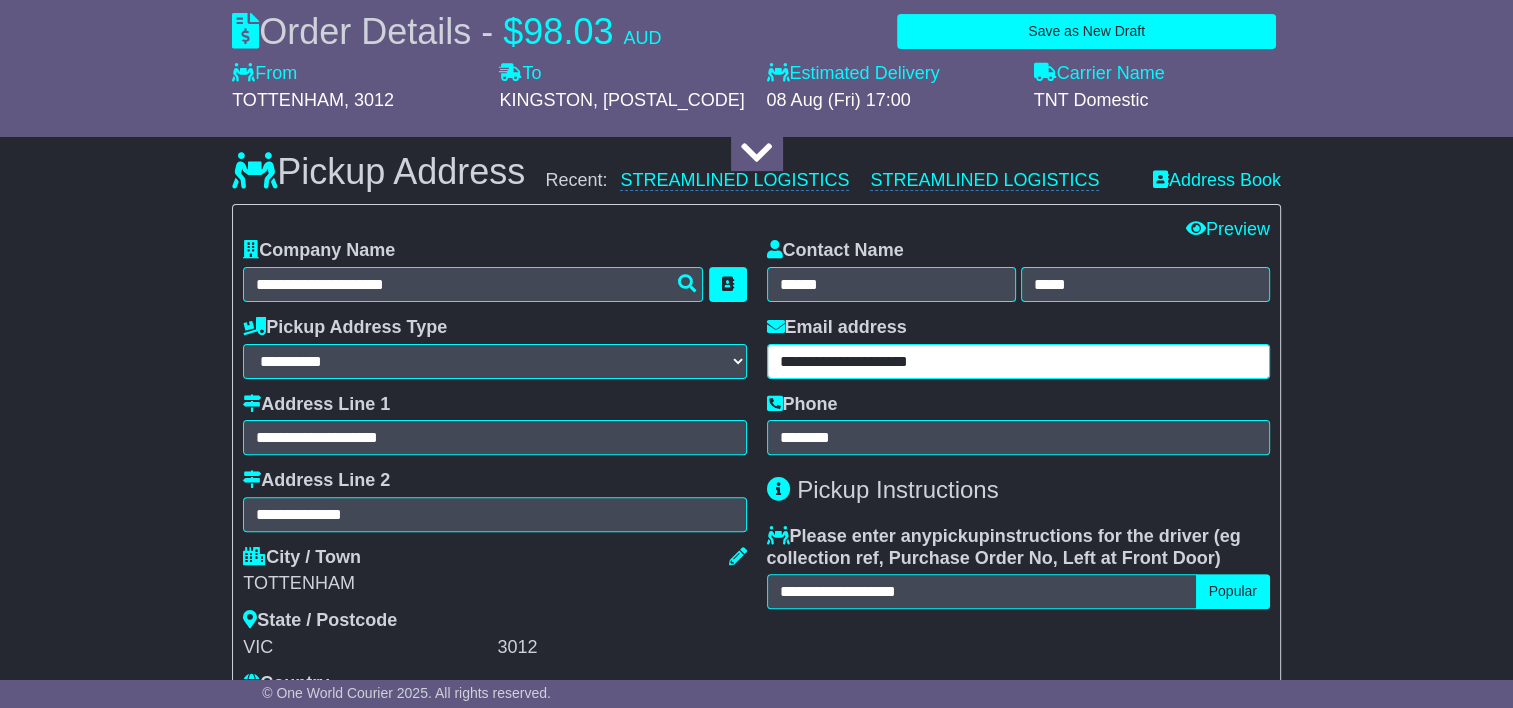 click on "**********" at bounding box center (1018, 361) 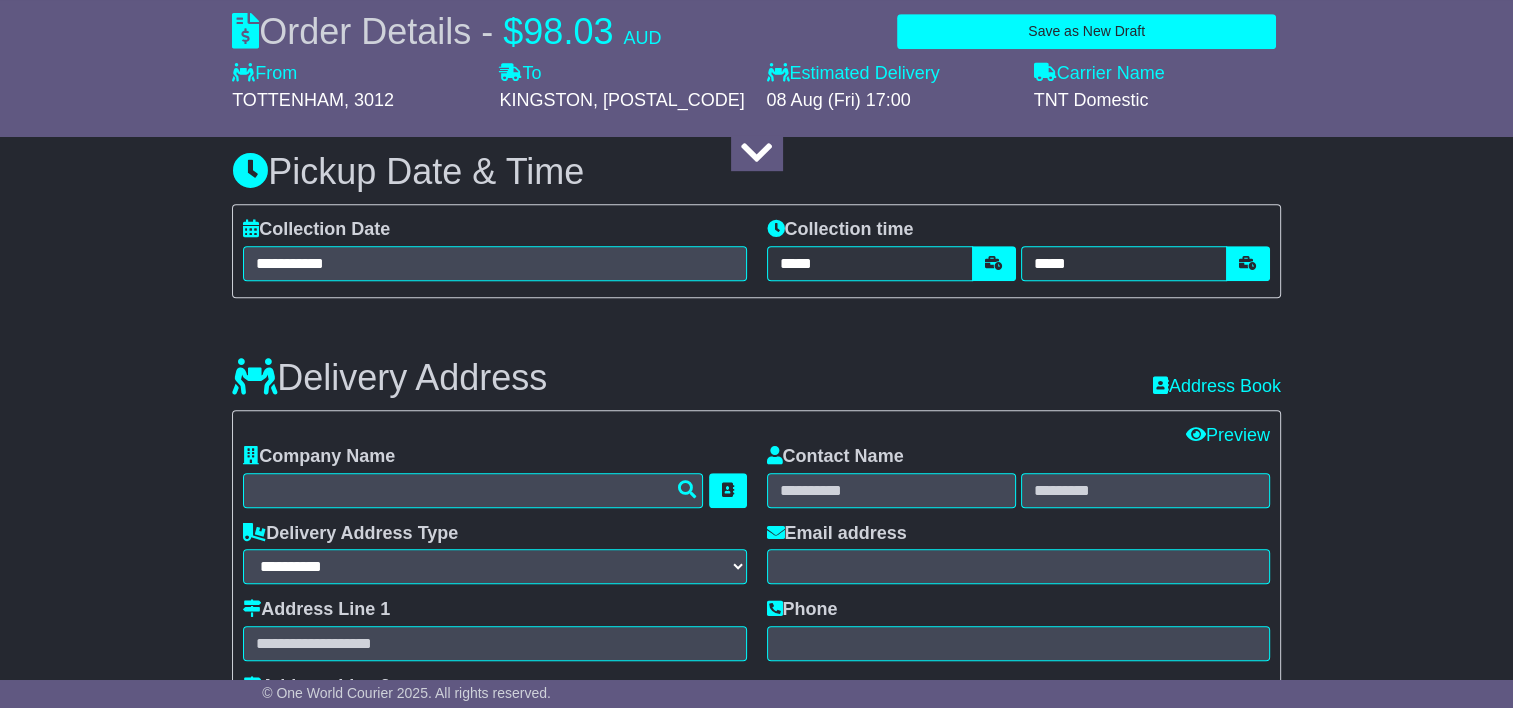 scroll, scrollTop: 1100, scrollLeft: 0, axis: vertical 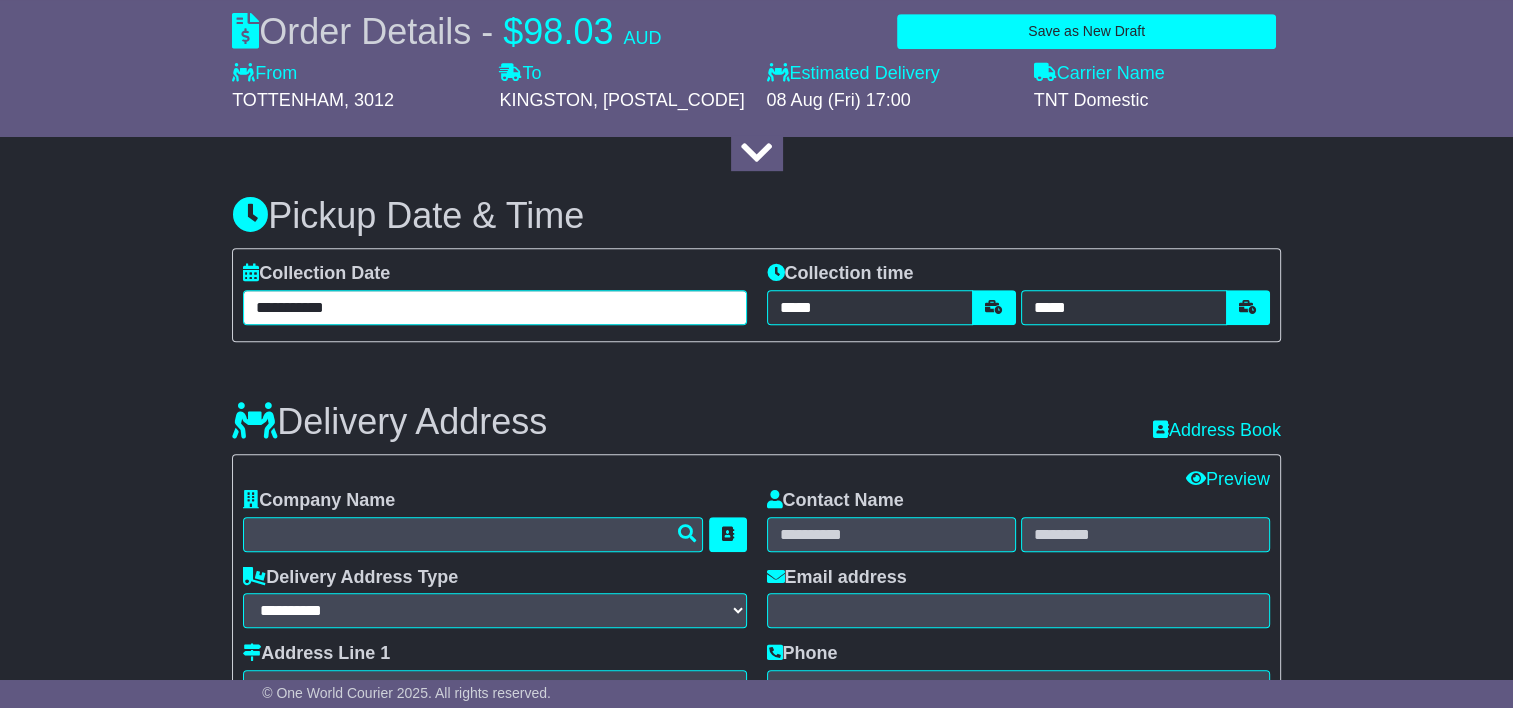 click on "**********" at bounding box center (494, 307) 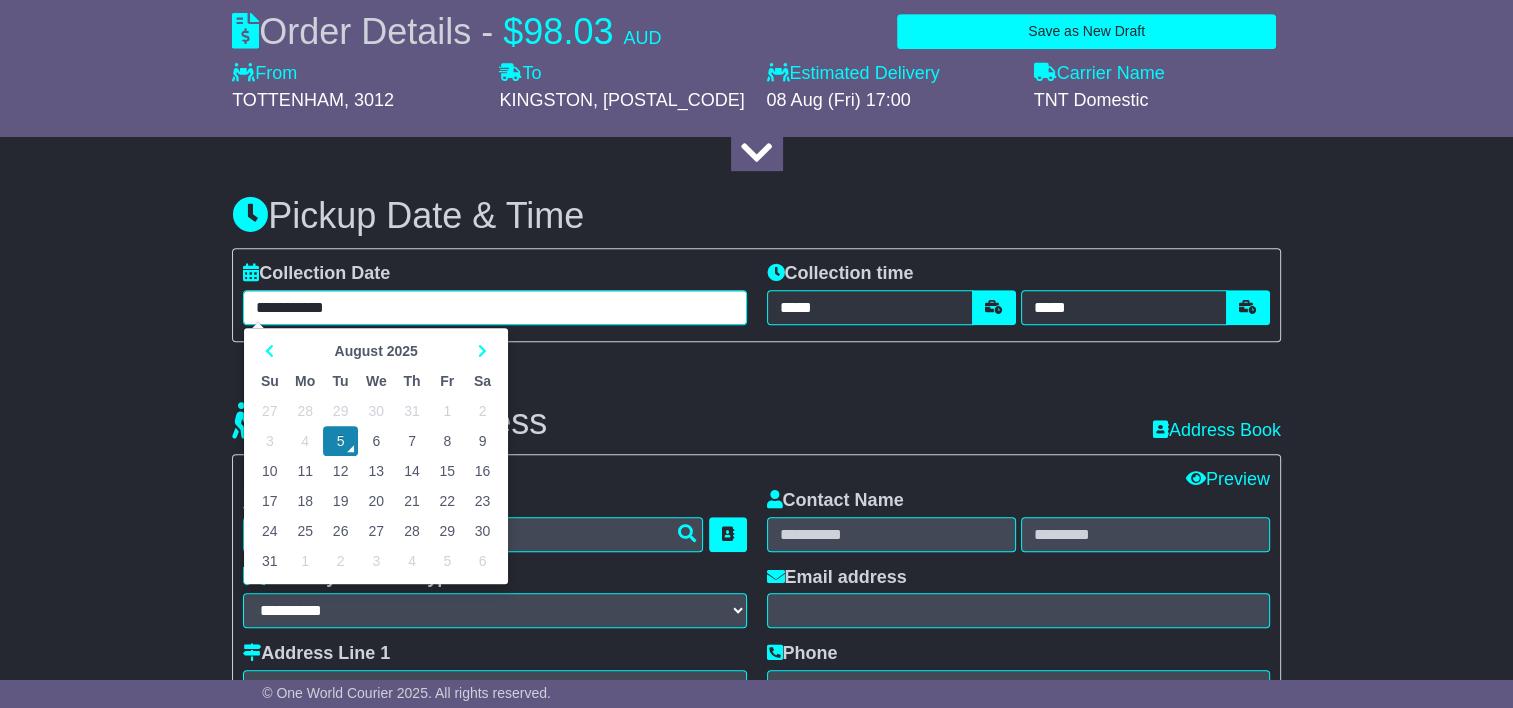 click on "7" at bounding box center (411, 441) 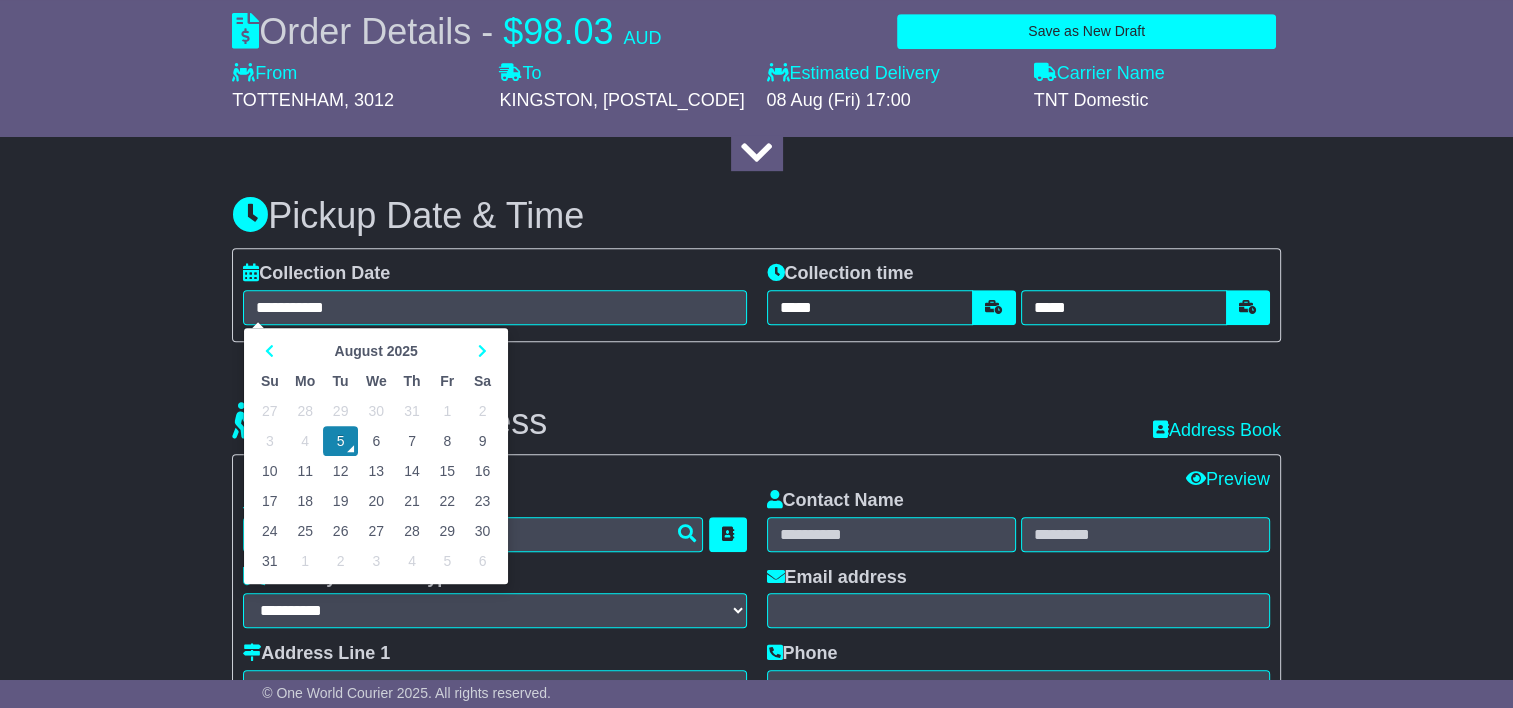 type on "**********" 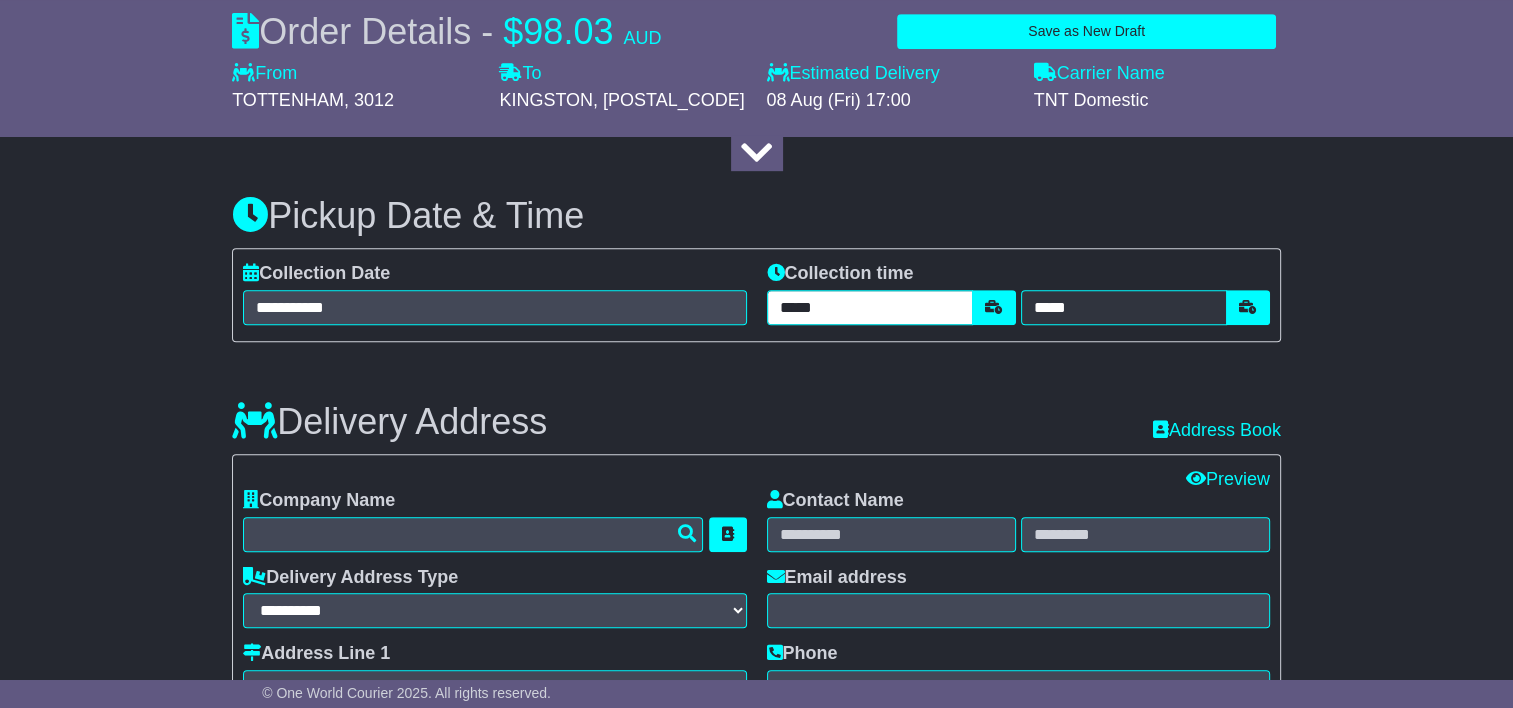 click on "*****" at bounding box center (870, 307) 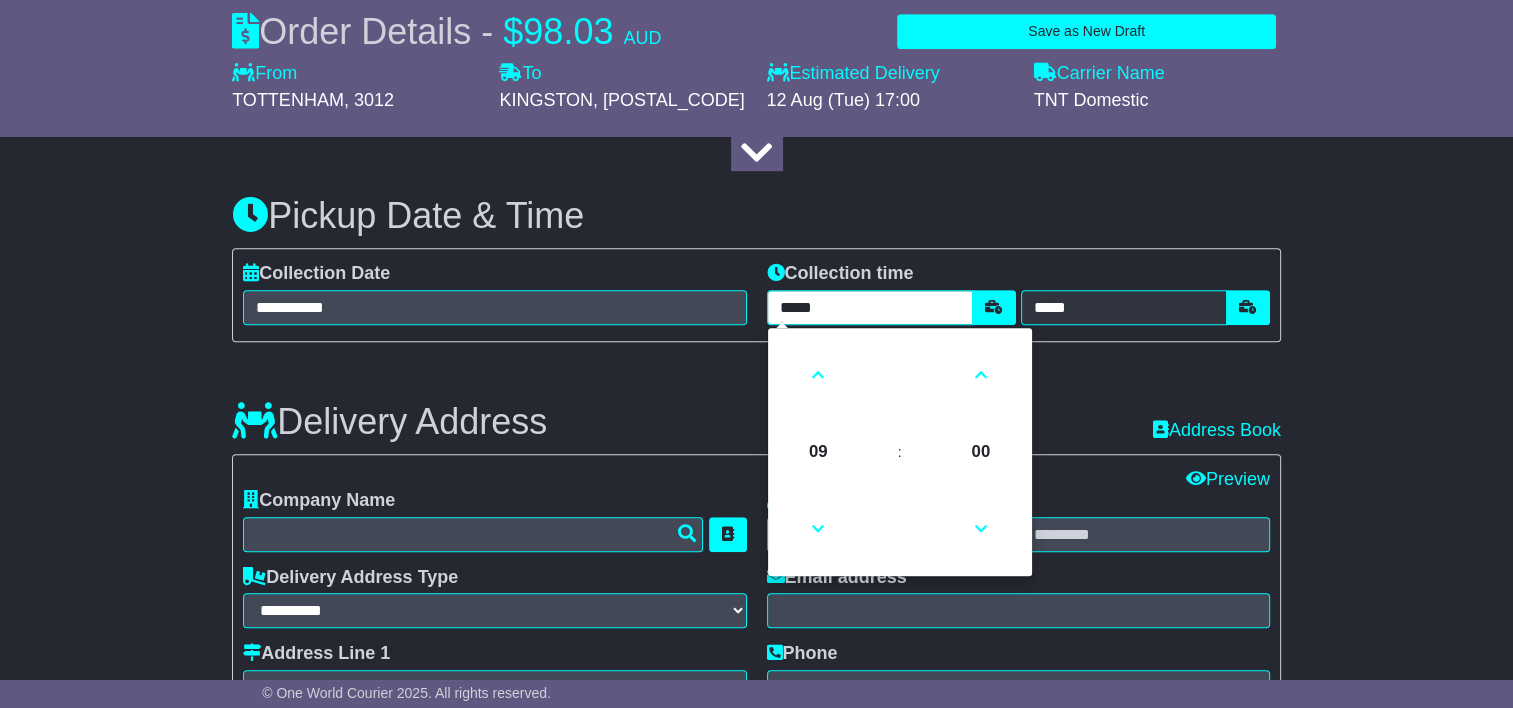 click on "*****" at bounding box center (870, 307) 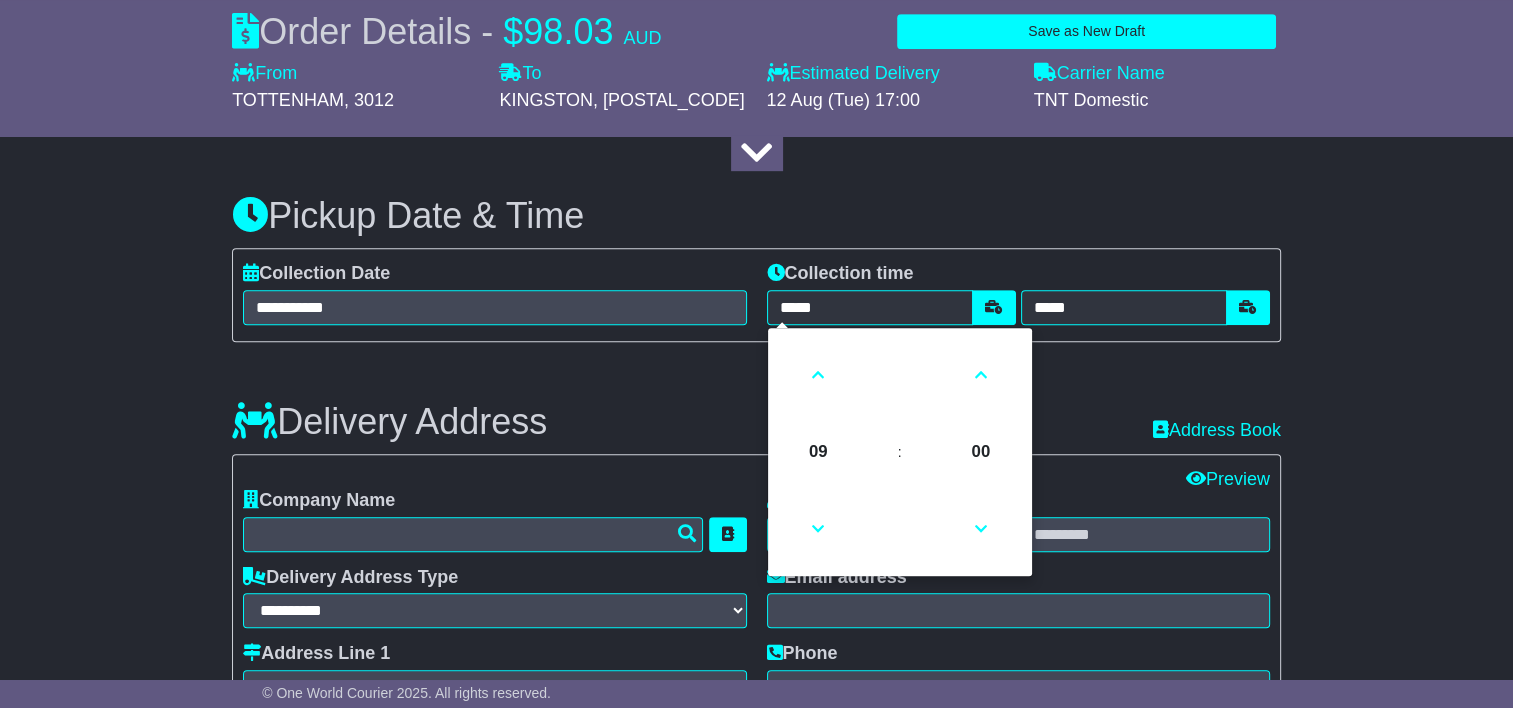 click on "**********" at bounding box center (756, 654) 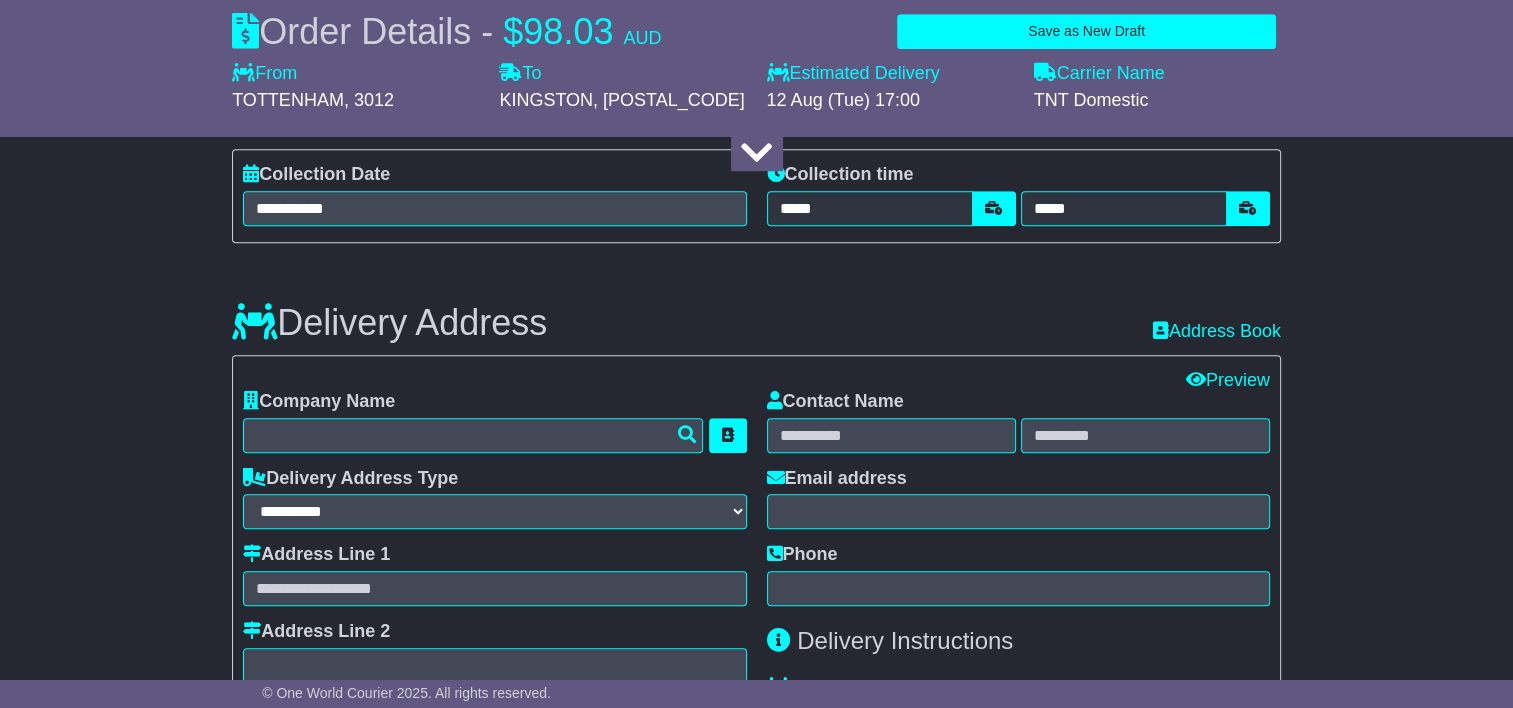 scroll, scrollTop: 1200, scrollLeft: 0, axis: vertical 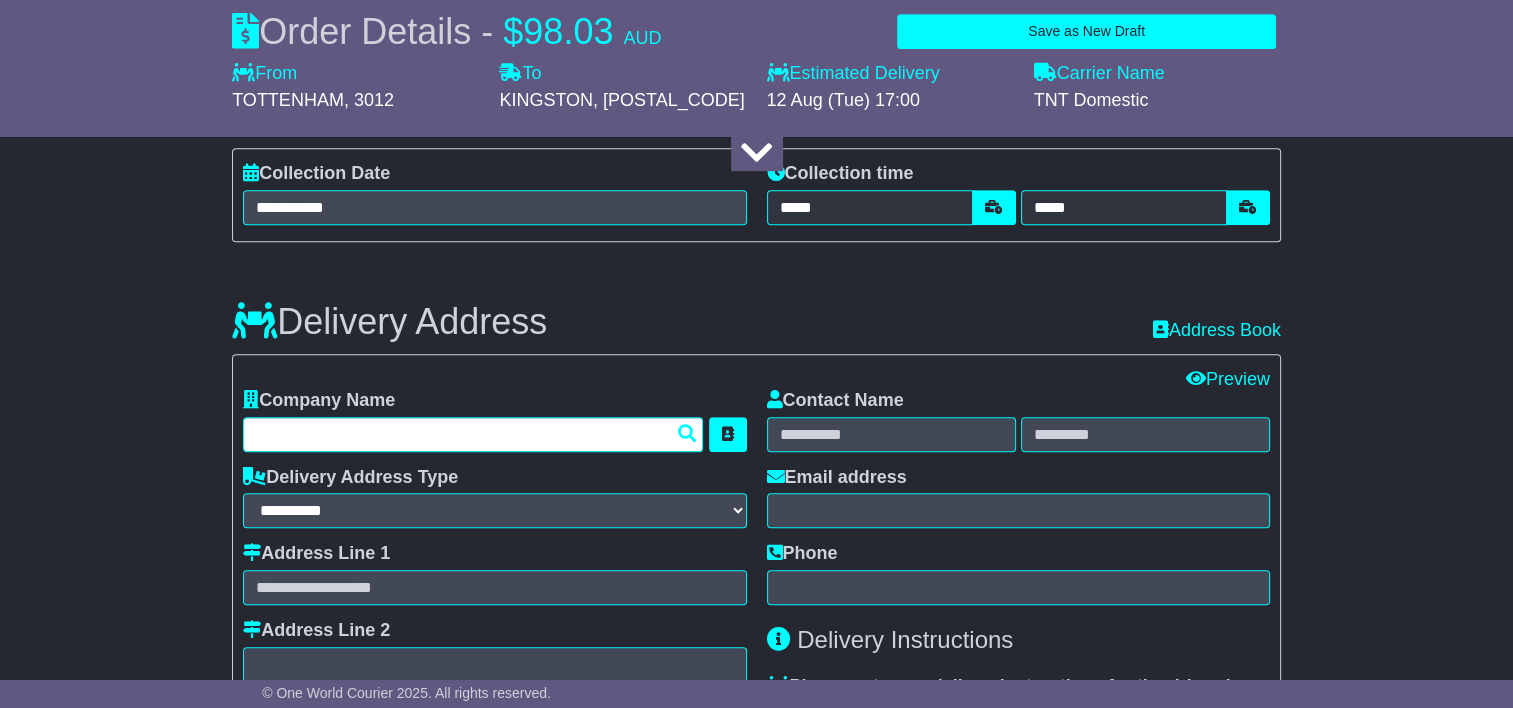 click at bounding box center [473, 434] 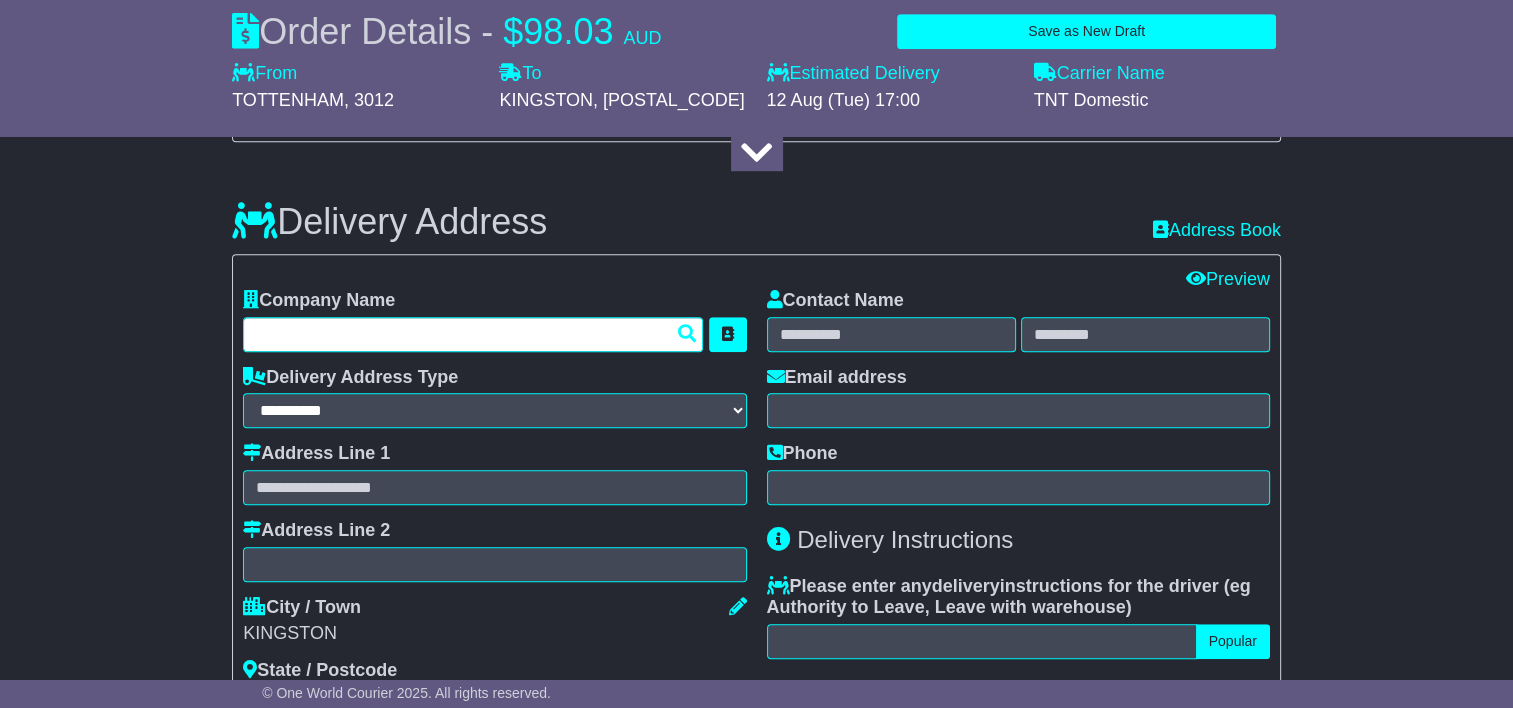 click at bounding box center [473, 334] 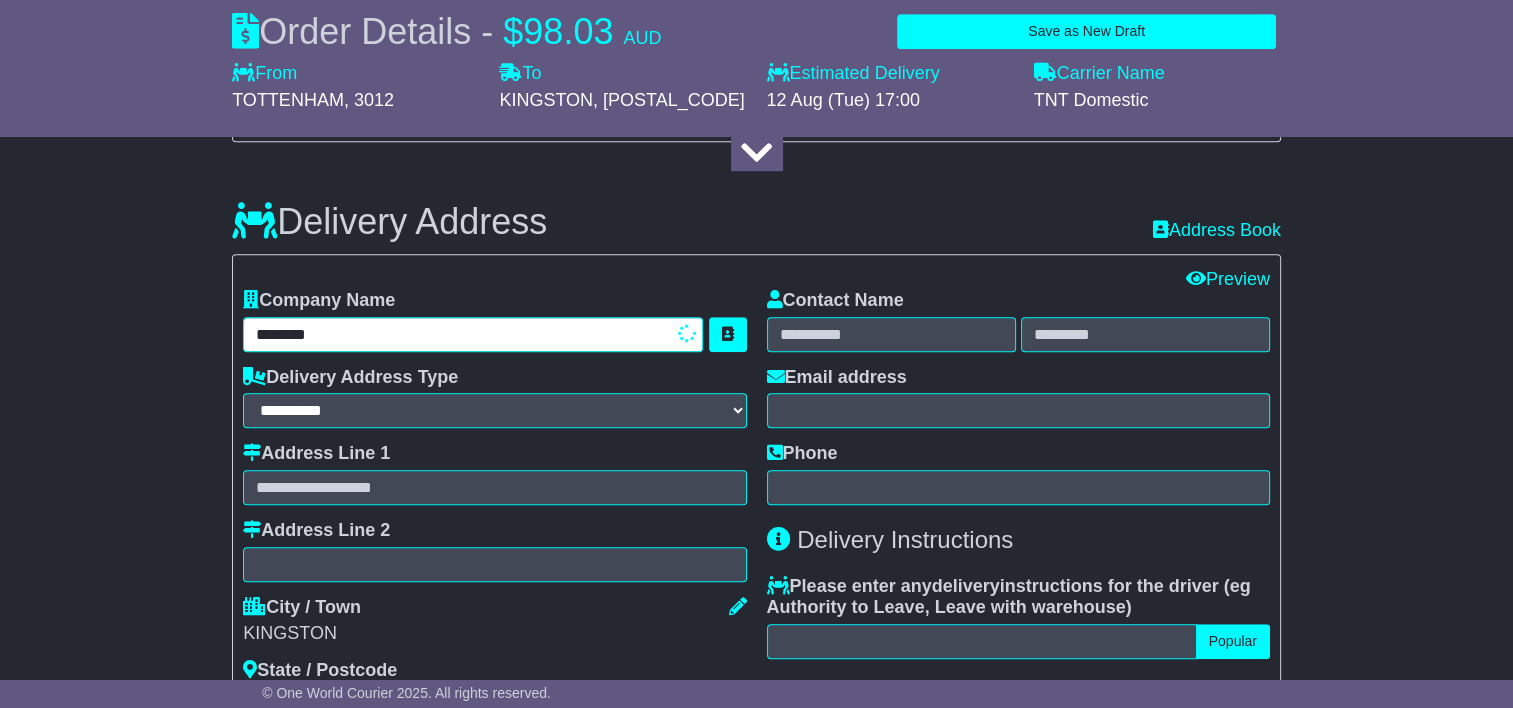 type on "********" 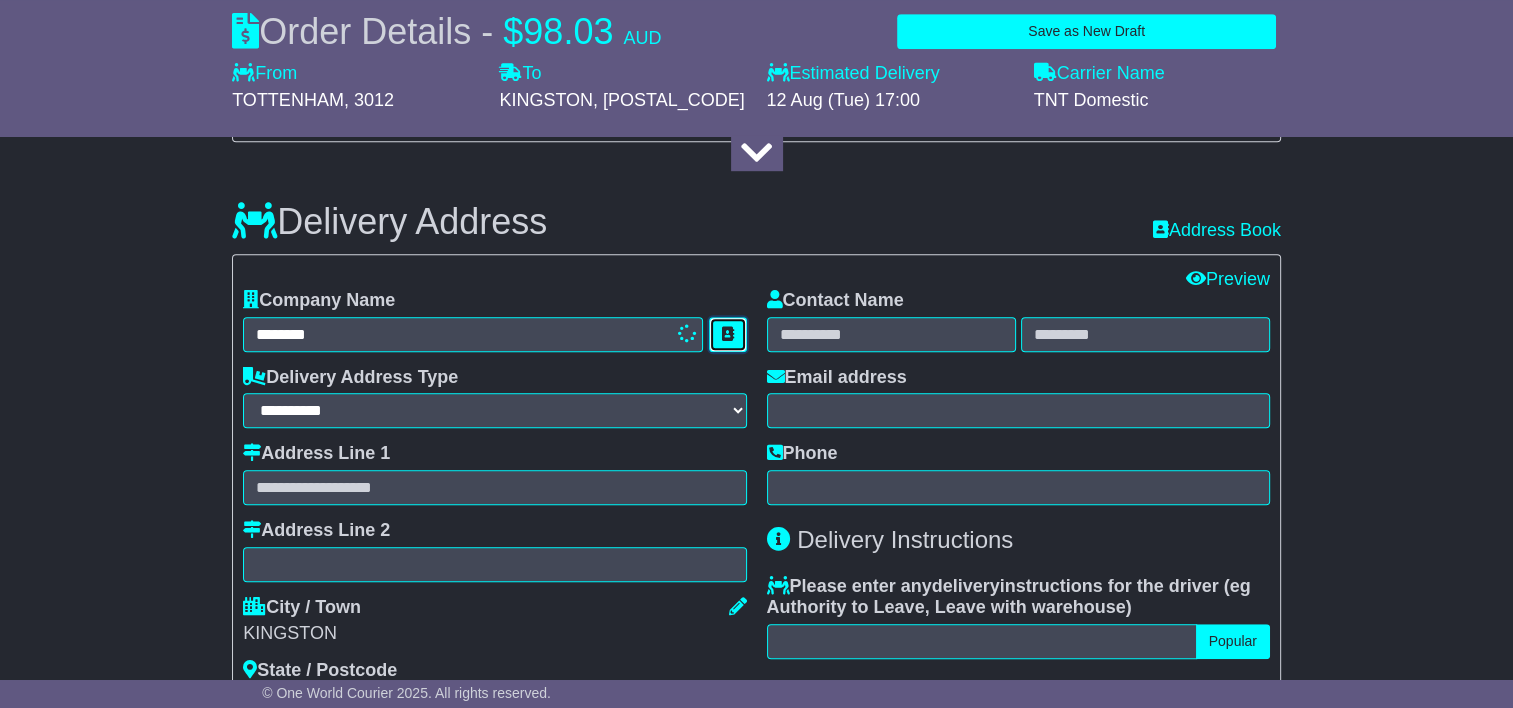 type 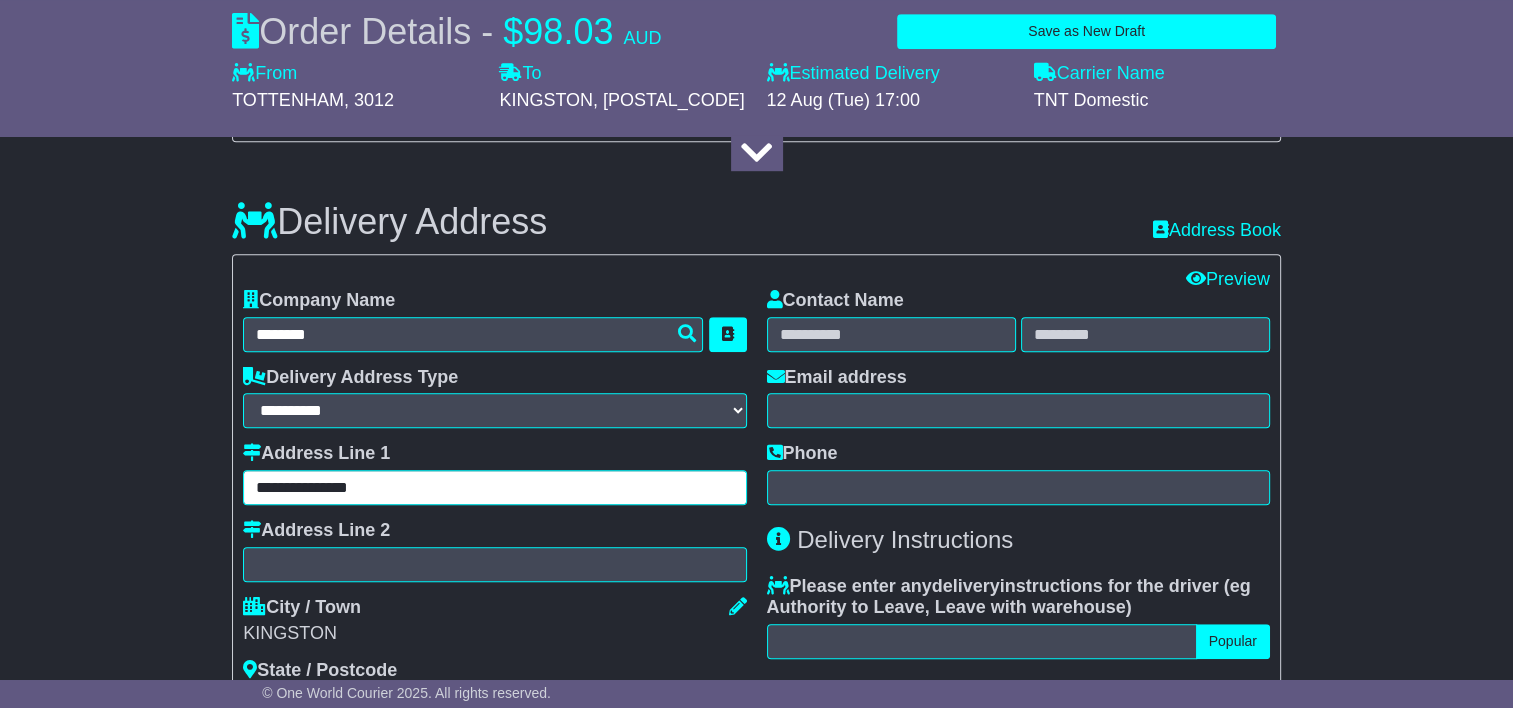 type on "**********" 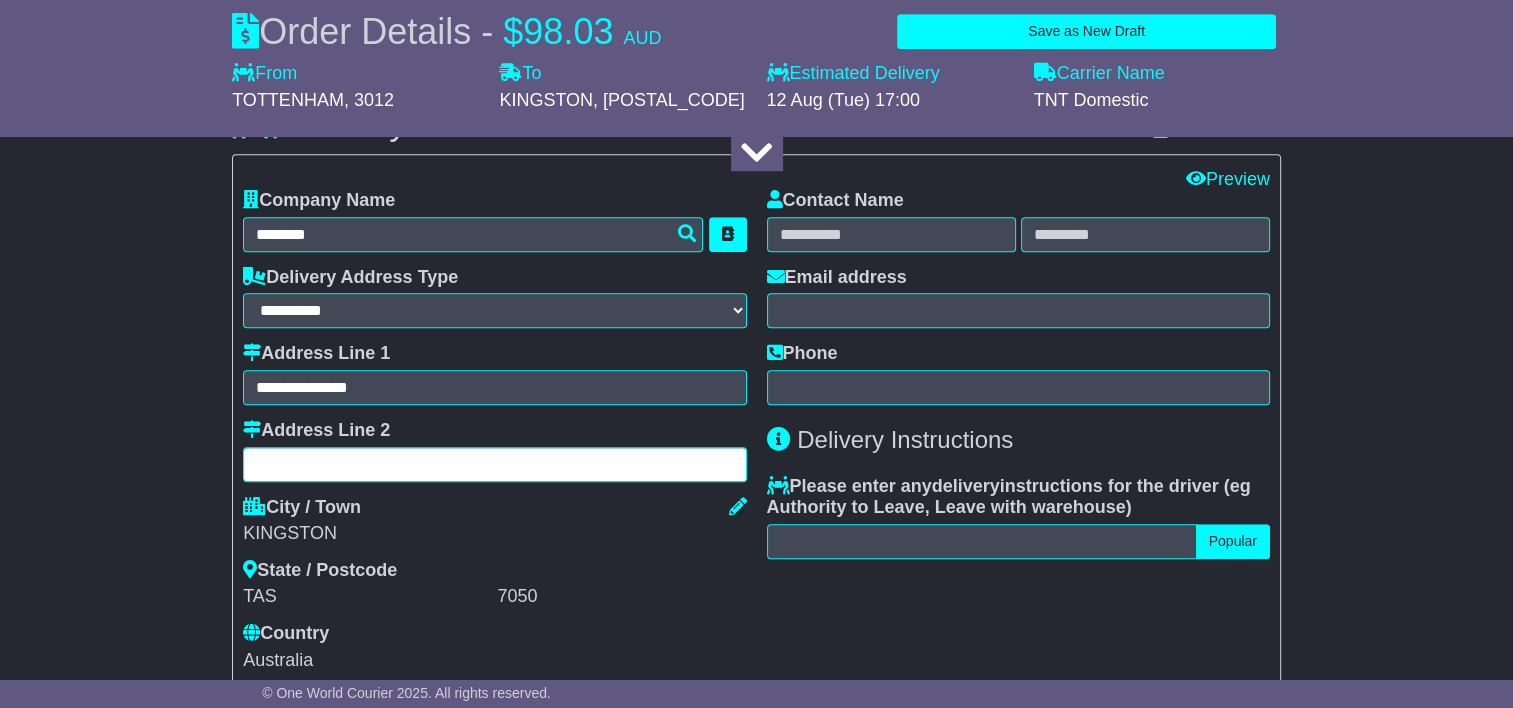 scroll, scrollTop: 1400, scrollLeft: 0, axis: vertical 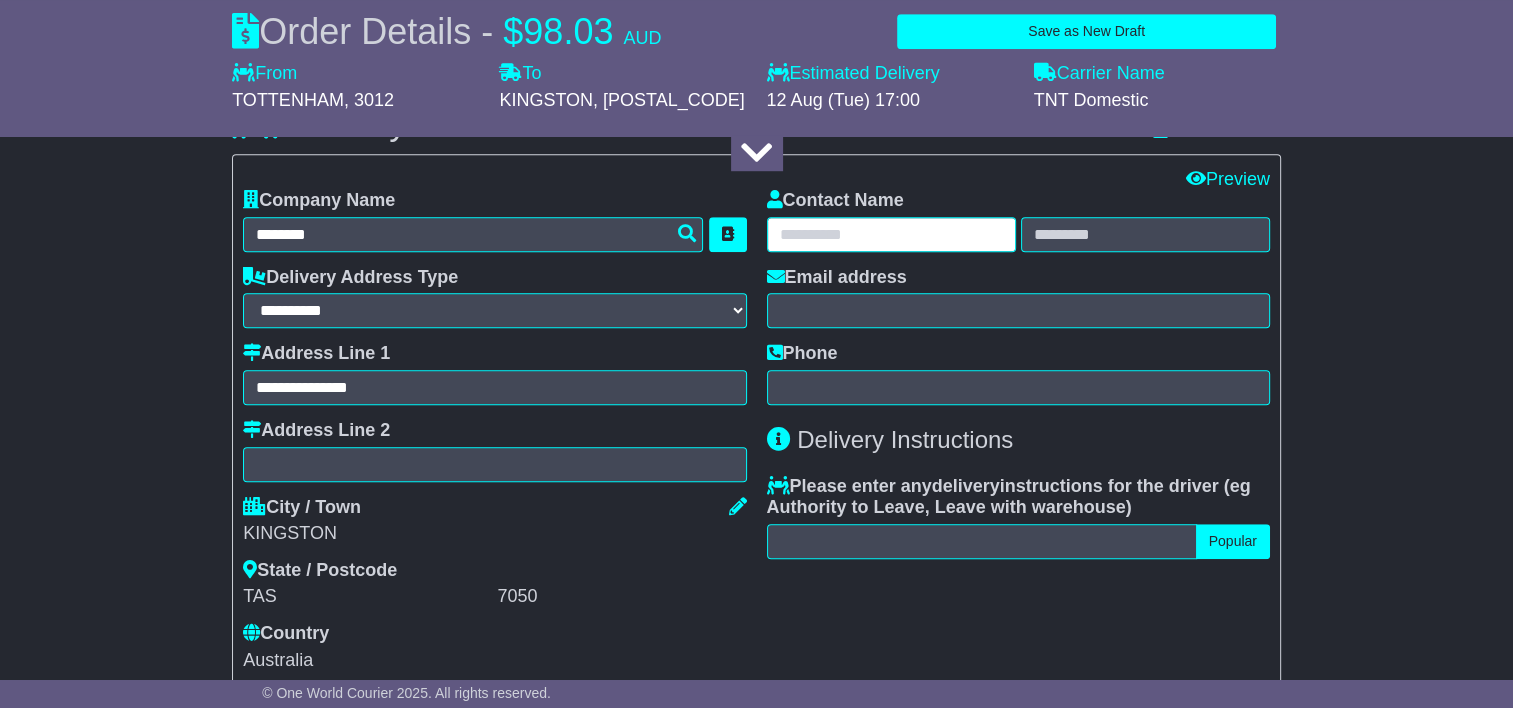 click at bounding box center [891, 234] 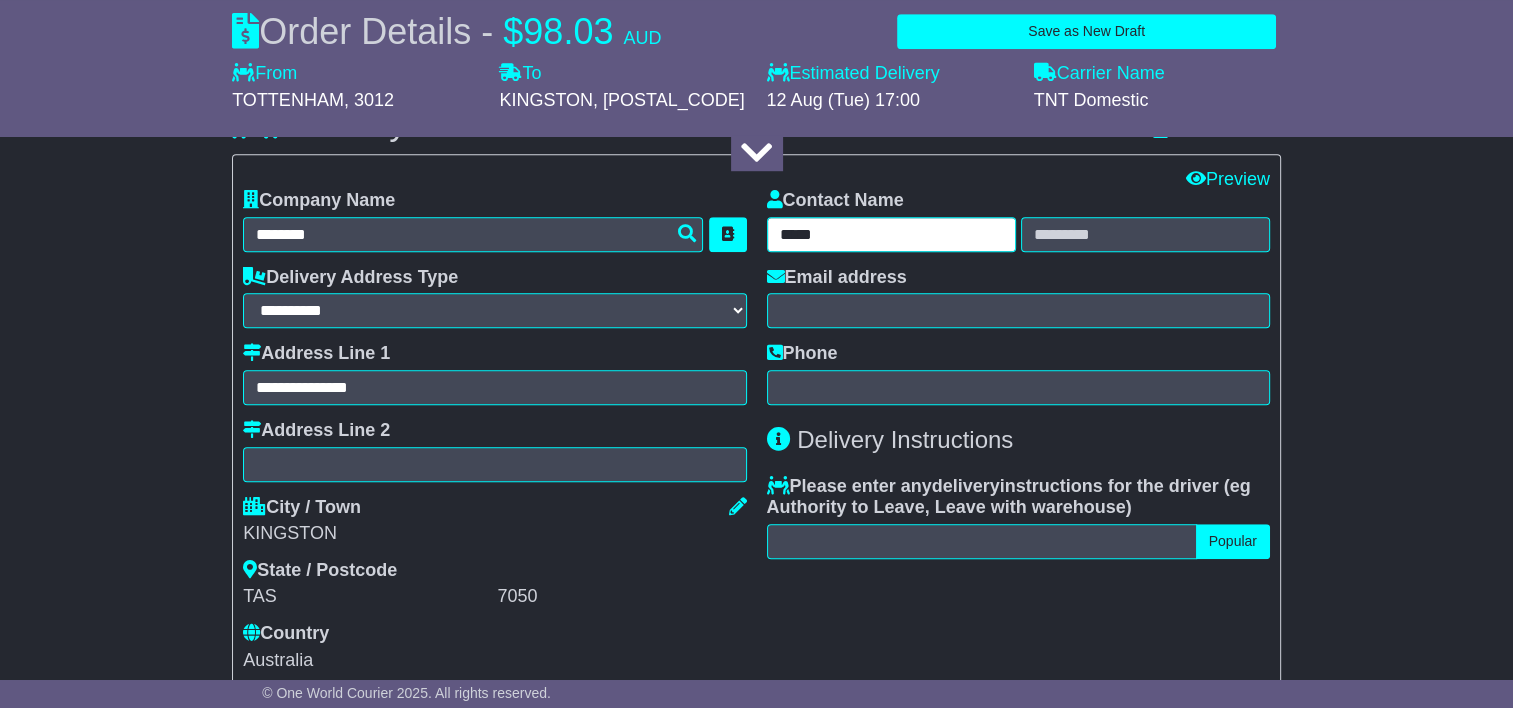 type on "*****" 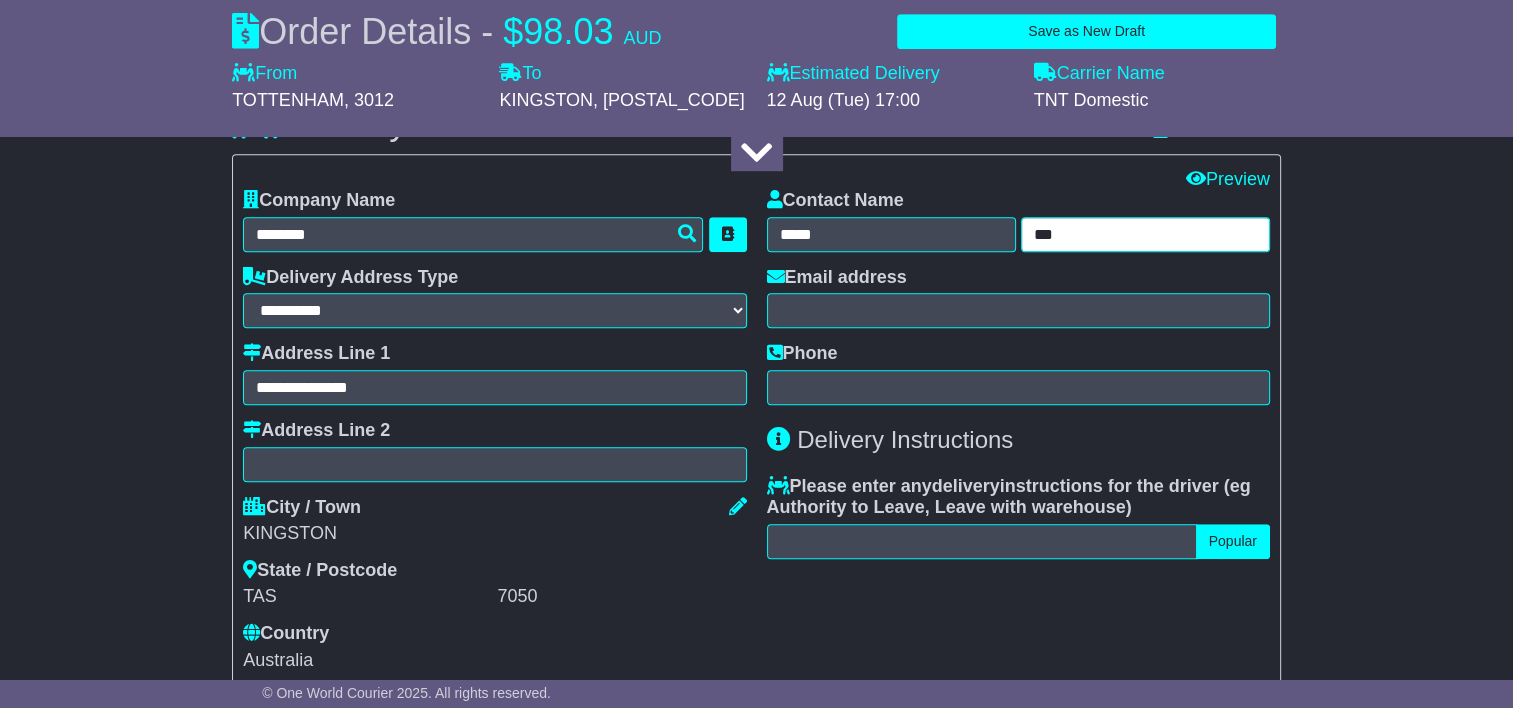 type on "***" 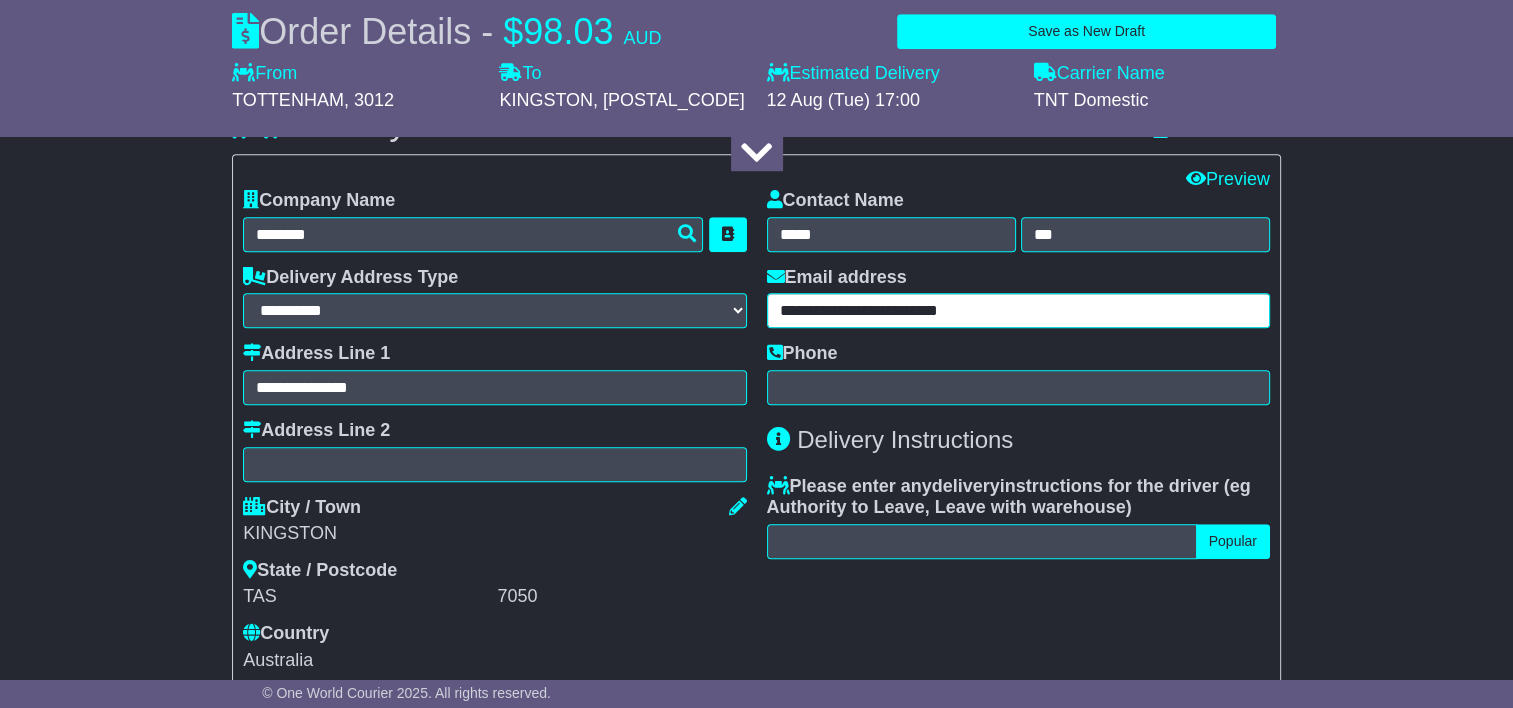 type on "**********" 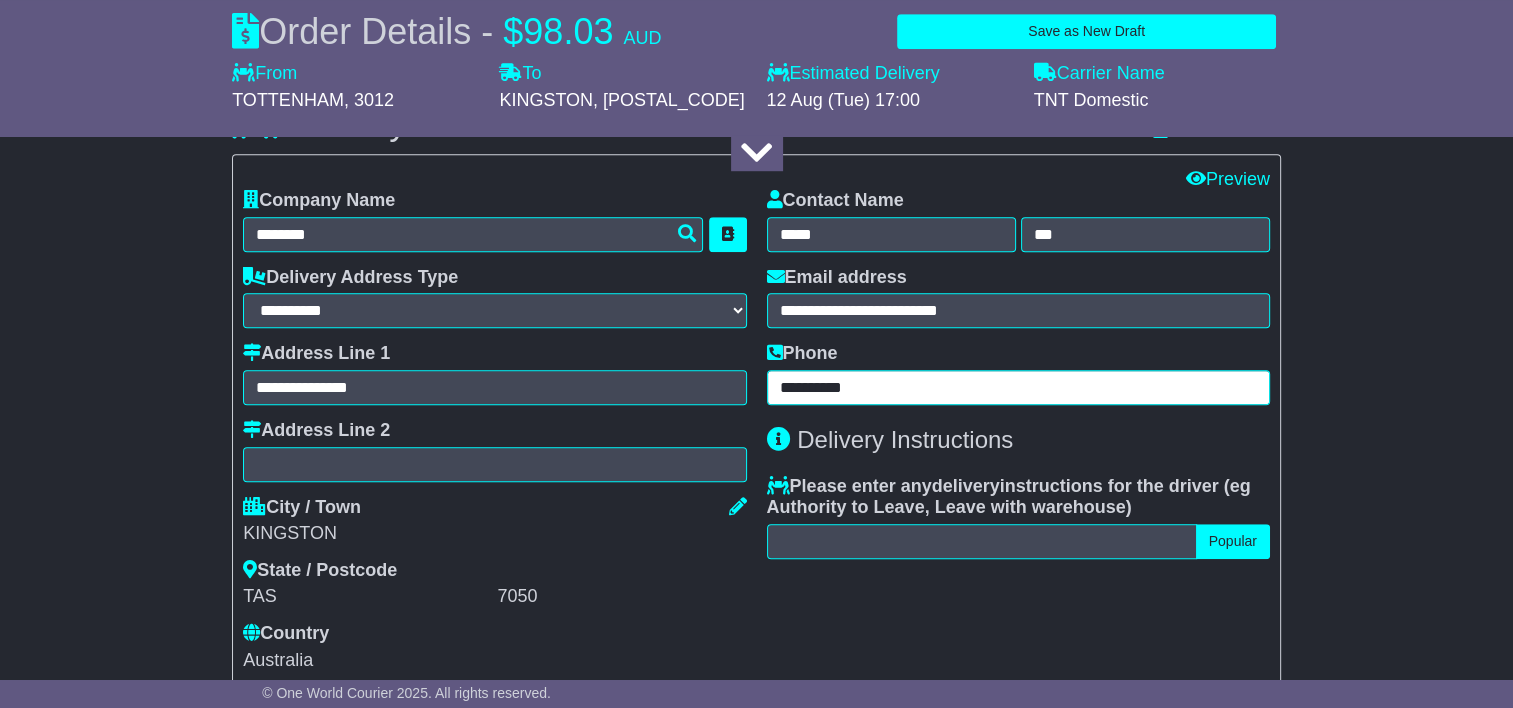 type on "**********" 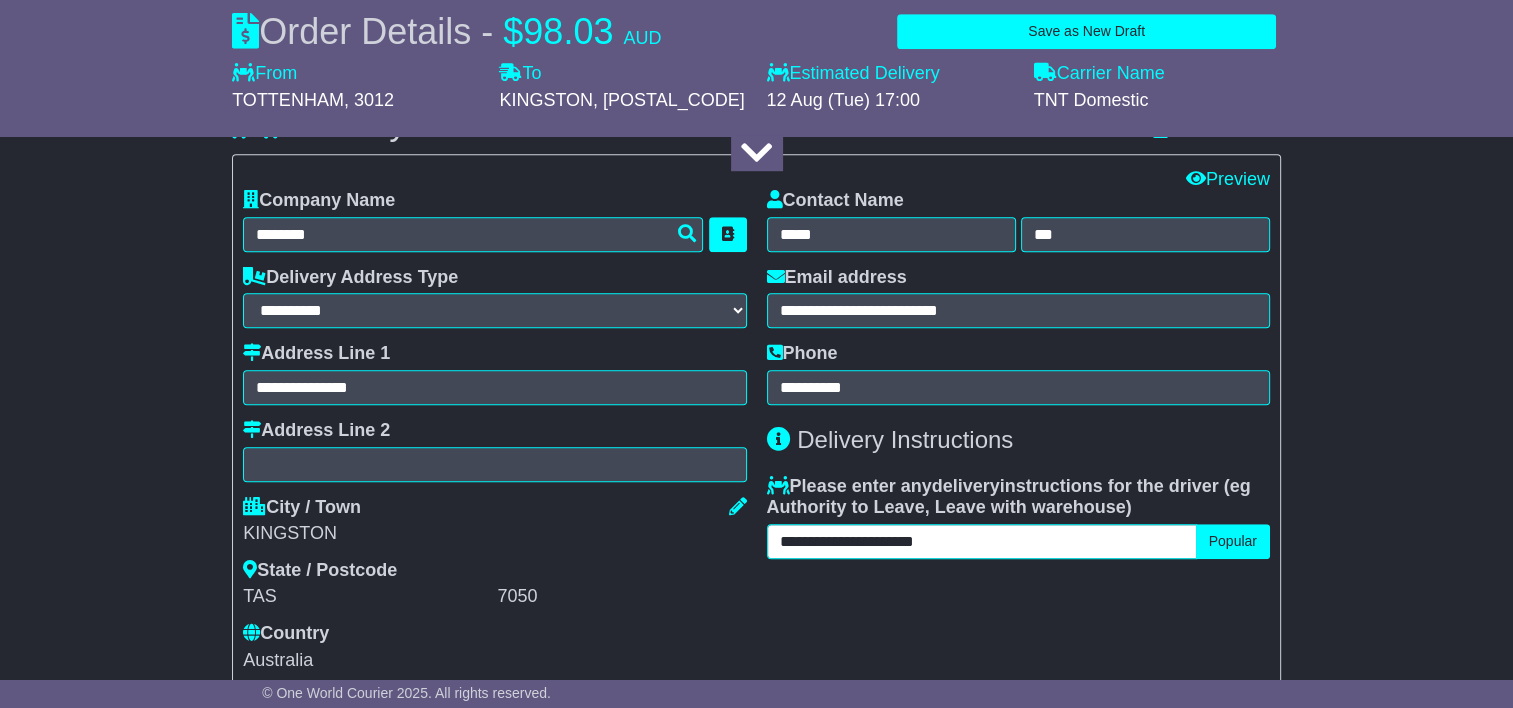 type on "**********" 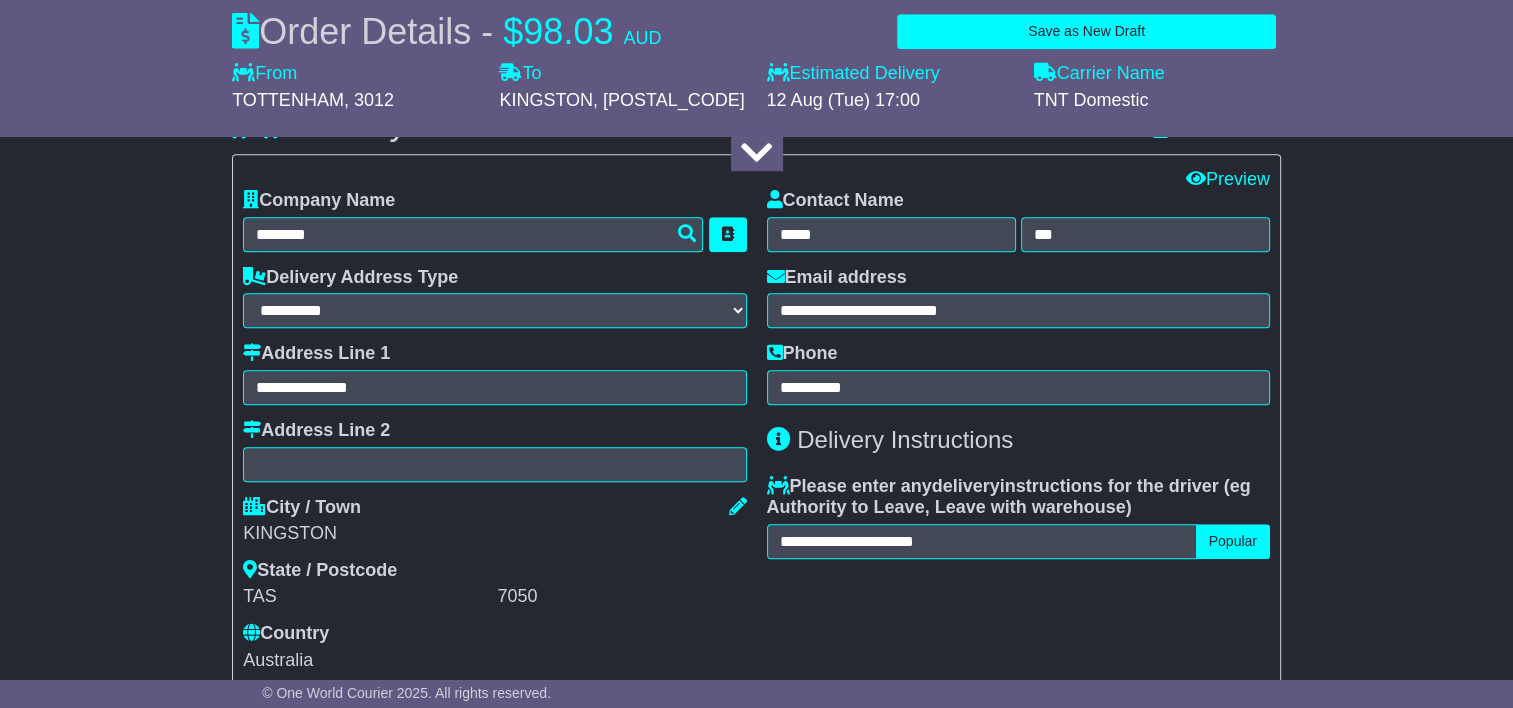 click on "**********" at bounding box center [1018, 430] 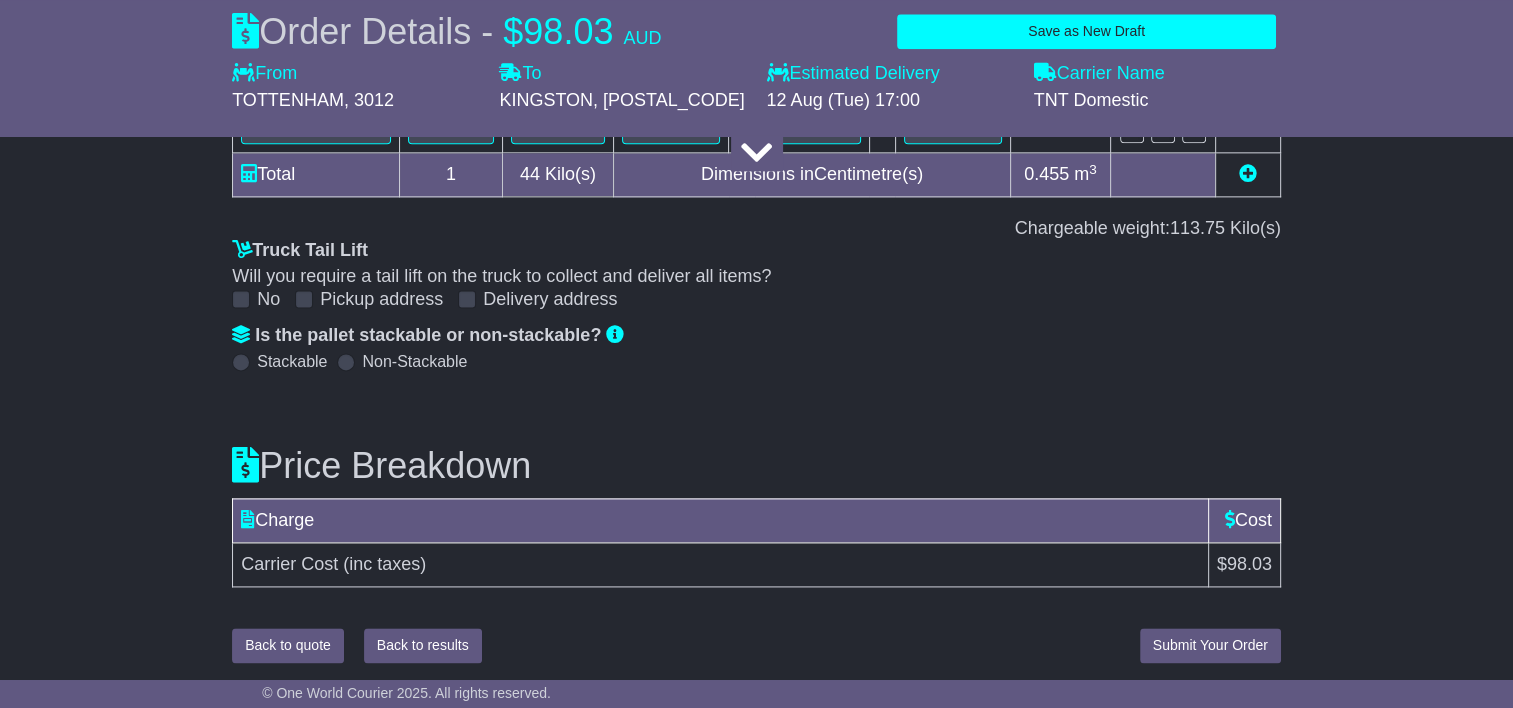 scroll, scrollTop: 2548, scrollLeft: 0, axis: vertical 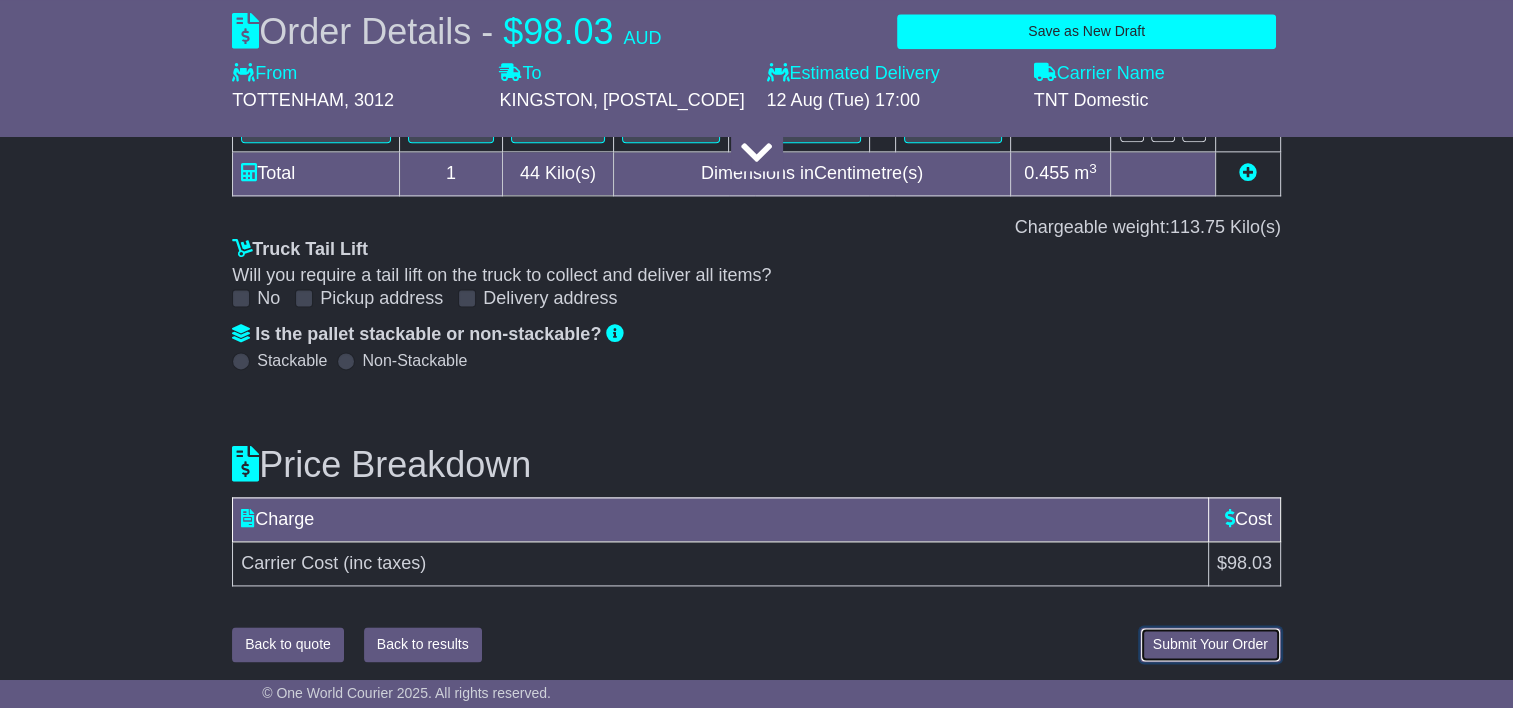 click on "Submit Your Order" at bounding box center [1210, 644] 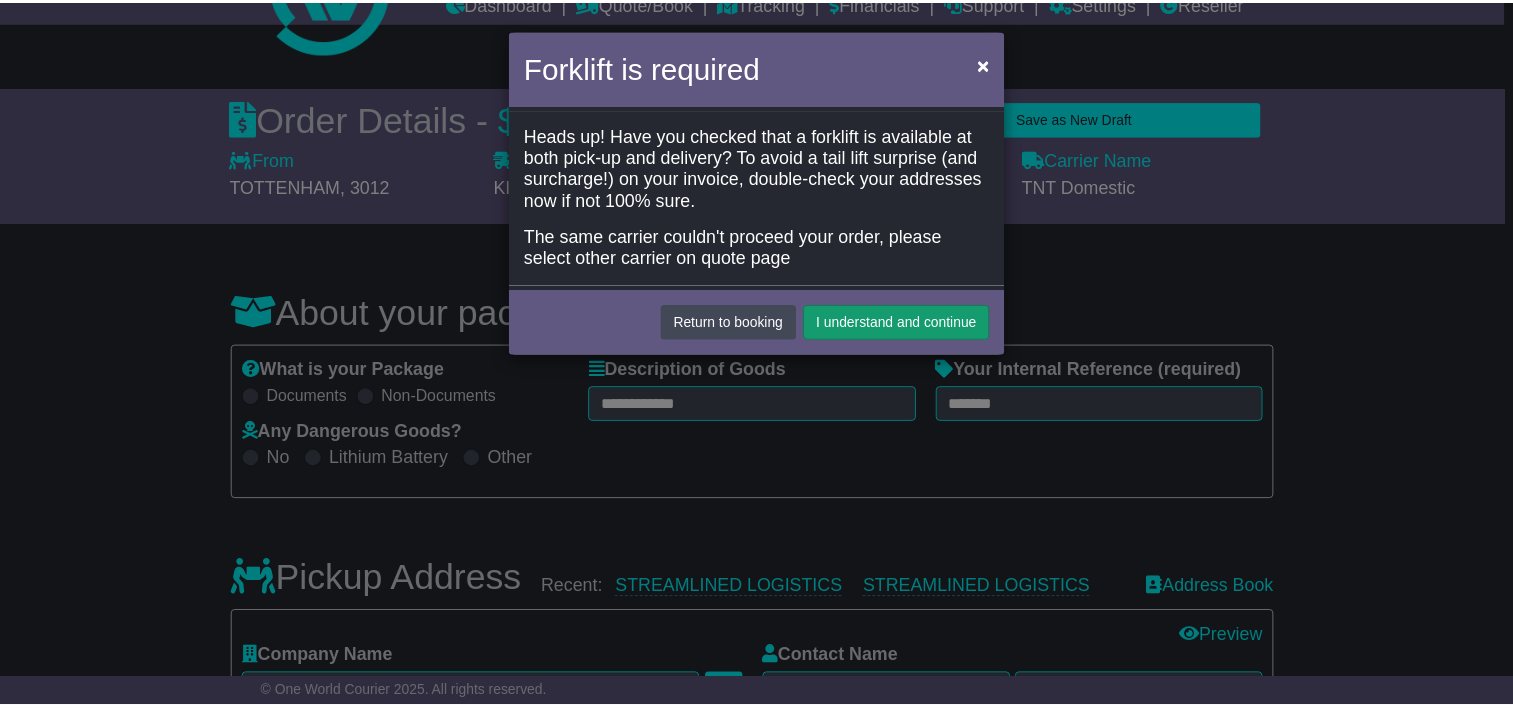 scroll, scrollTop: 0, scrollLeft: 0, axis: both 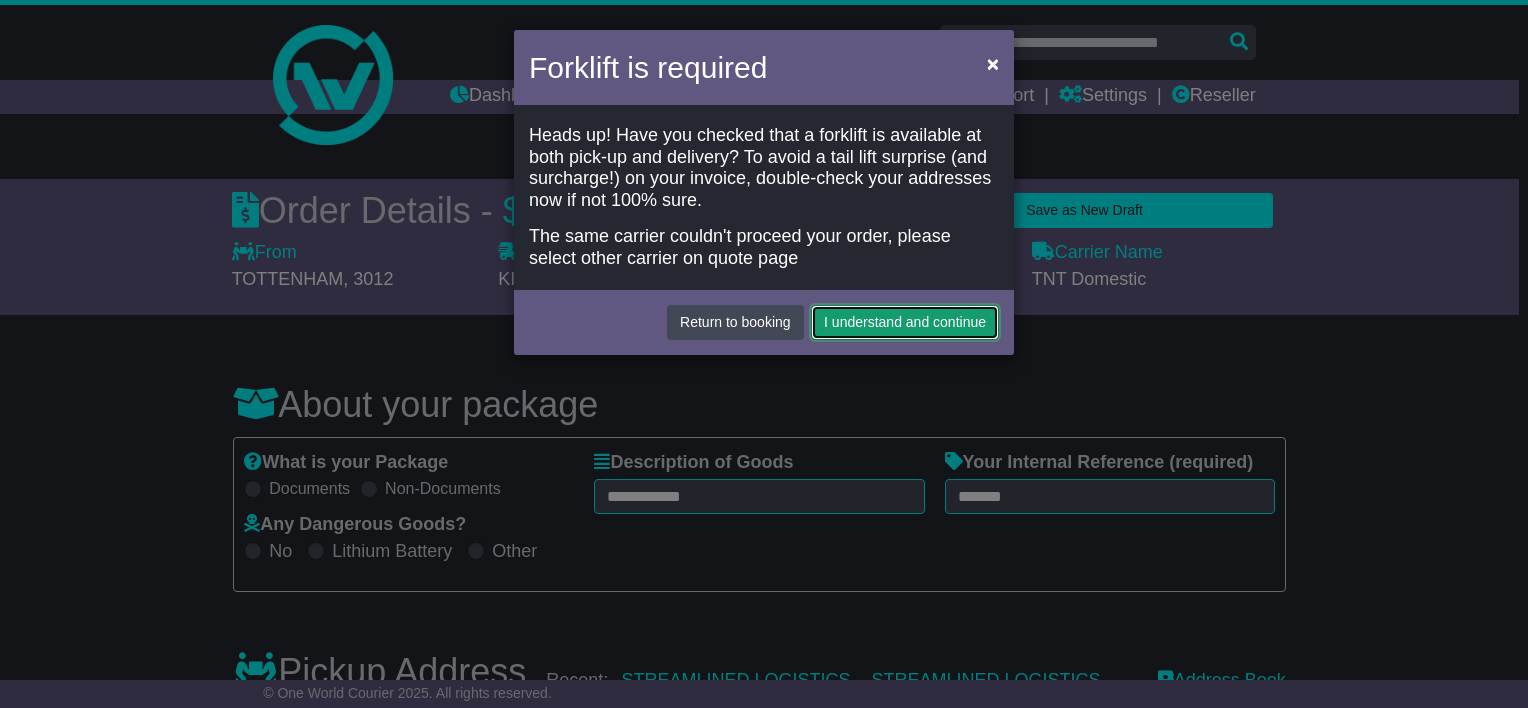 click on "I understand and continue" at bounding box center (905, 322) 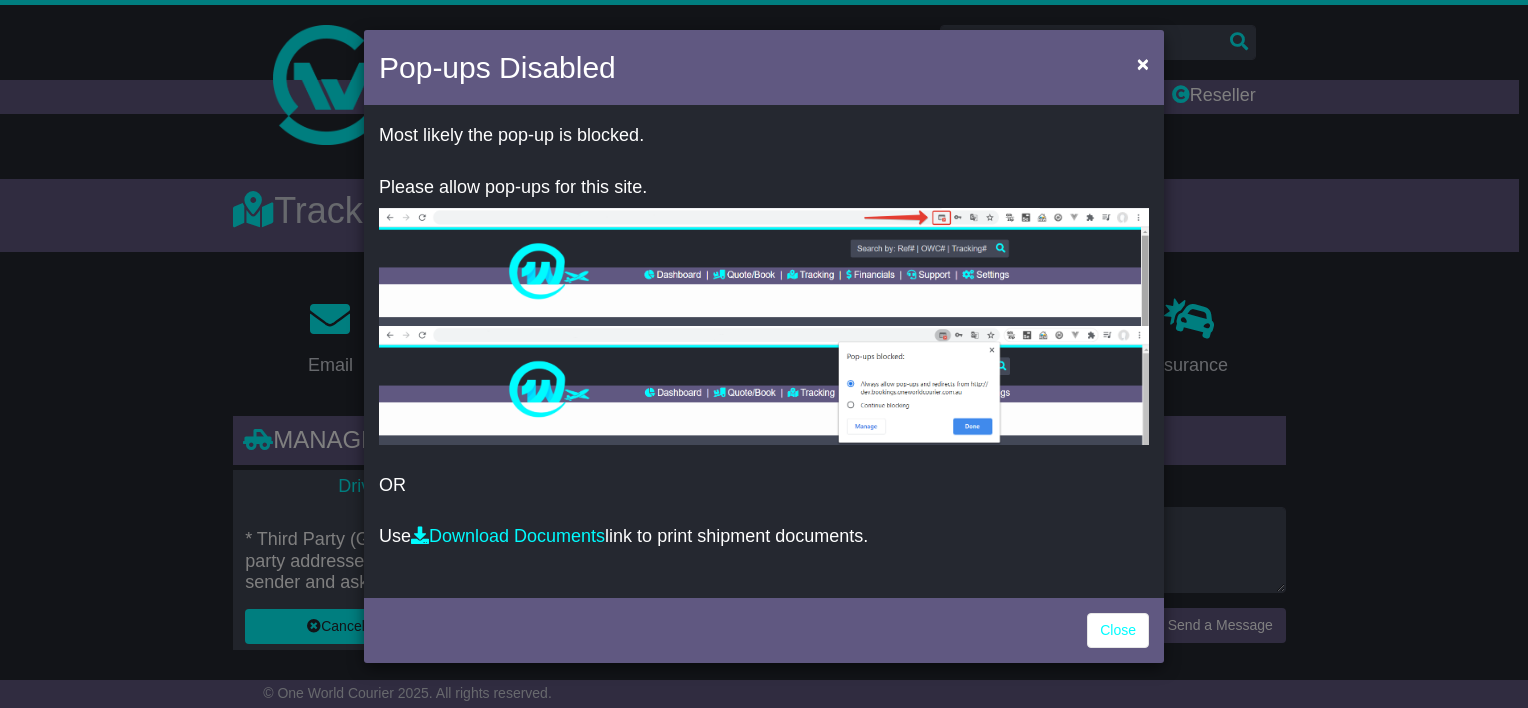 scroll, scrollTop: 0, scrollLeft: 0, axis: both 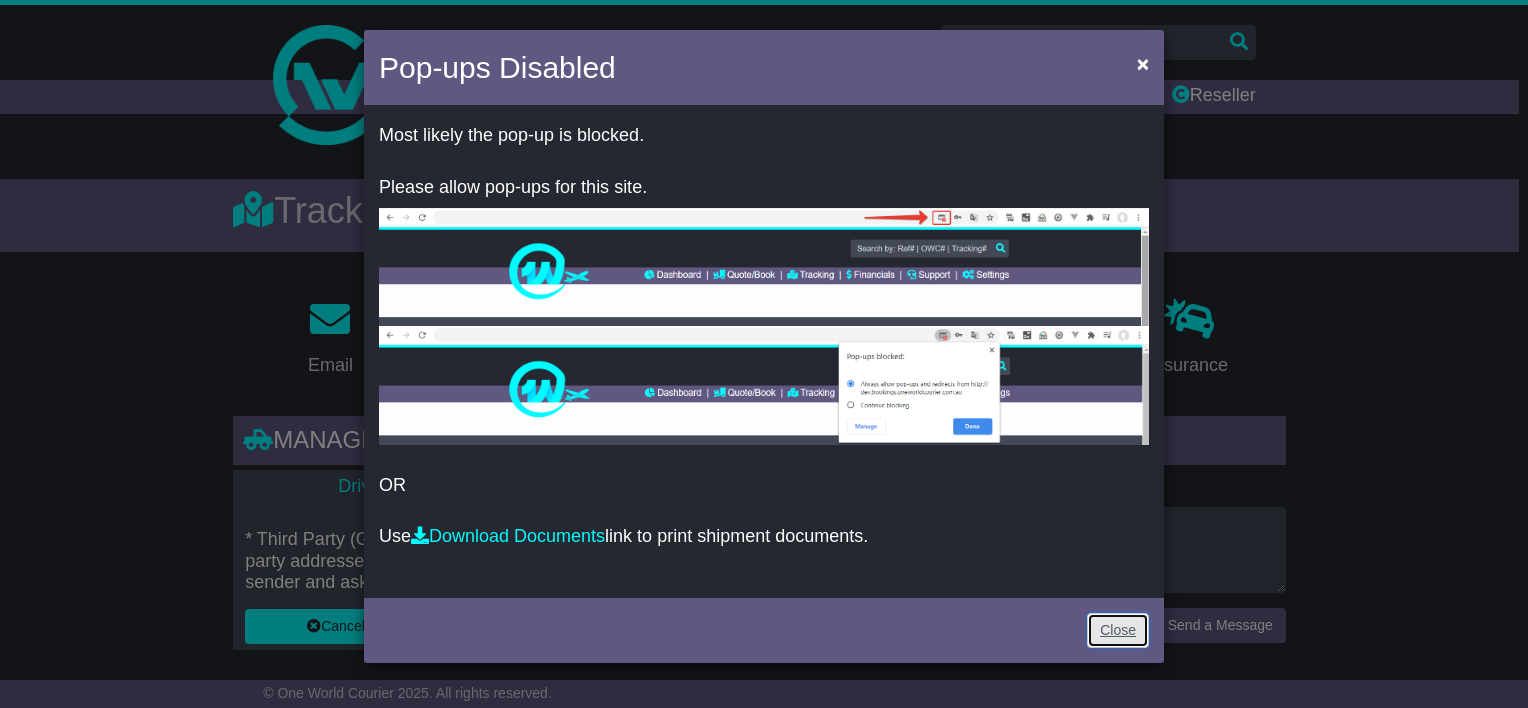 click on "Close" at bounding box center [1118, 630] 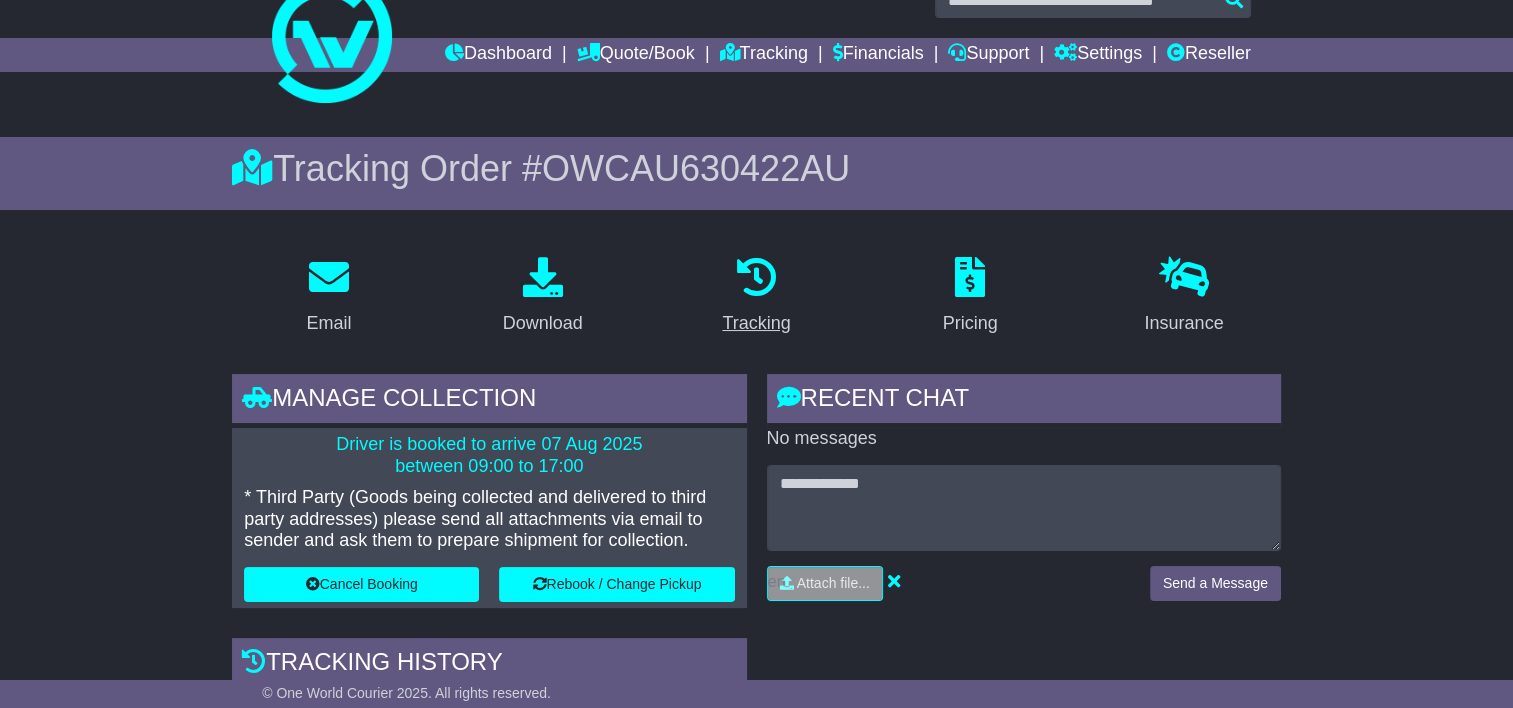 scroll, scrollTop: 0, scrollLeft: 0, axis: both 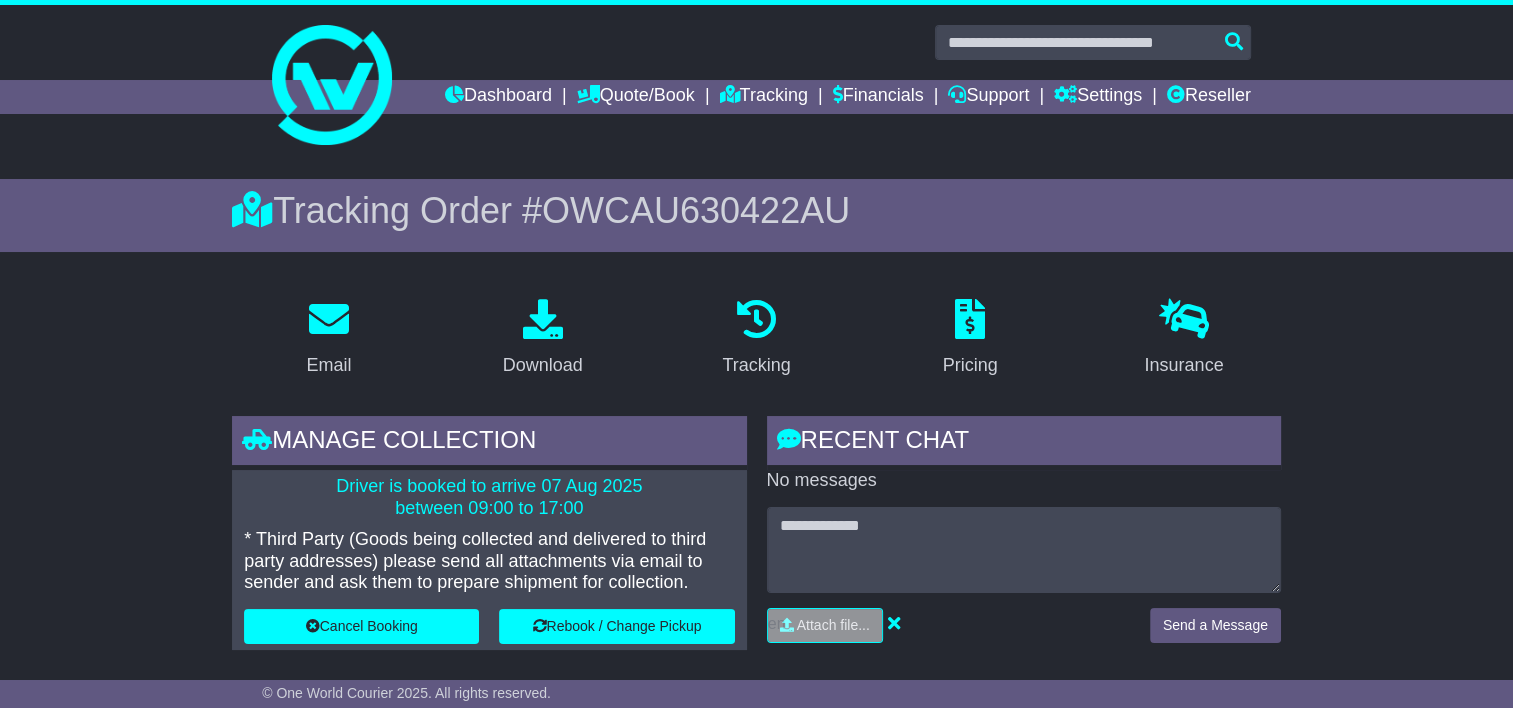 drag, startPoint x: 732, startPoint y: 178, endPoint x: 725, endPoint y: 191, distance: 14.764823 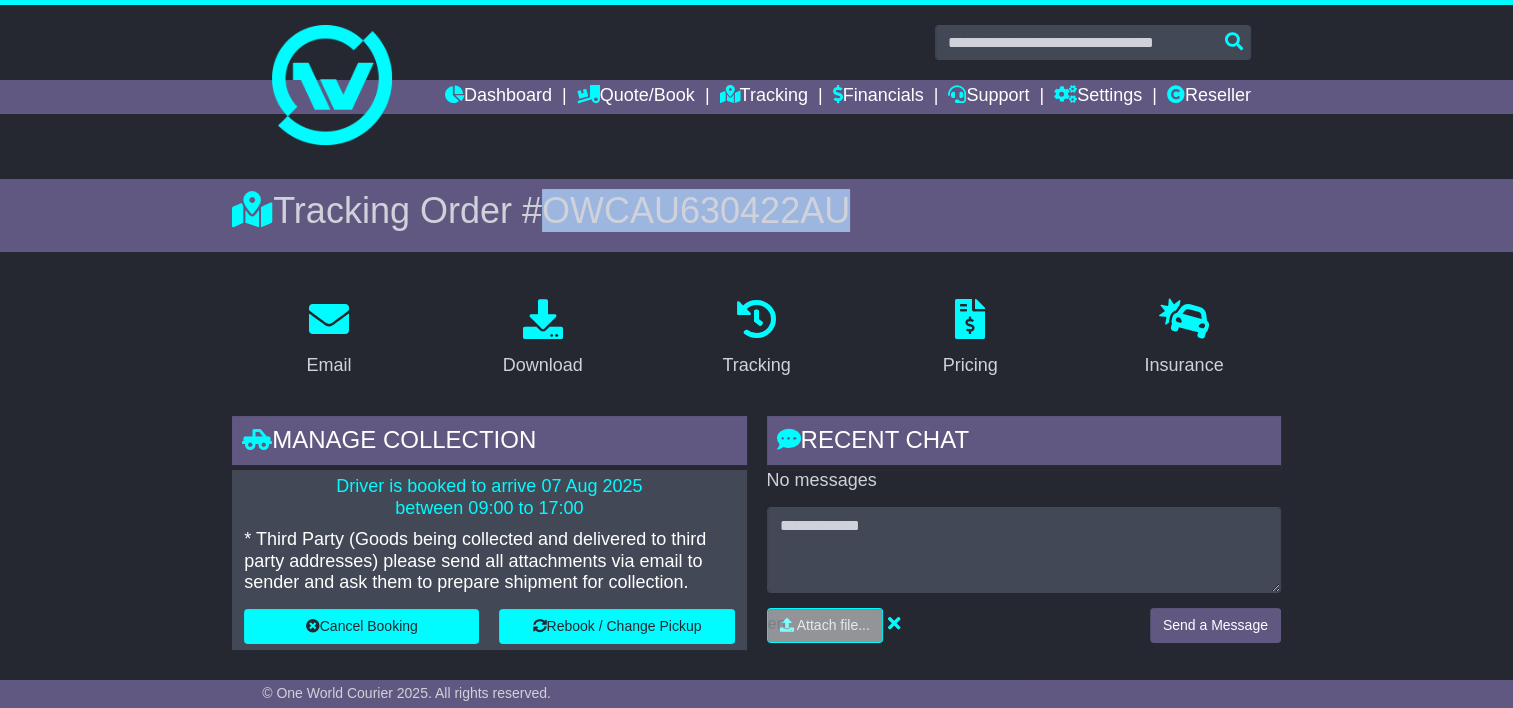 click on "OWCAU630422AU" at bounding box center (696, 210) 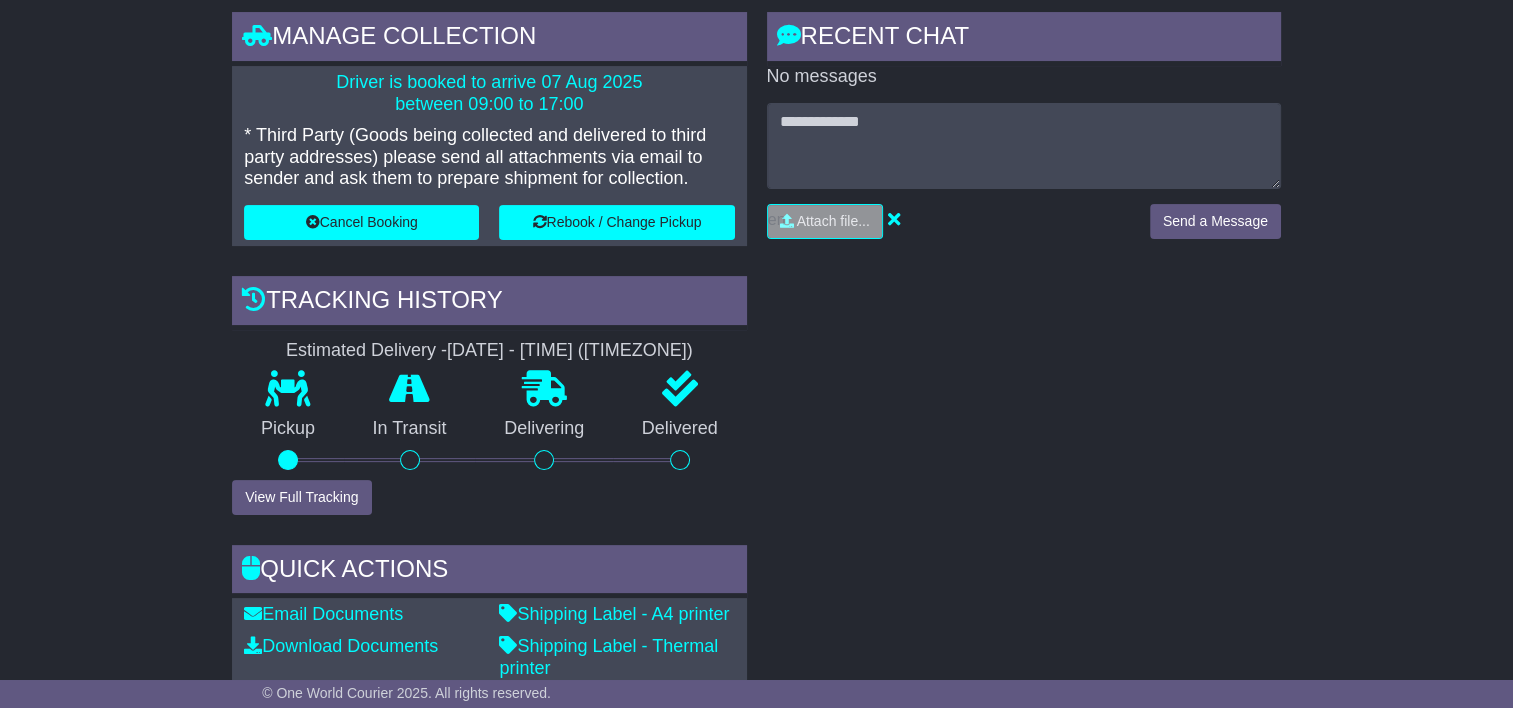 scroll, scrollTop: 500, scrollLeft: 0, axis: vertical 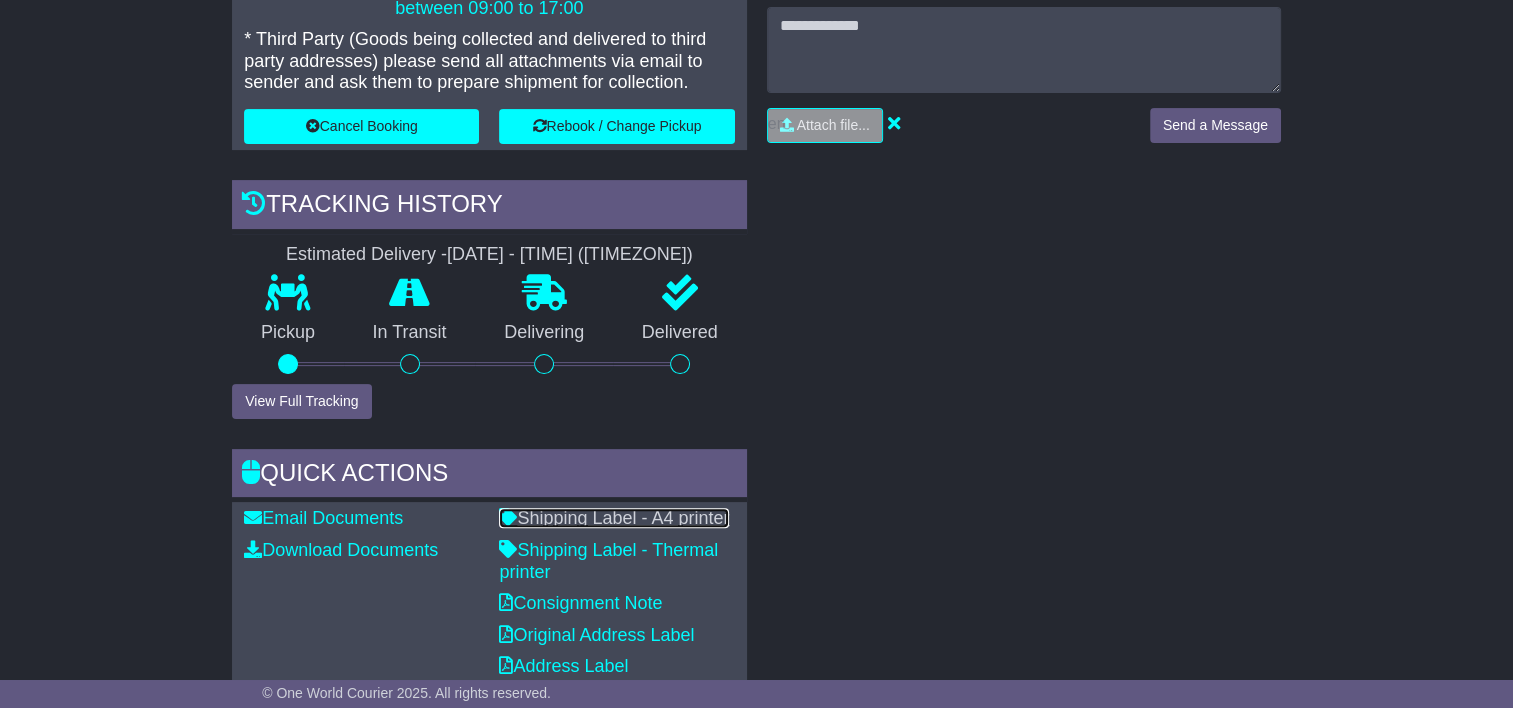 click on "Shipping Label - A4 printer" at bounding box center [614, 518] 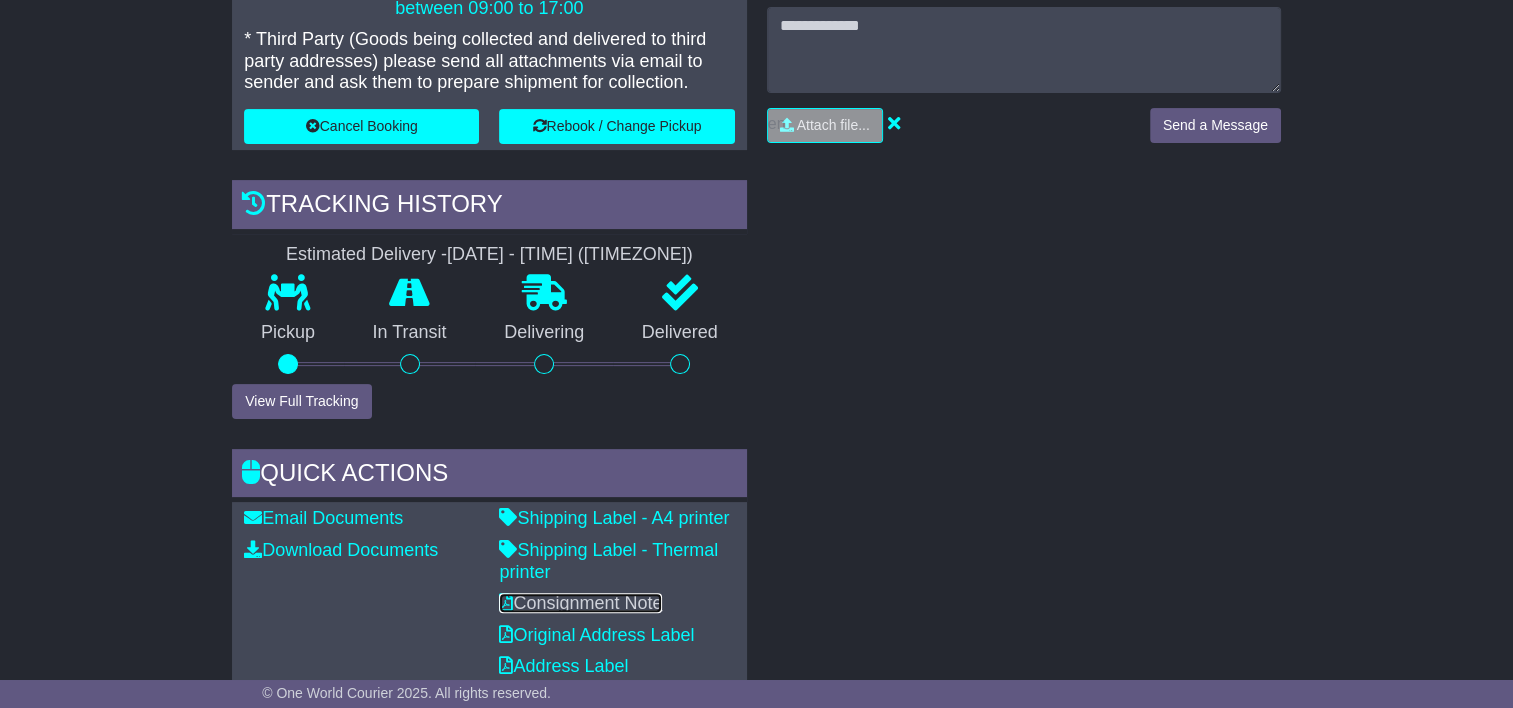 click on "Consignment Note" at bounding box center [580, 603] 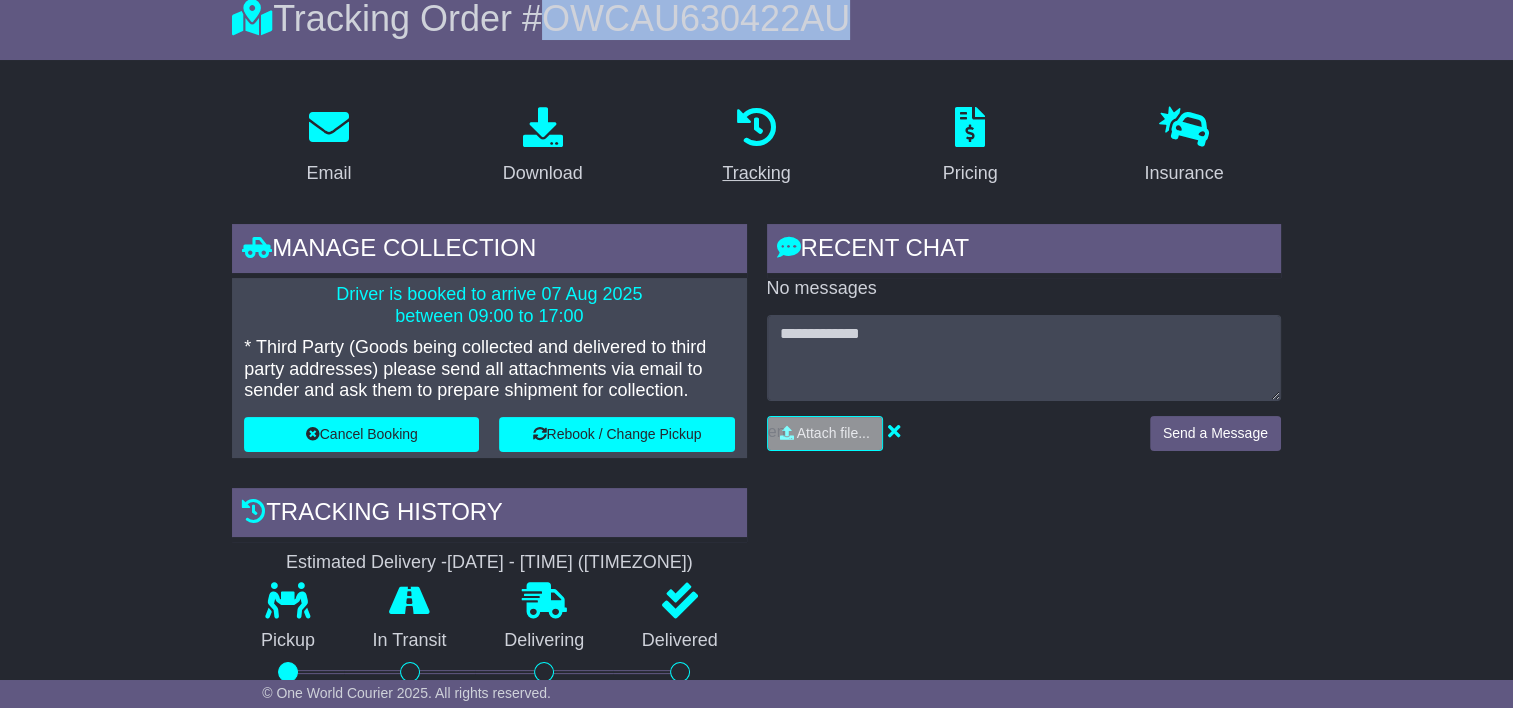 scroll, scrollTop: 0, scrollLeft: 0, axis: both 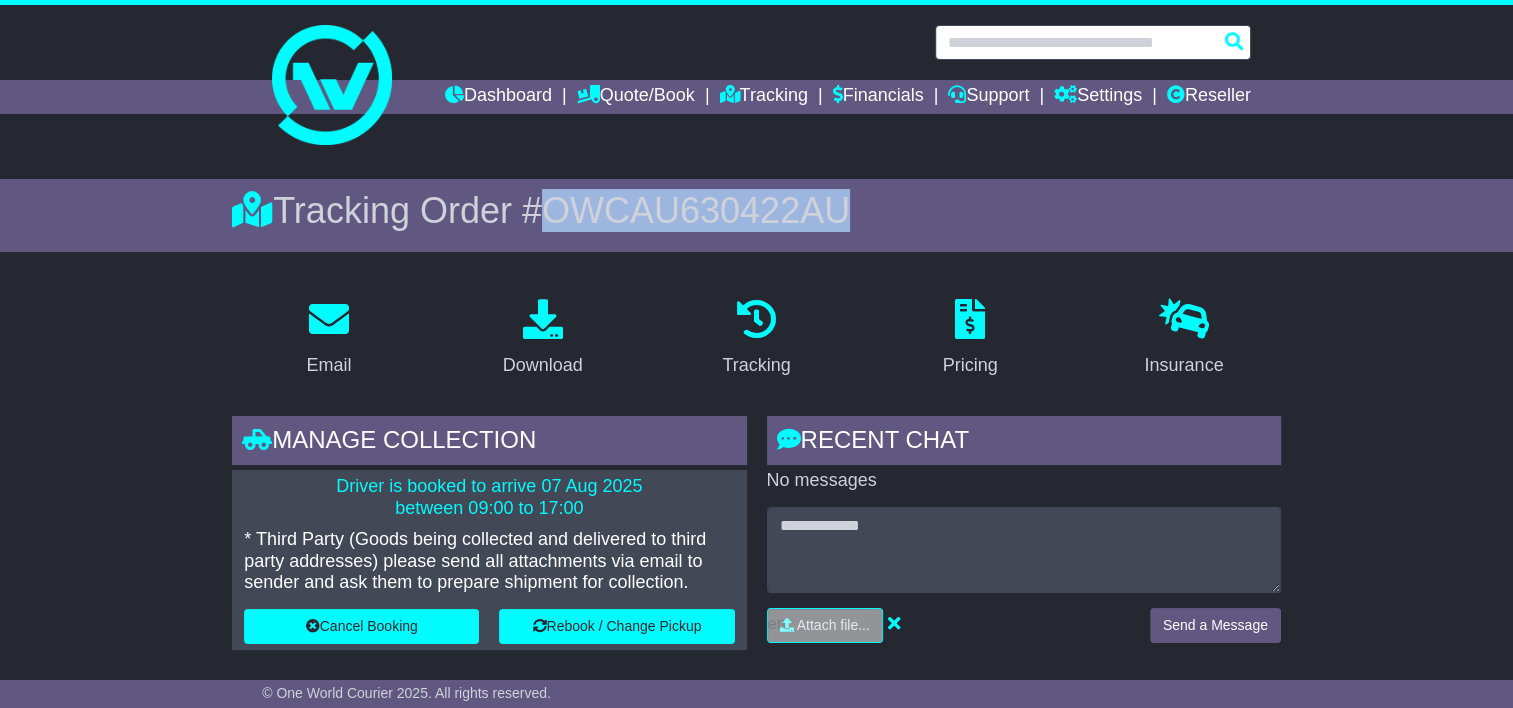 click at bounding box center (1093, 42) 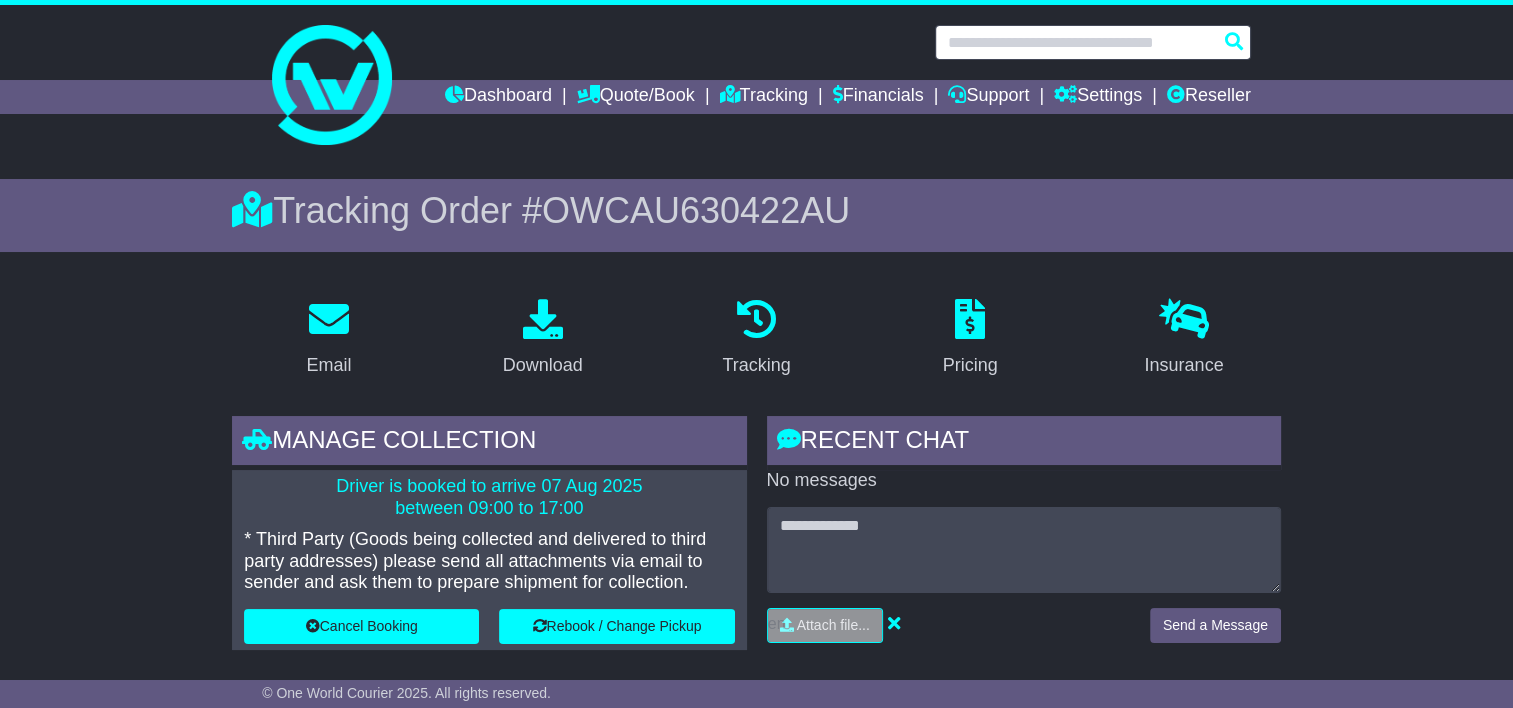 paste on "**********" 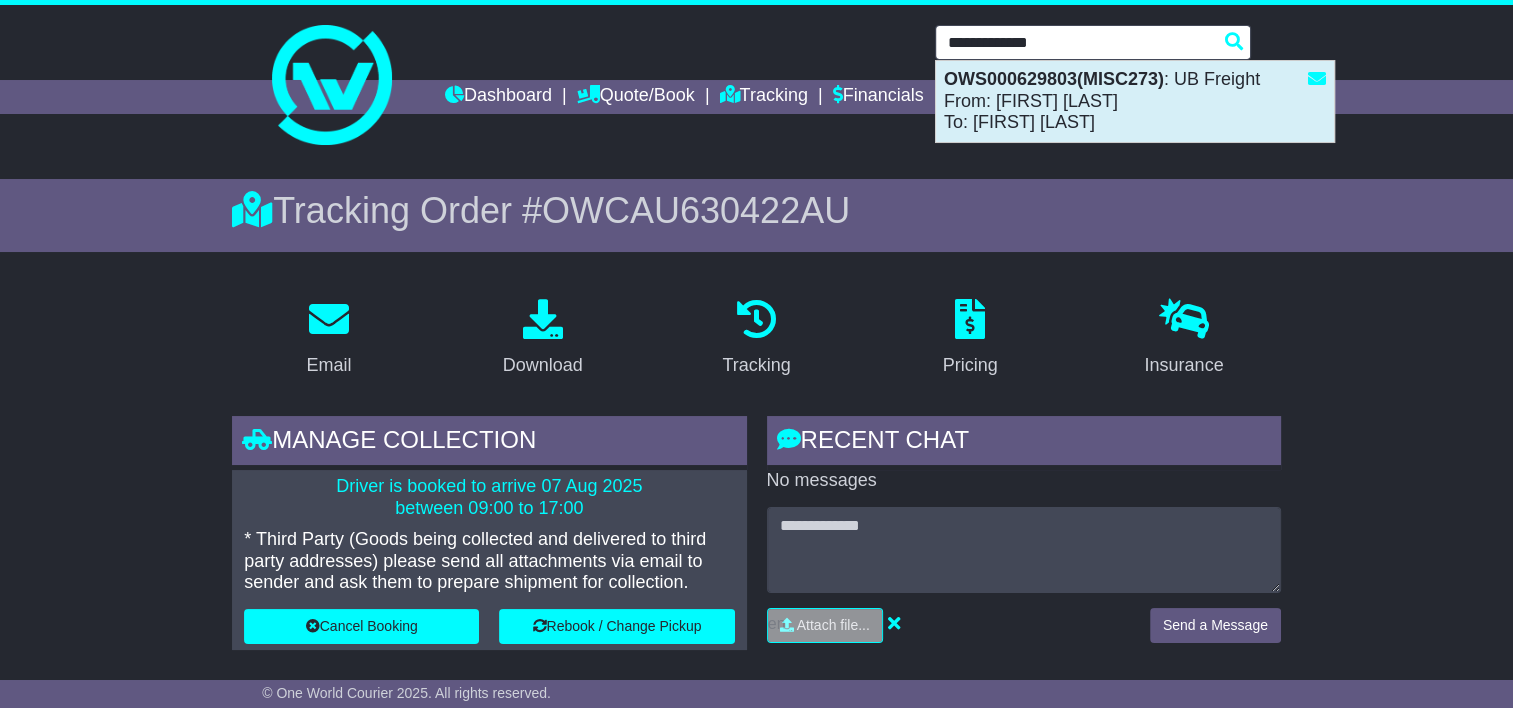 click on "[ID](MISC273) : UB Freight From: [FIRST] [LAST] To: [FIRST] [LAST]" at bounding box center [1135, 101] 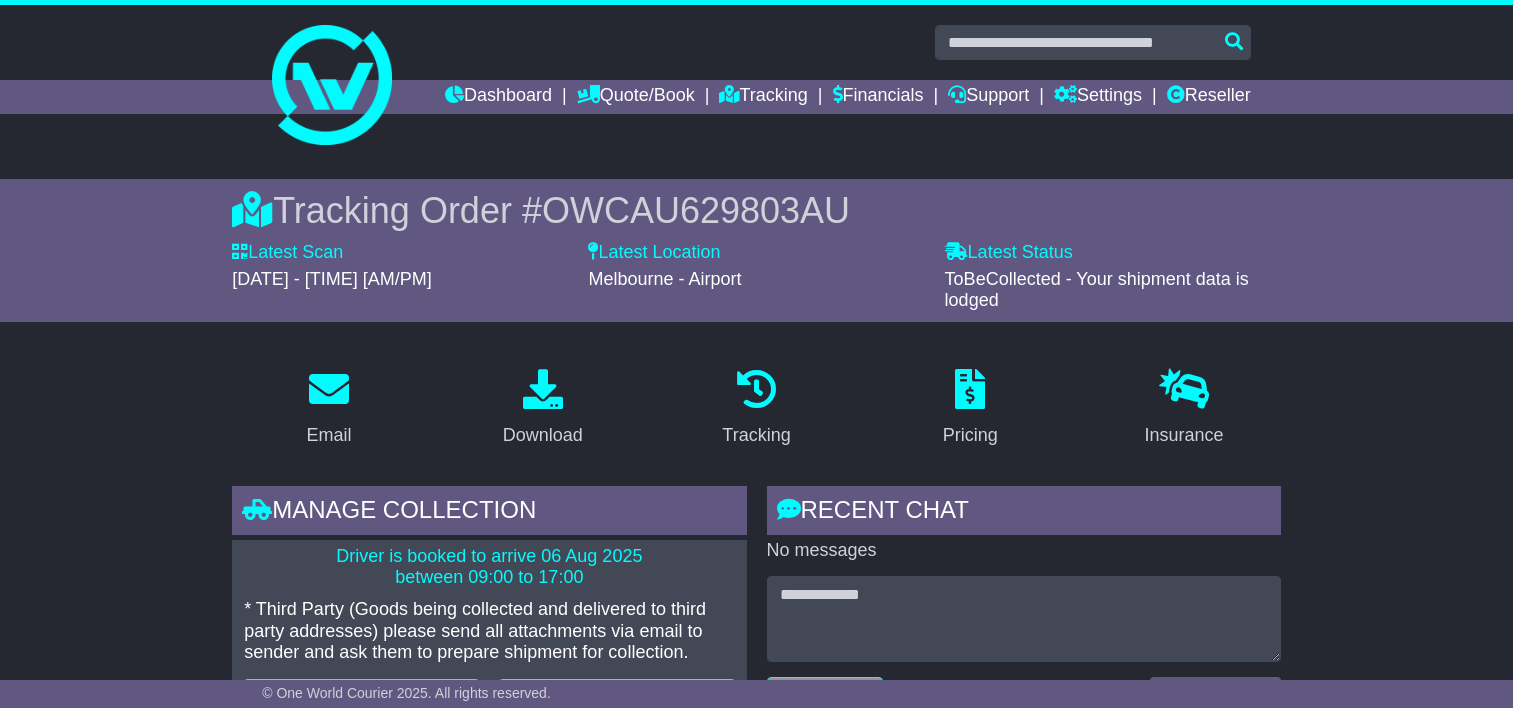 scroll, scrollTop: 0, scrollLeft: 0, axis: both 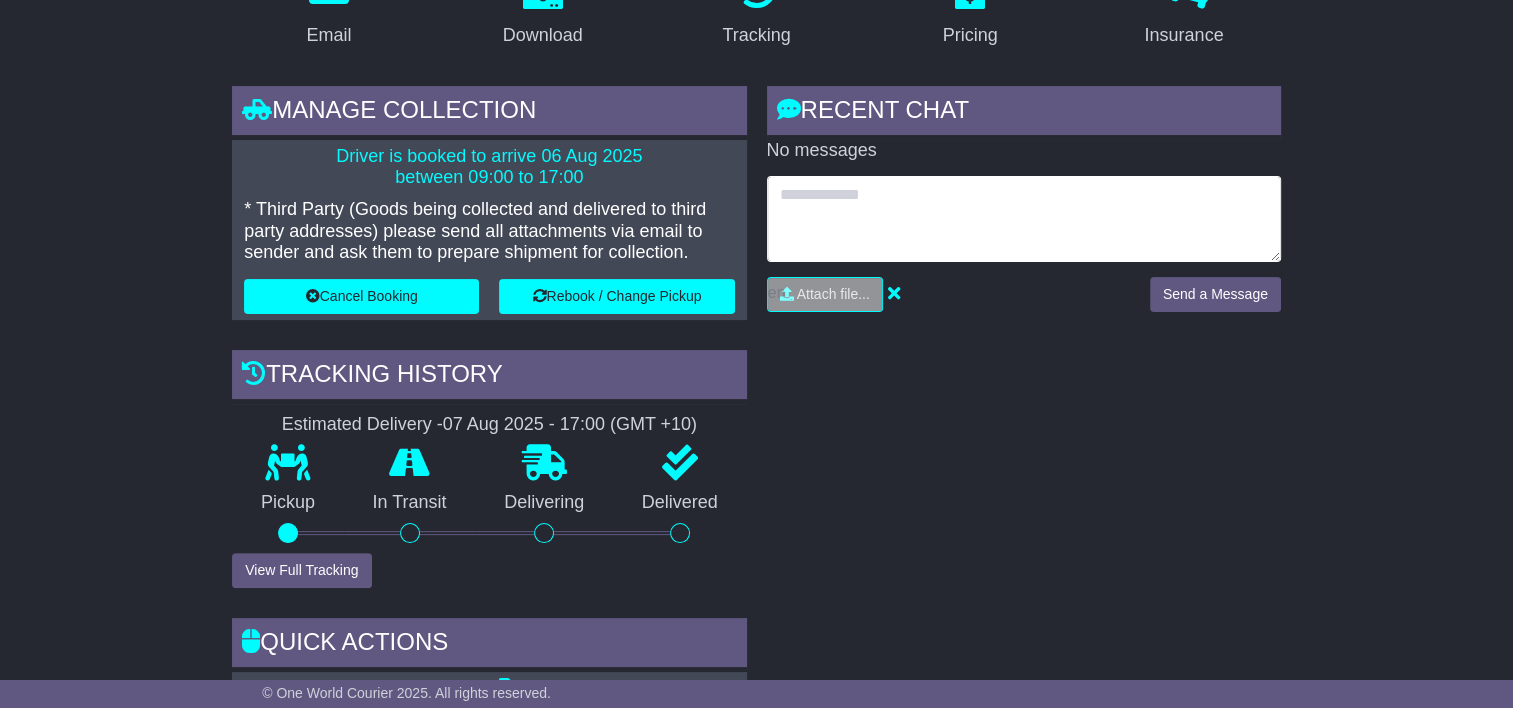 click at bounding box center [1024, 219] 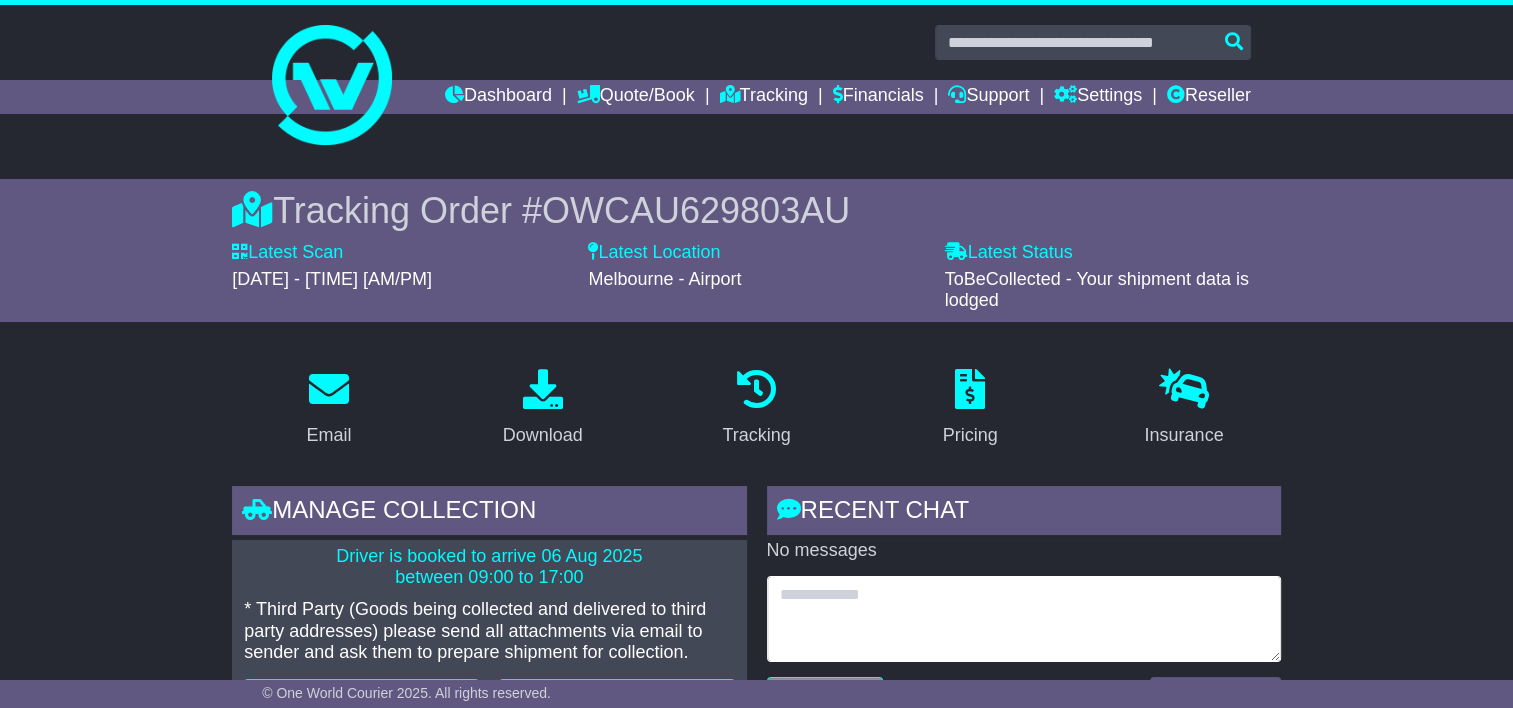 scroll, scrollTop: 300, scrollLeft: 0, axis: vertical 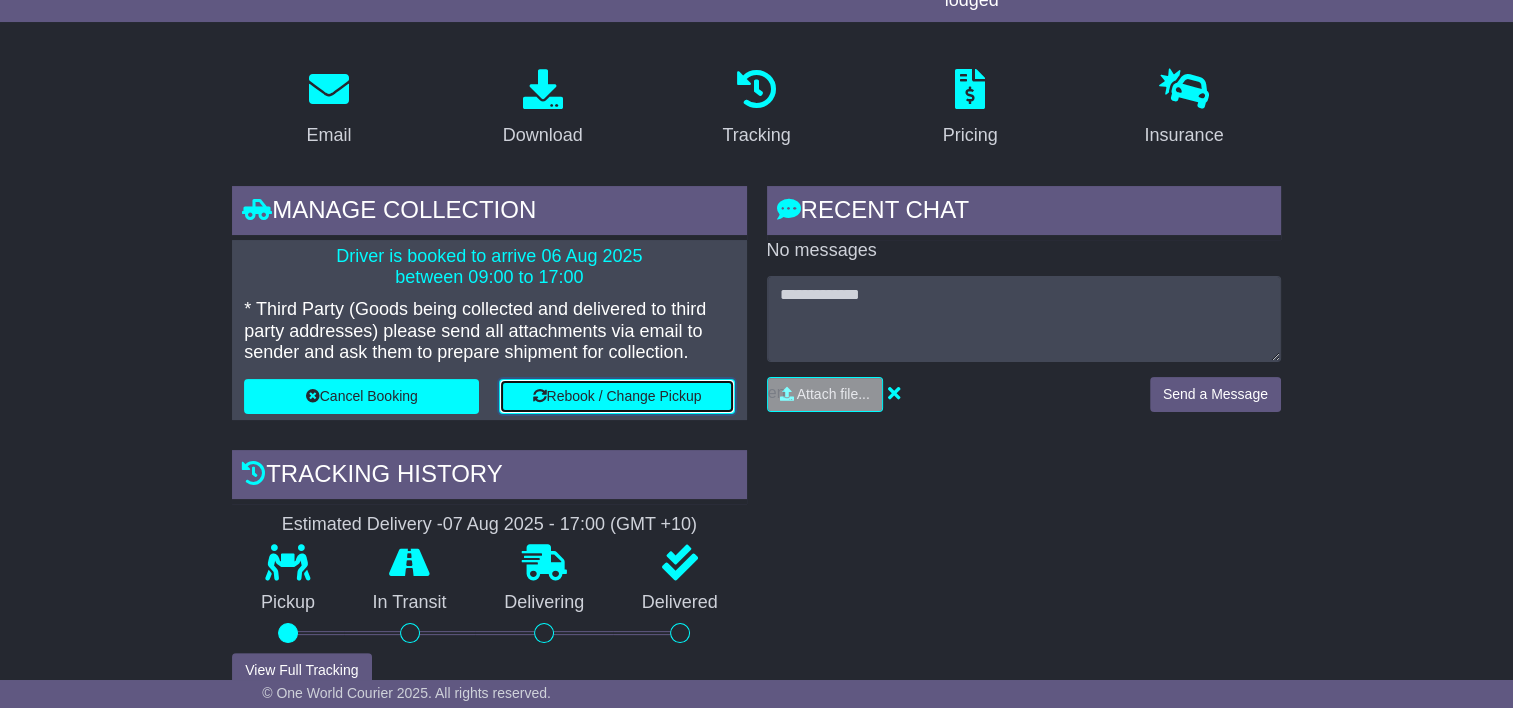 click on "Rebook / Change Pickup" at bounding box center [616, 396] 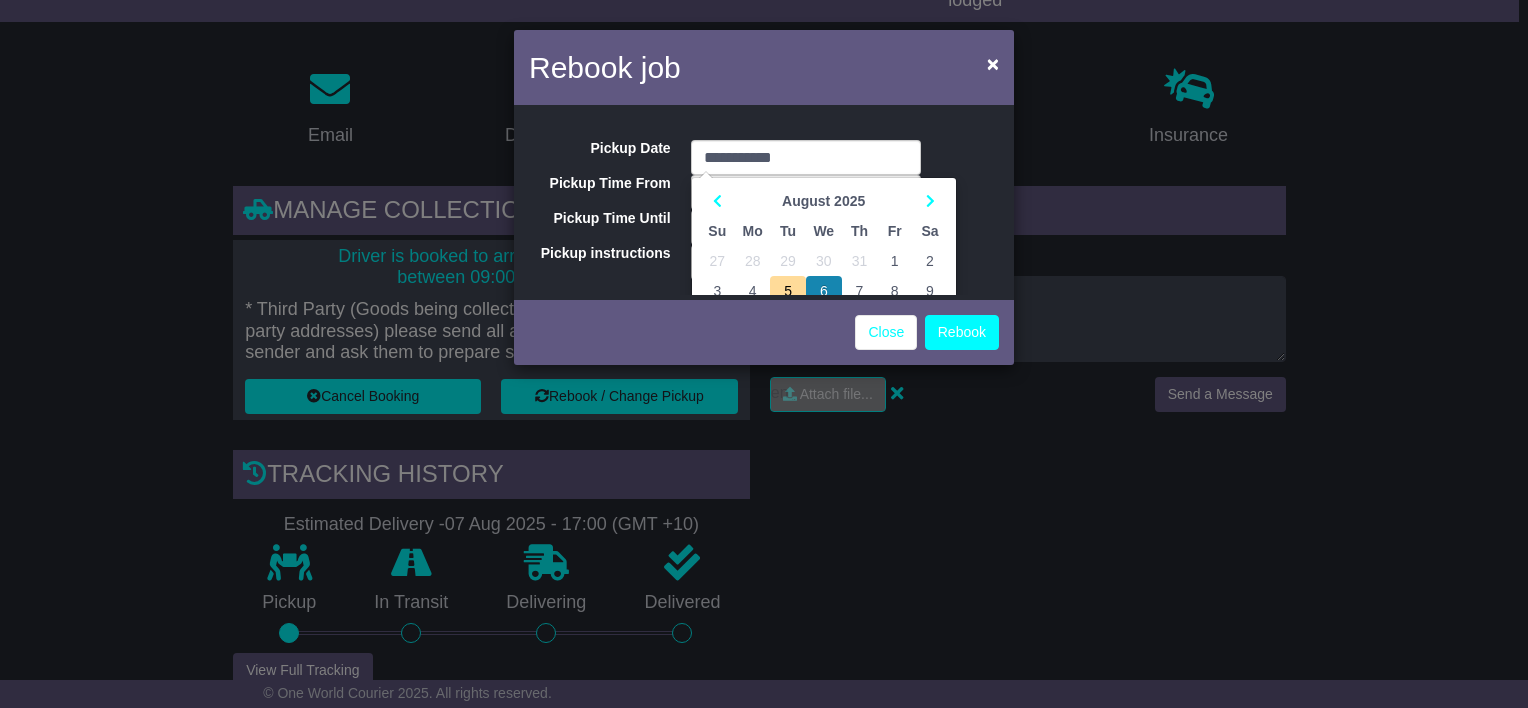 click on "Pickup Time From" at bounding box center [597, 183] 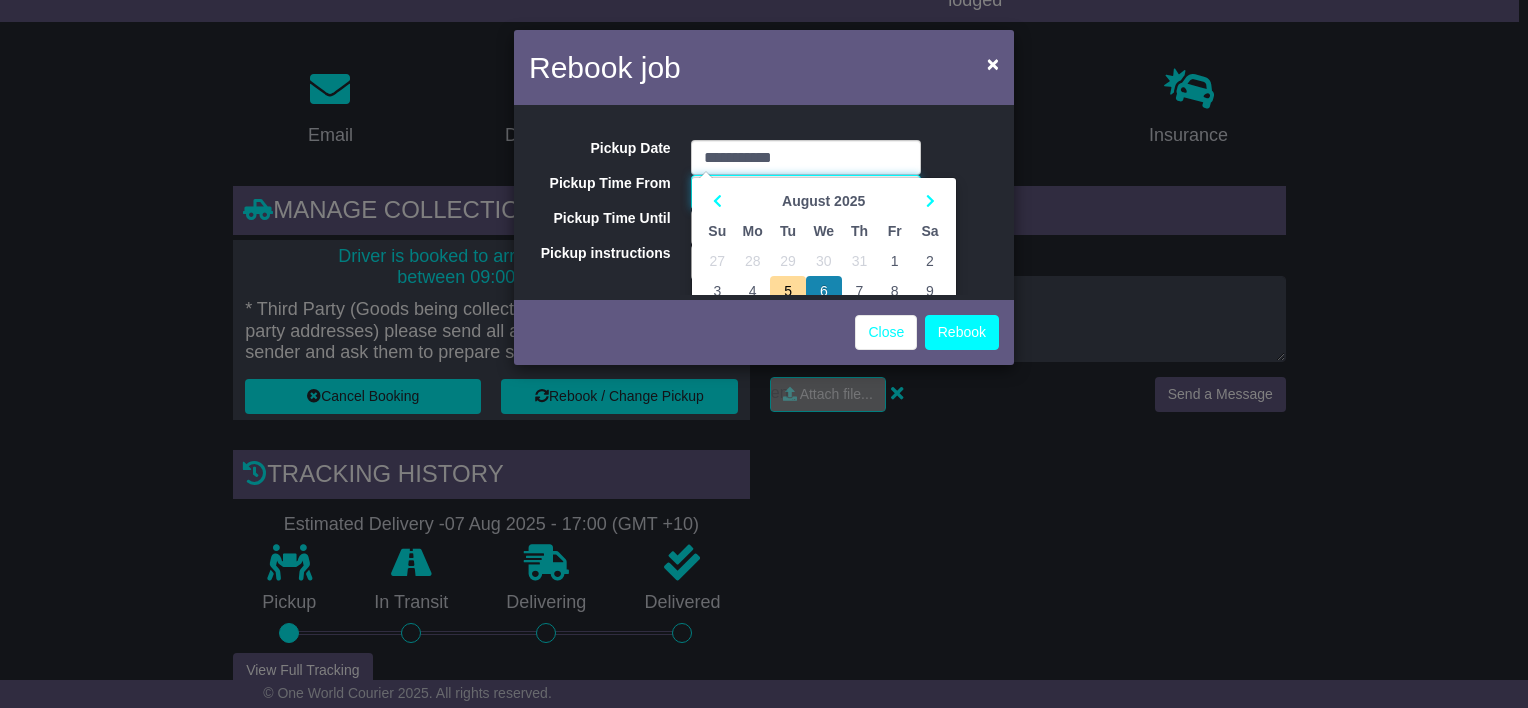 click on "*****" at bounding box center [806, 192] 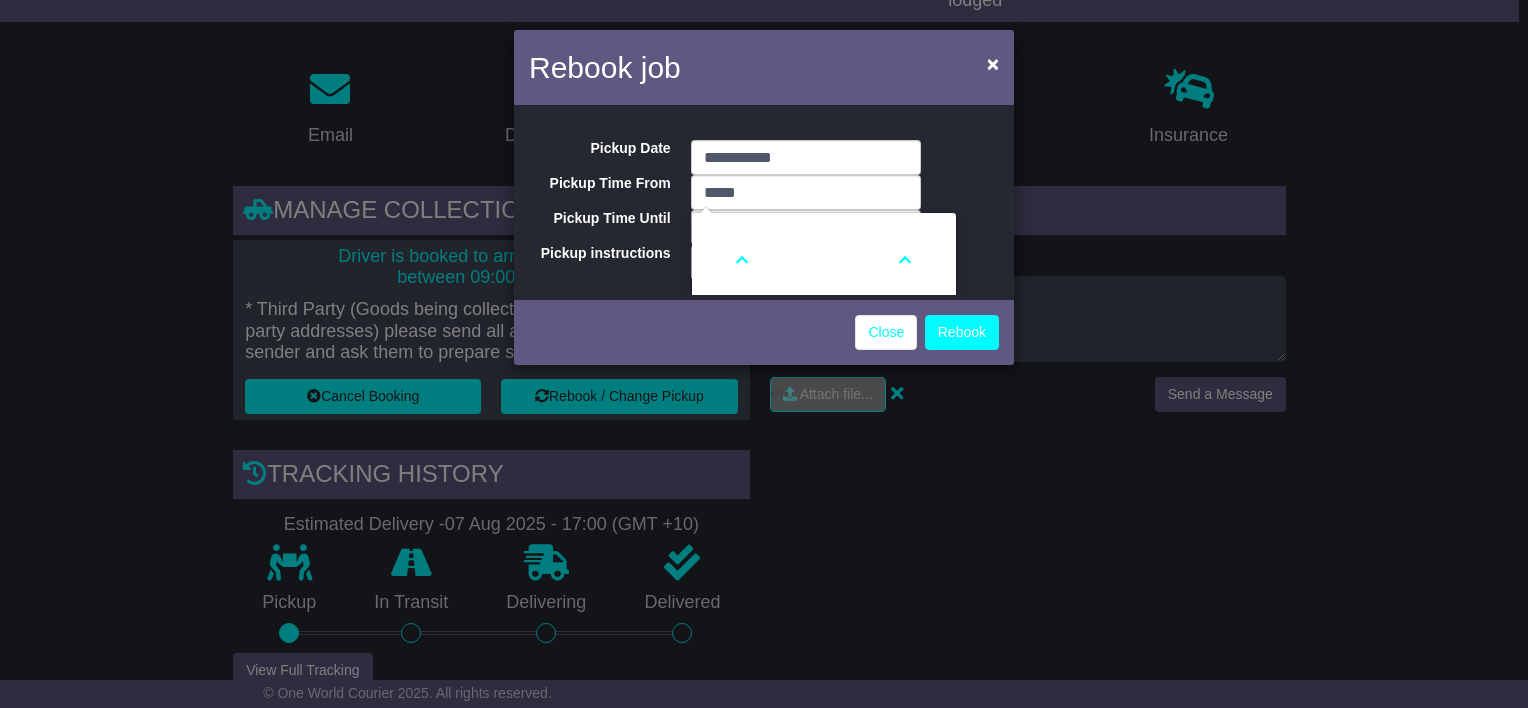 click on "**********" at bounding box center [764, 202] 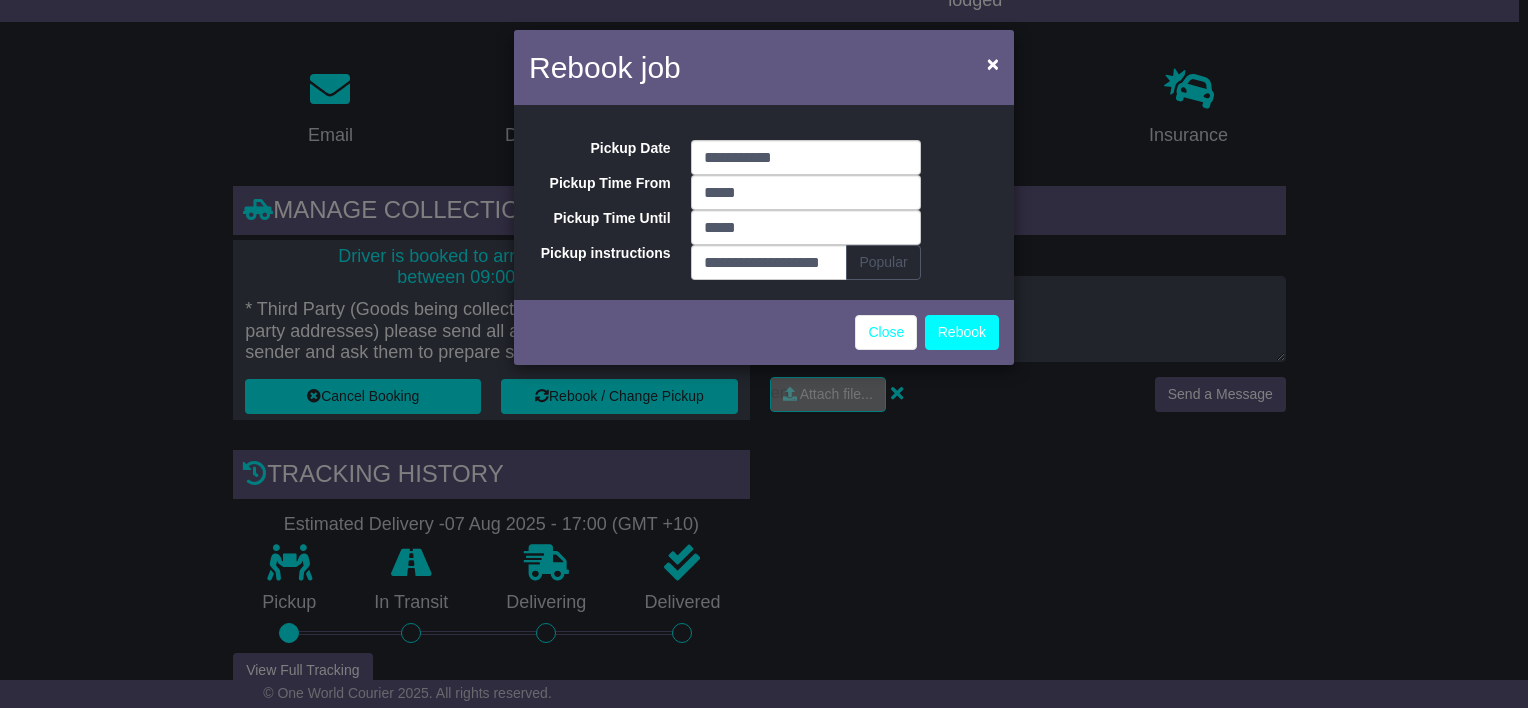 click on "**********" at bounding box center [764, 202] 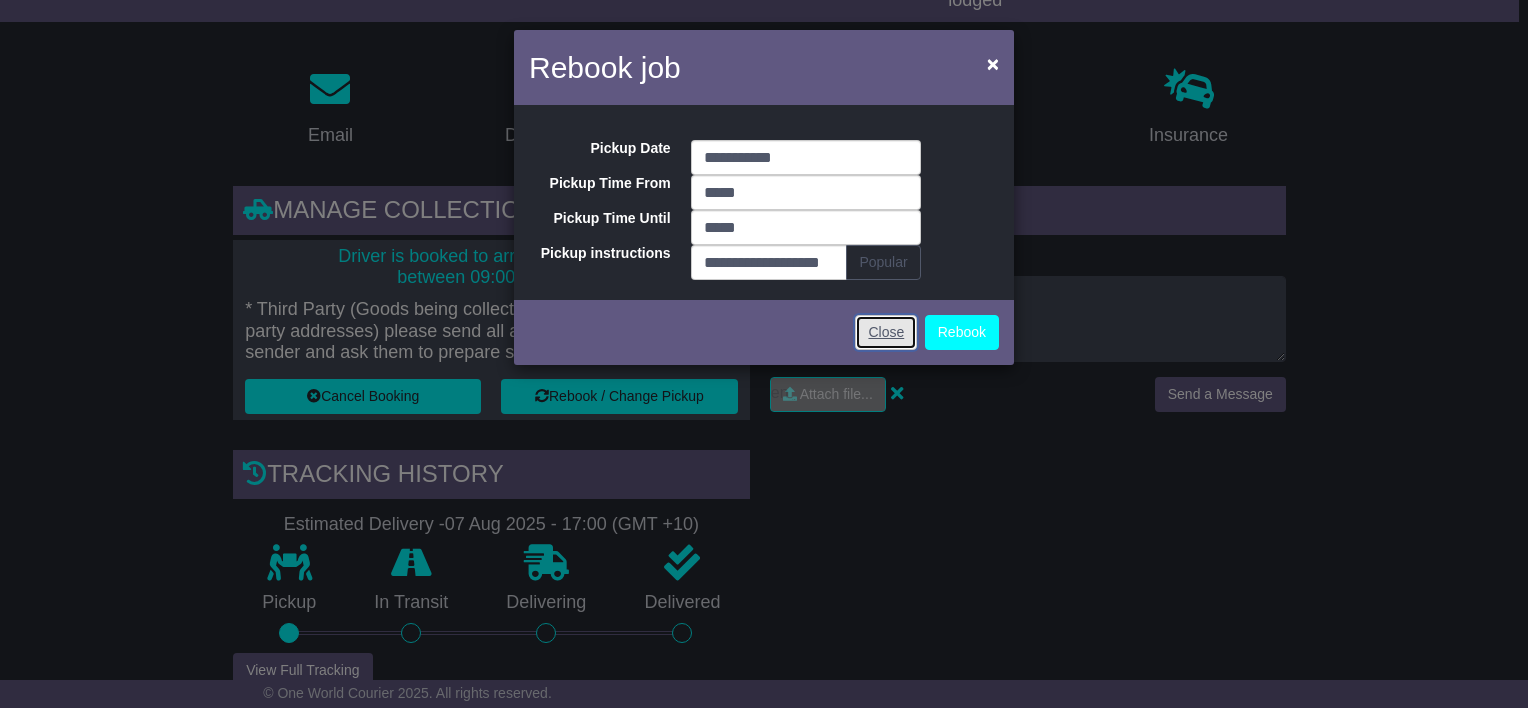 click on "Close" at bounding box center [886, 332] 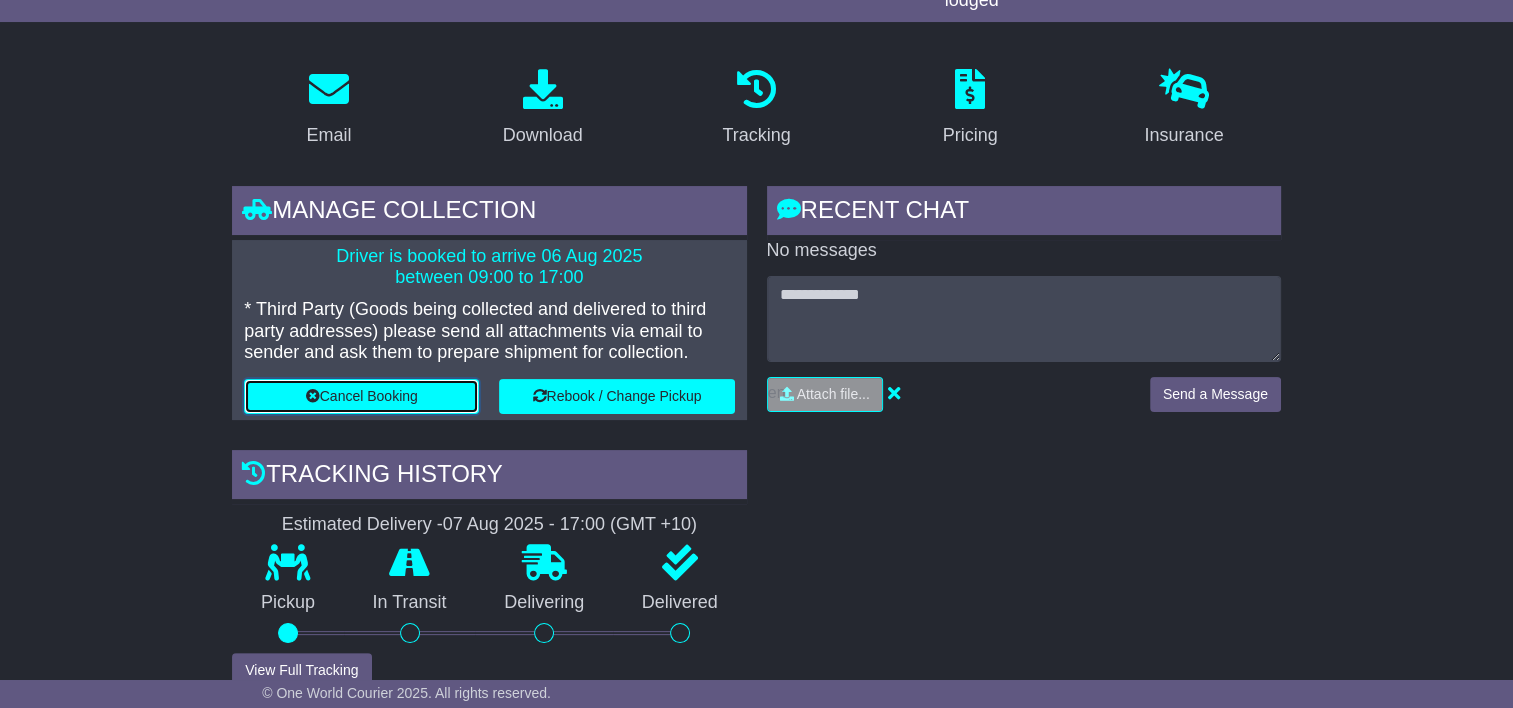 click on "Cancel Booking" at bounding box center [361, 396] 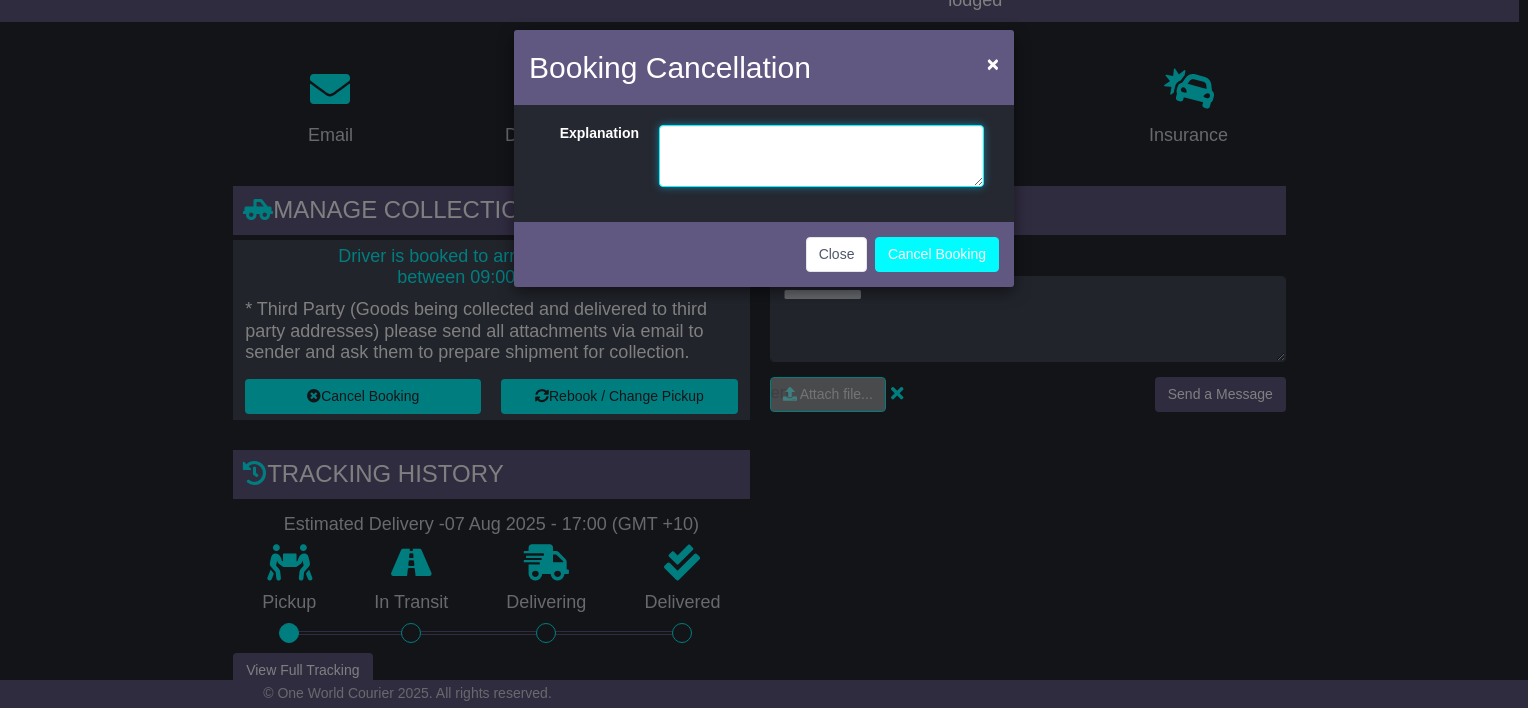 click at bounding box center [821, 156] 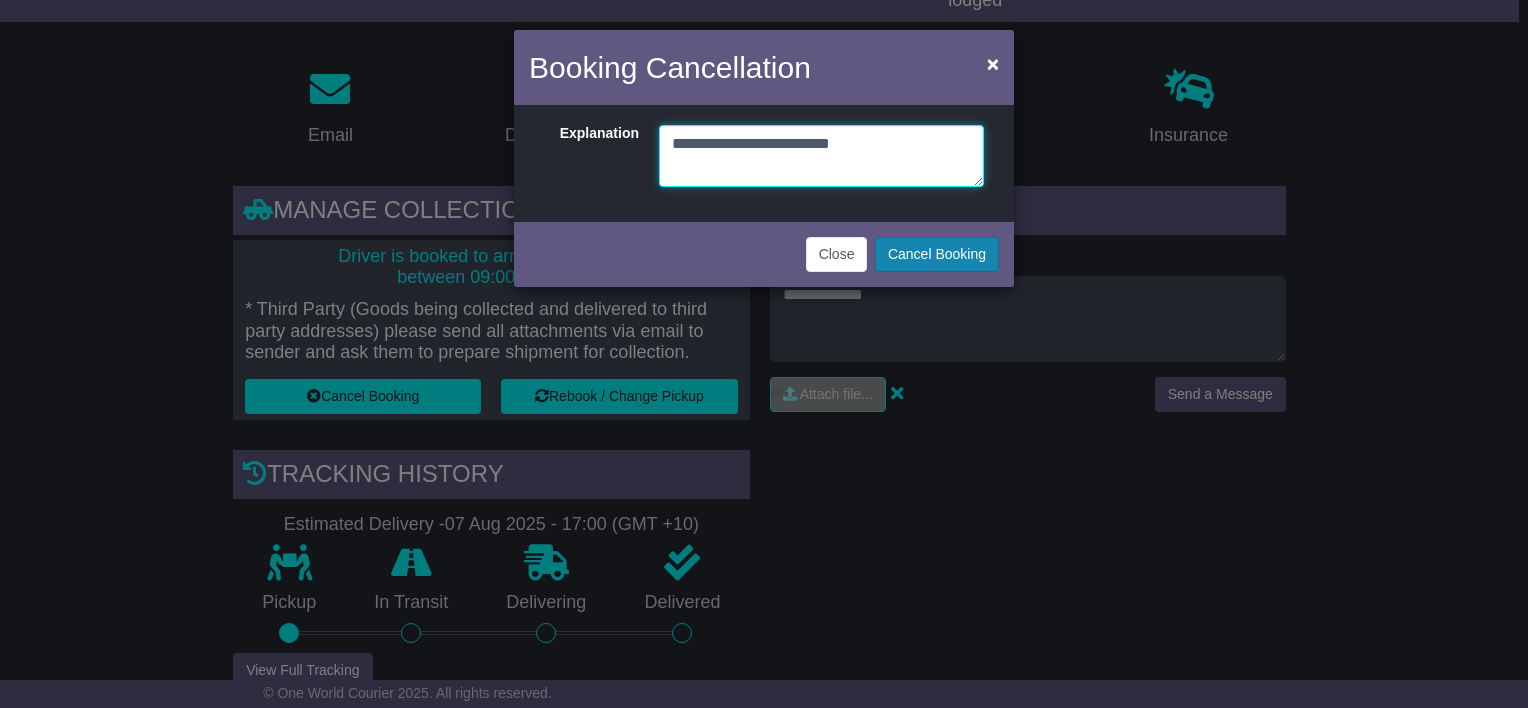 type on "**********" 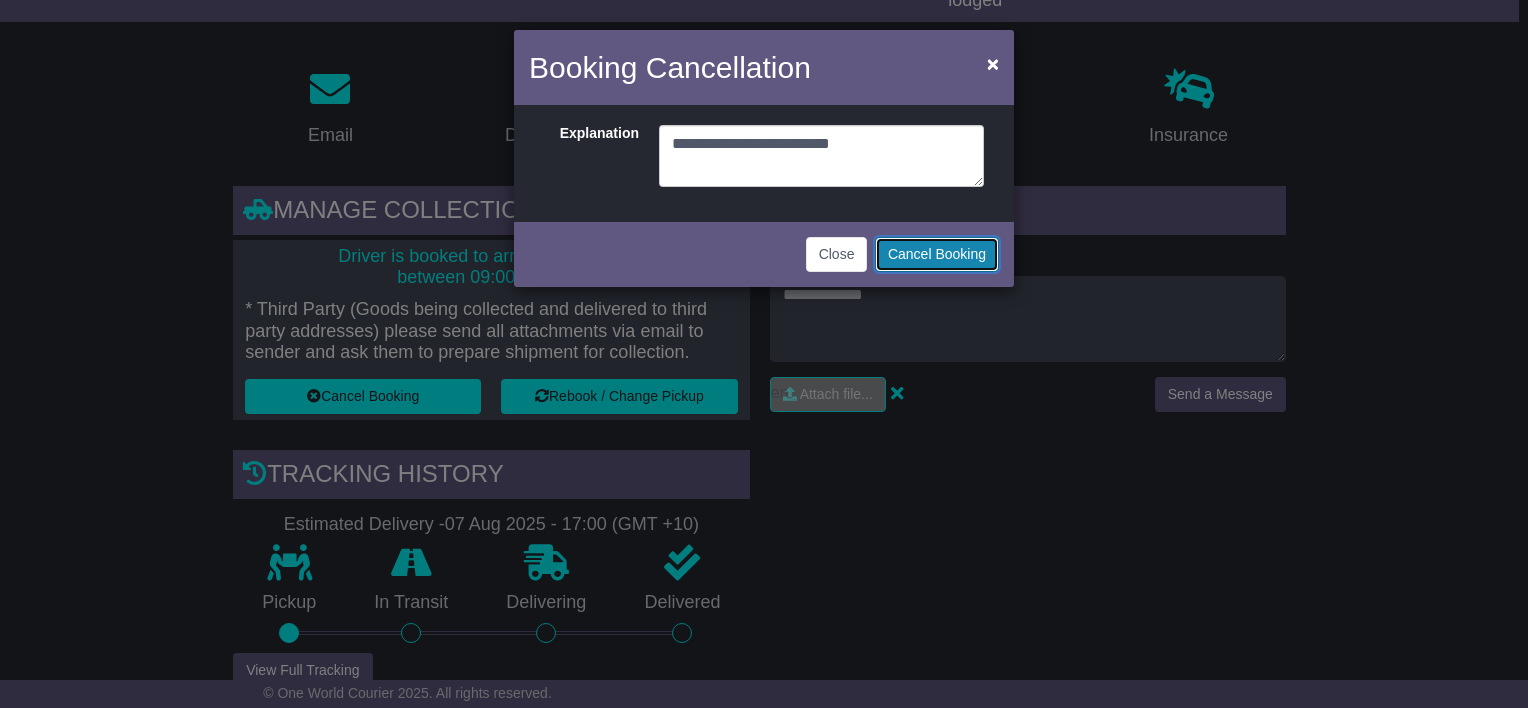 click on "Cancel Booking" at bounding box center (937, 254) 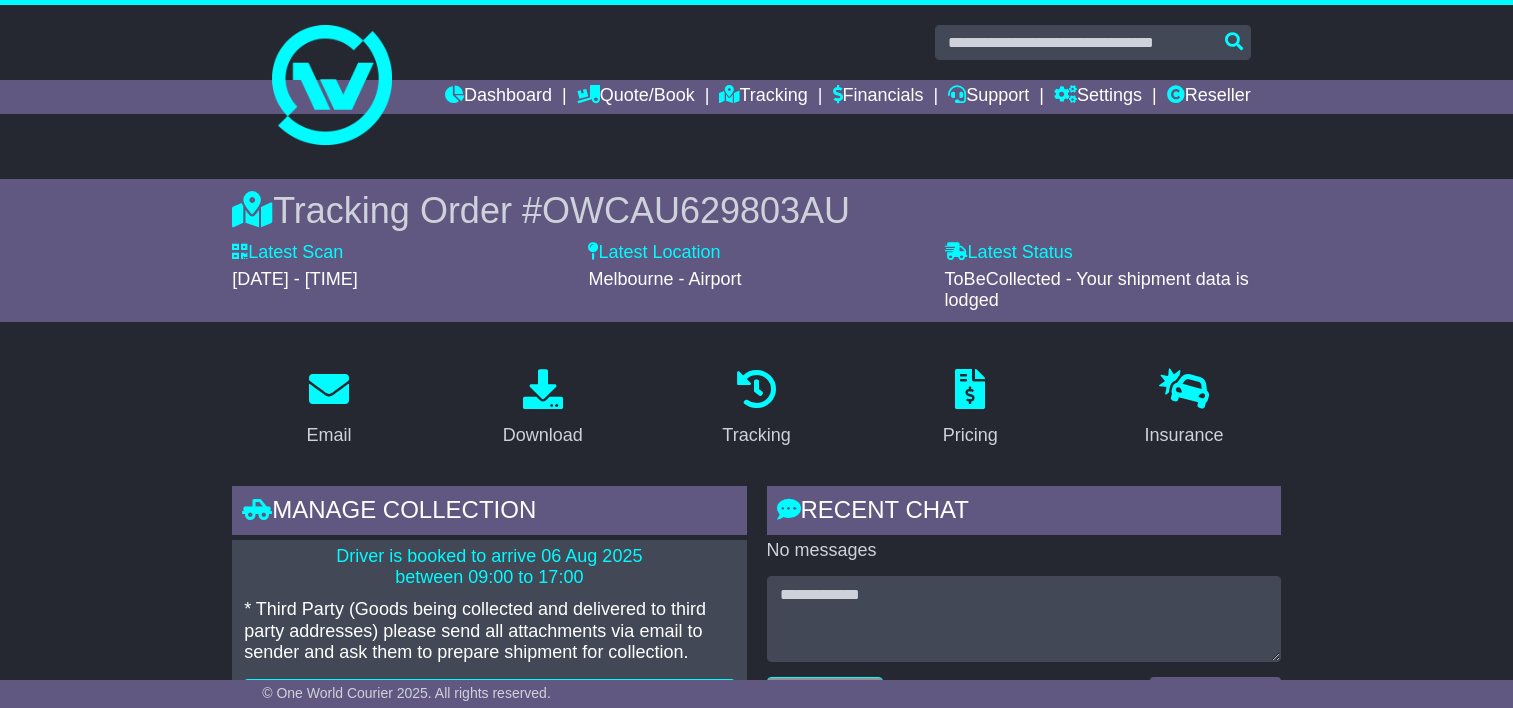 scroll, scrollTop: 300, scrollLeft: 0, axis: vertical 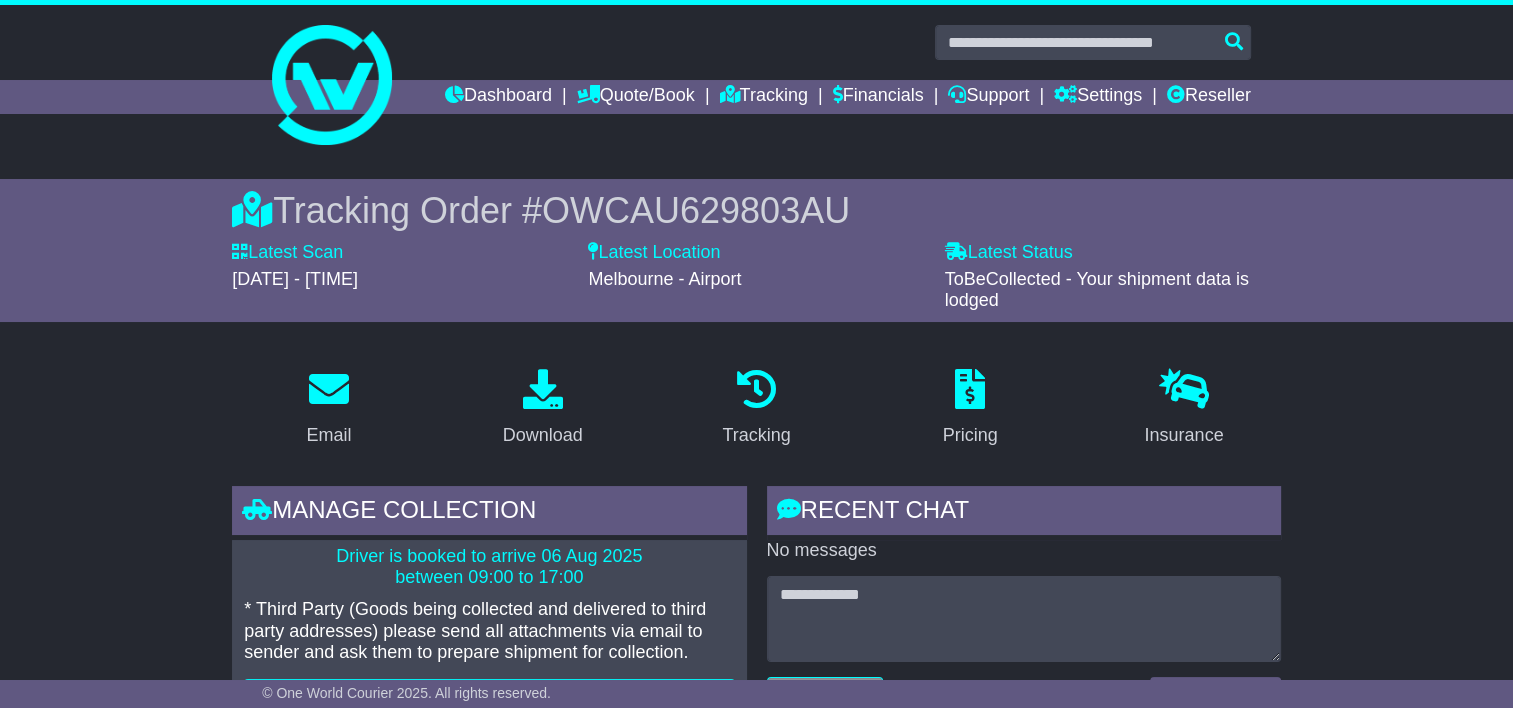 click on "OWCAU629803AU" at bounding box center (696, 210) 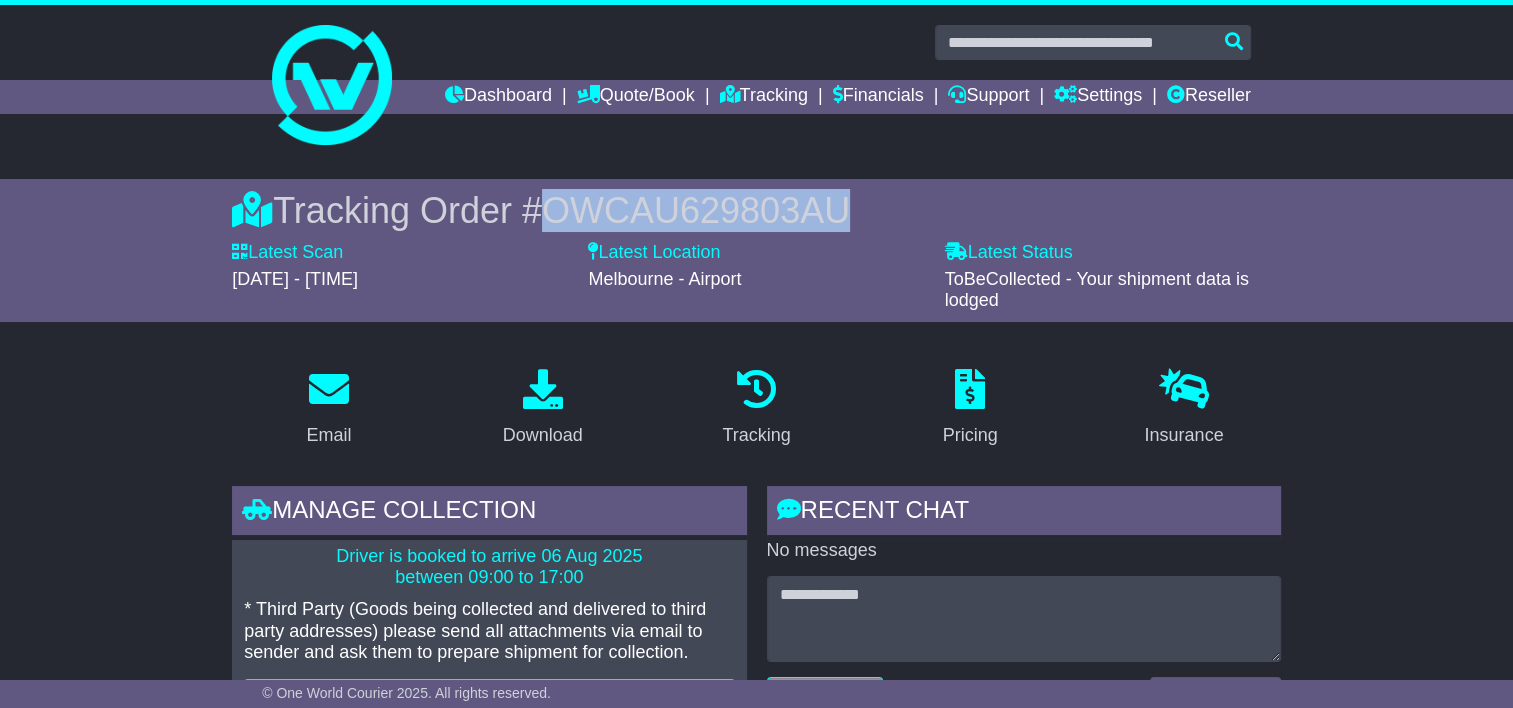 click on "OWCAU629803AU" at bounding box center [696, 210] 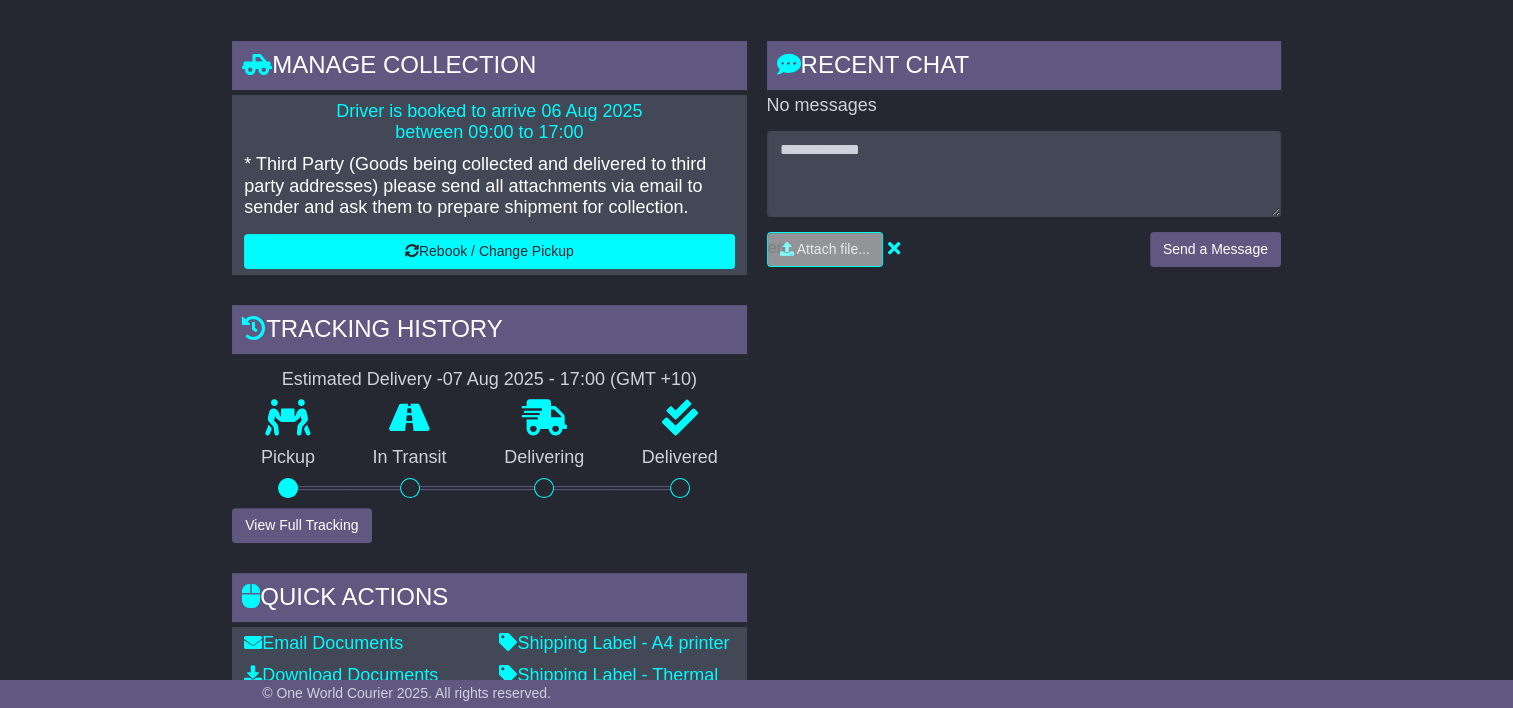 scroll, scrollTop: 400, scrollLeft: 0, axis: vertical 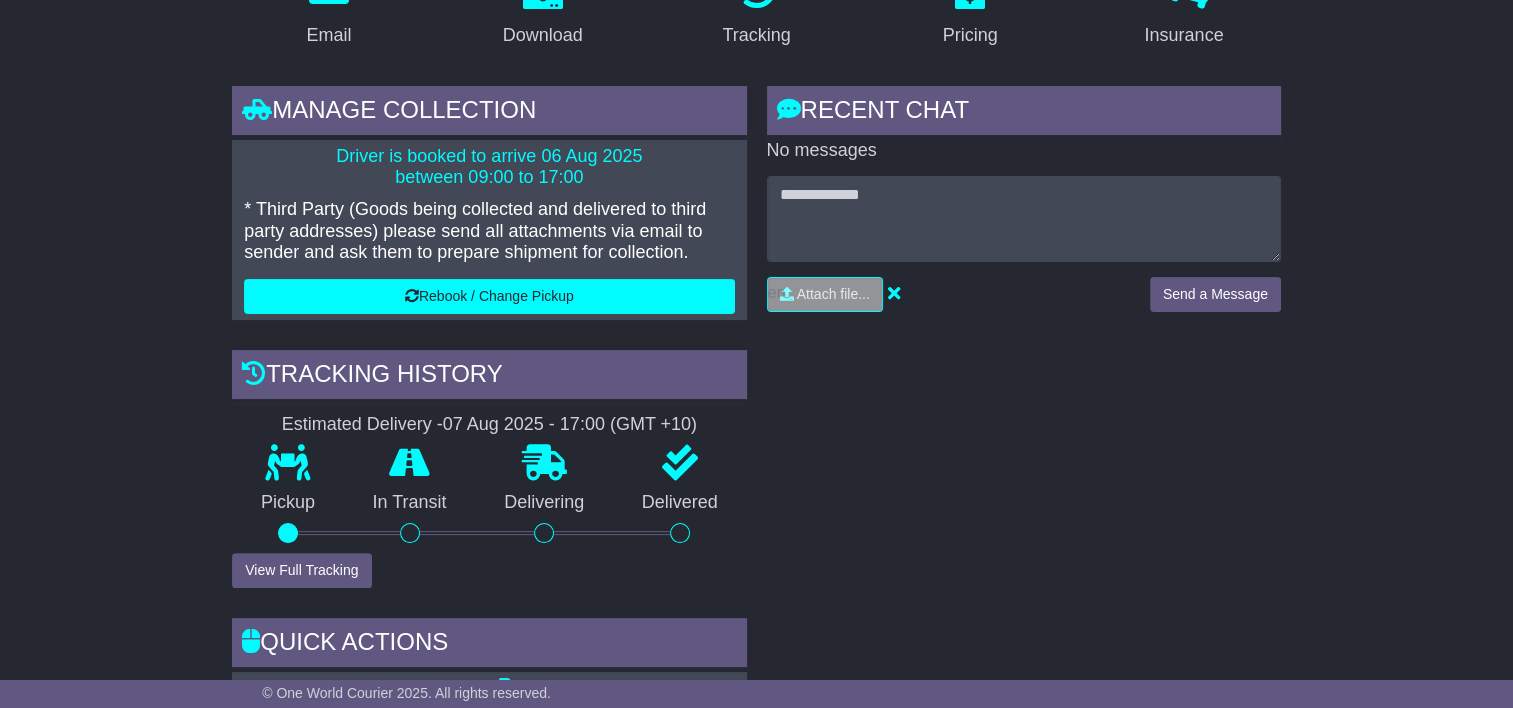 click on "* Third Party (Goods being collected and delivered to third party addresses) please send all attachments via email to sender and ask them to prepare shipment for collection." at bounding box center (489, 231) 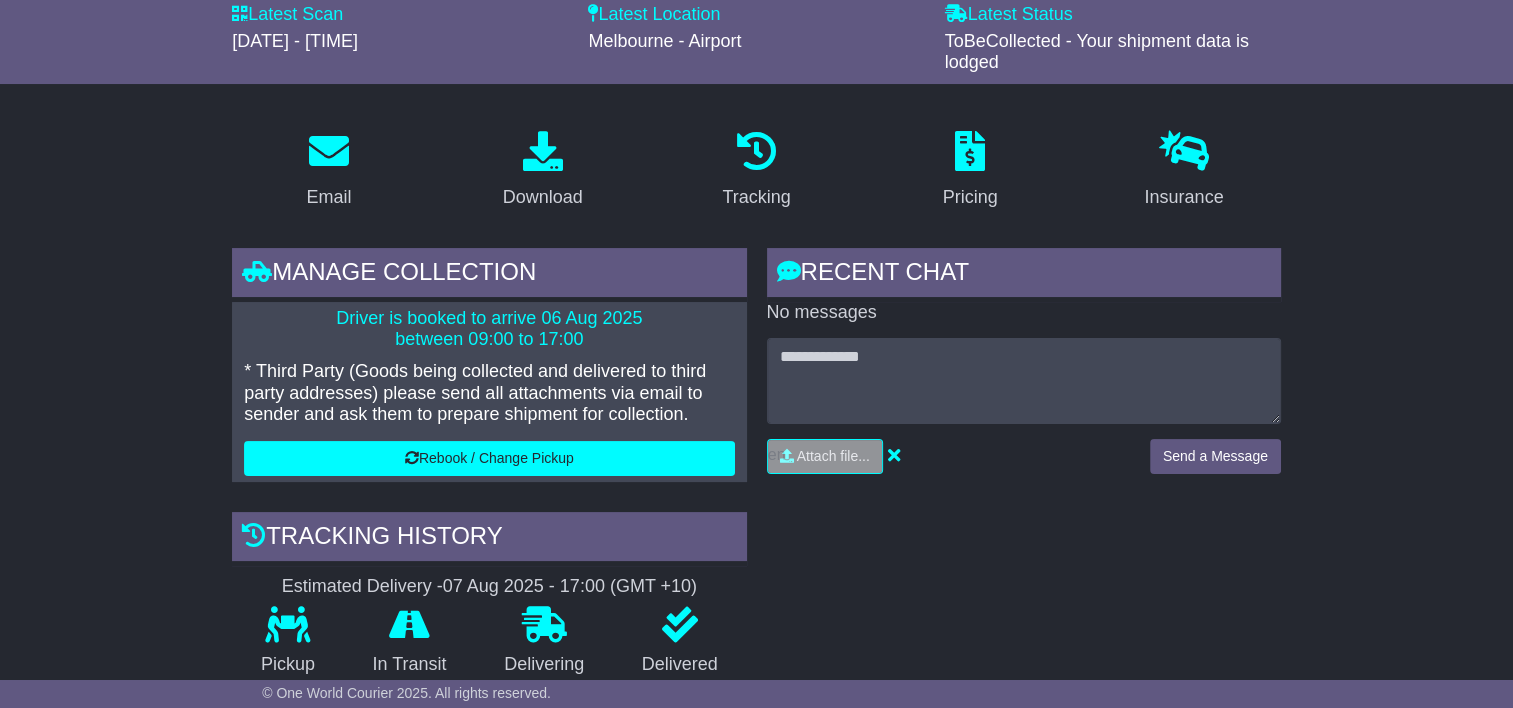 scroll, scrollTop: 0, scrollLeft: 0, axis: both 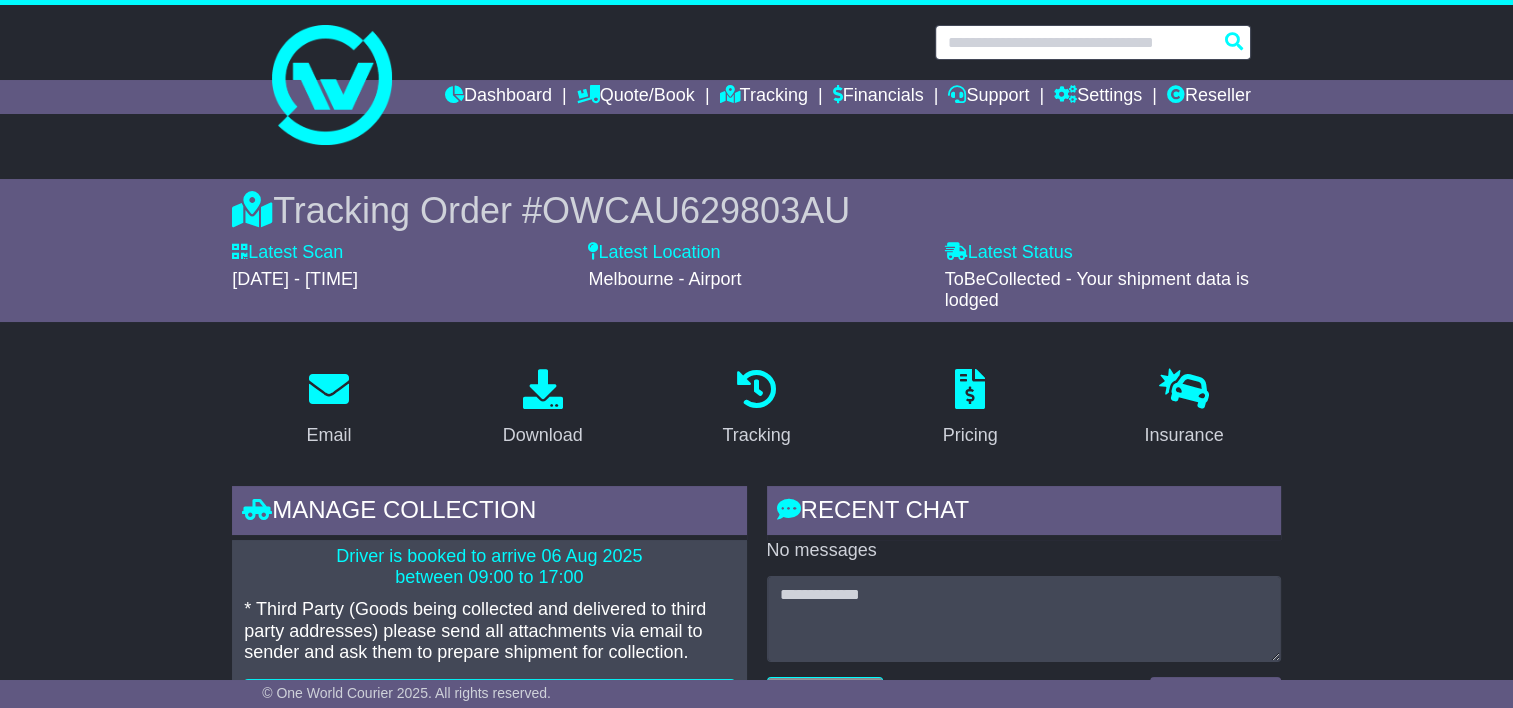 click at bounding box center [1093, 42] 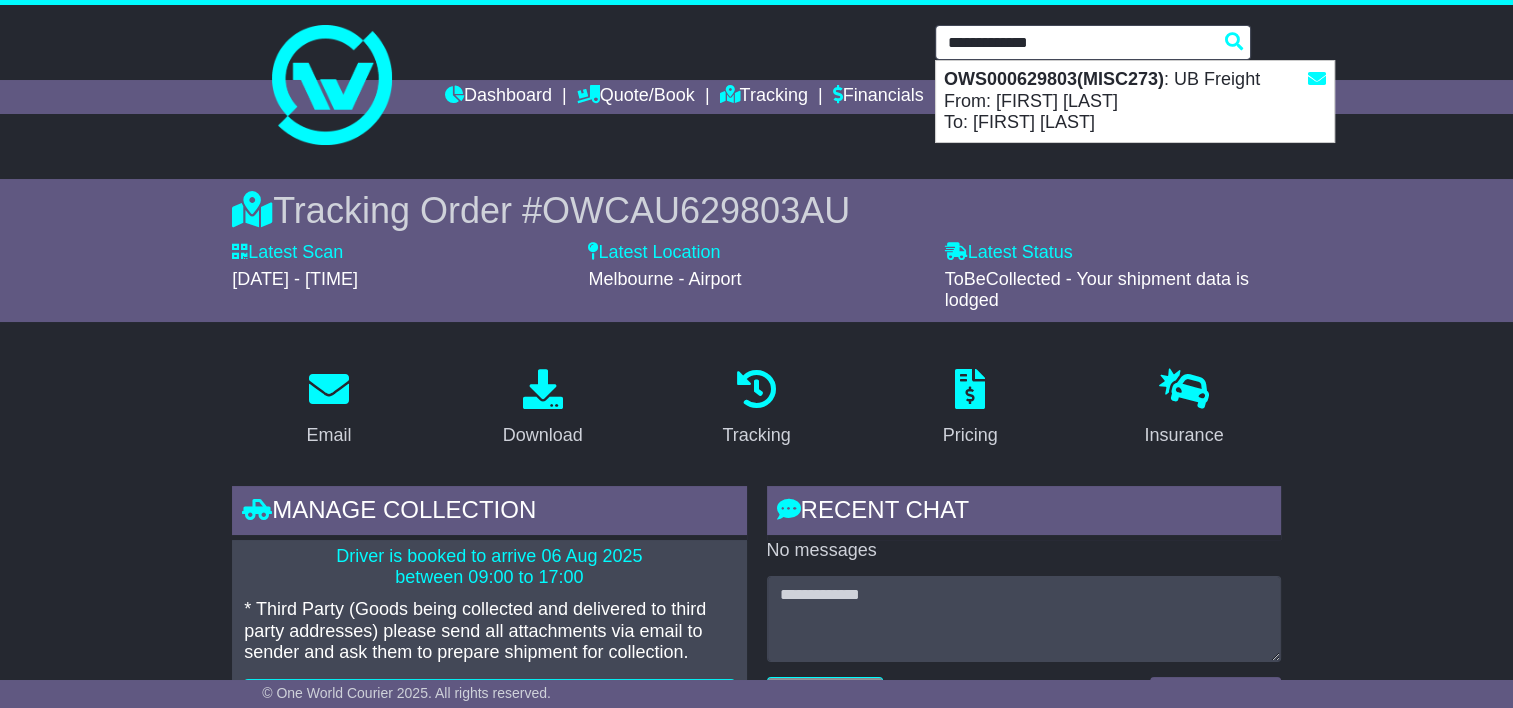 click on "OWS000629803(MISC273)" at bounding box center [1054, 79] 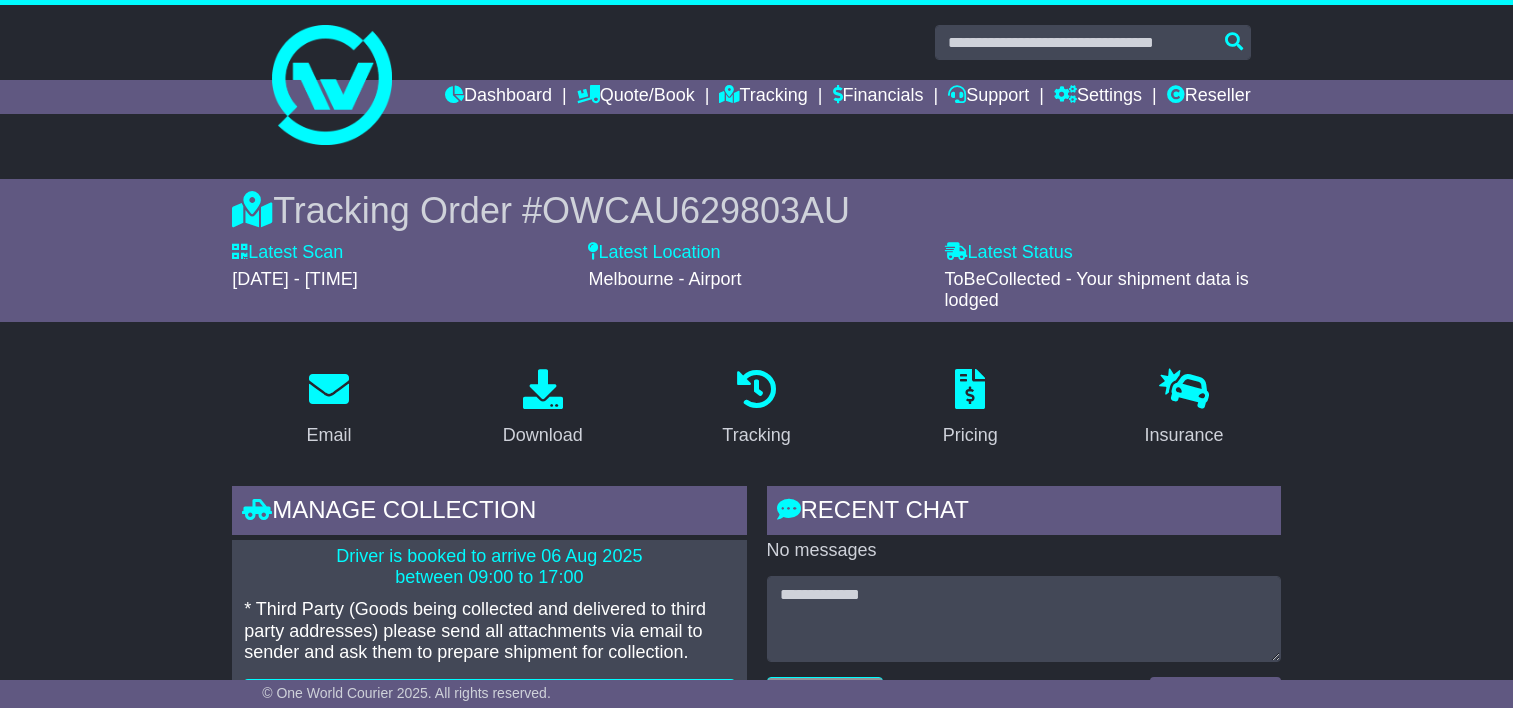 scroll, scrollTop: 0, scrollLeft: 0, axis: both 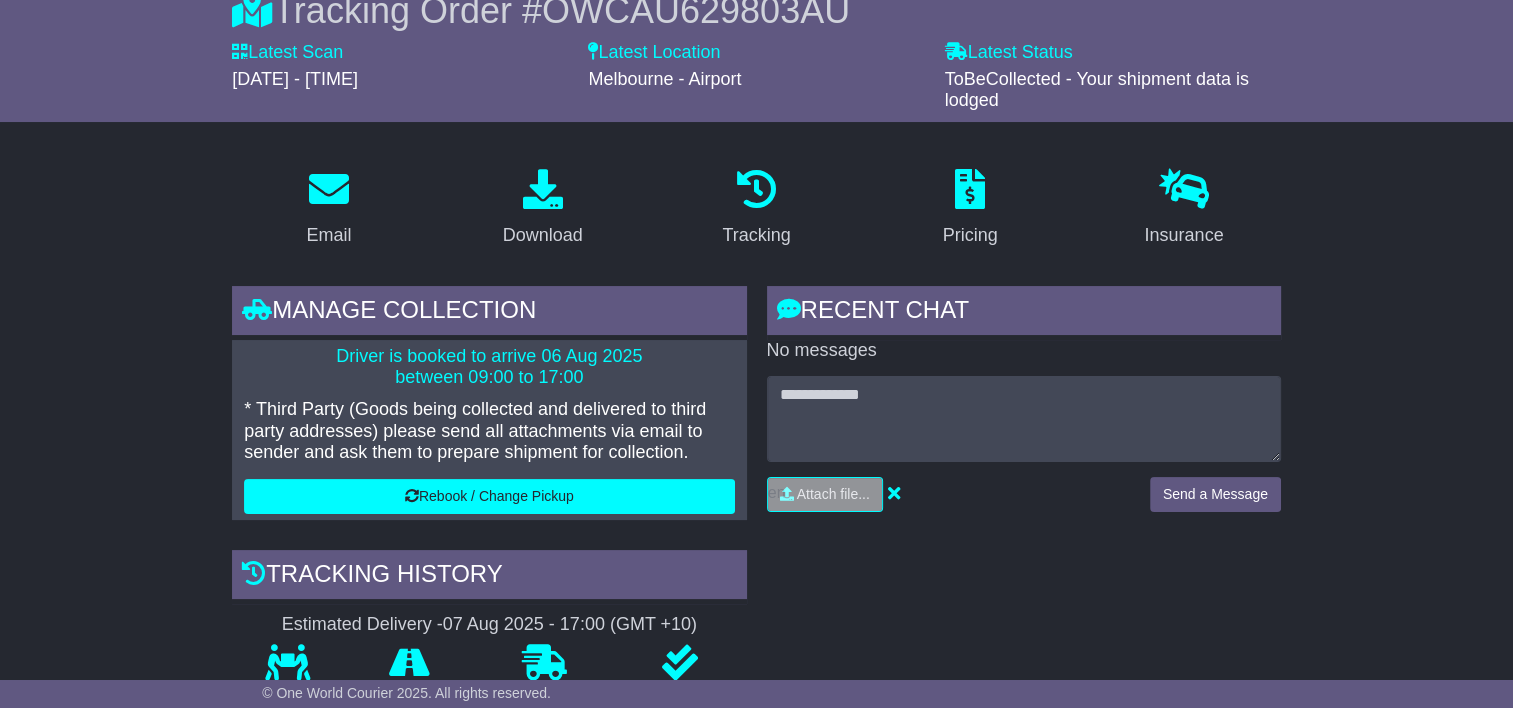 drag, startPoint x: 545, startPoint y: 357, endPoint x: 563, endPoint y: 381, distance: 30 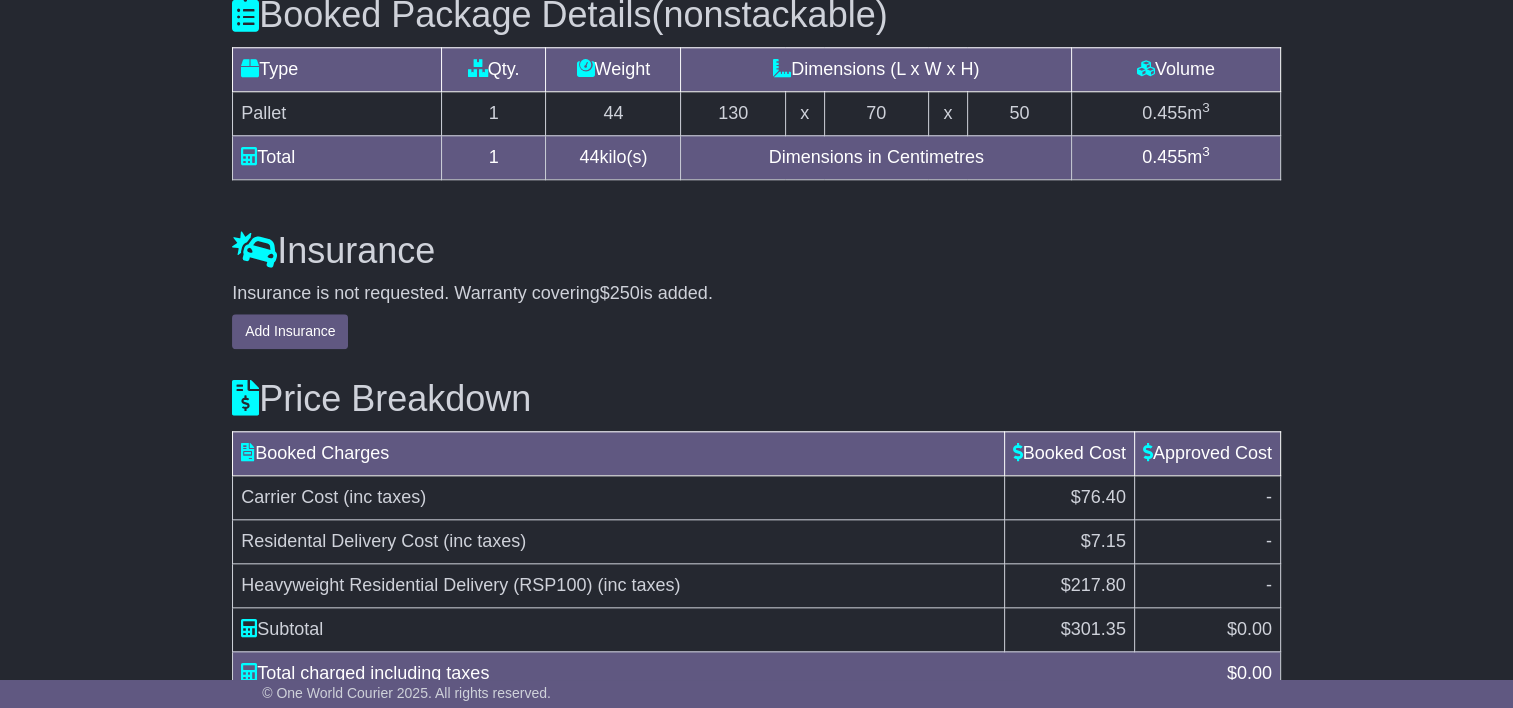 scroll, scrollTop: 2055, scrollLeft: 0, axis: vertical 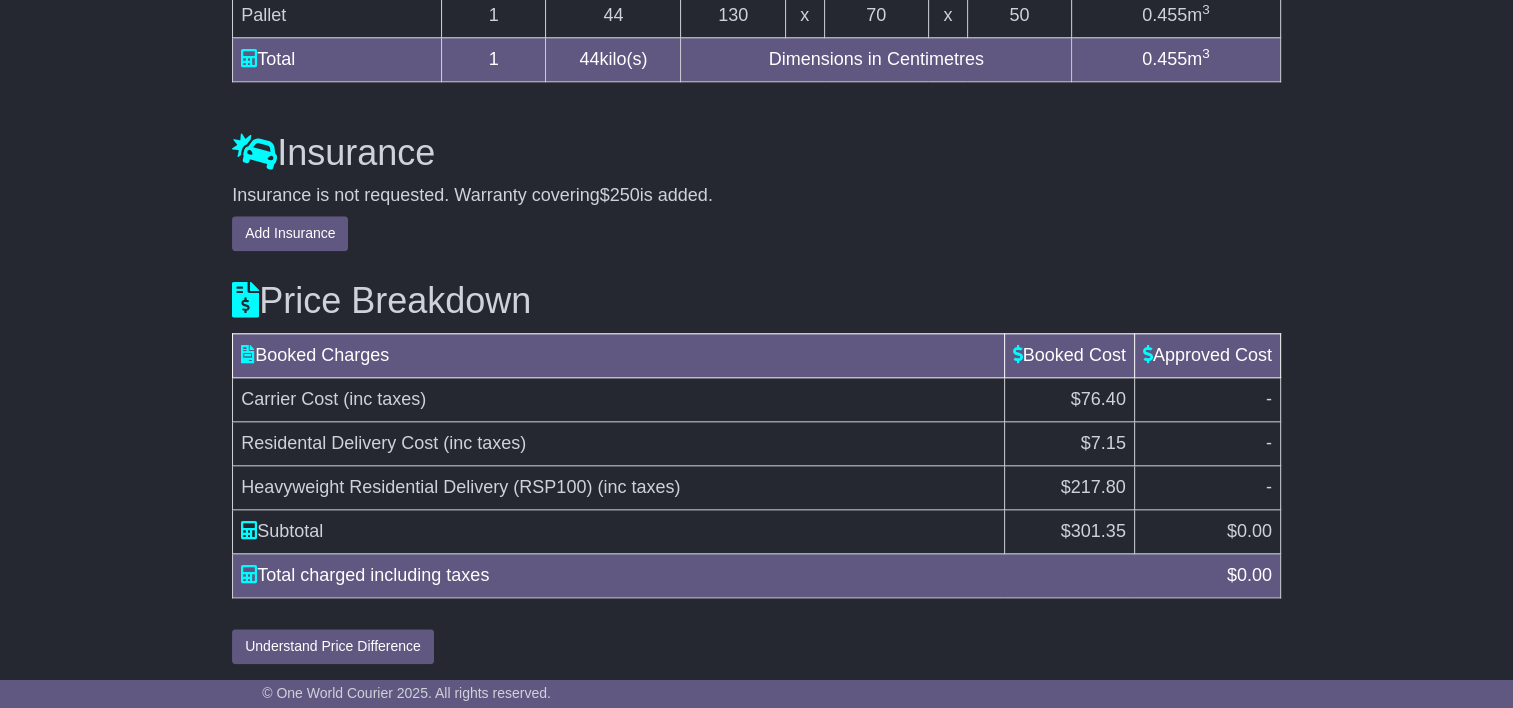click on "Total charged including taxes" at bounding box center [724, 575] 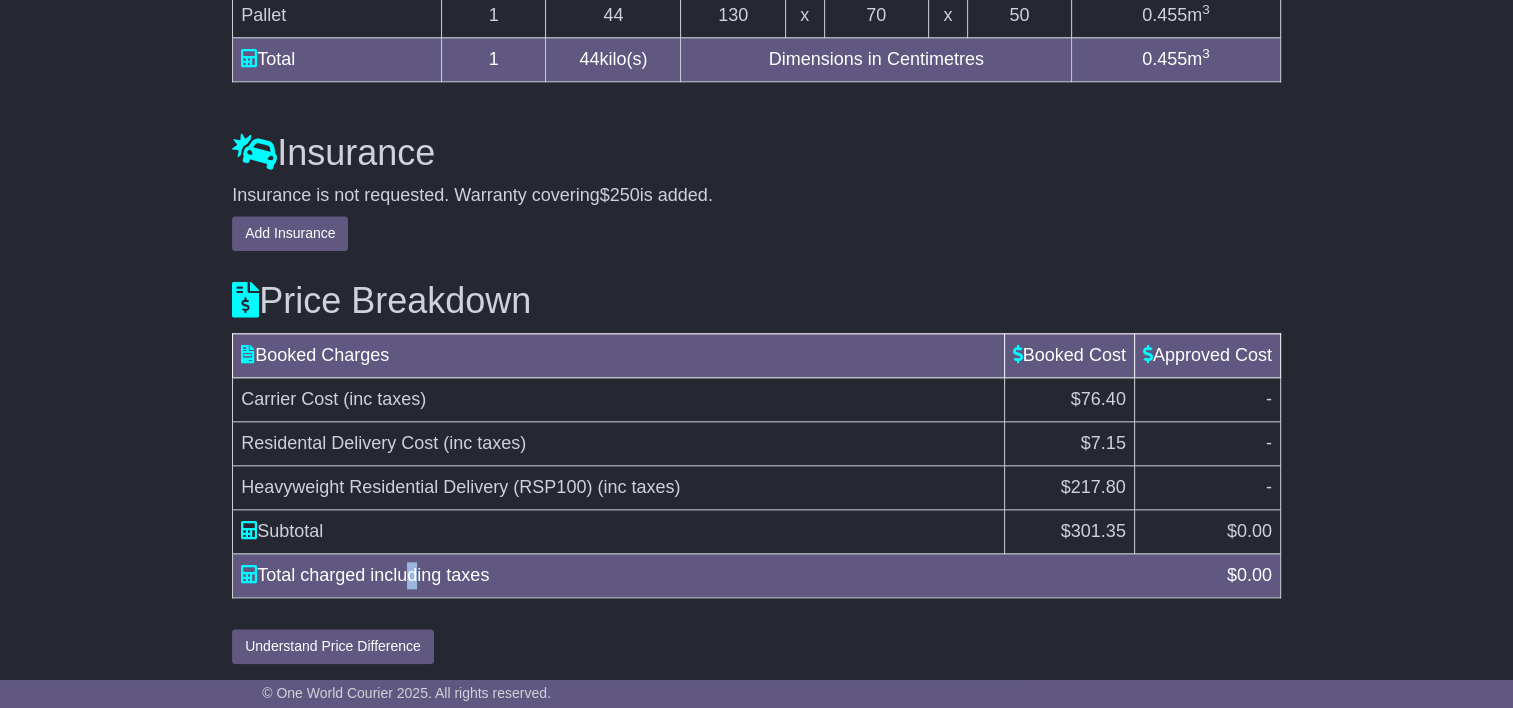 drag, startPoint x: 410, startPoint y: 557, endPoint x: 470, endPoint y: 570, distance: 61.39218 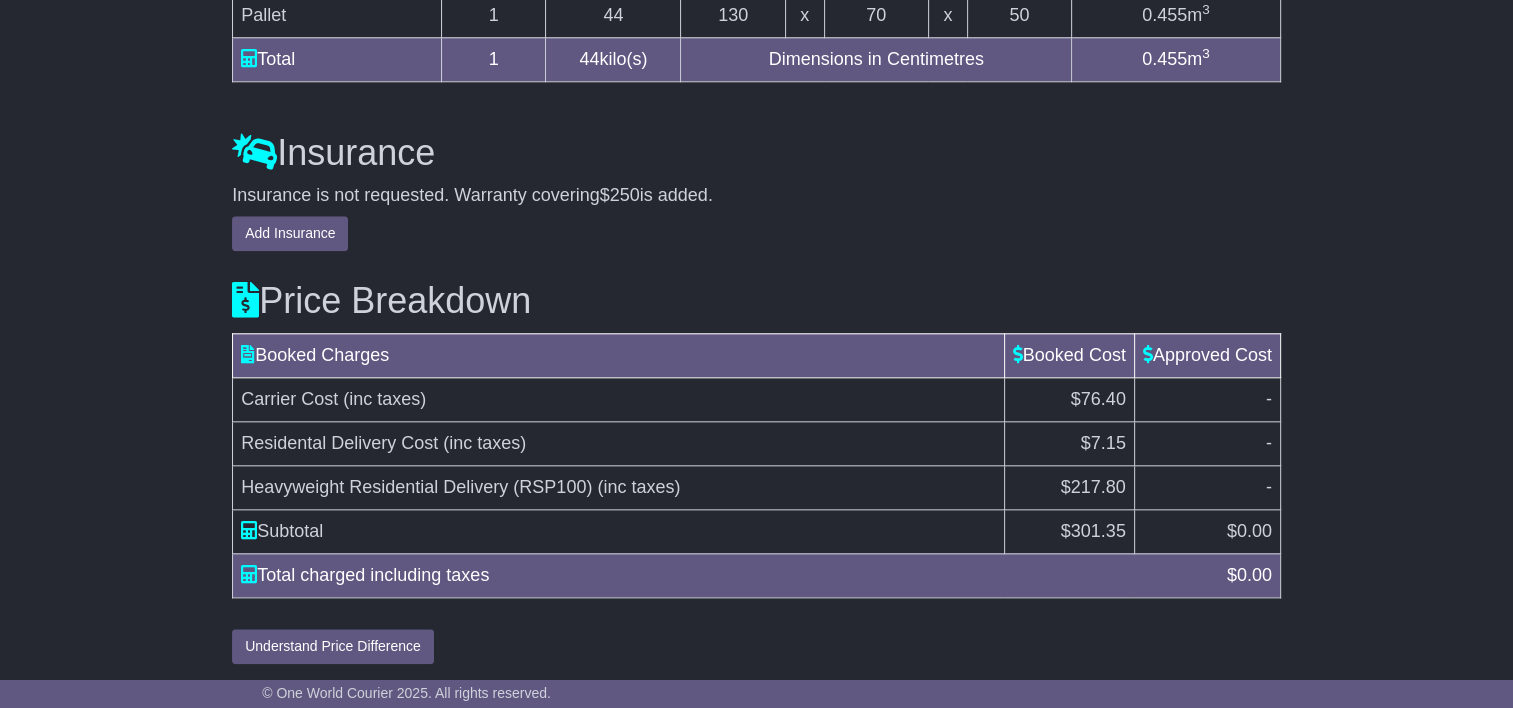 click on "Total charged including taxes" at bounding box center (724, 575) 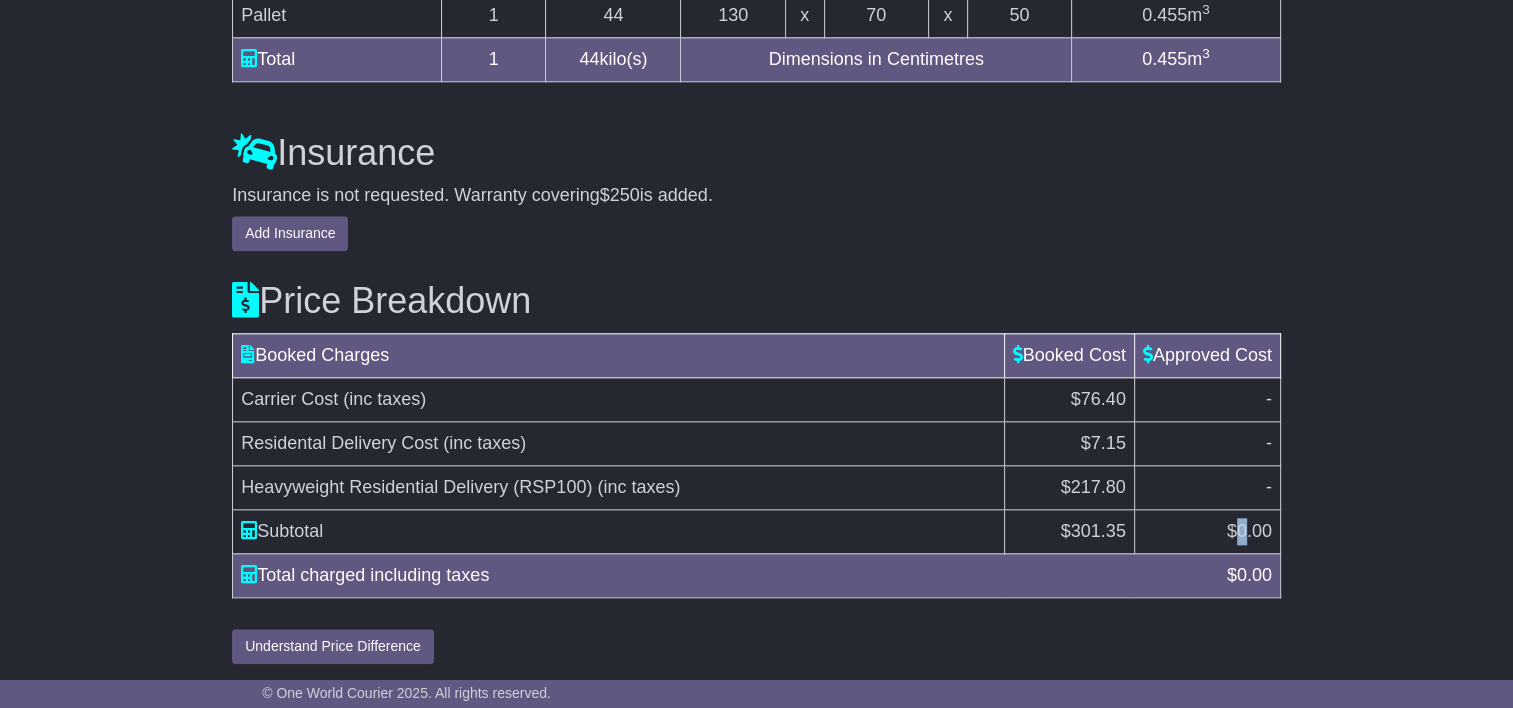drag, startPoint x: 1232, startPoint y: 528, endPoint x: 1247, endPoint y: 547, distance: 24.207438 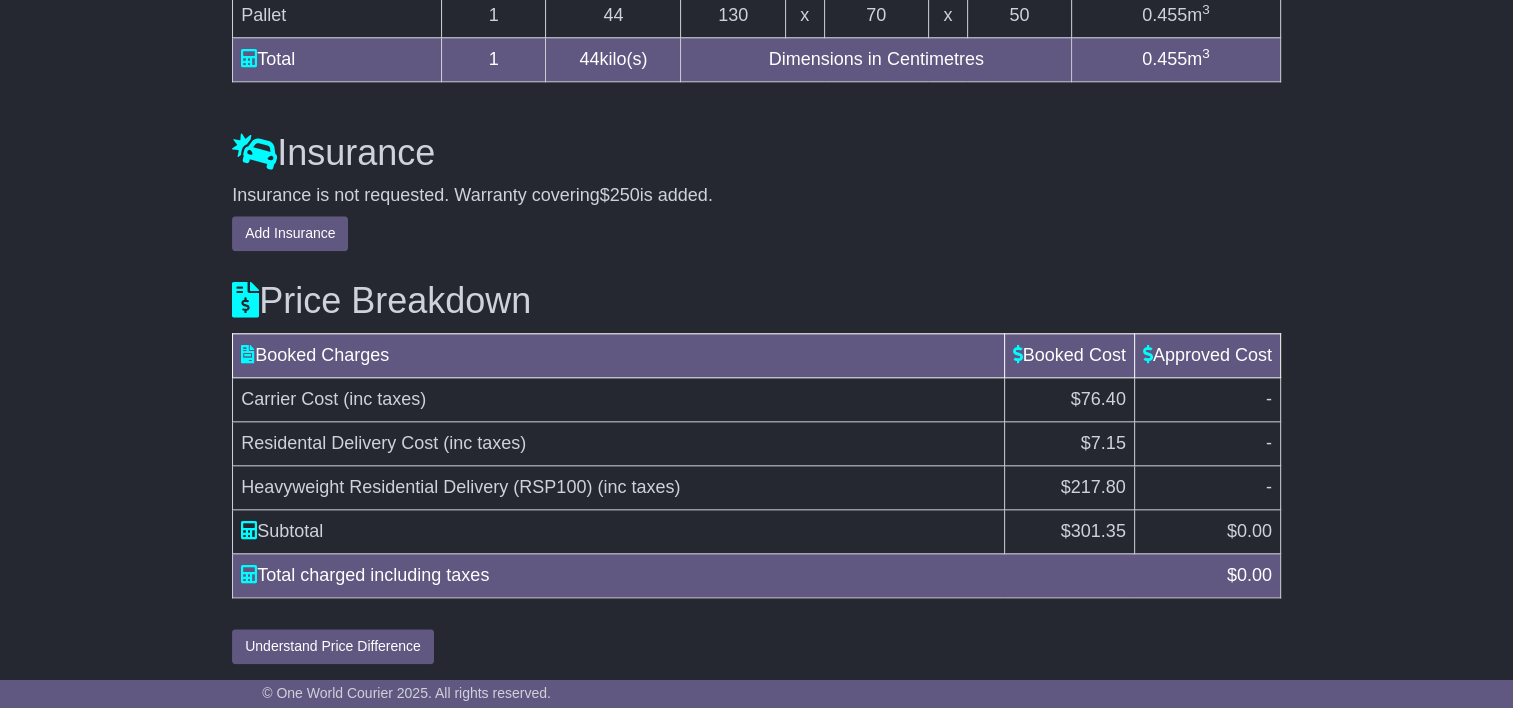 drag, startPoint x: 1247, startPoint y: 547, endPoint x: 1248, endPoint y: 586, distance: 39.012817 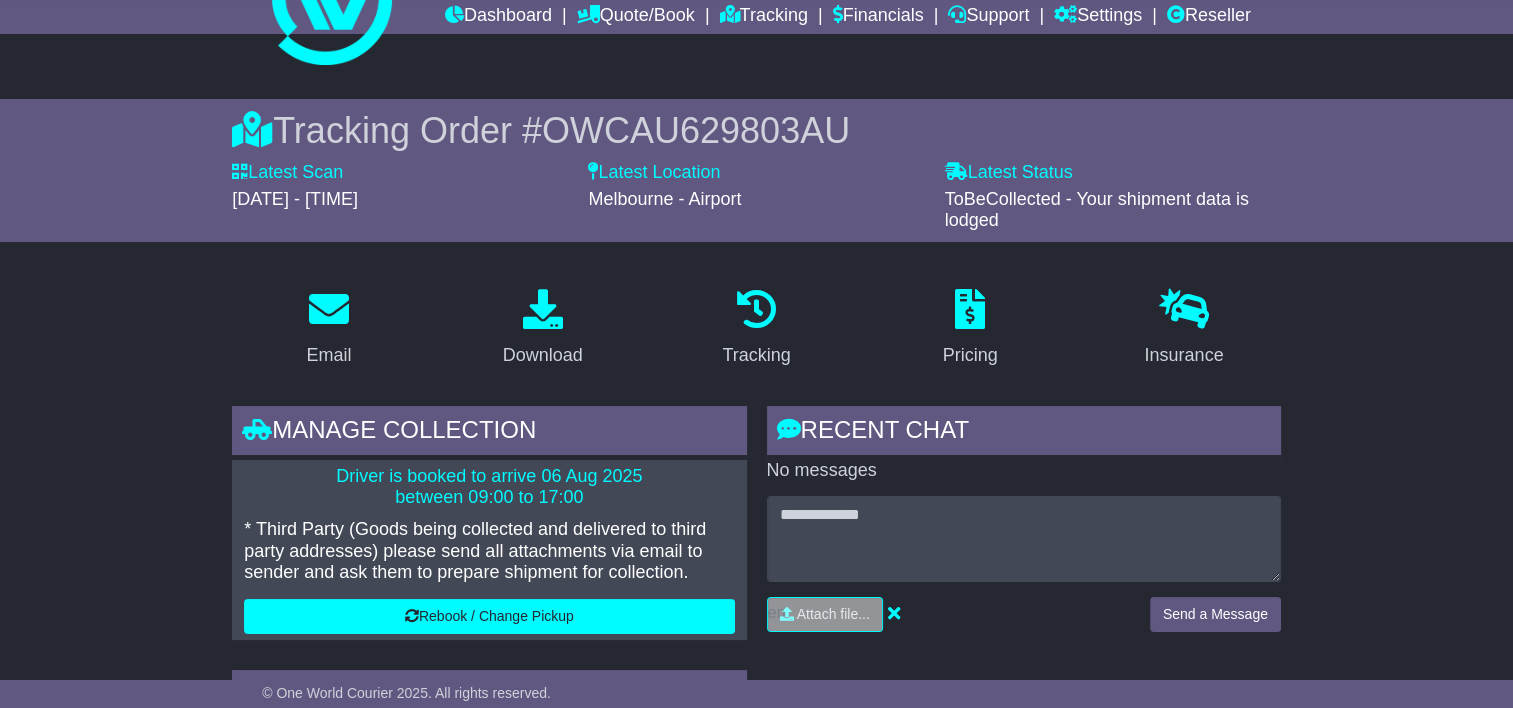 scroll, scrollTop: 0, scrollLeft: 0, axis: both 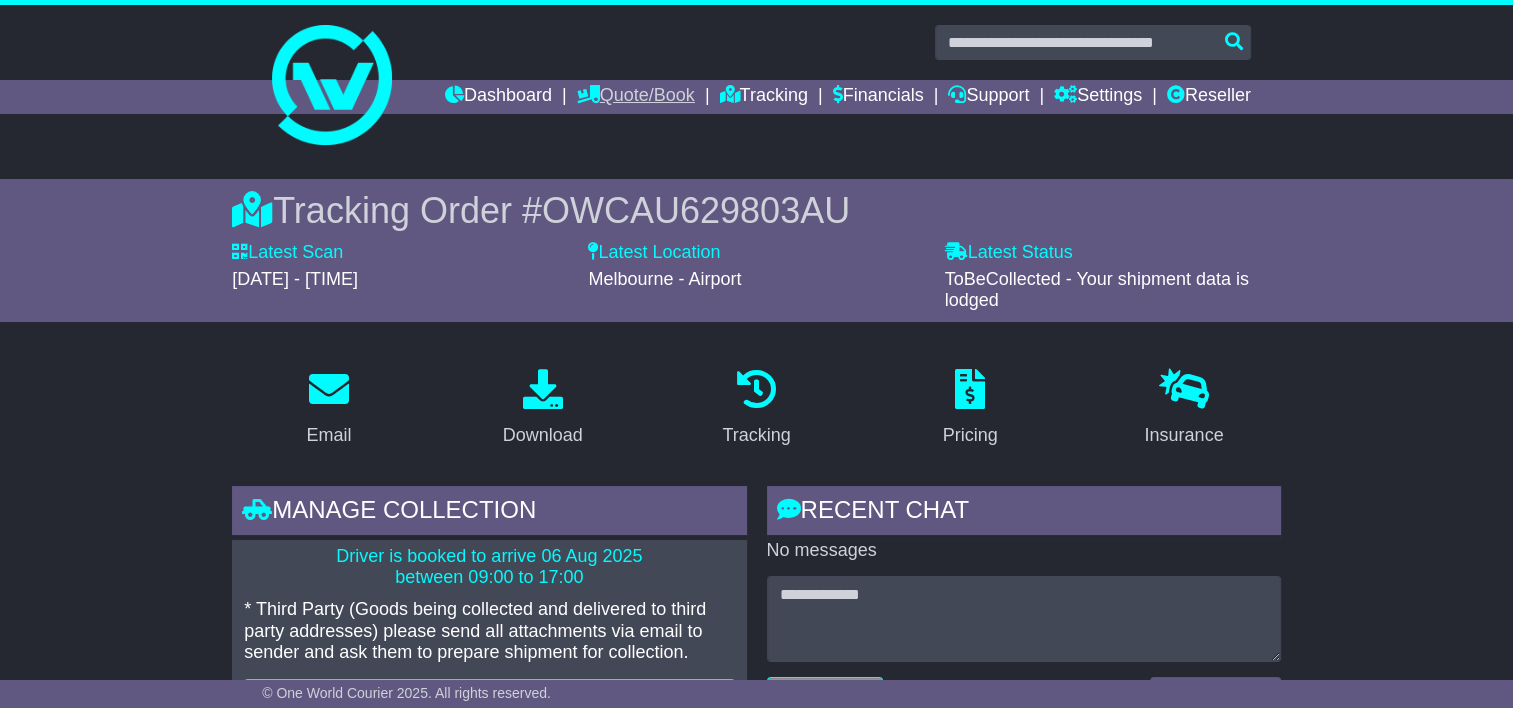 click on "Quote/Book" at bounding box center (636, 97) 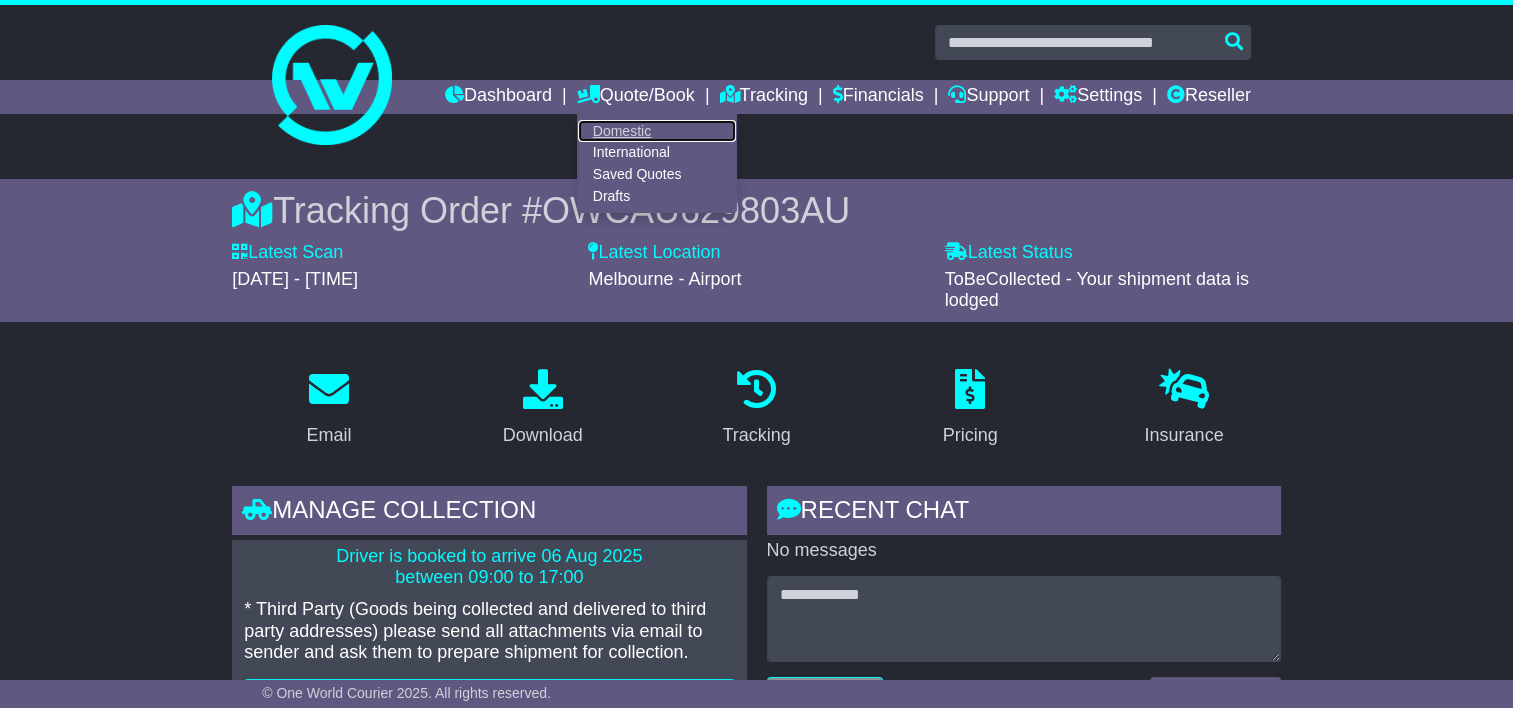 click on "Domestic" at bounding box center (657, 131) 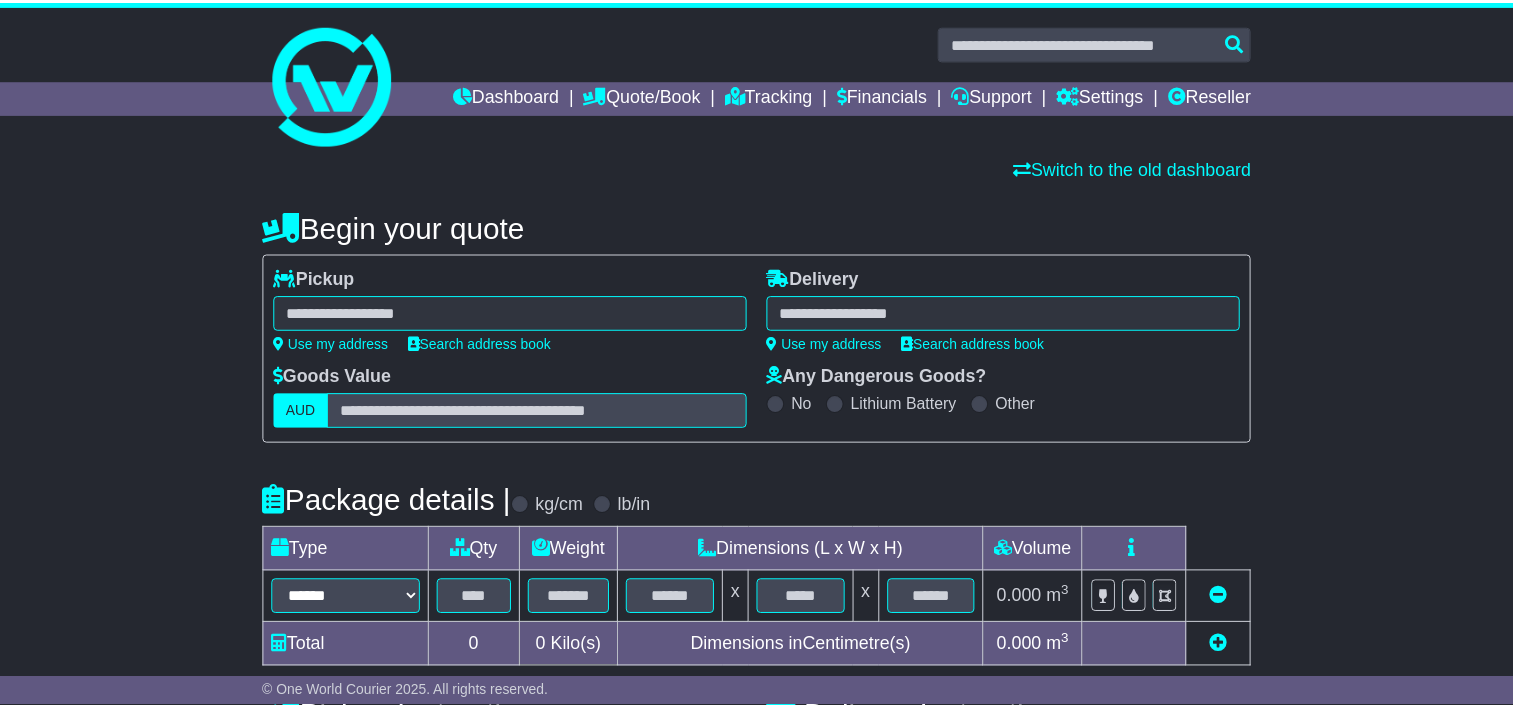 scroll, scrollTop: 0, scrollLeft: 0, axis: both 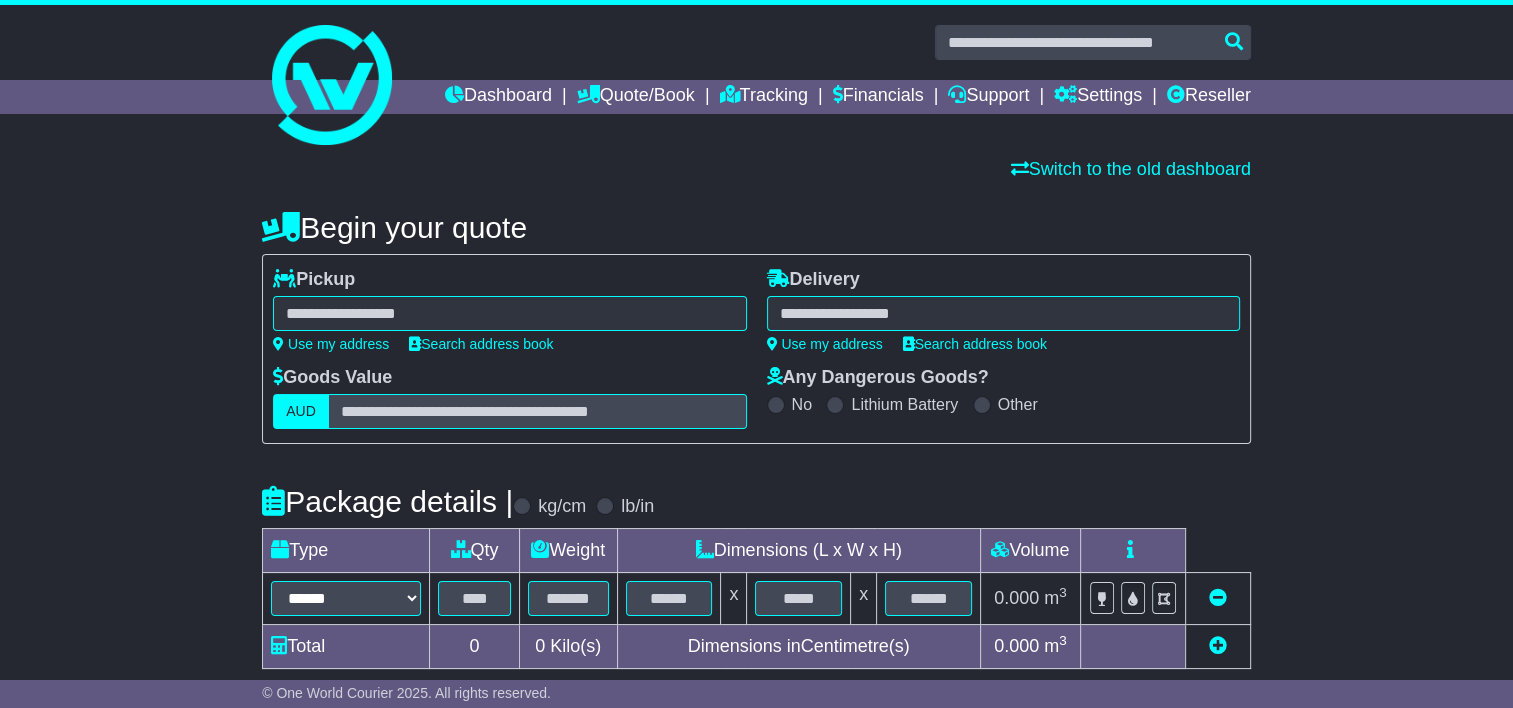 click at bounding box center (509, 313) 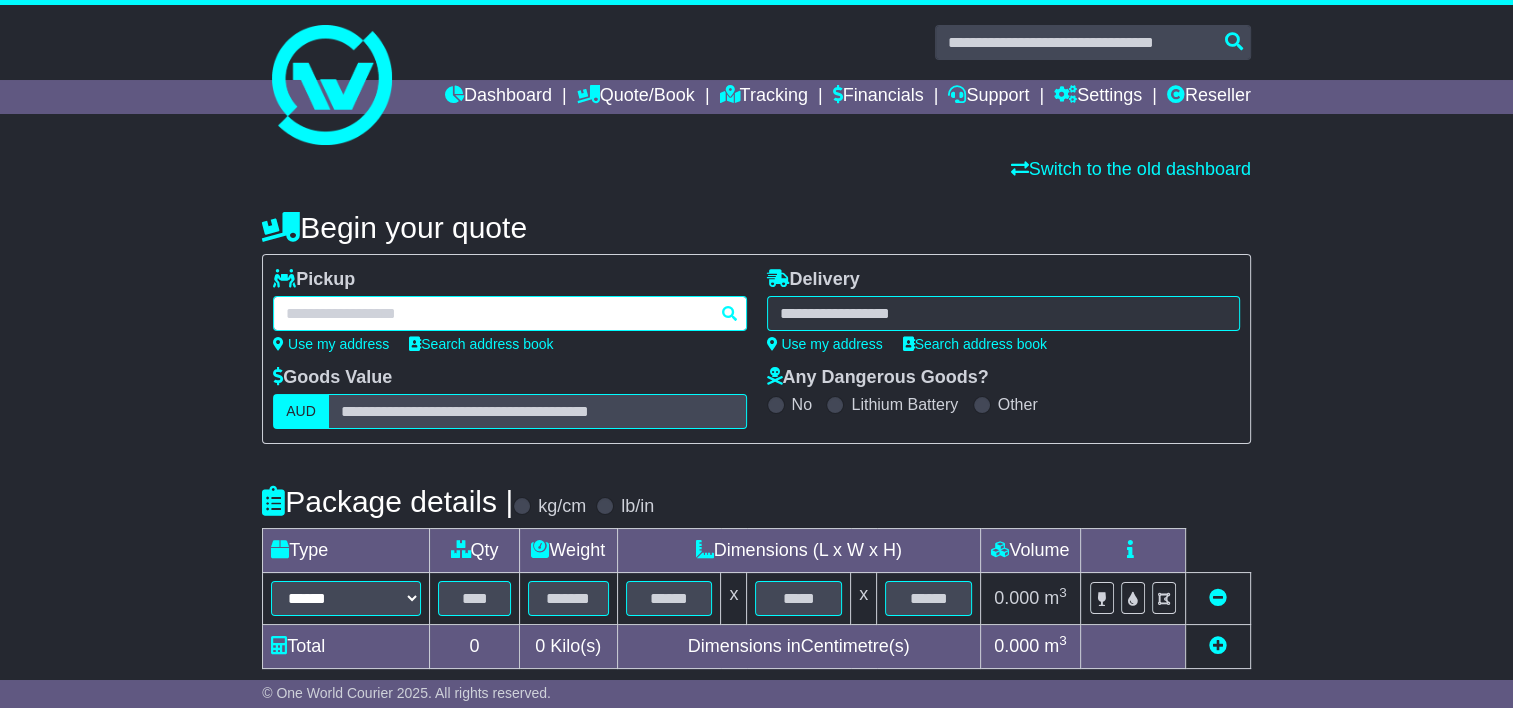 click at bounding box center (509, 313) 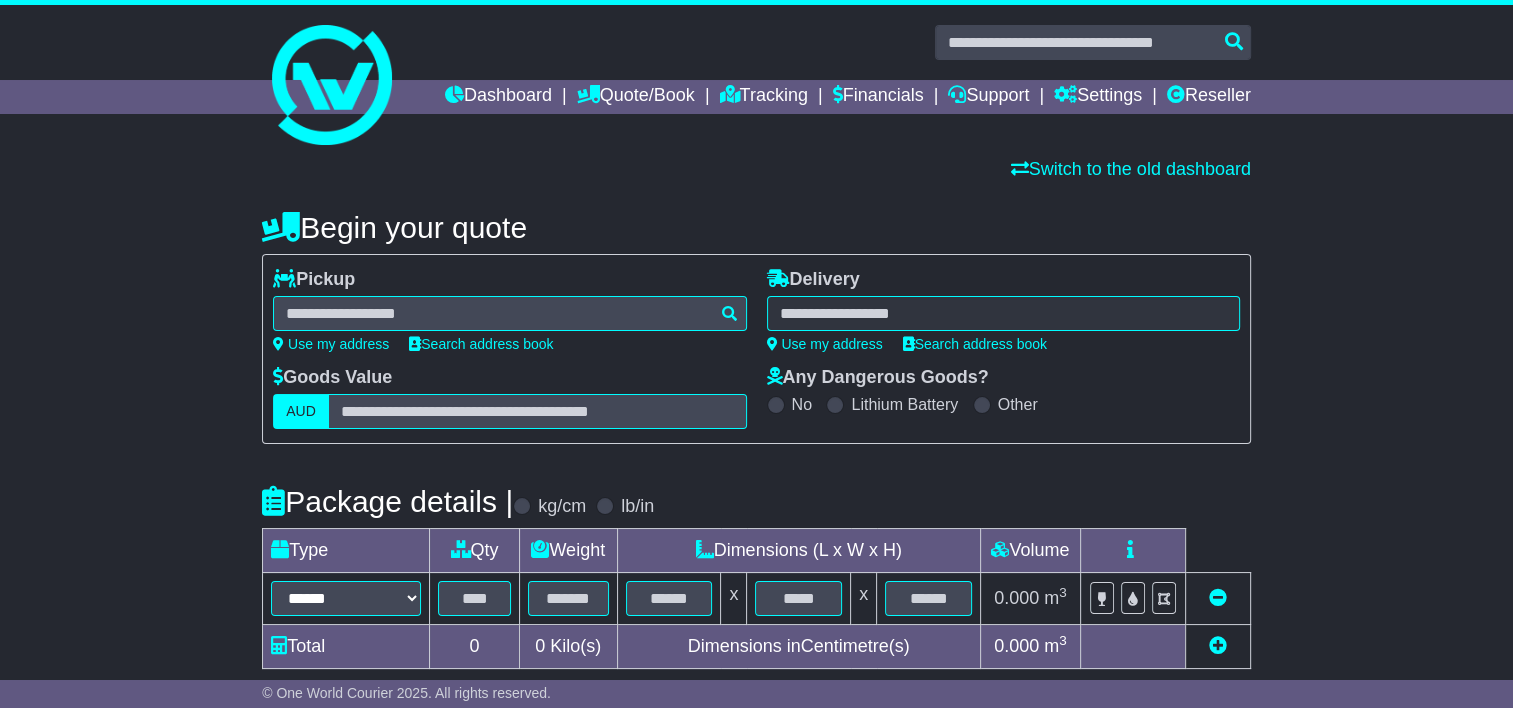 click on "**********" at bounding box center (509, 310) 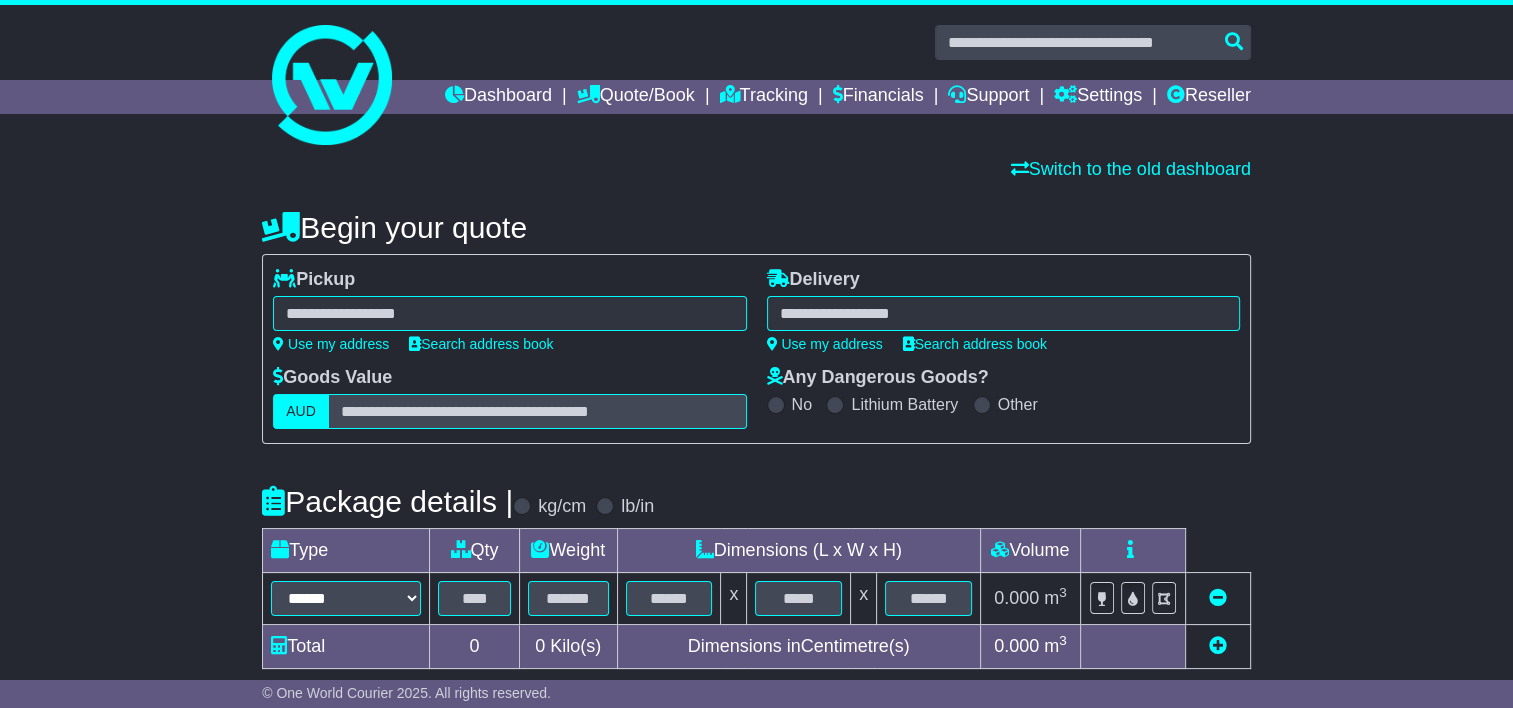 click at bounding box center [509, 313] 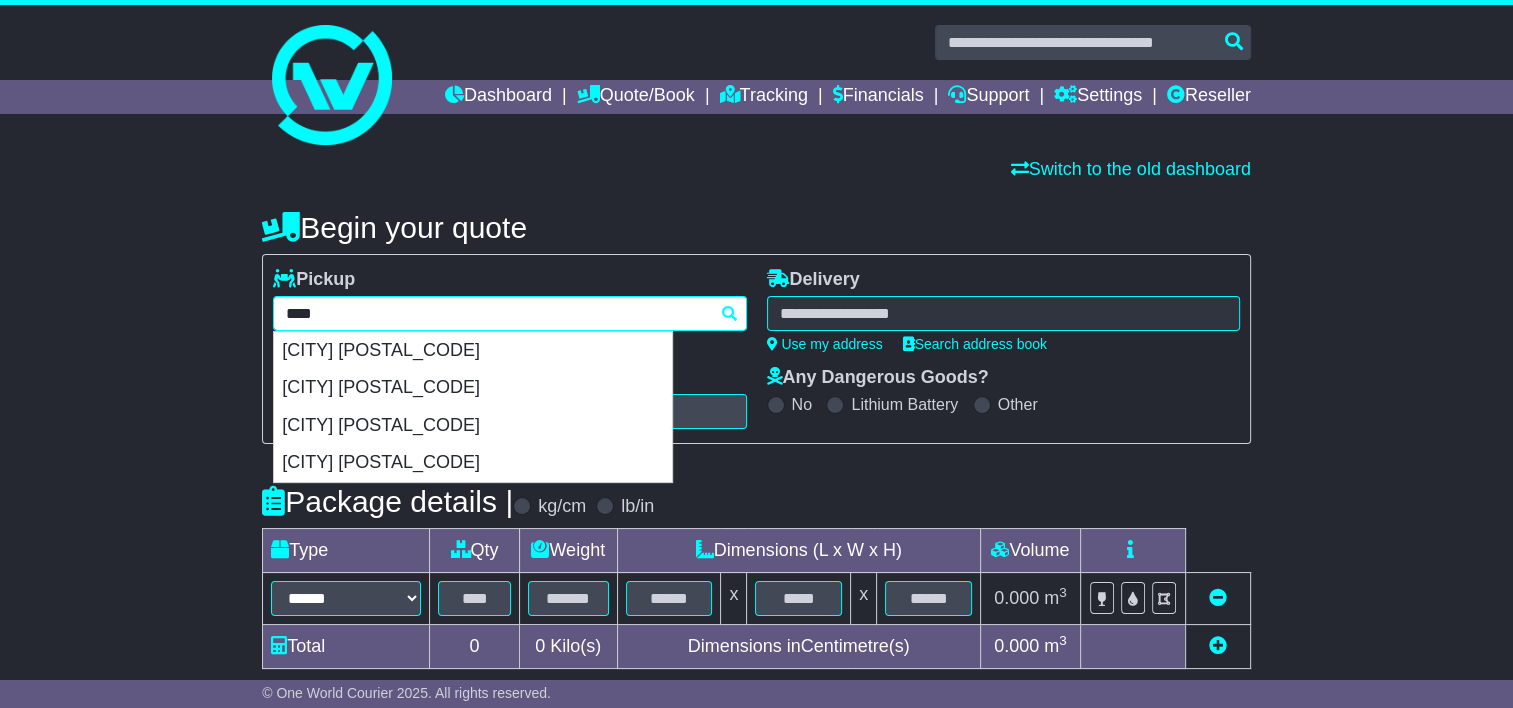 type on "*****" 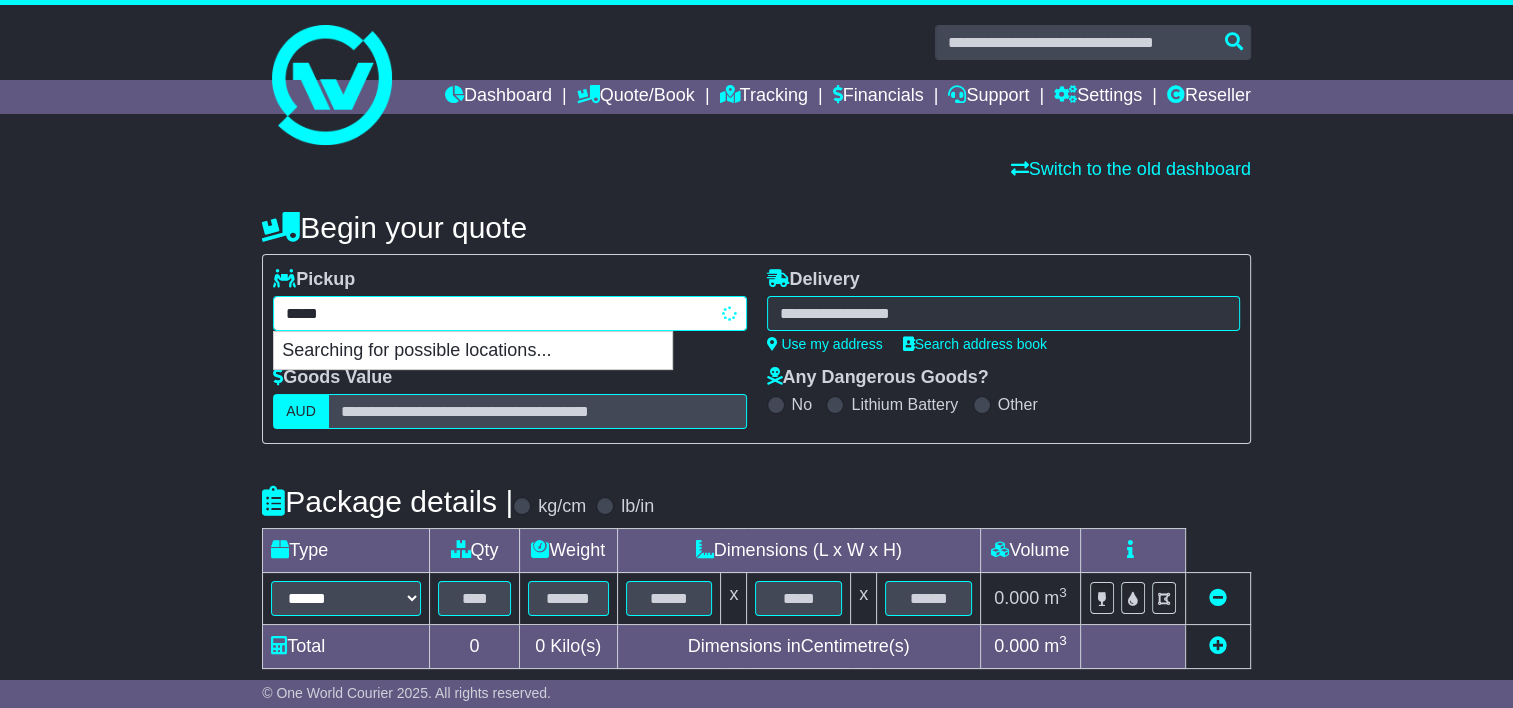 type on "*********" 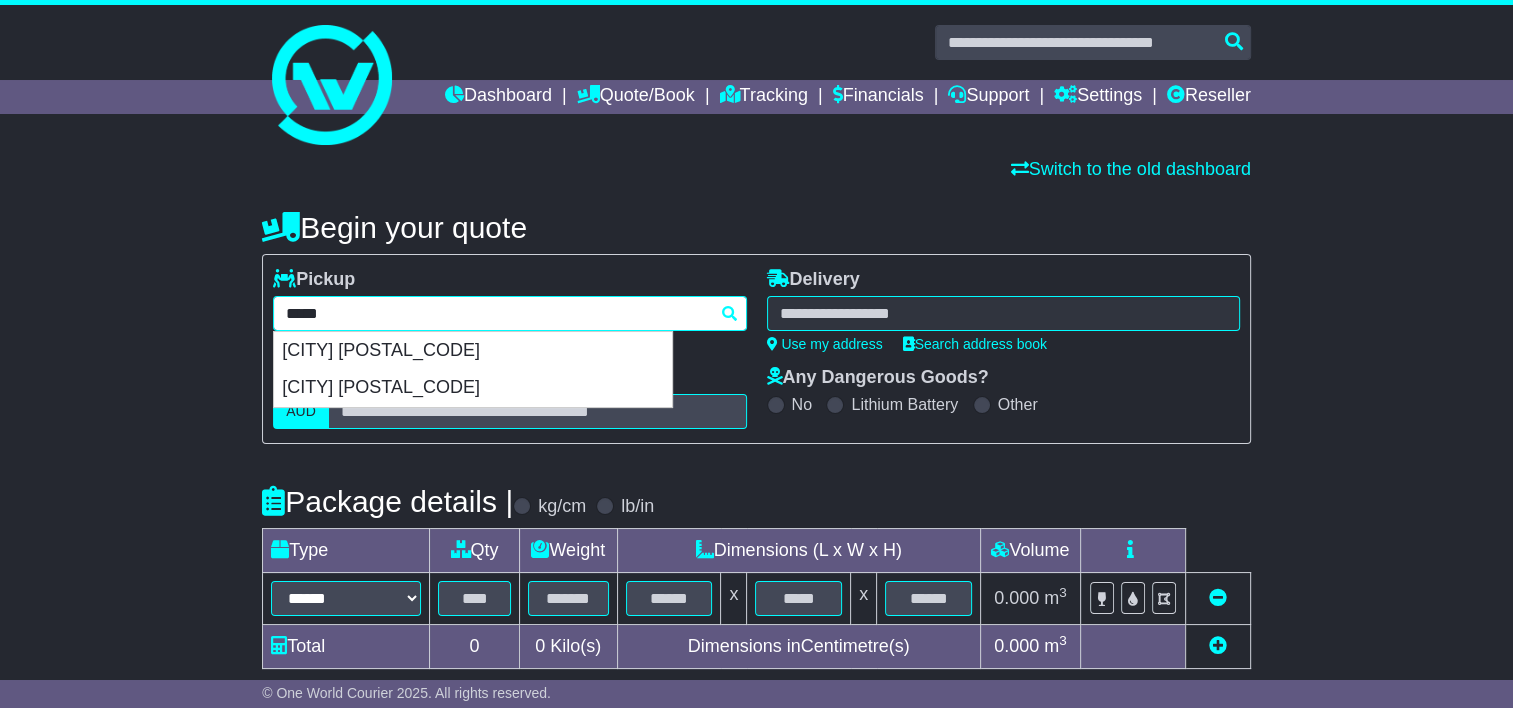 type 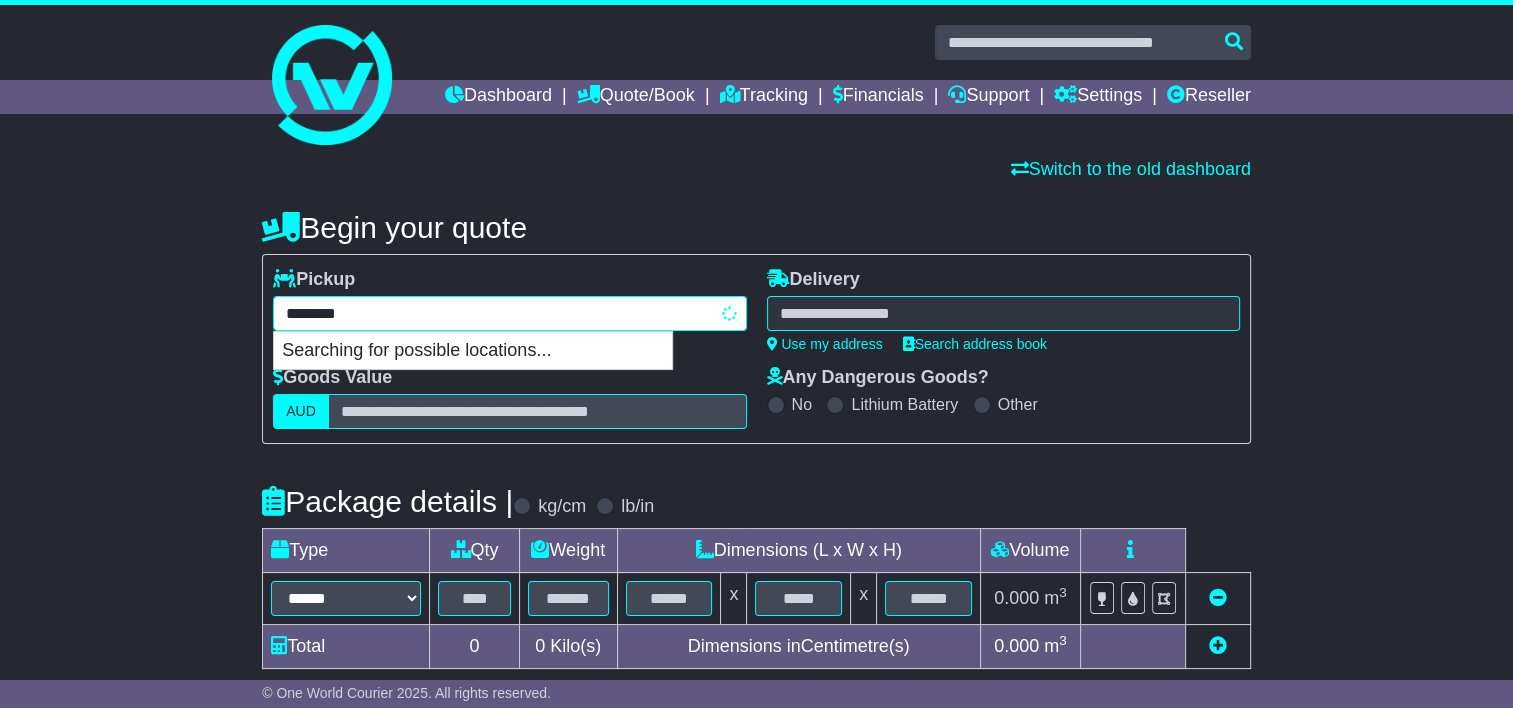 type on "*********" 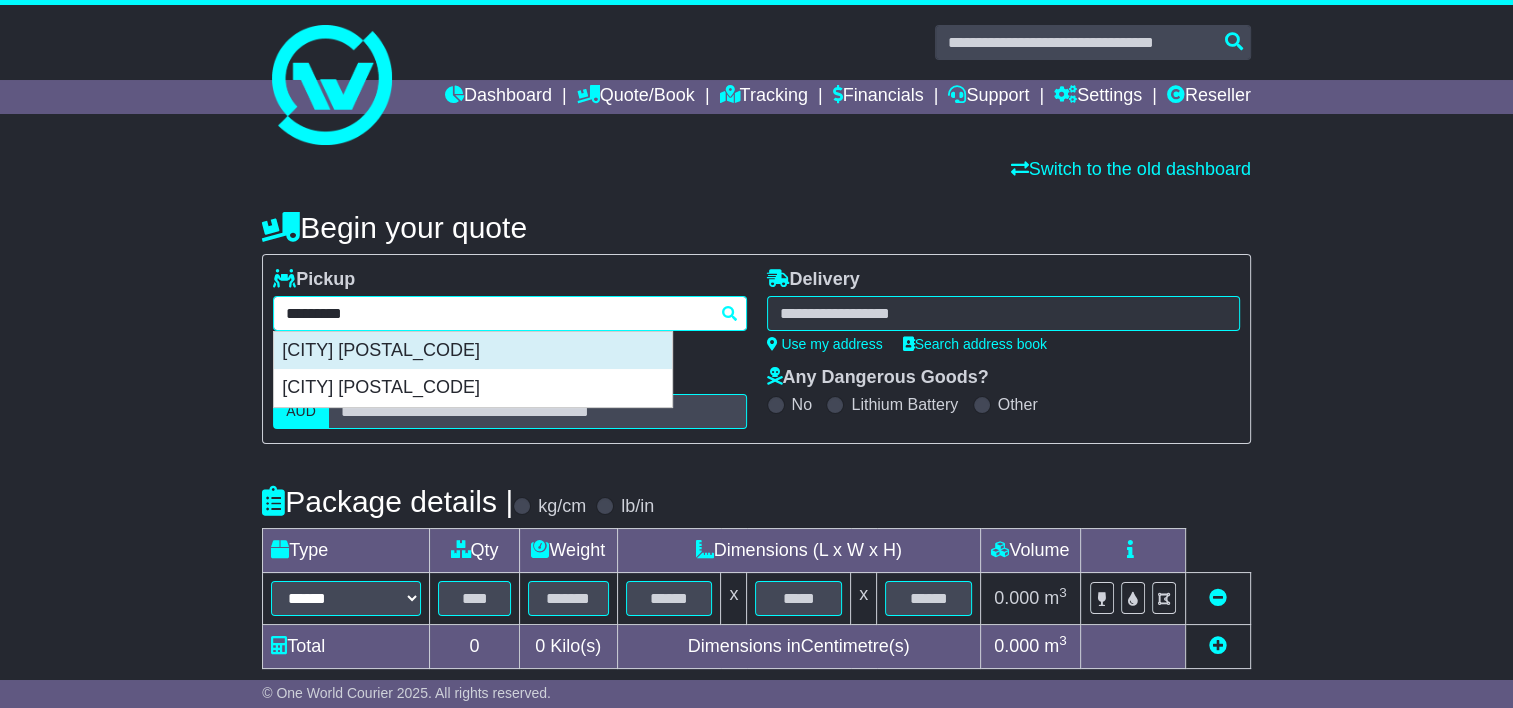 click on "TOTTENHAM 3012" at bounding box center [473, 351] 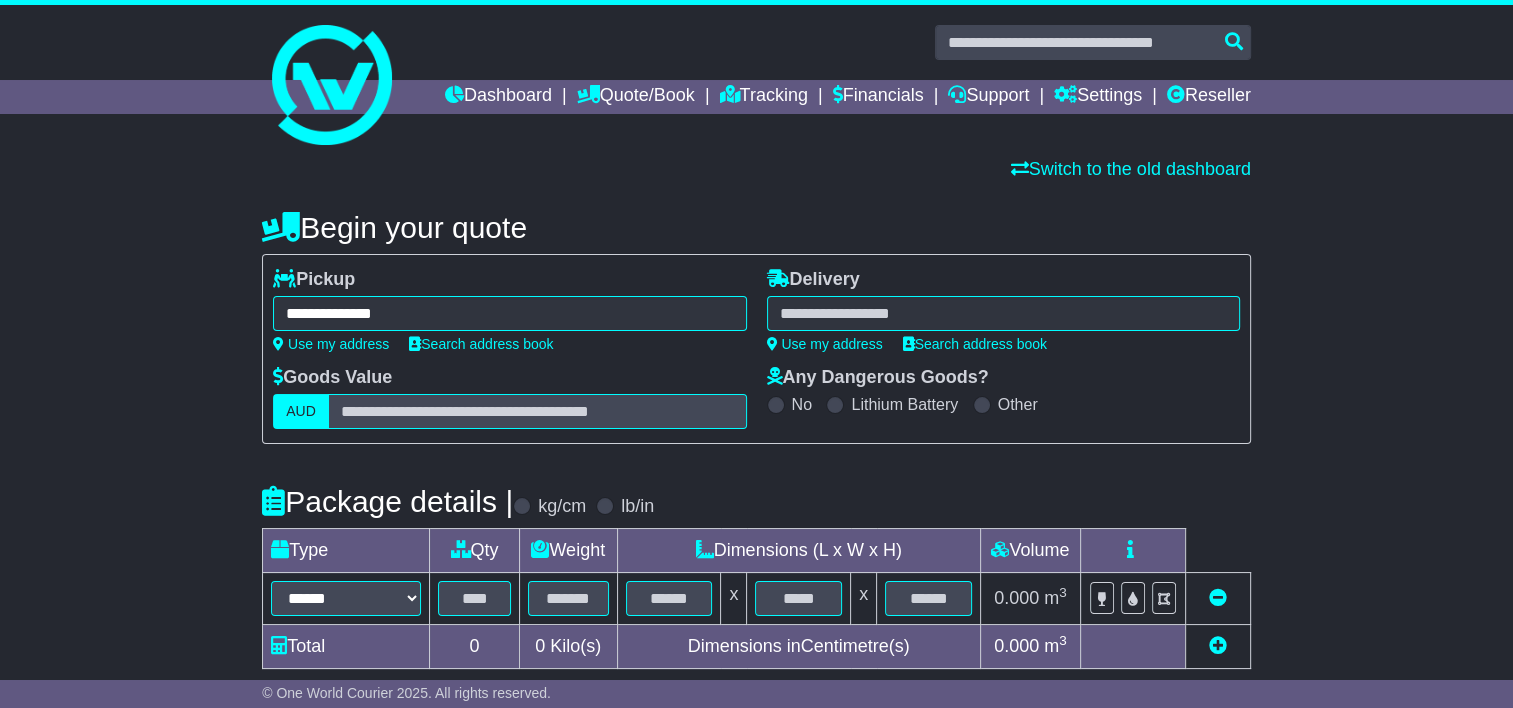 type on "**********" 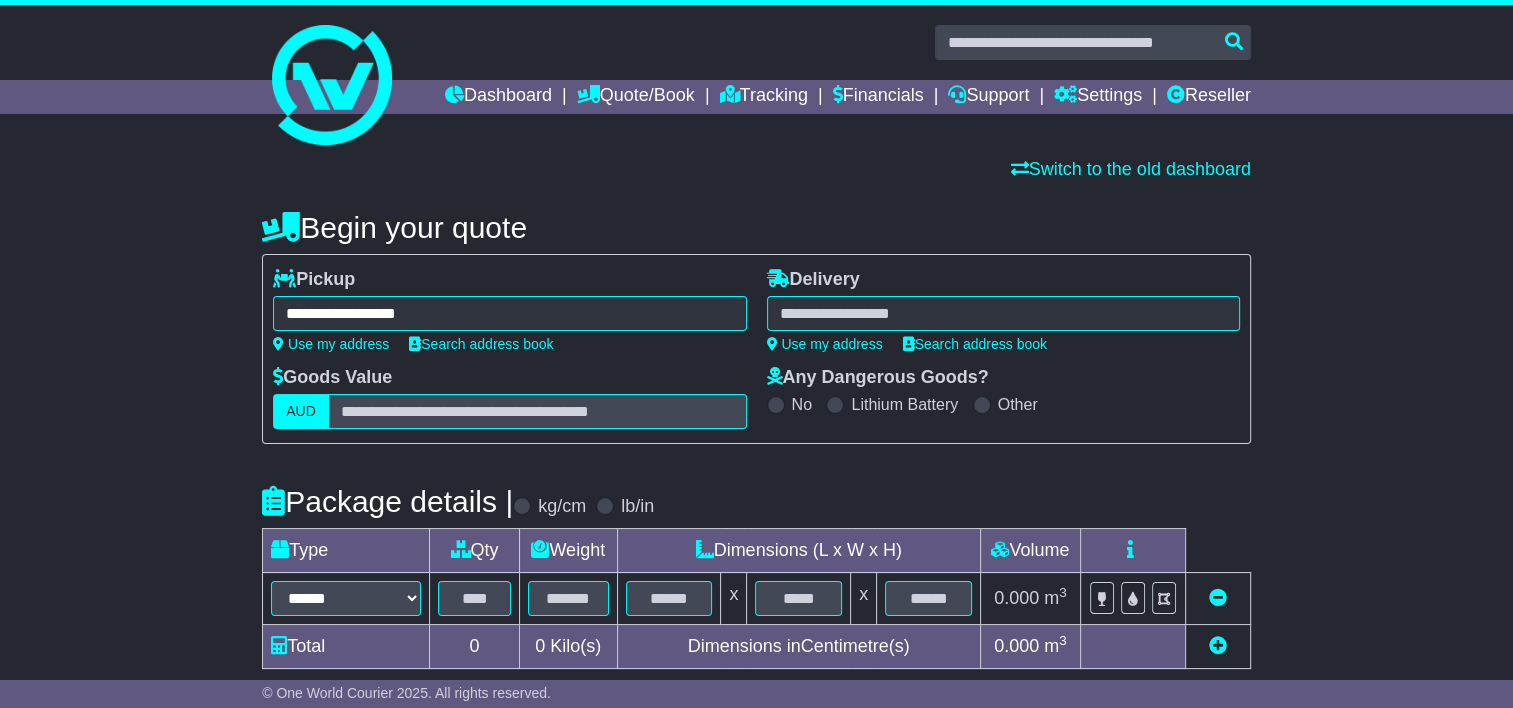 click at bounding box center [1003, 313] 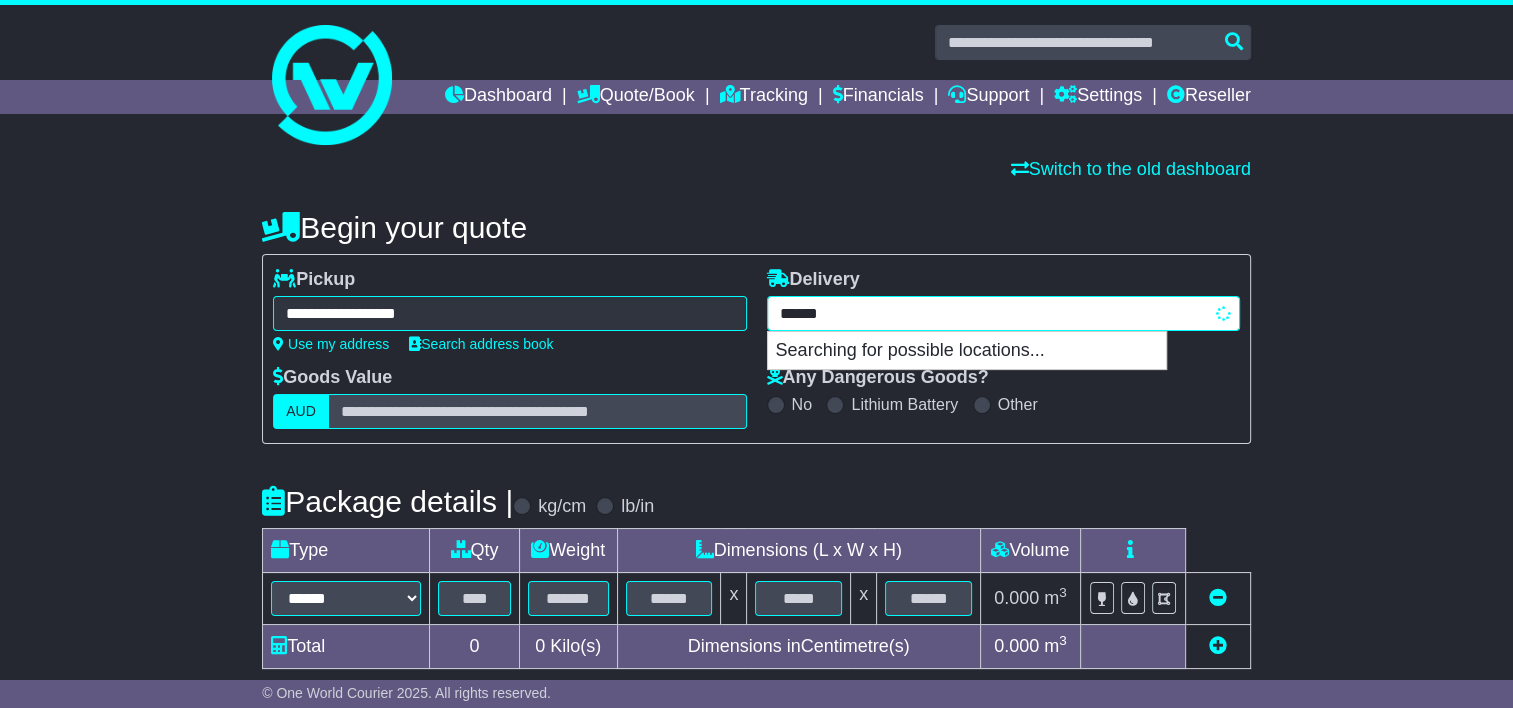 type on "*******" 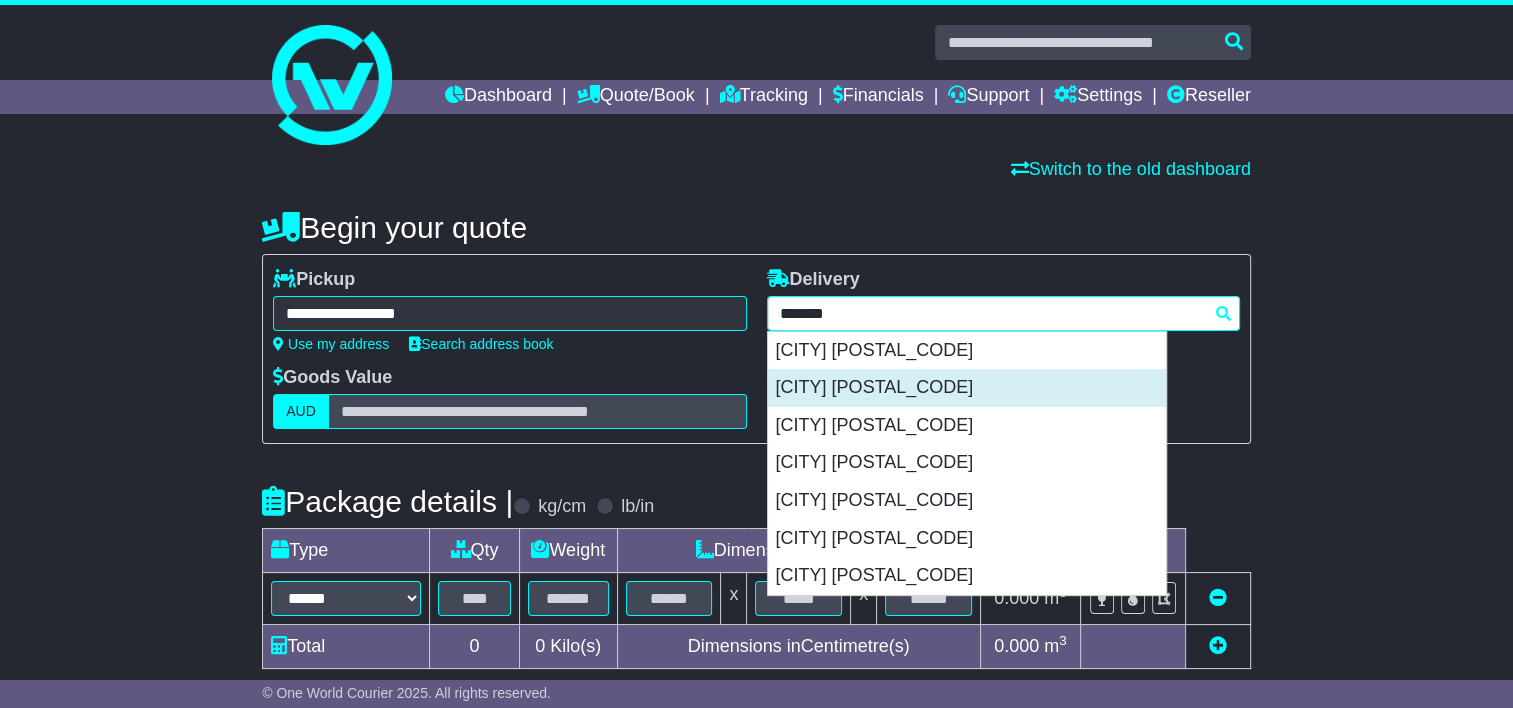 click on "BENDIGO 3550" at bounding box center (967, 388) 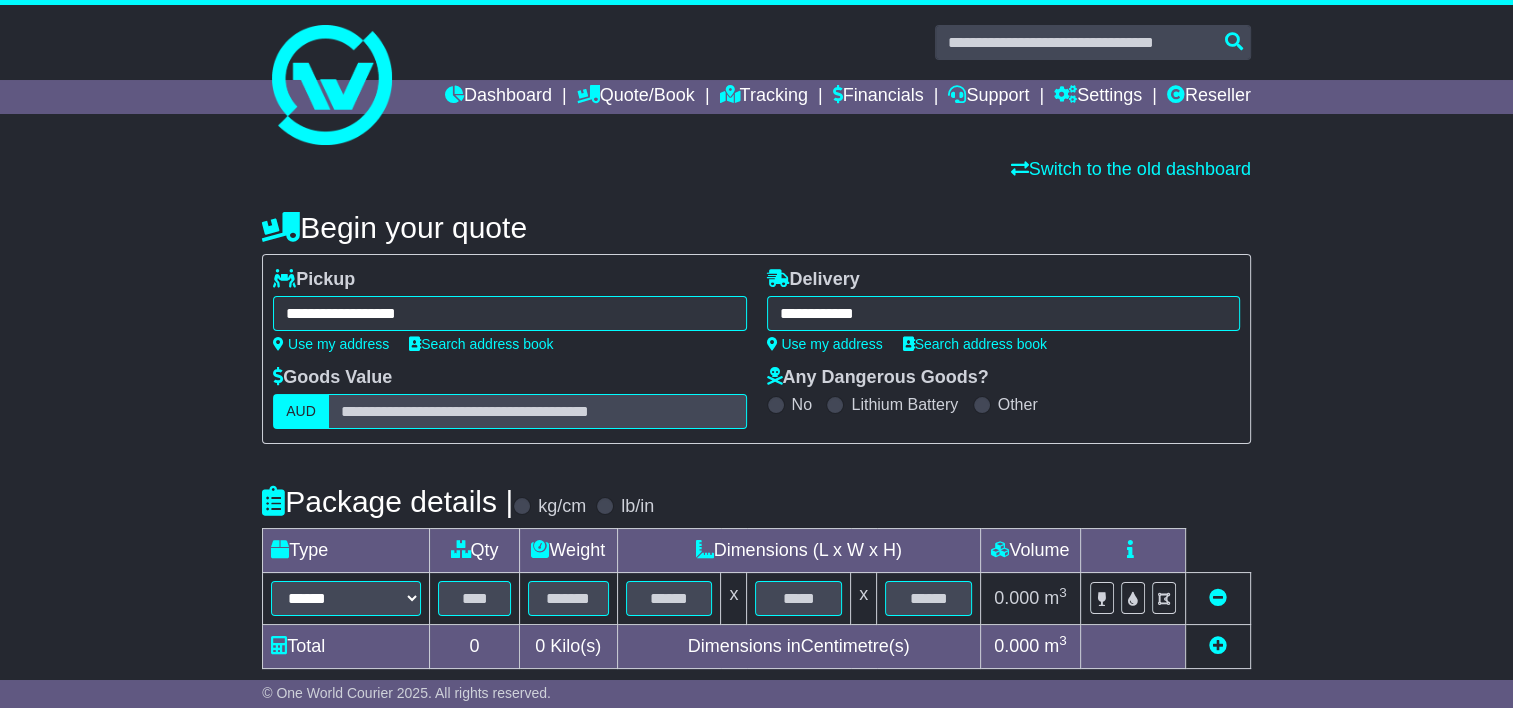 type on "**********" 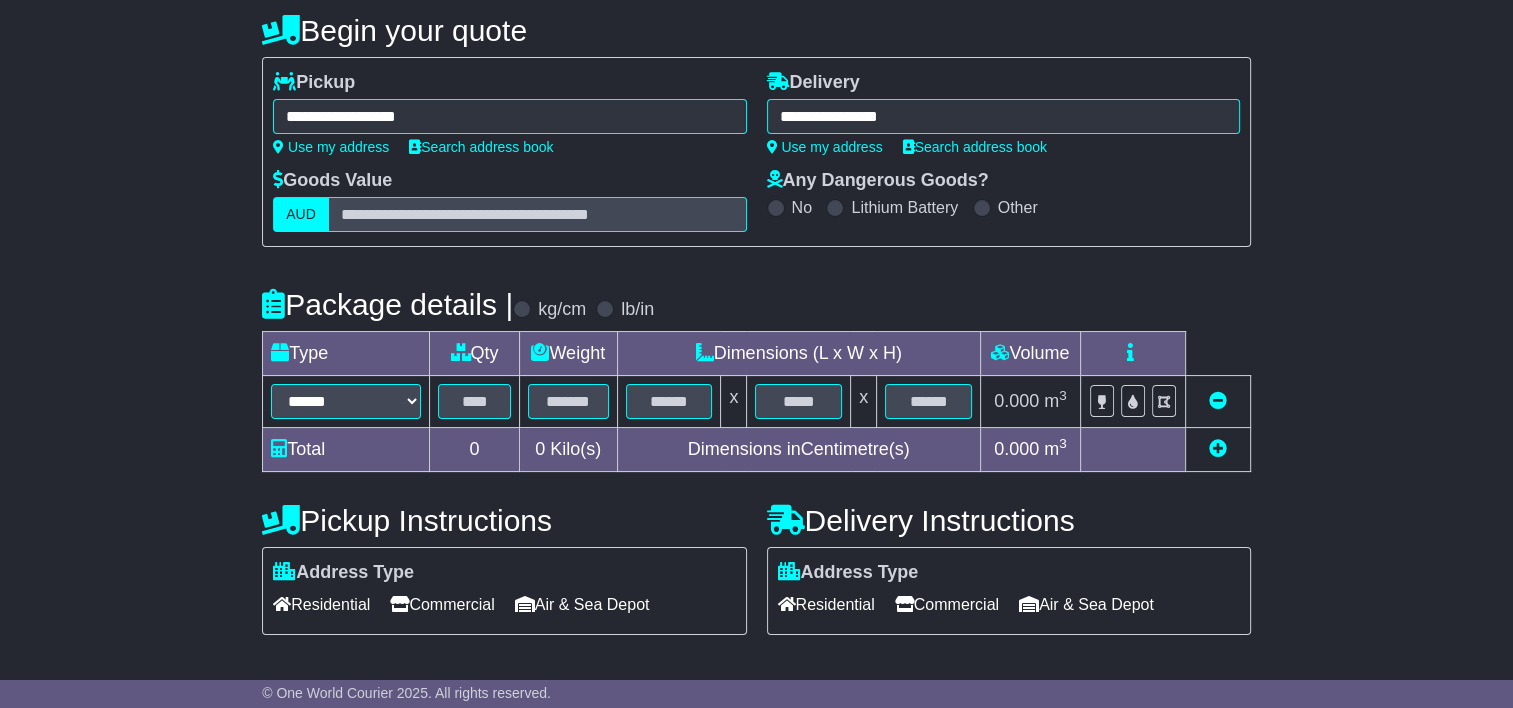 scroll, scrollTop: 200, scrollLeft: 0, axis: vertical 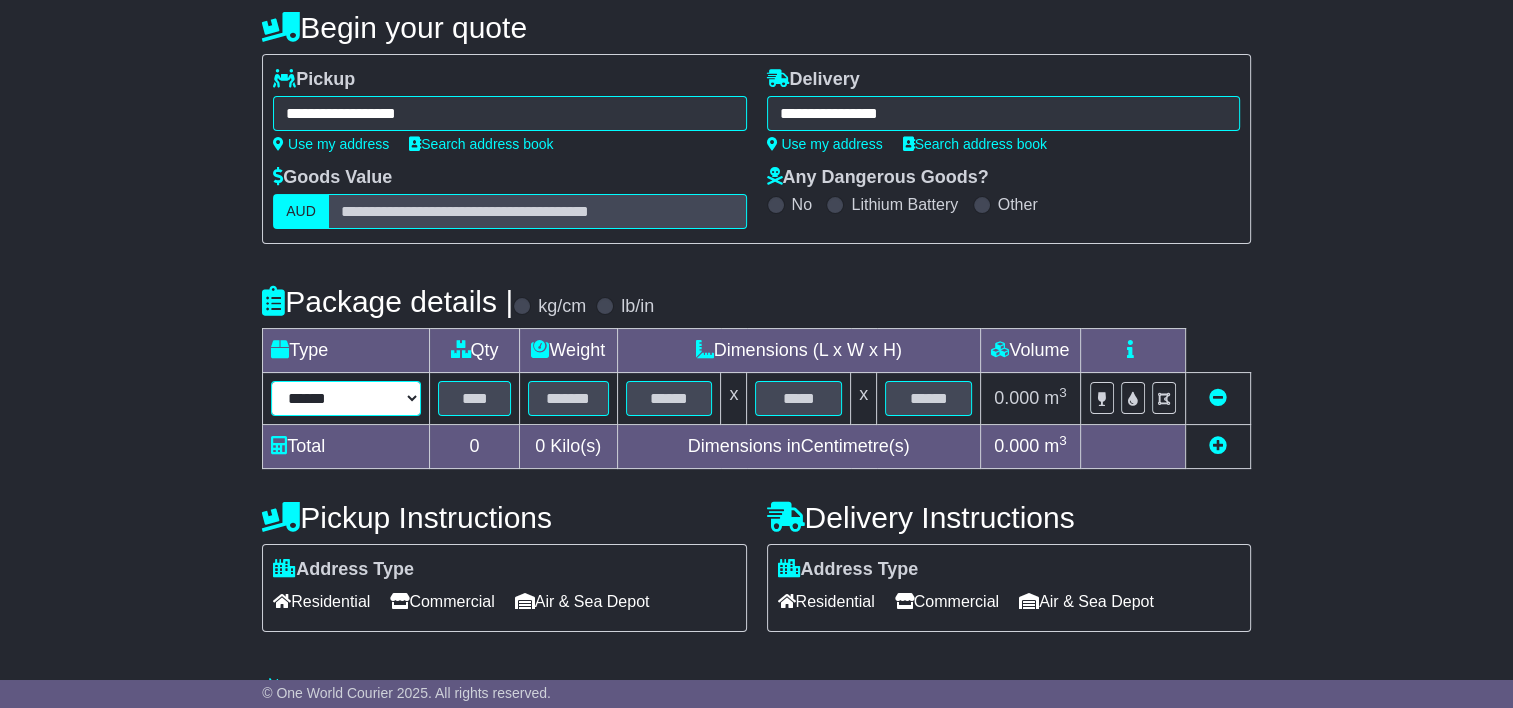 click on "****** ****** *** ******** ***** **** **** ****** *** *******" at bounding box center [346, 398] 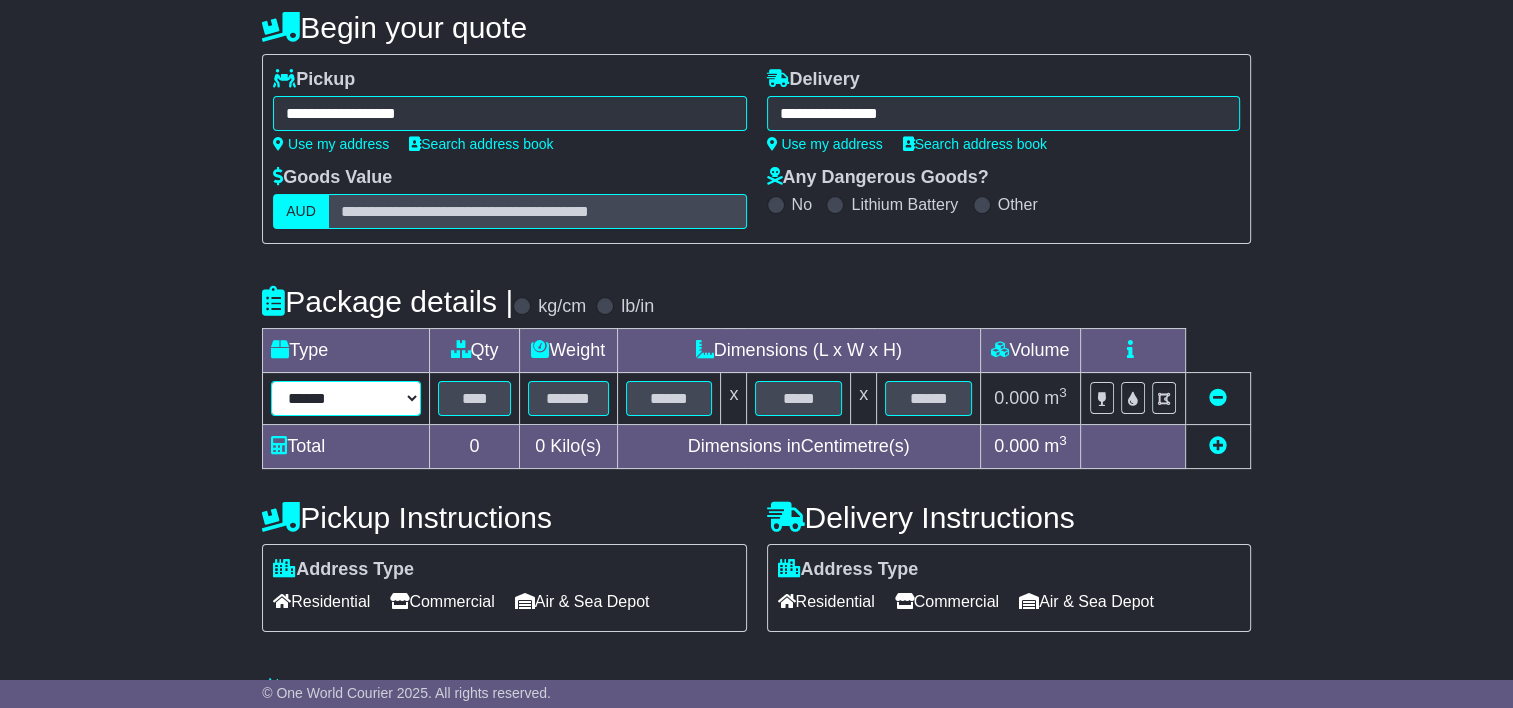 click on "****** ****** *** ******** ***** **** **** ****** *** *******" at bounding box center (346, 398) 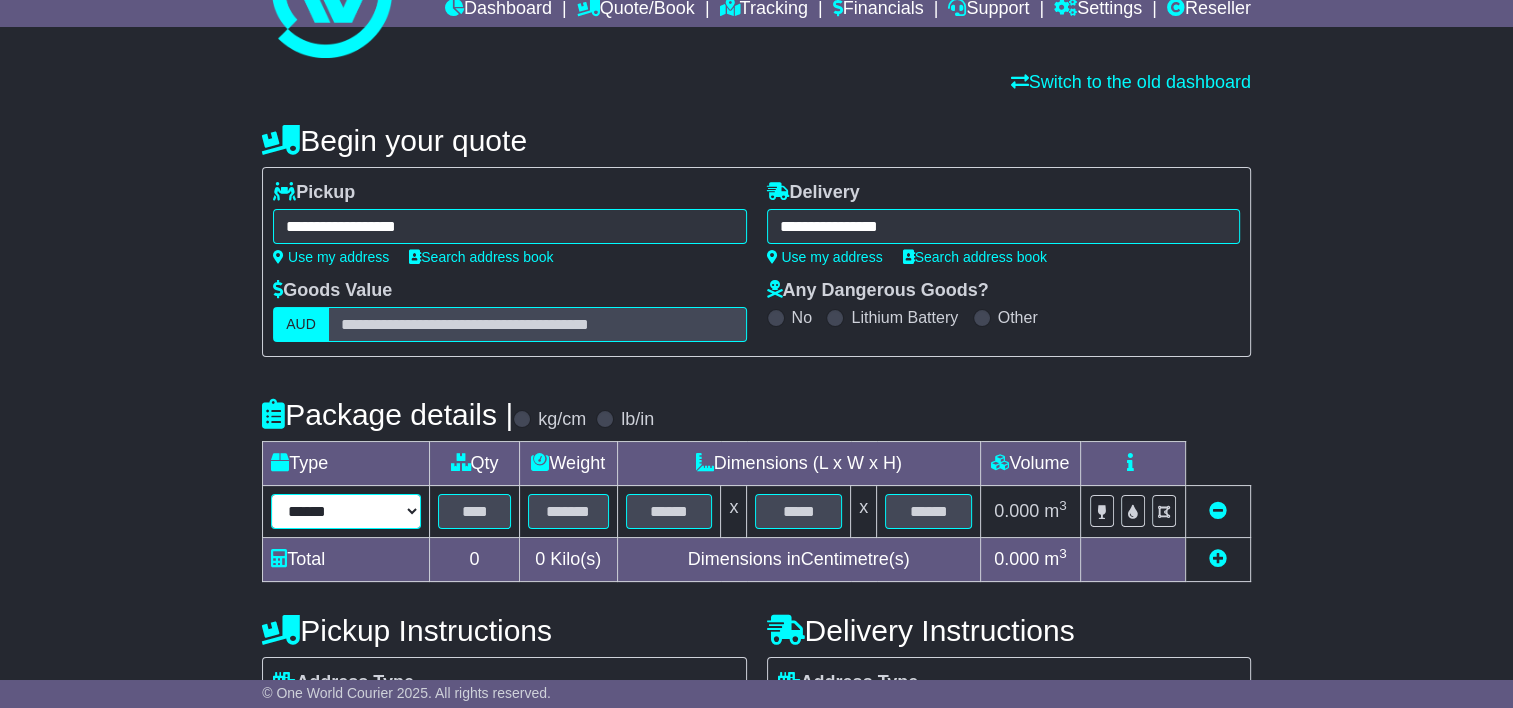 scroll, scrollTop: 300, scrollLeft: 0, axis: vertical 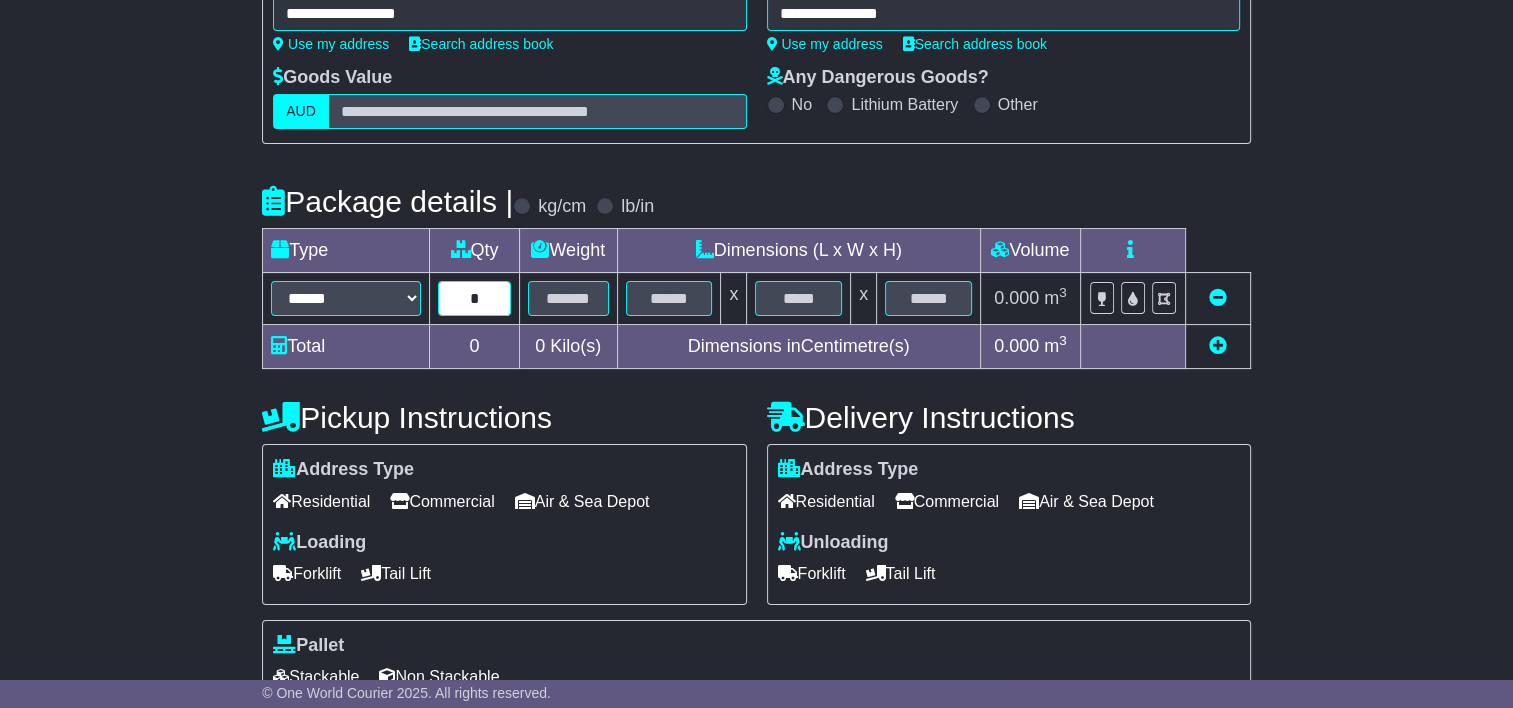 type on "*" 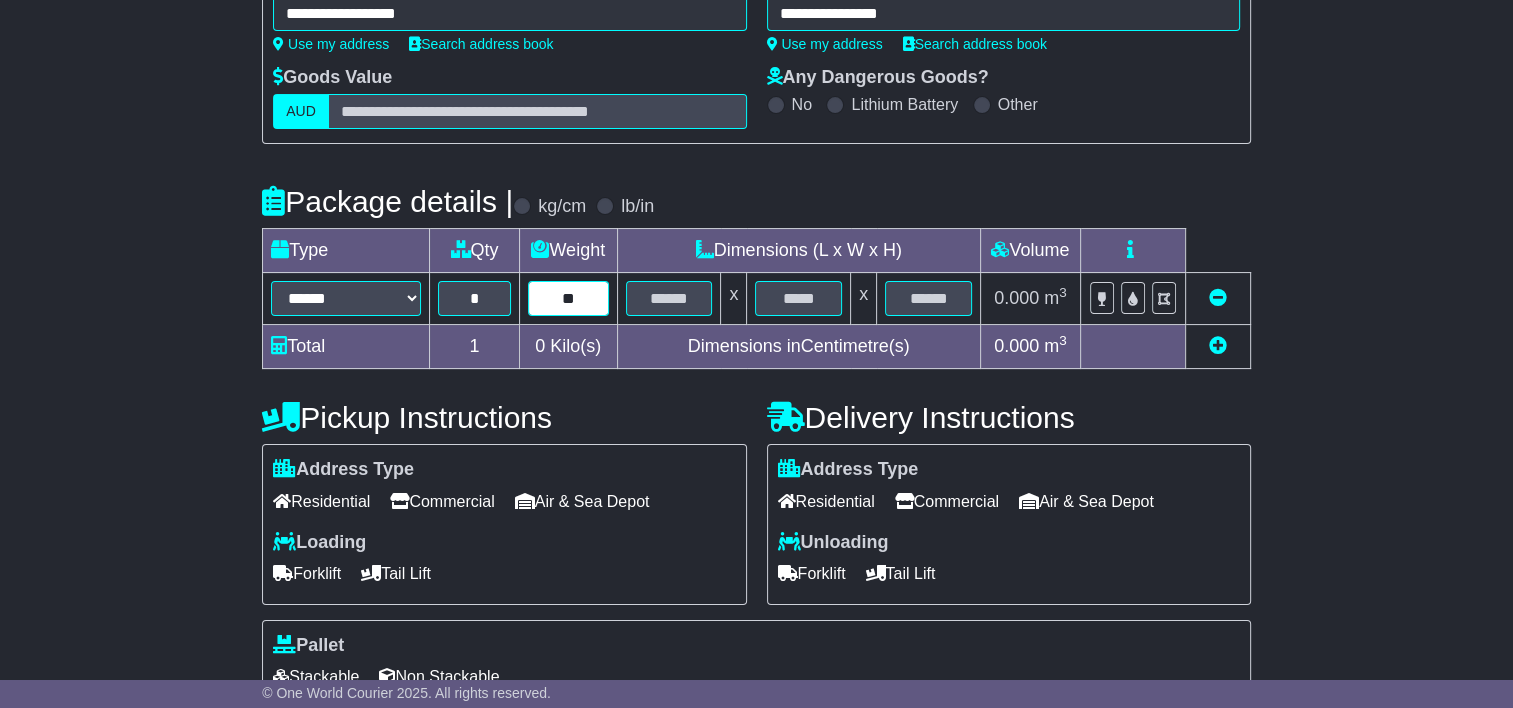 type on "**" 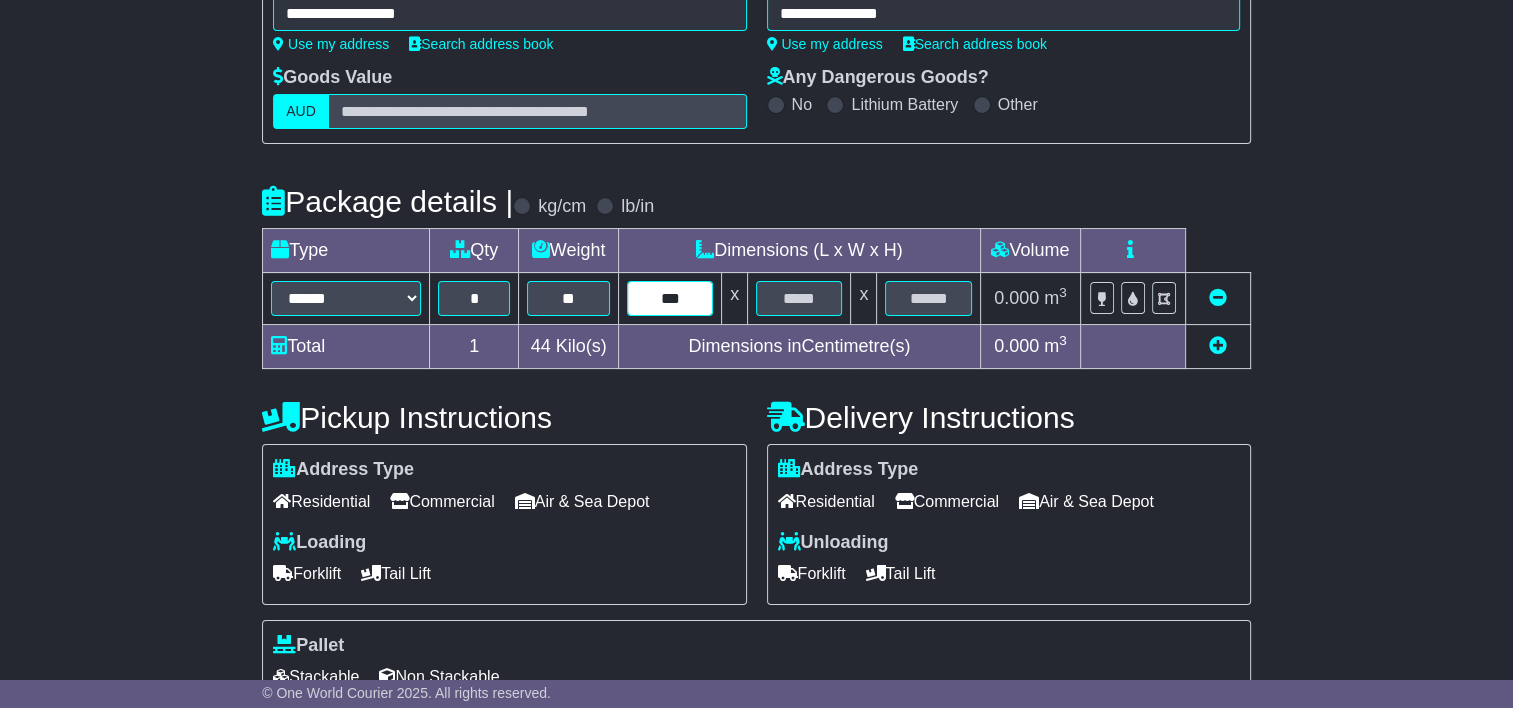 type on "***" 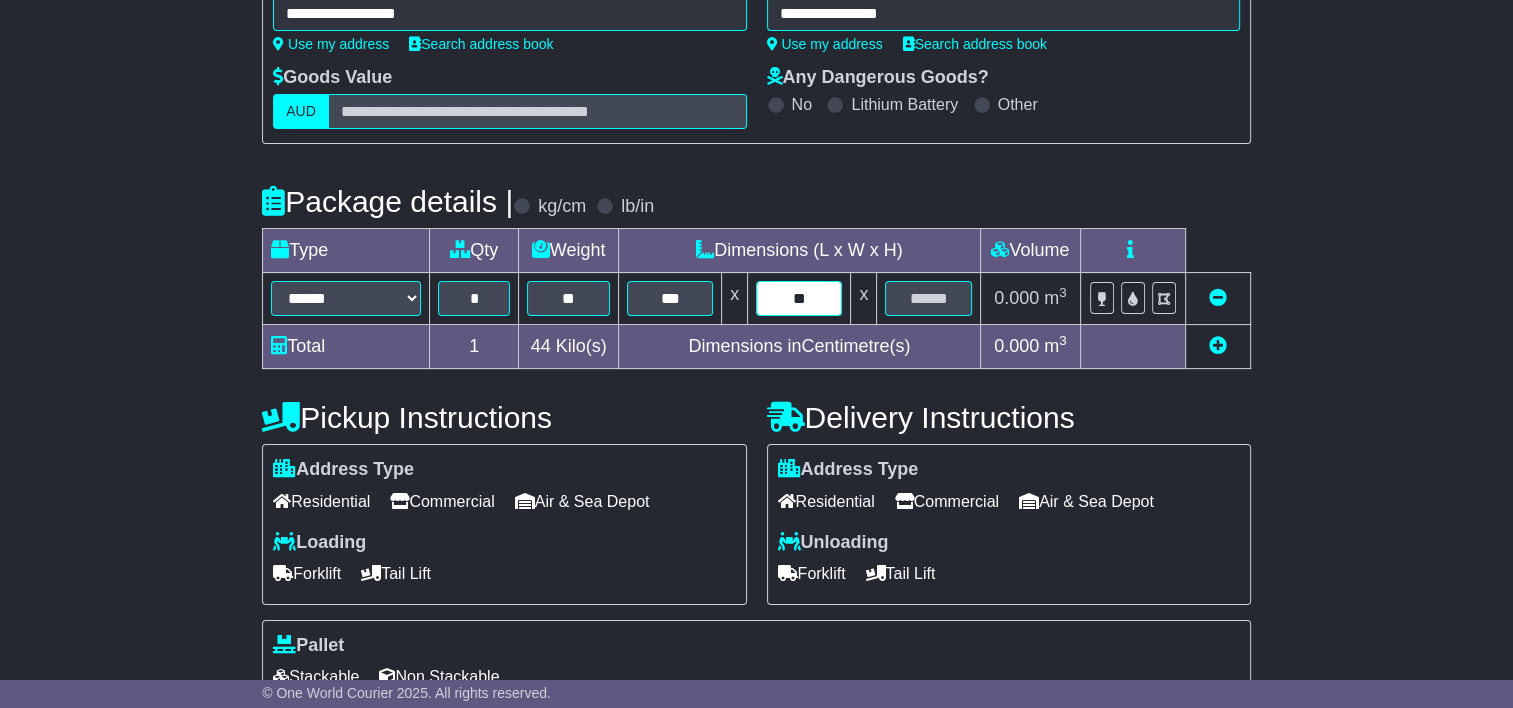 type on "**" 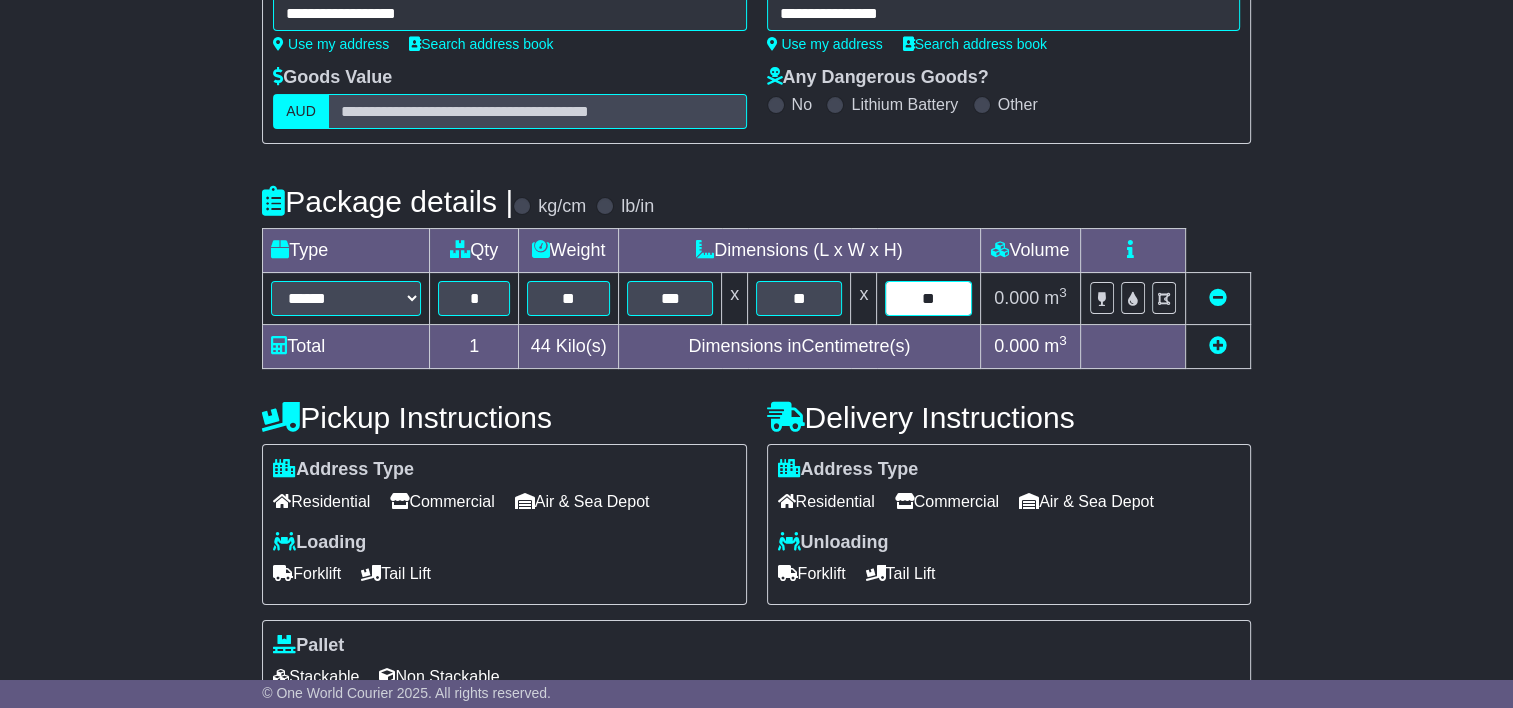 type on "**" 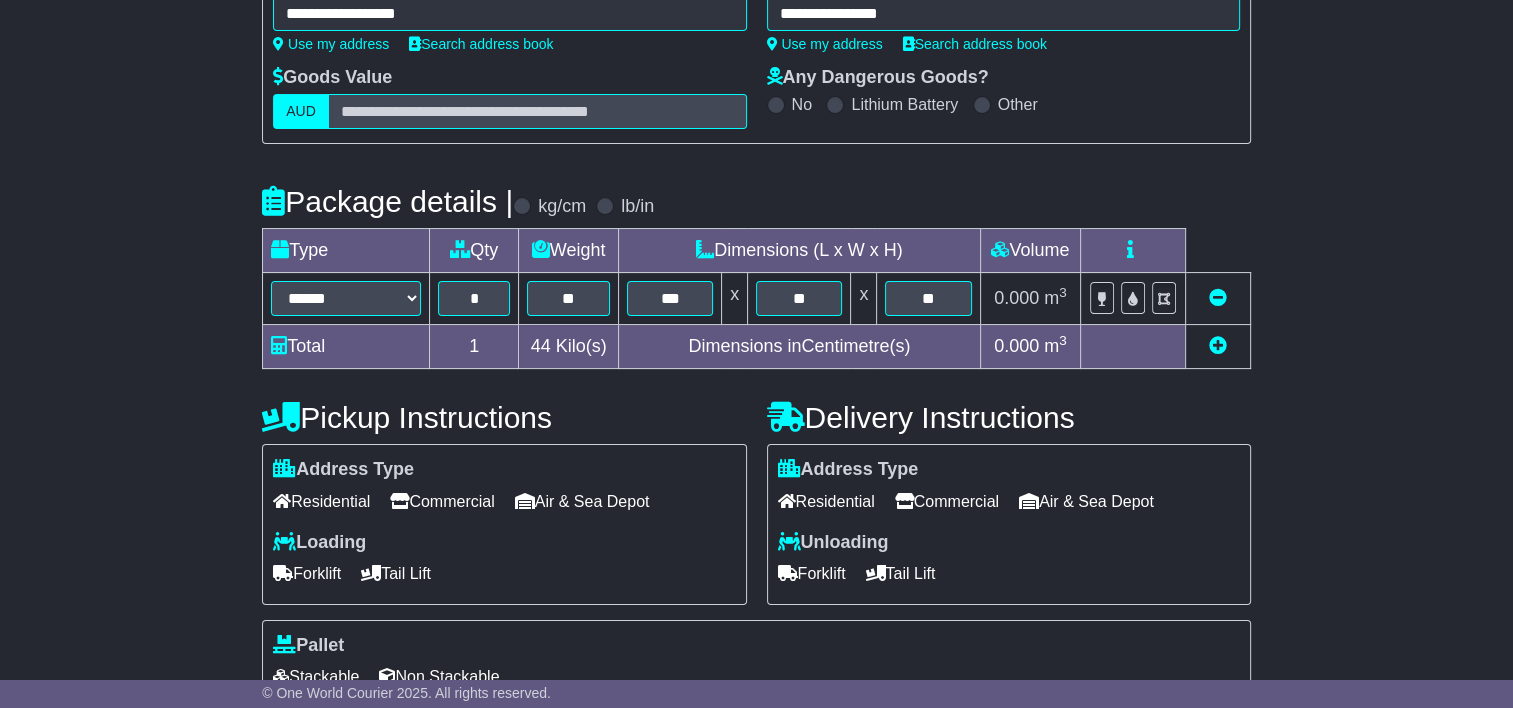 scroll, scrollTop: 522, scrollLeft: 0, axis: vertical 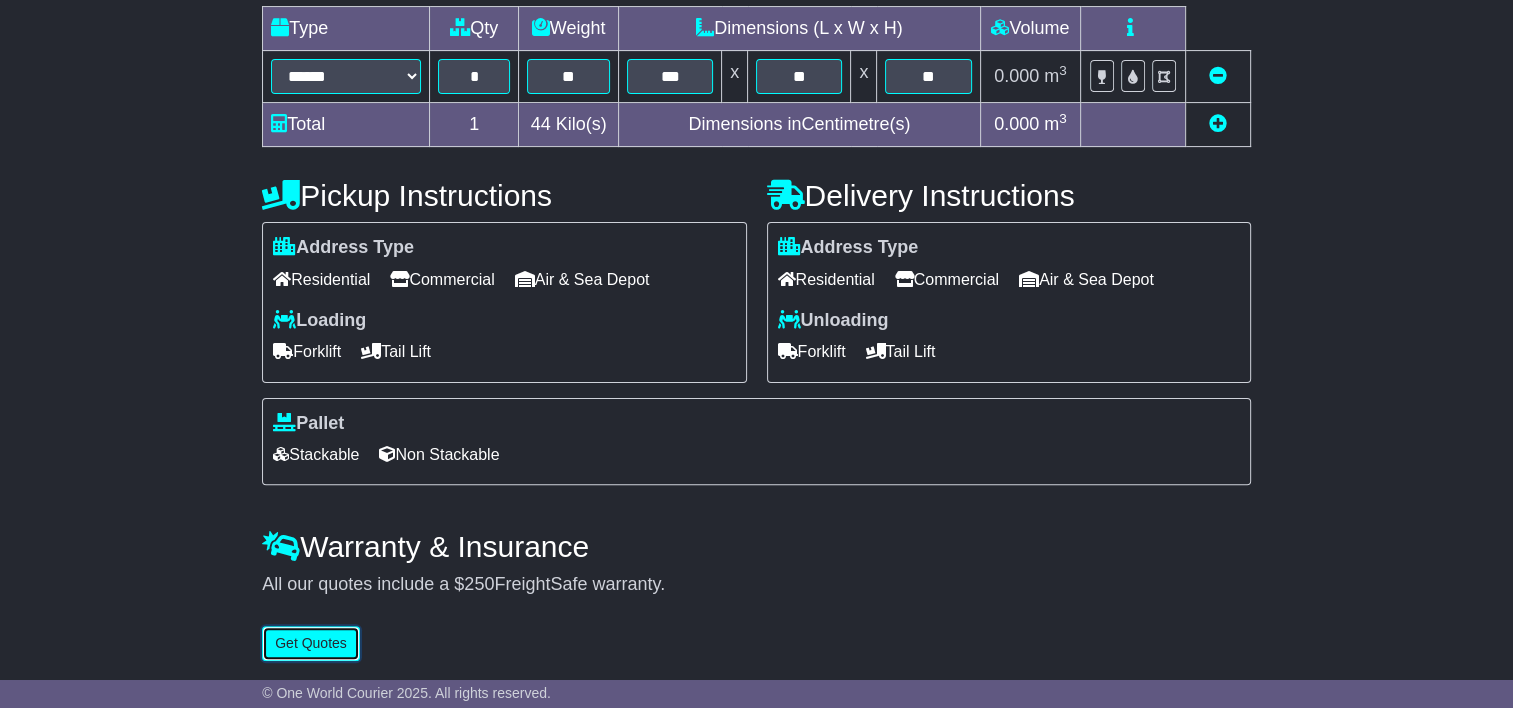 type 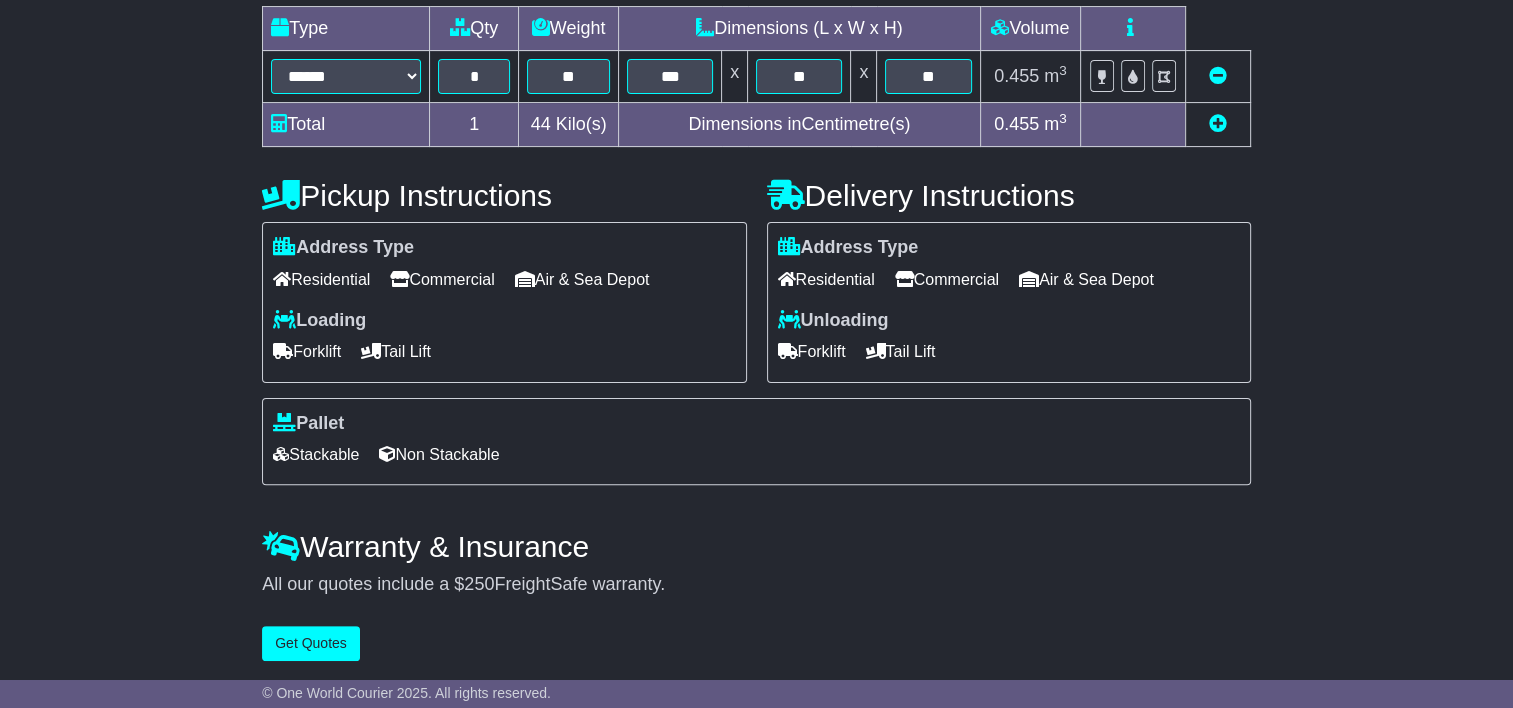 click on "Commercial" at bounding box center (442, 279) 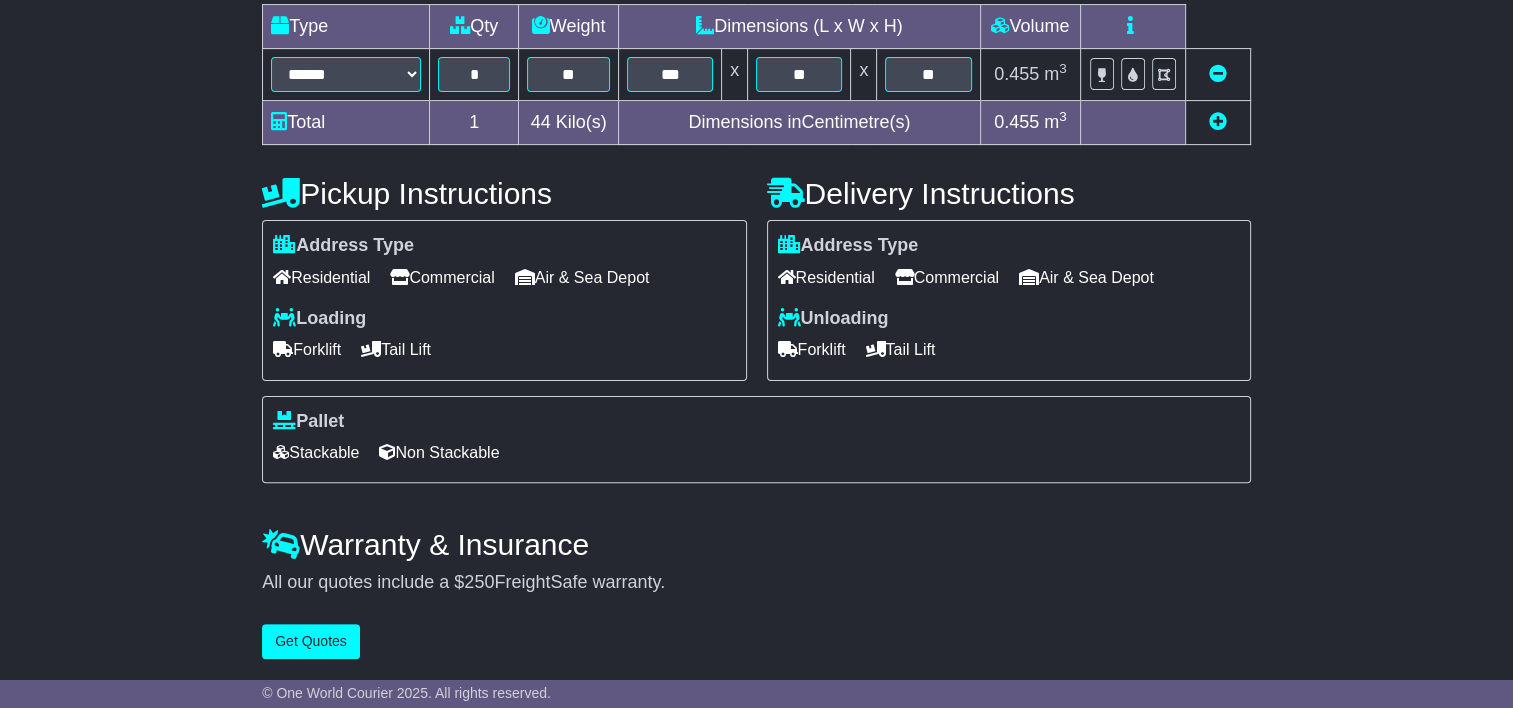 scroll, scrollTop: 525, scrollLeft: 0, axis: vertical 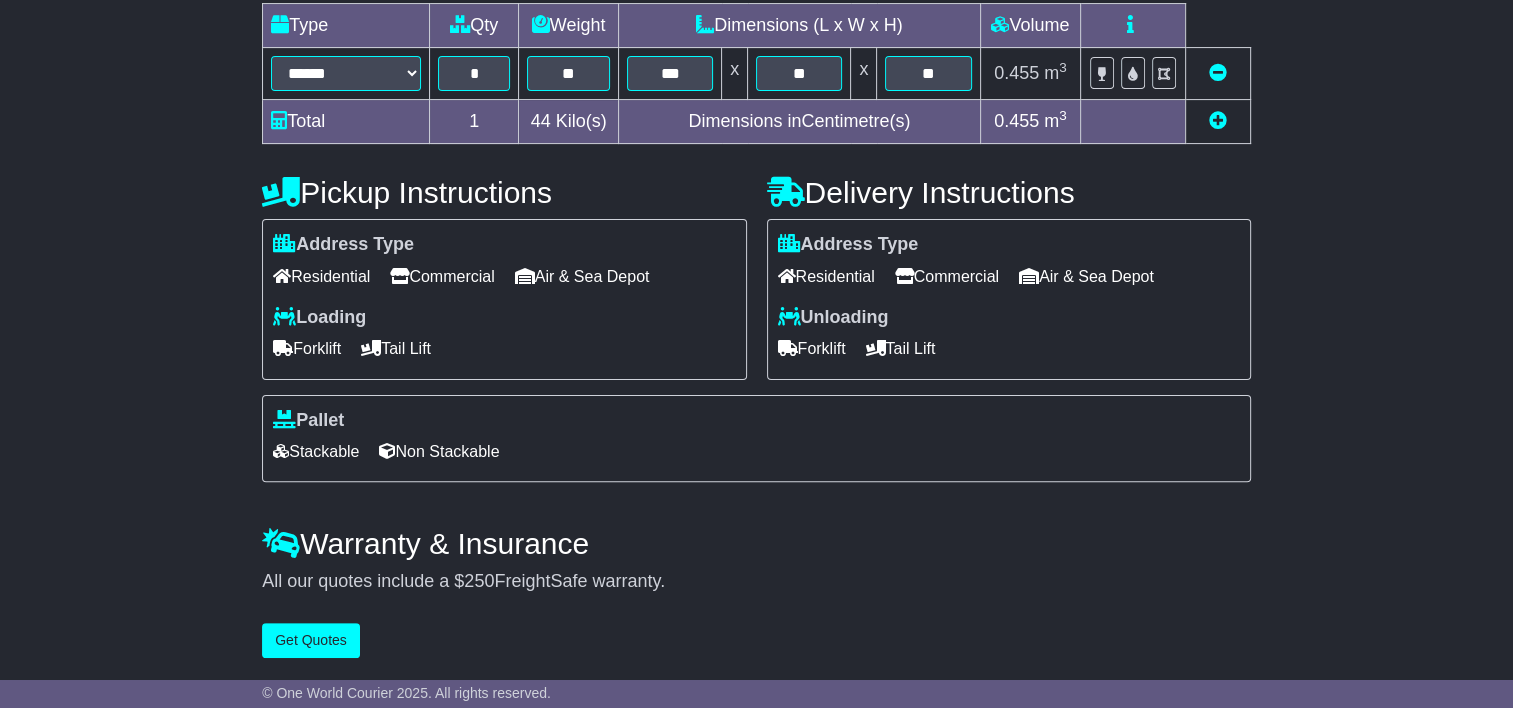 click on "Non Stackable" at bounding box center (439, 451) 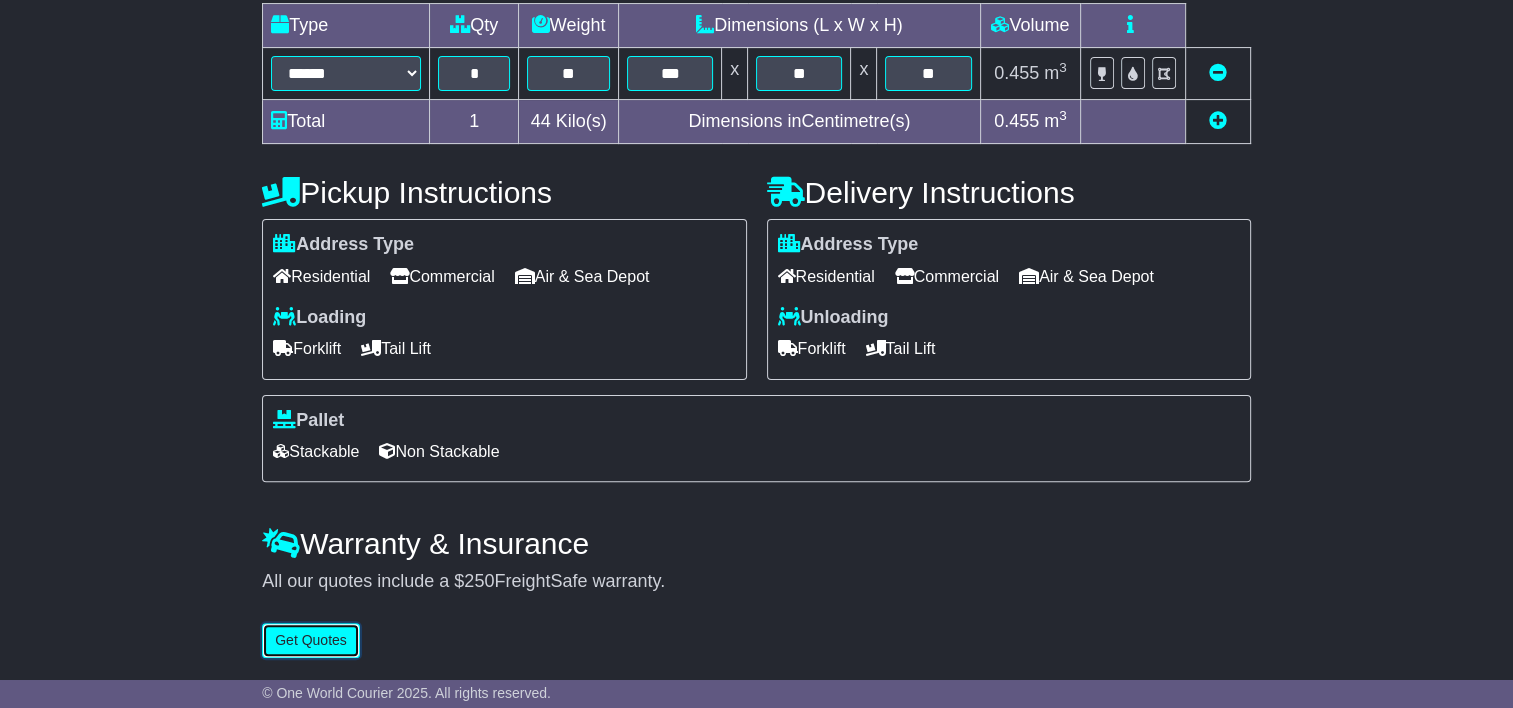 click on "Get Quotes" at bounding box center [311, 640] 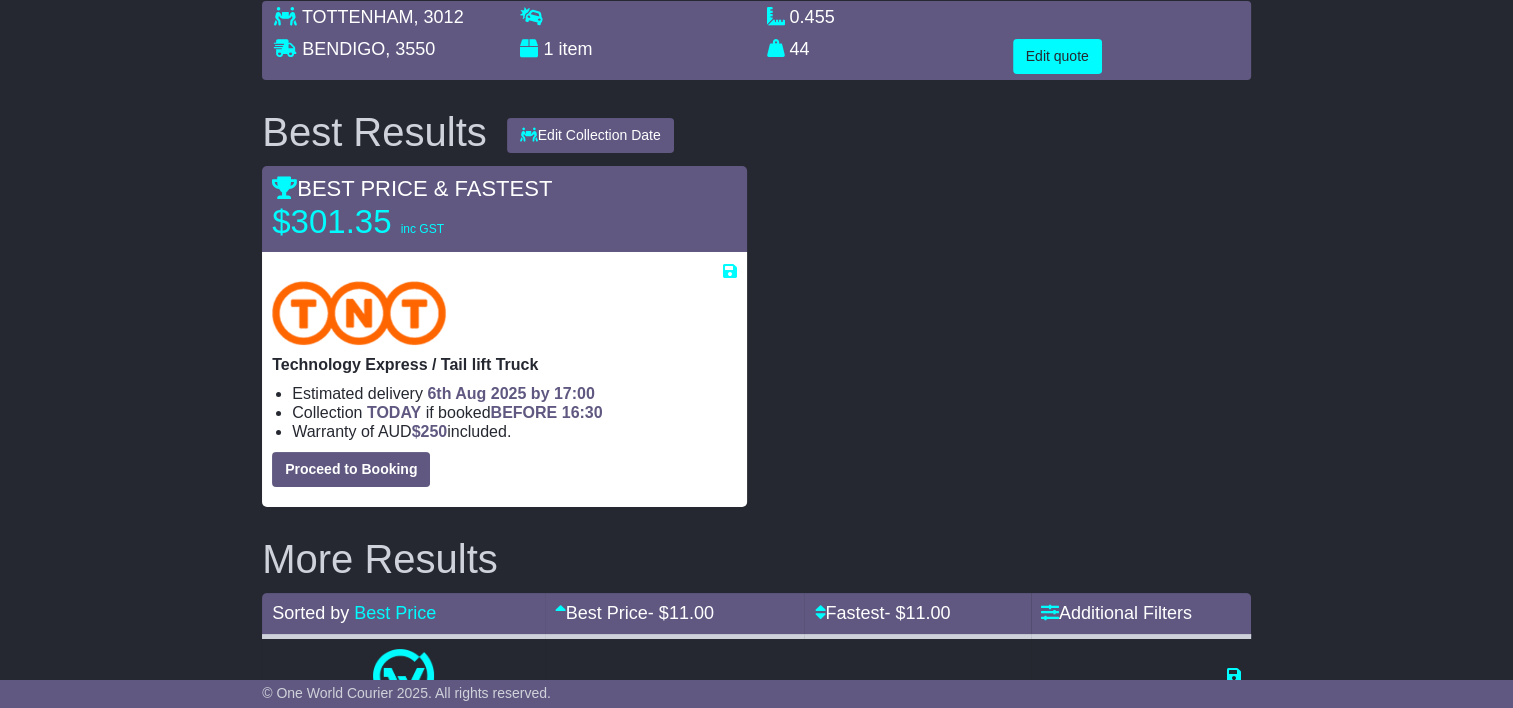 scroll, scrollTop: 200, scrollLeft: 0, axis: vertical 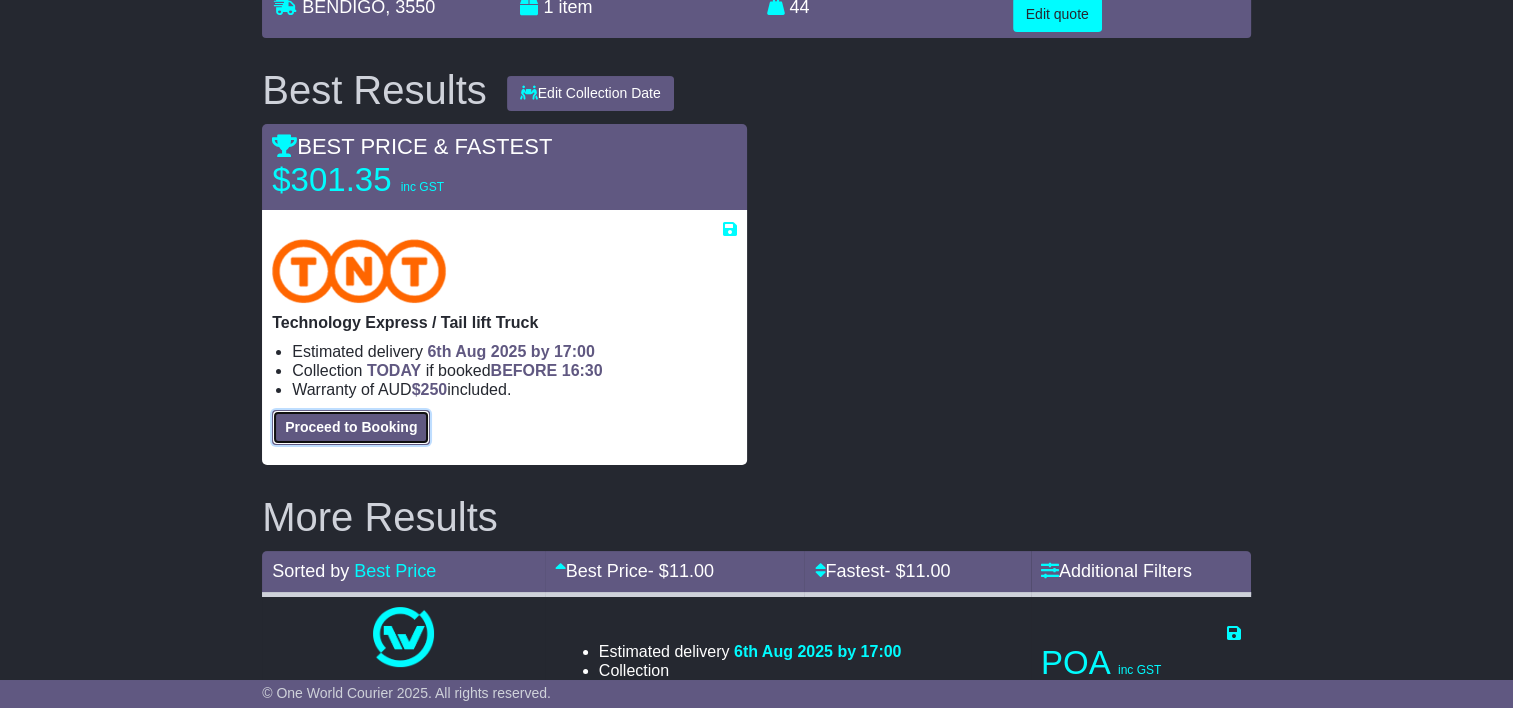 click on "Proceed to Booking" at bounding box center [351, 427] 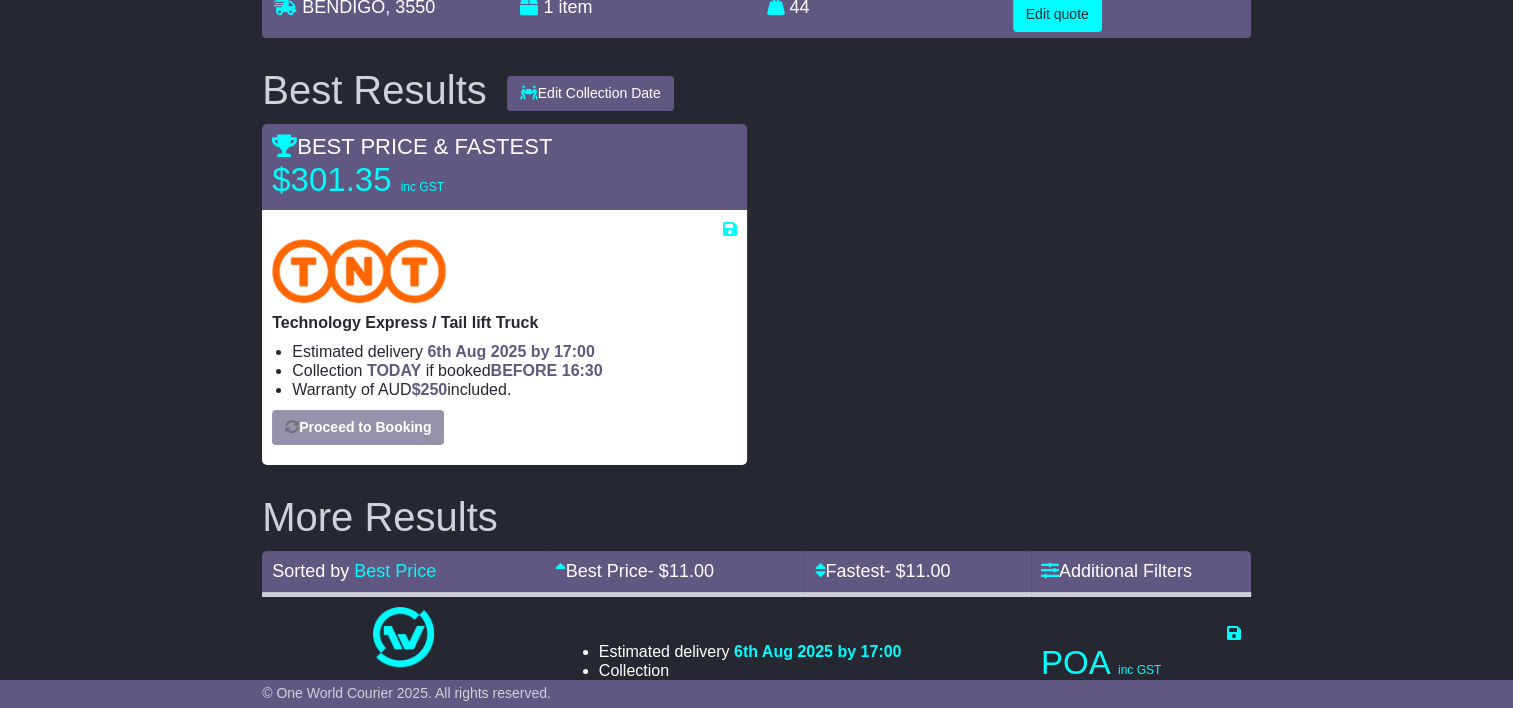 select on "**********" 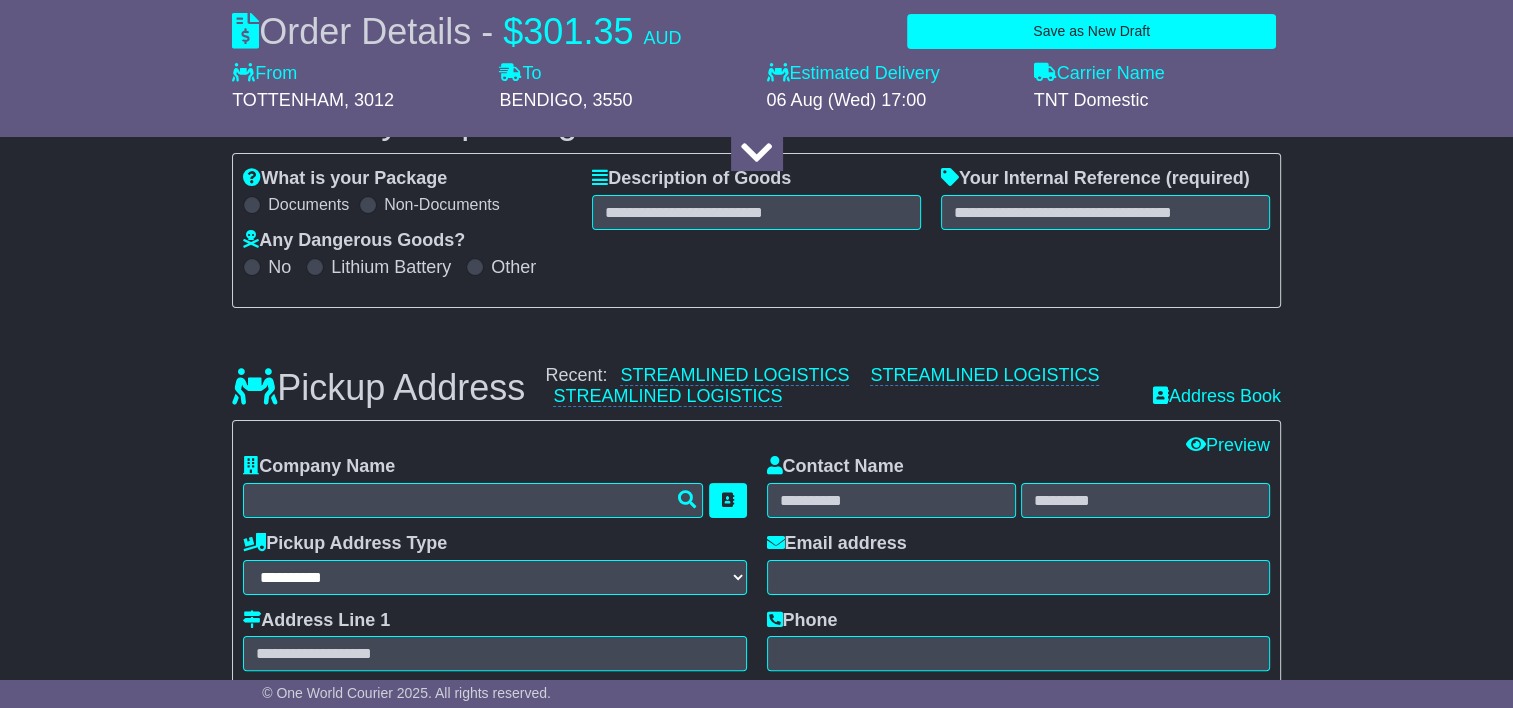 scroll, scrollTop: 400, scrollLeft: 0, axis: vertical 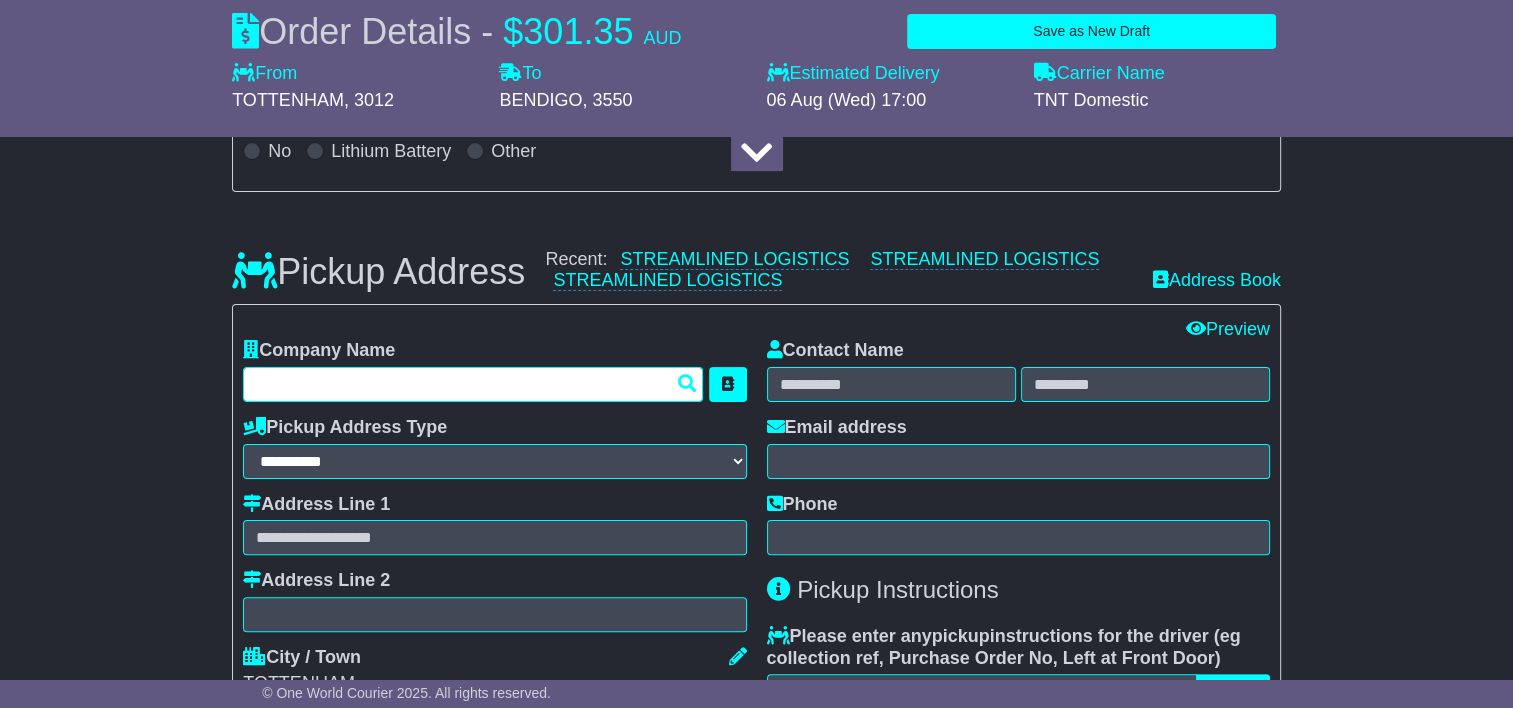click at bounding box center (473, 384) 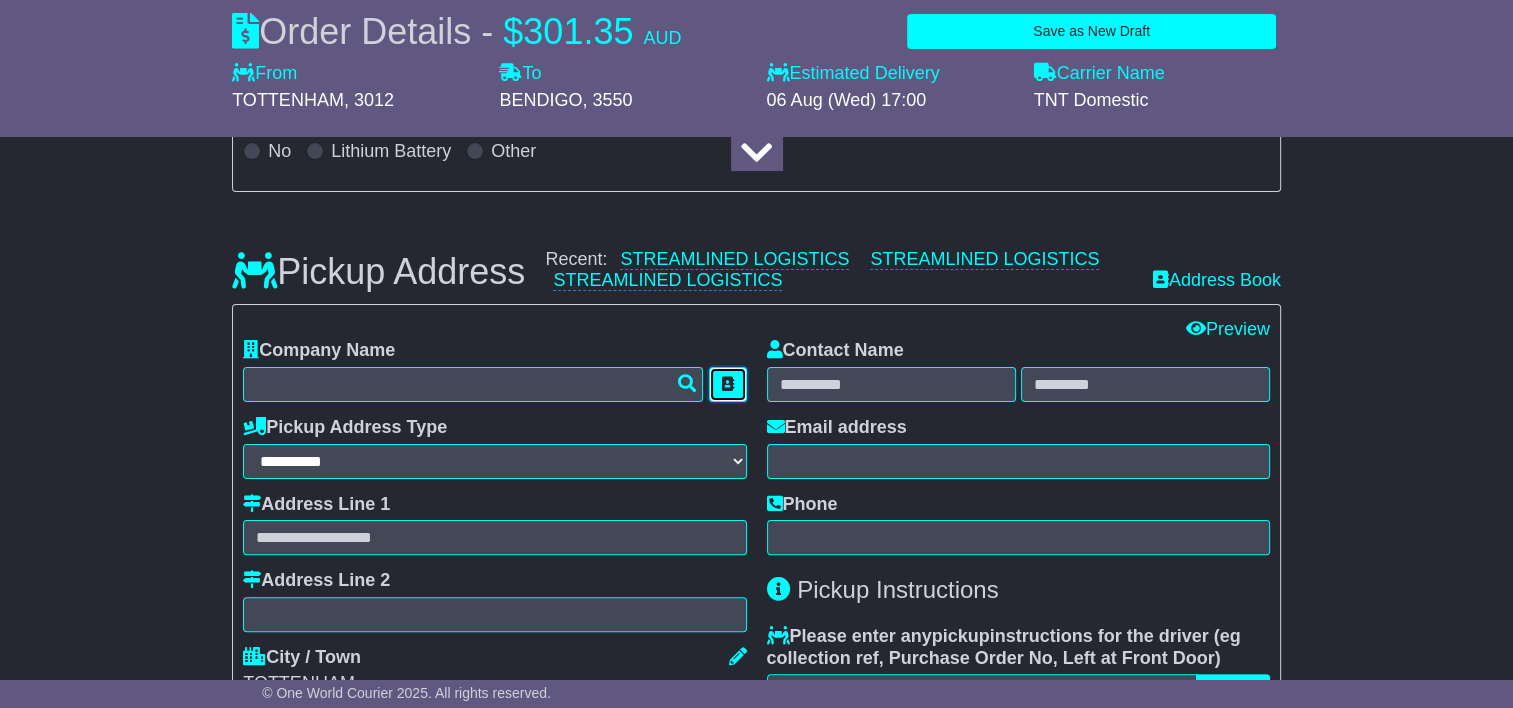 click at bounding box center [728, 384] 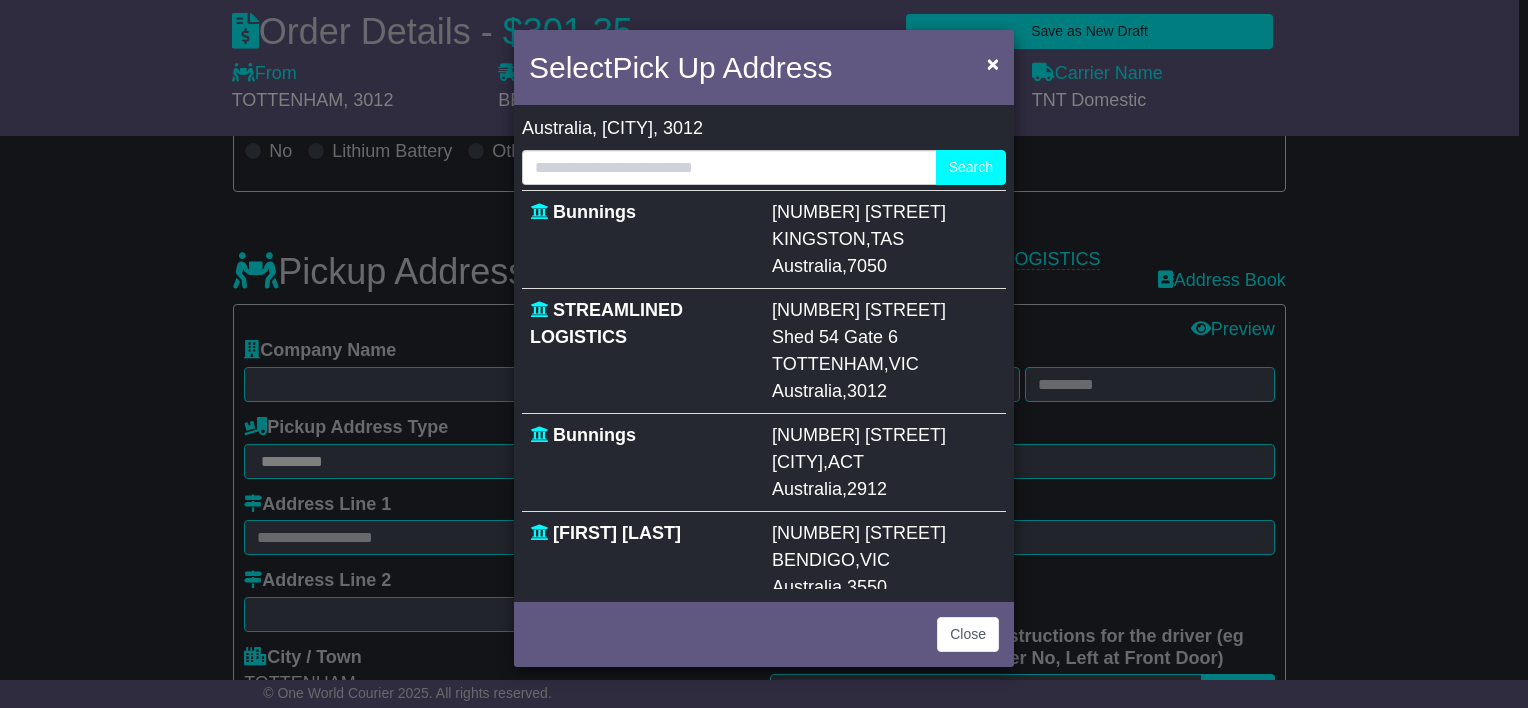 click on "422 Sommerville Road" at bounding box center (859, 310) 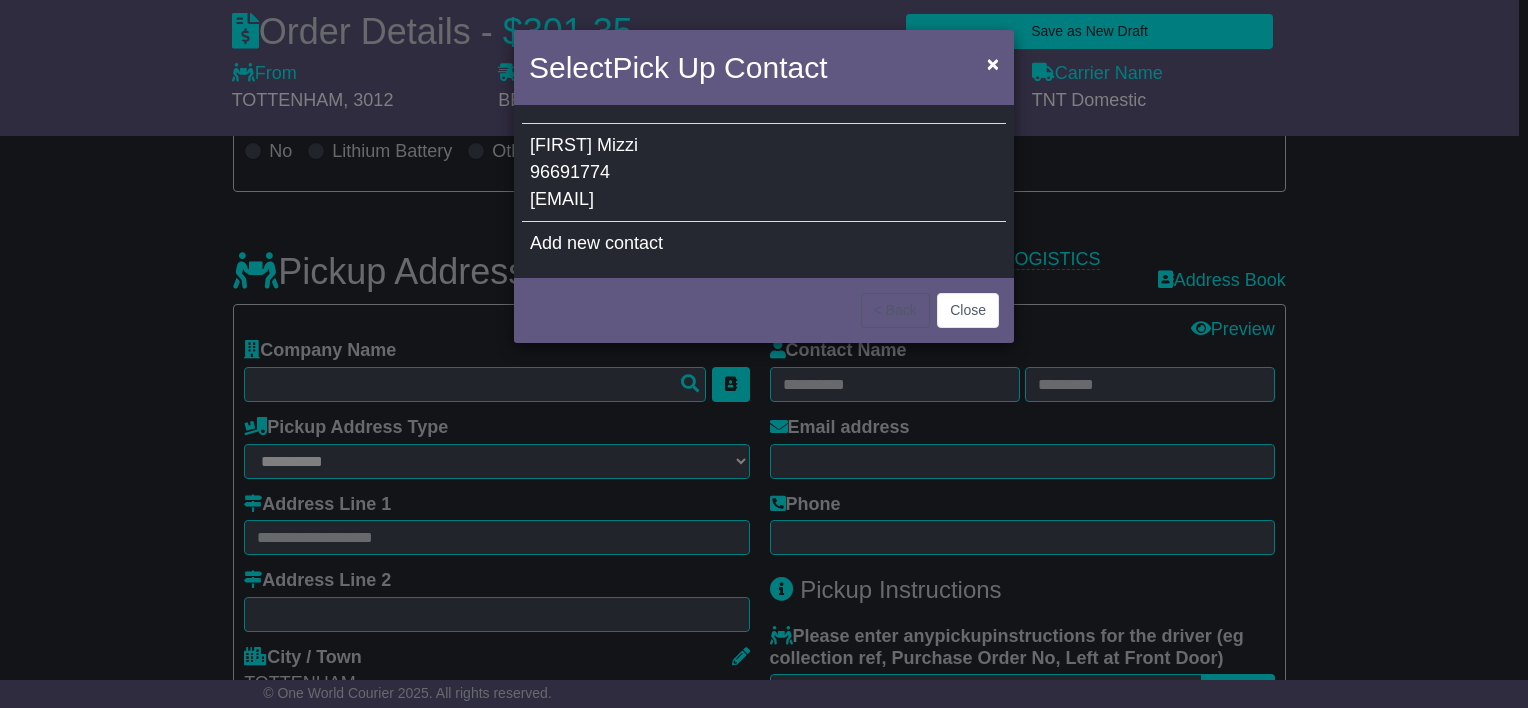 click on "Debrah   Mizzi
96691774
debrahm@ubfreight.com" at bounding box center [764, 173] 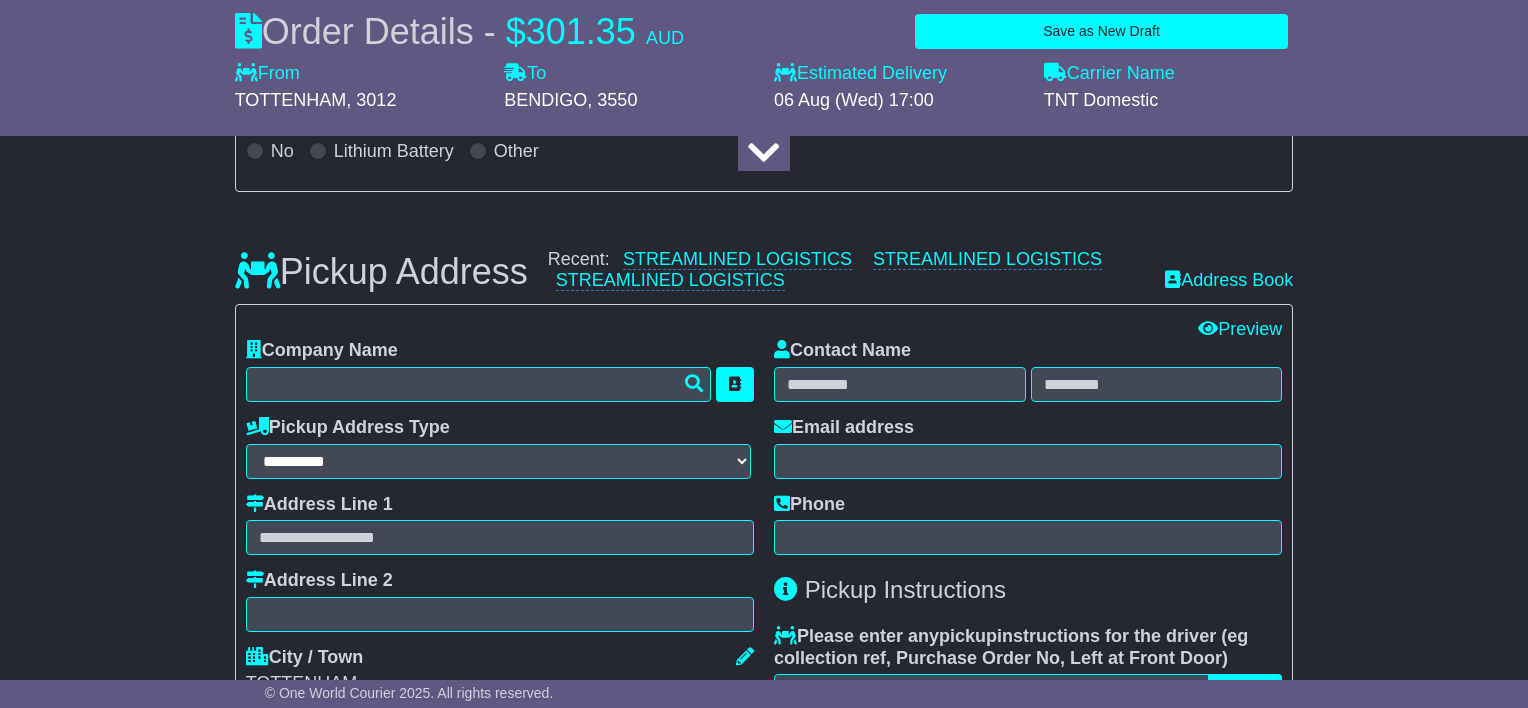 type on "**********" 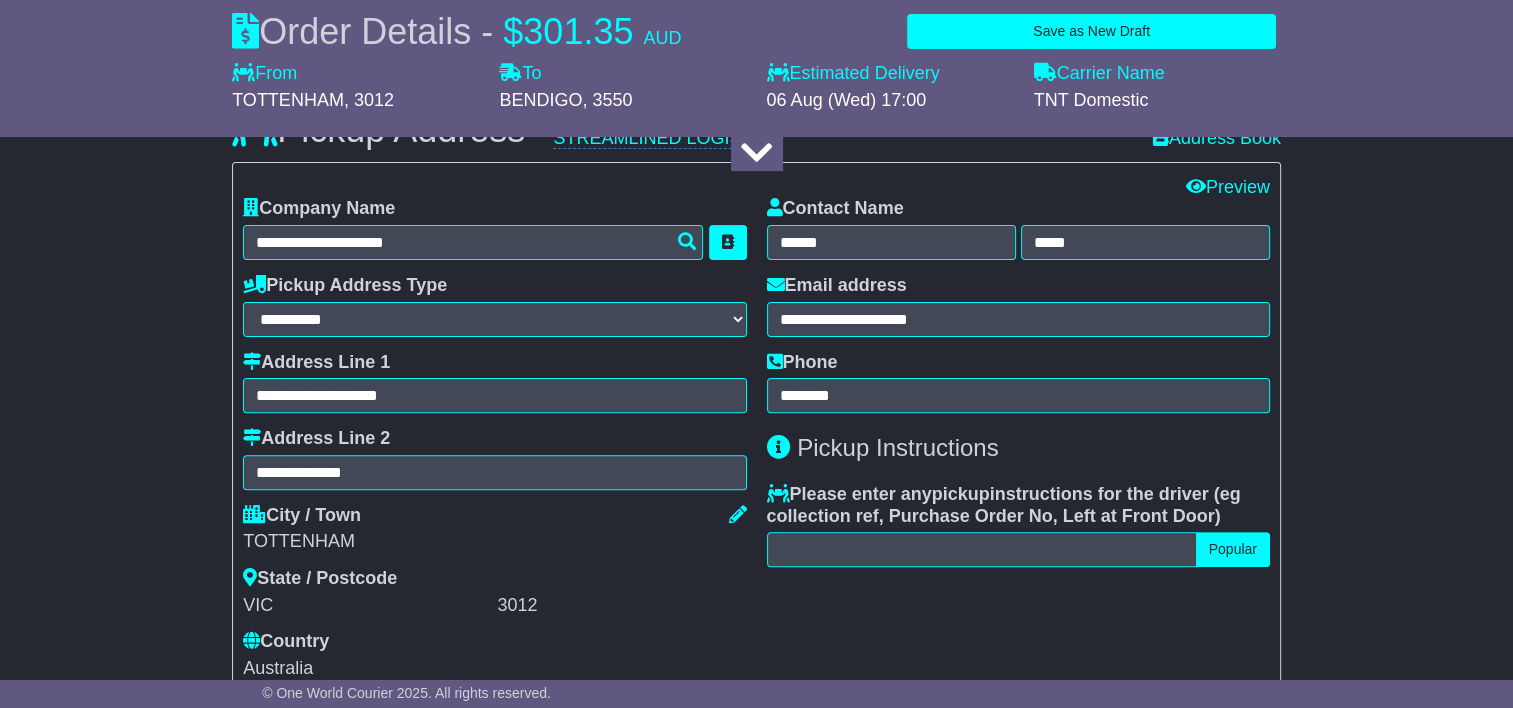 scroll, scrollTop: 500, scrollLeft: 0, axis: vertical 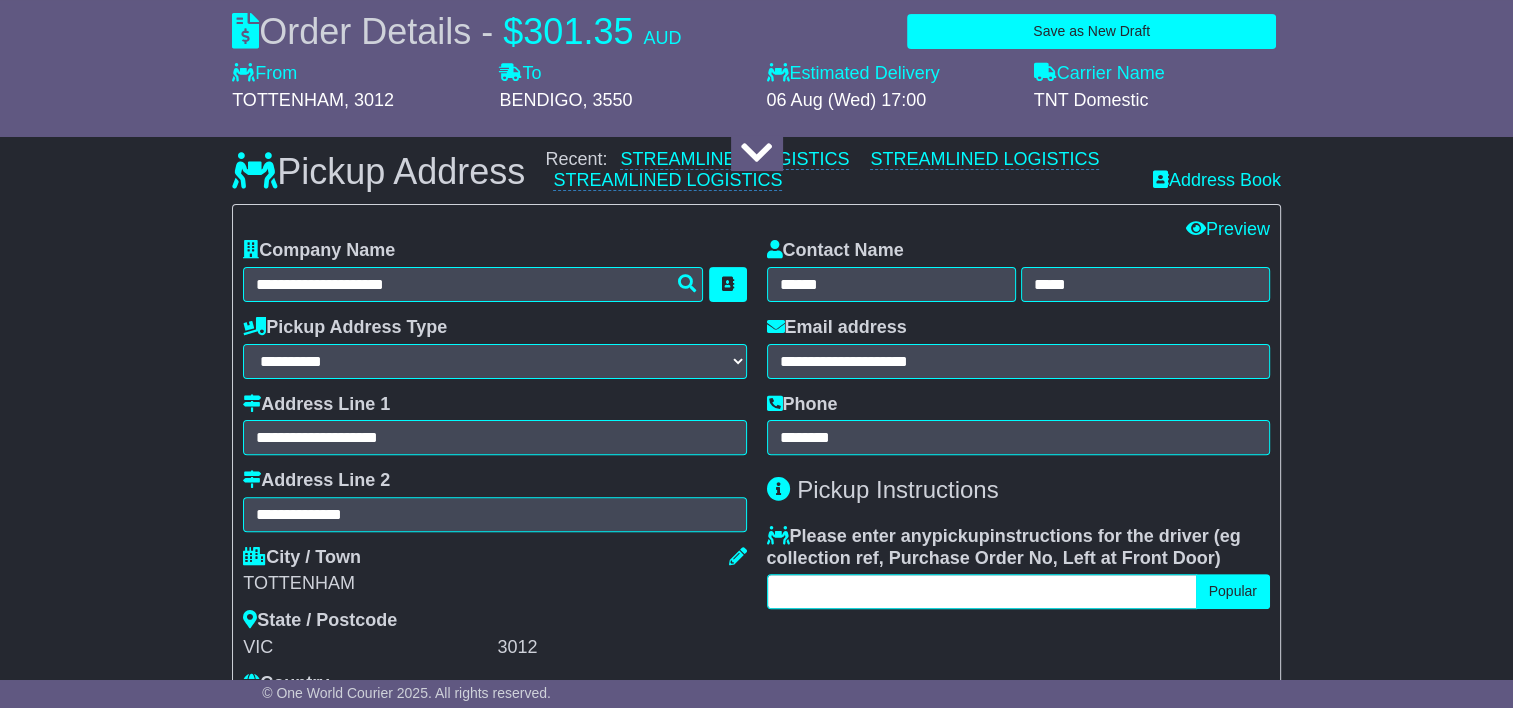 click at bounding box center [982, 591] 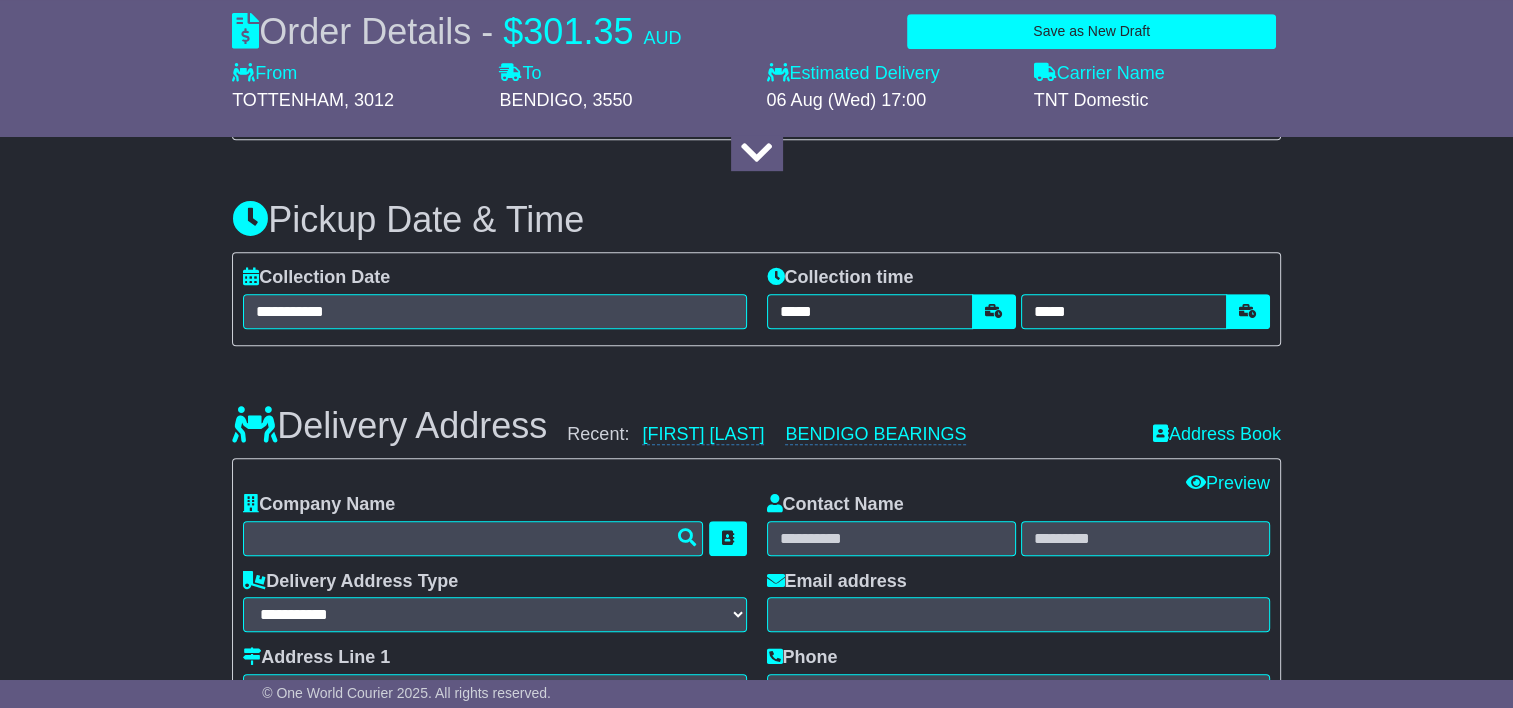 scroll, scrollTop: 1100, scrollLeft: 0, axis: vertical 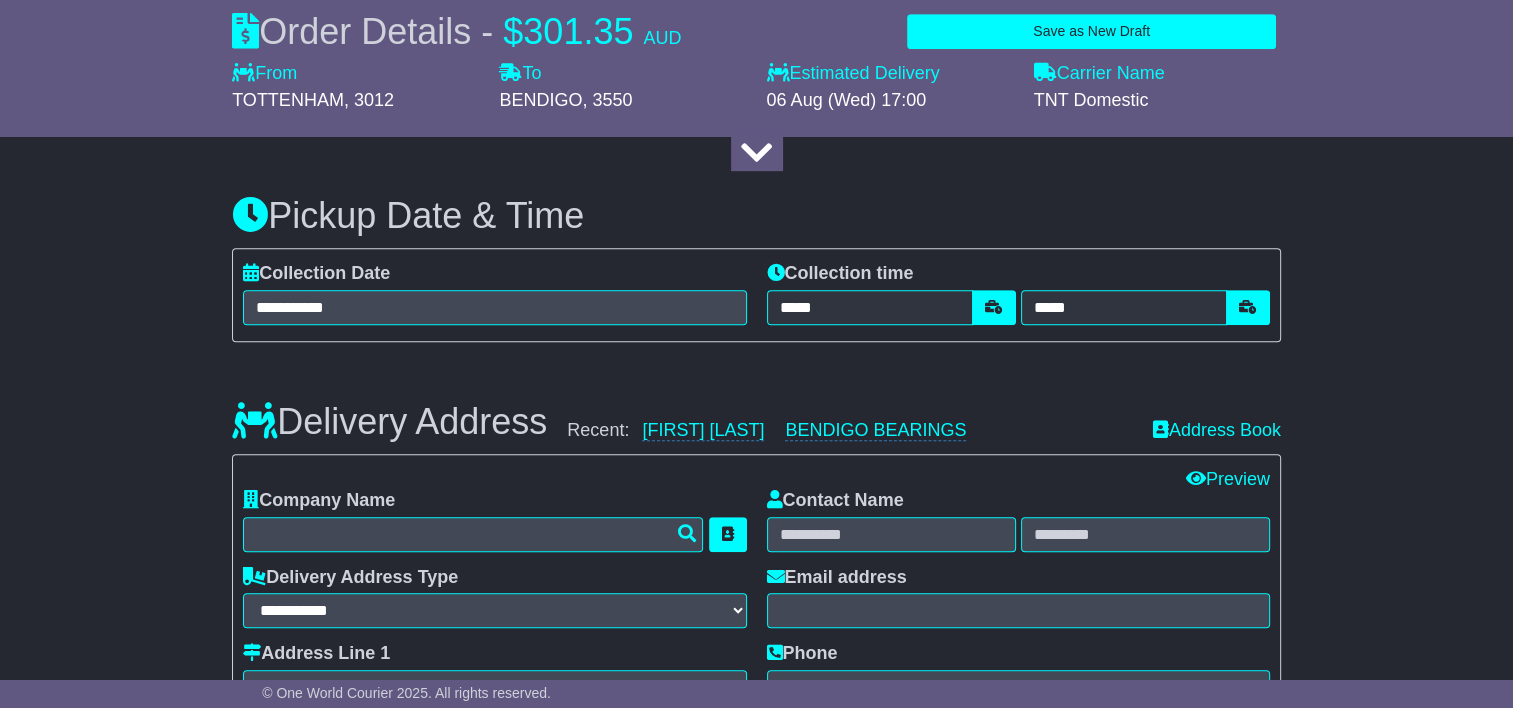 type on "**********" 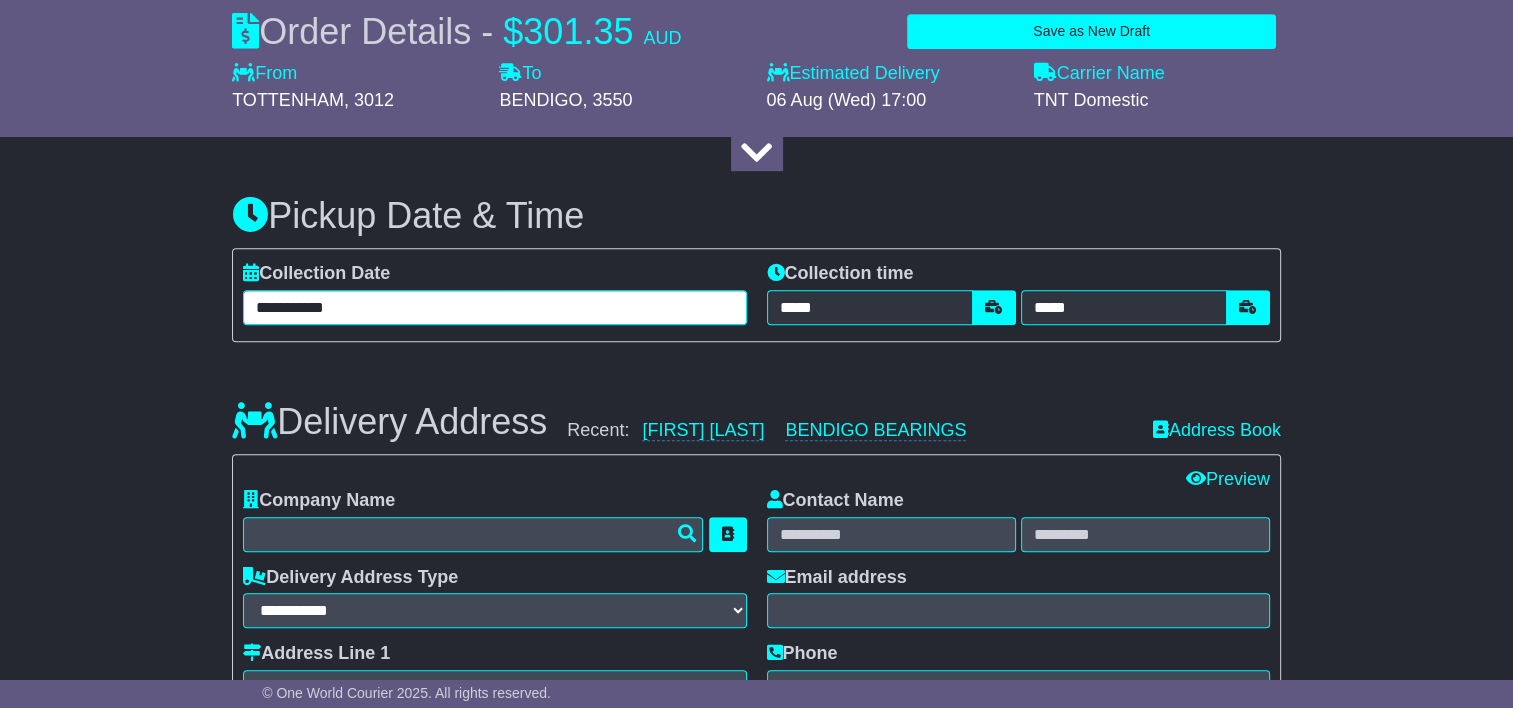 click on "**********" at bounding box center [494, 307] 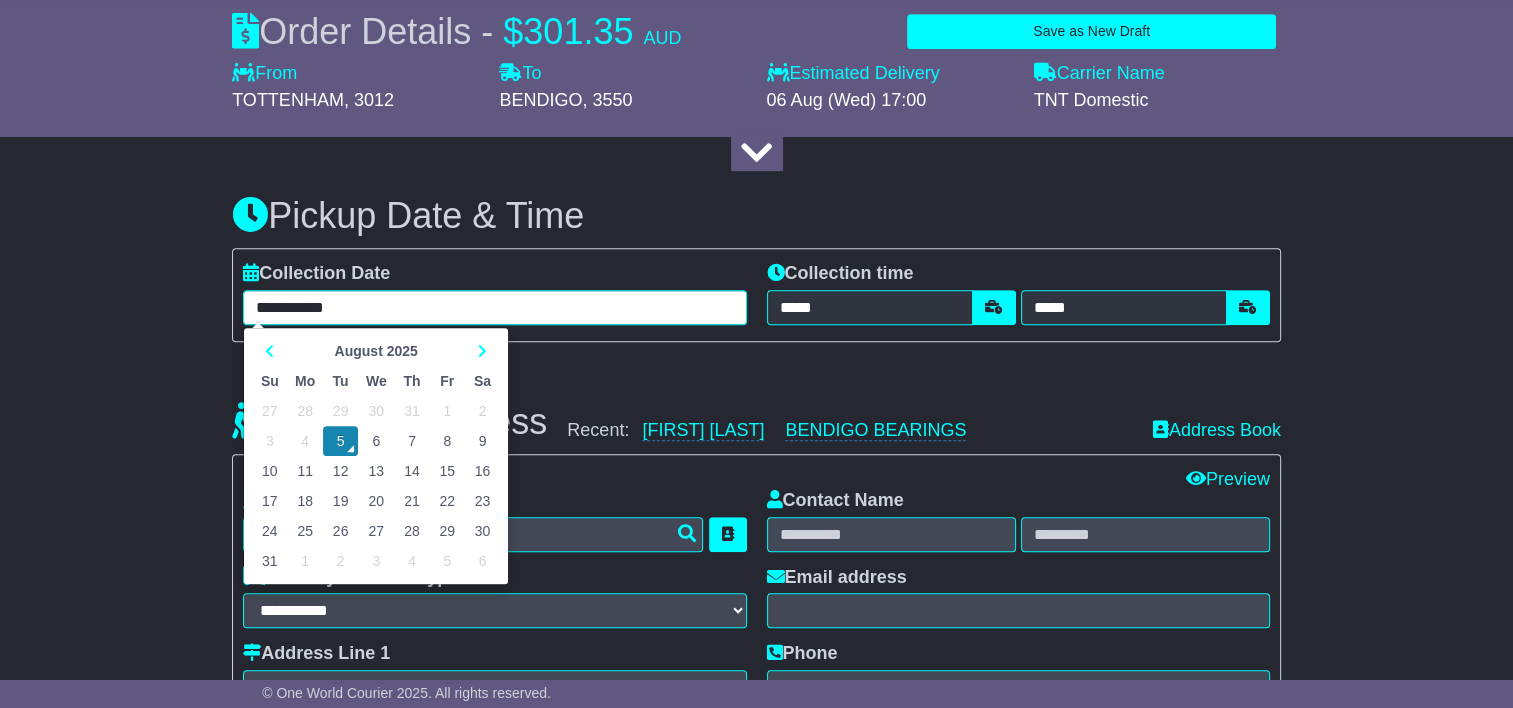 click on "6" at bounding box center [376, 441] 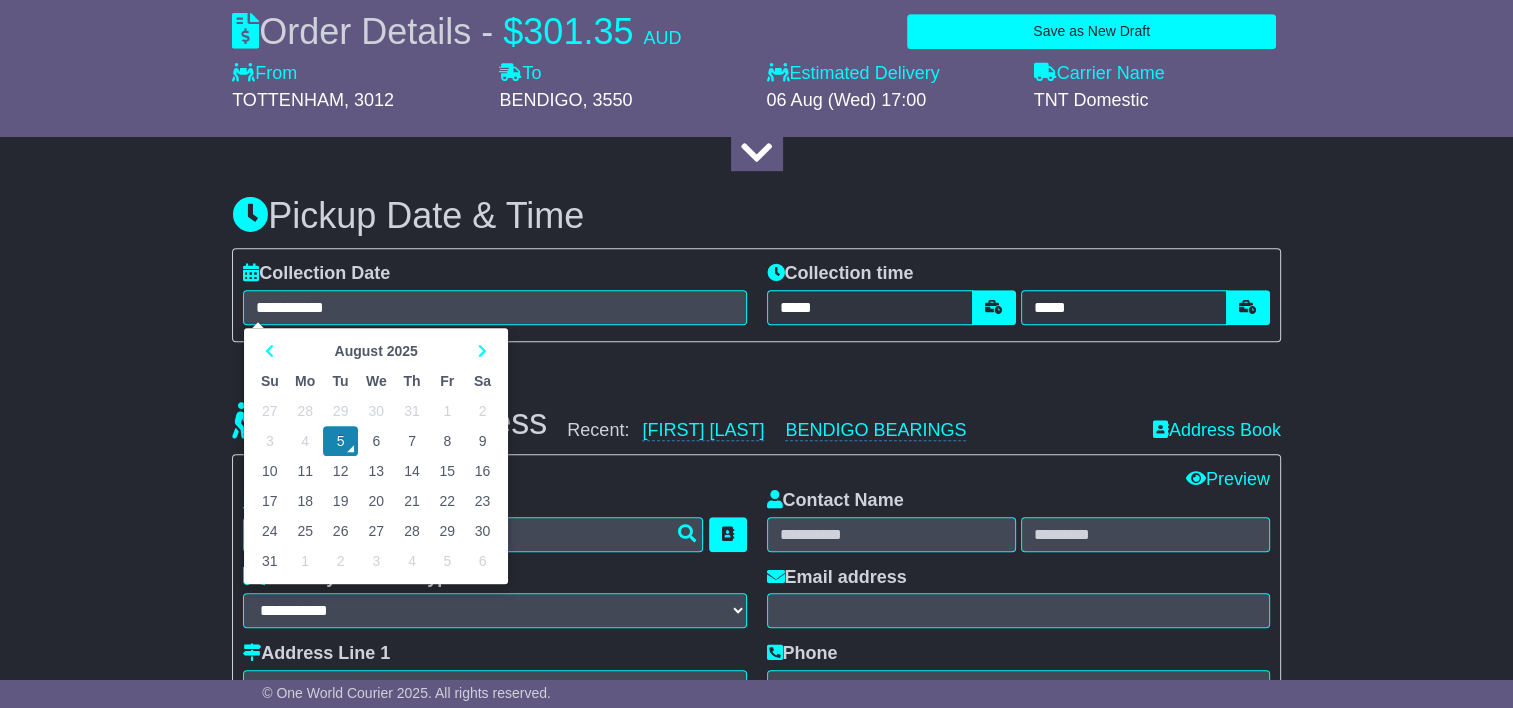 type on "**********" 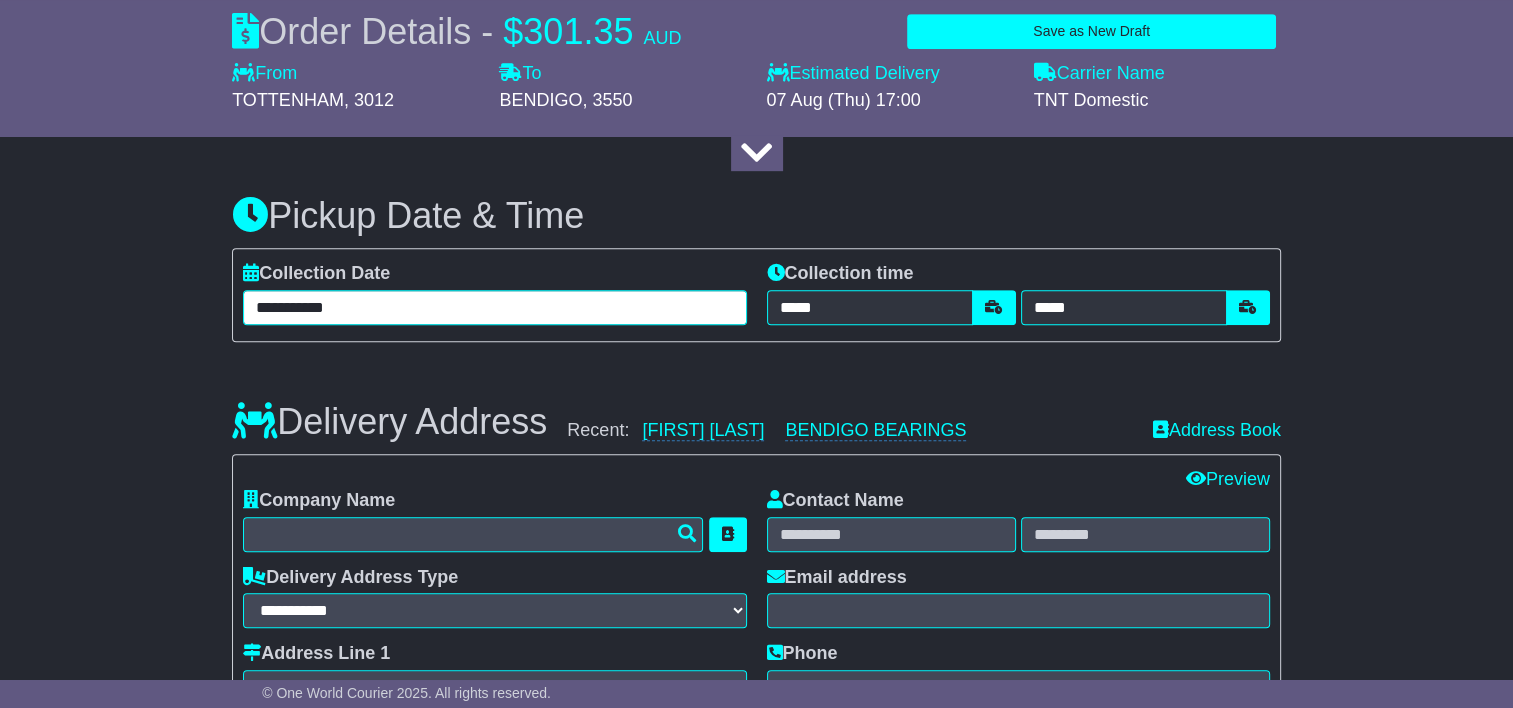 click on "**********" at bounding box center (494, 307) 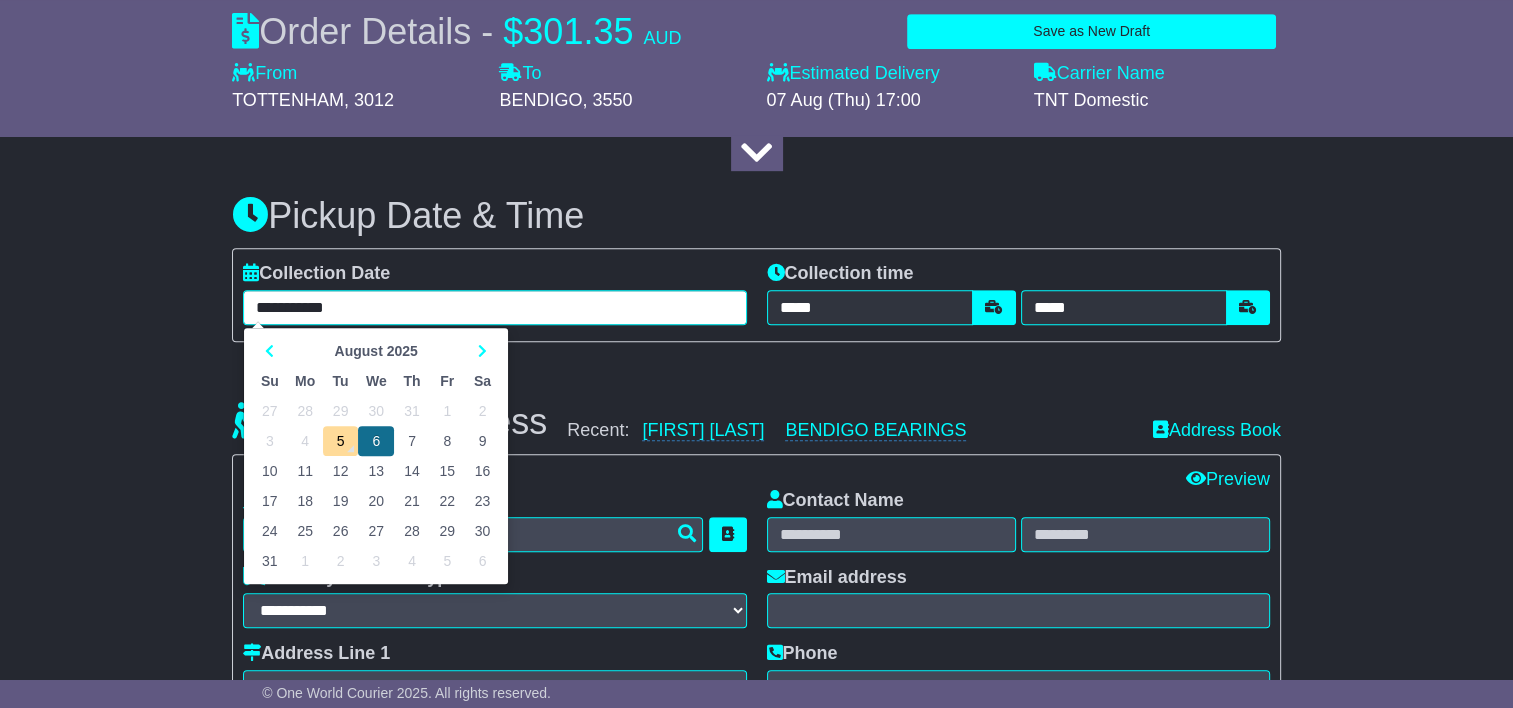 click on "6" at bounding box center [376, 441] 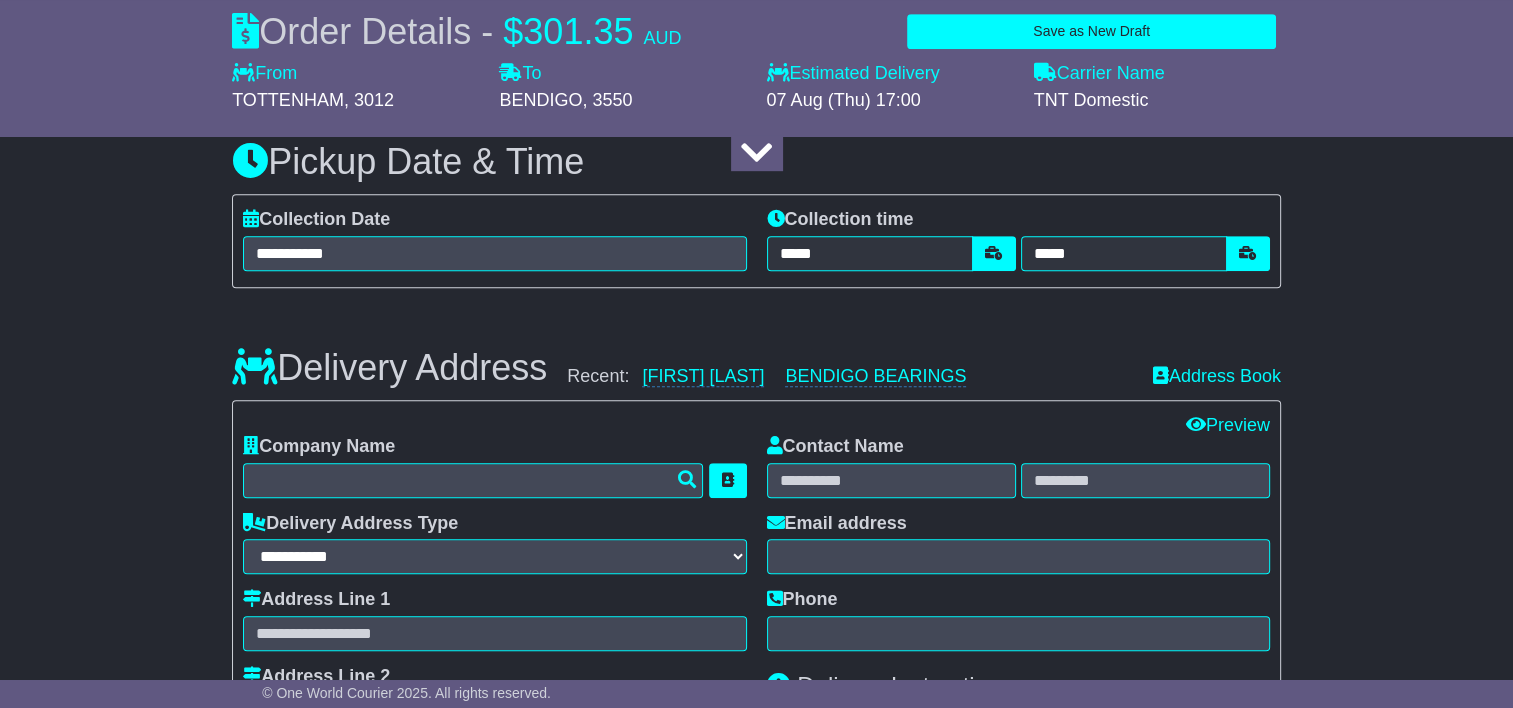 scroll, scrollTop: 1200, scrollLeft: 0, axis: vertical 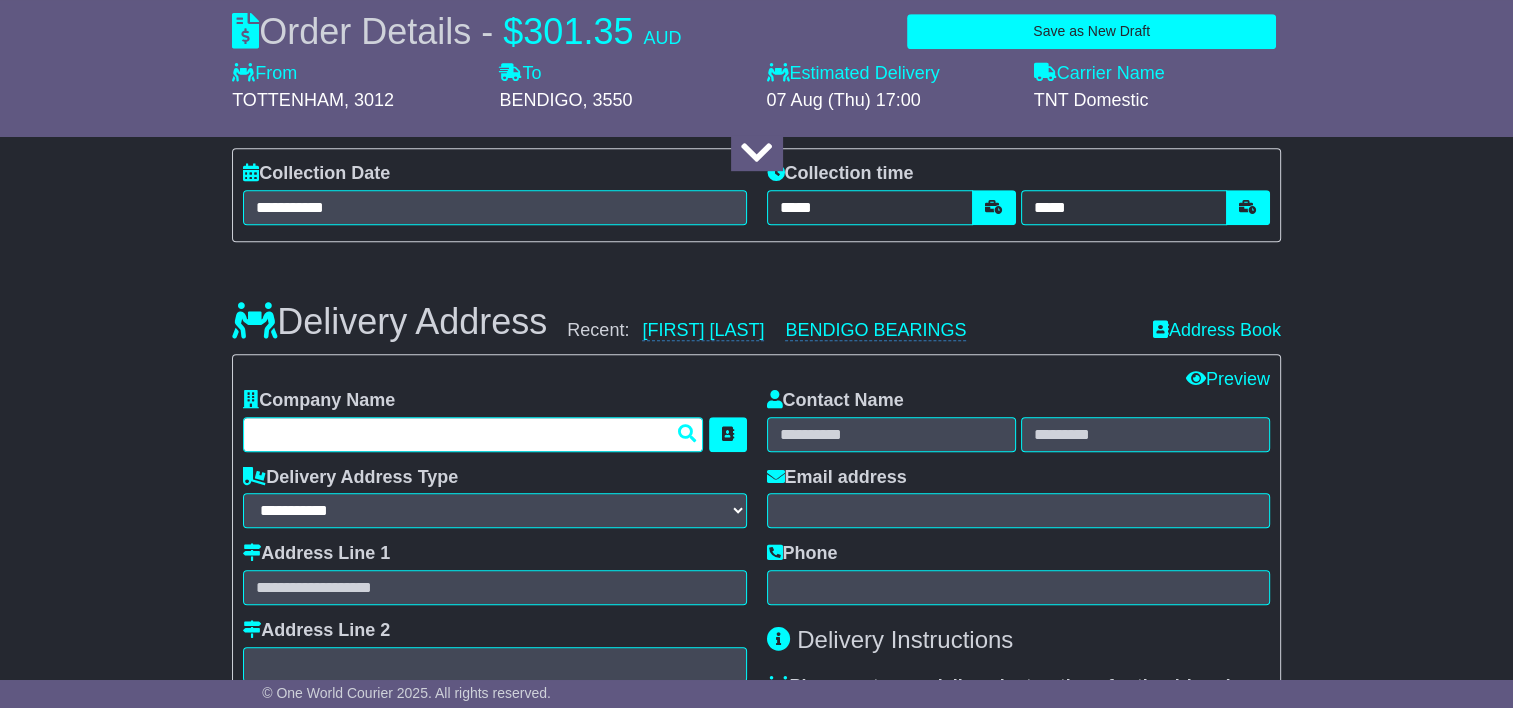 click at bounding box center [473, 434] 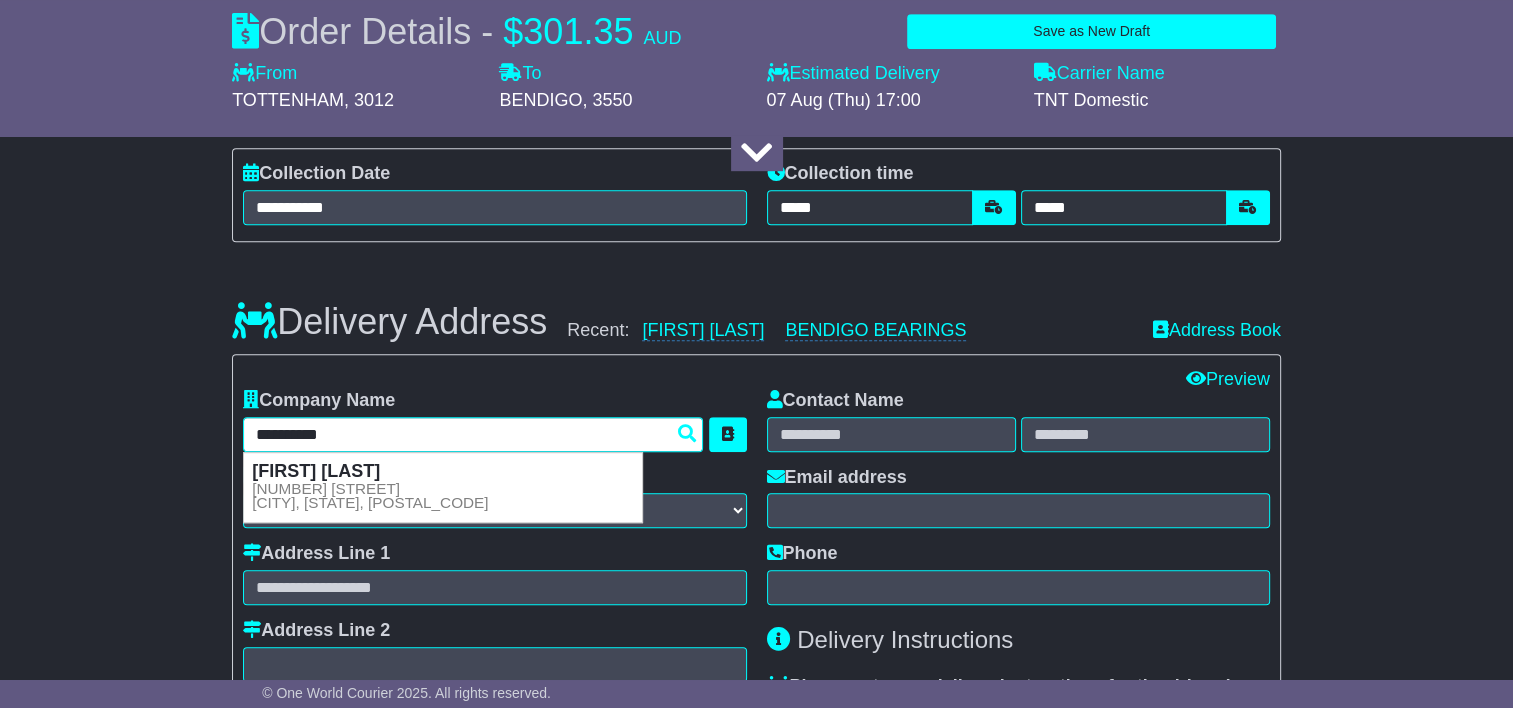 type on "**********" 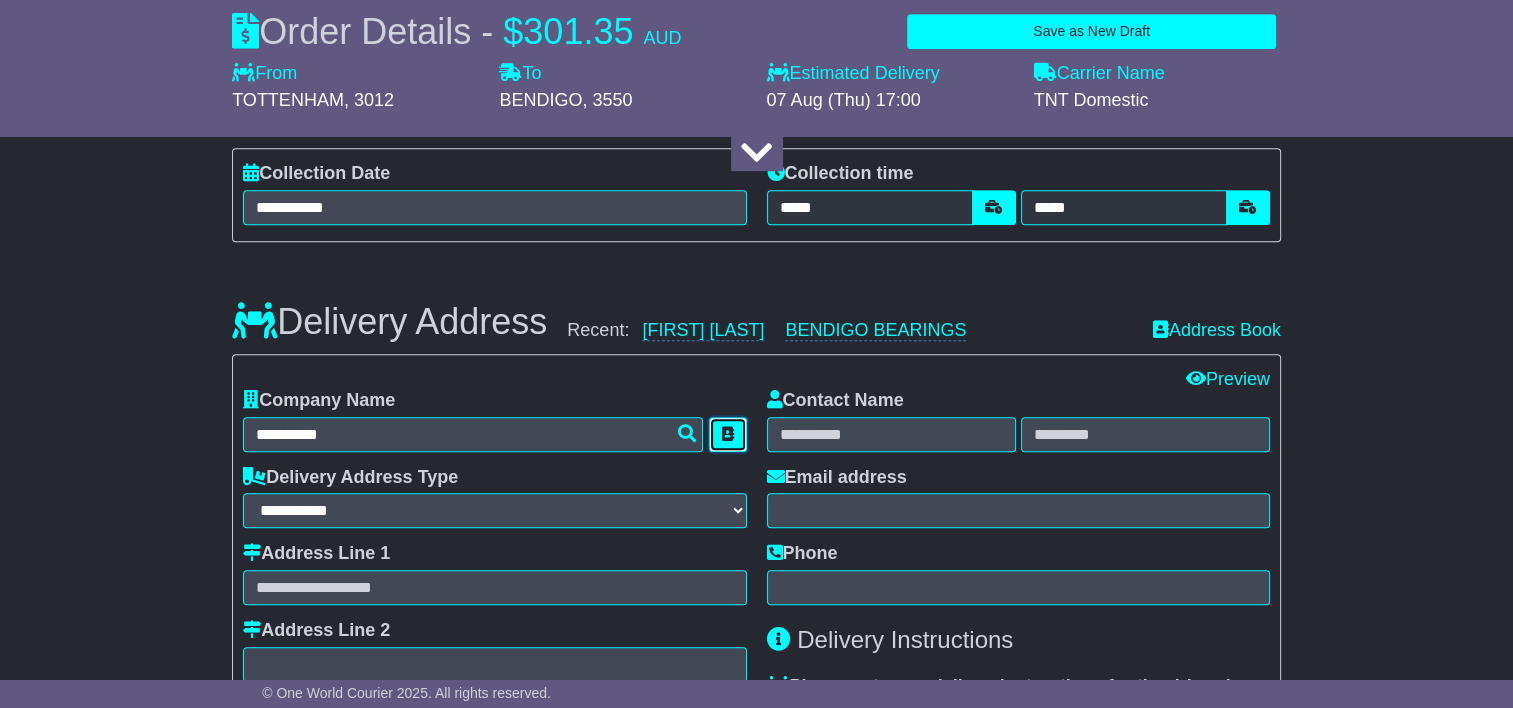 type 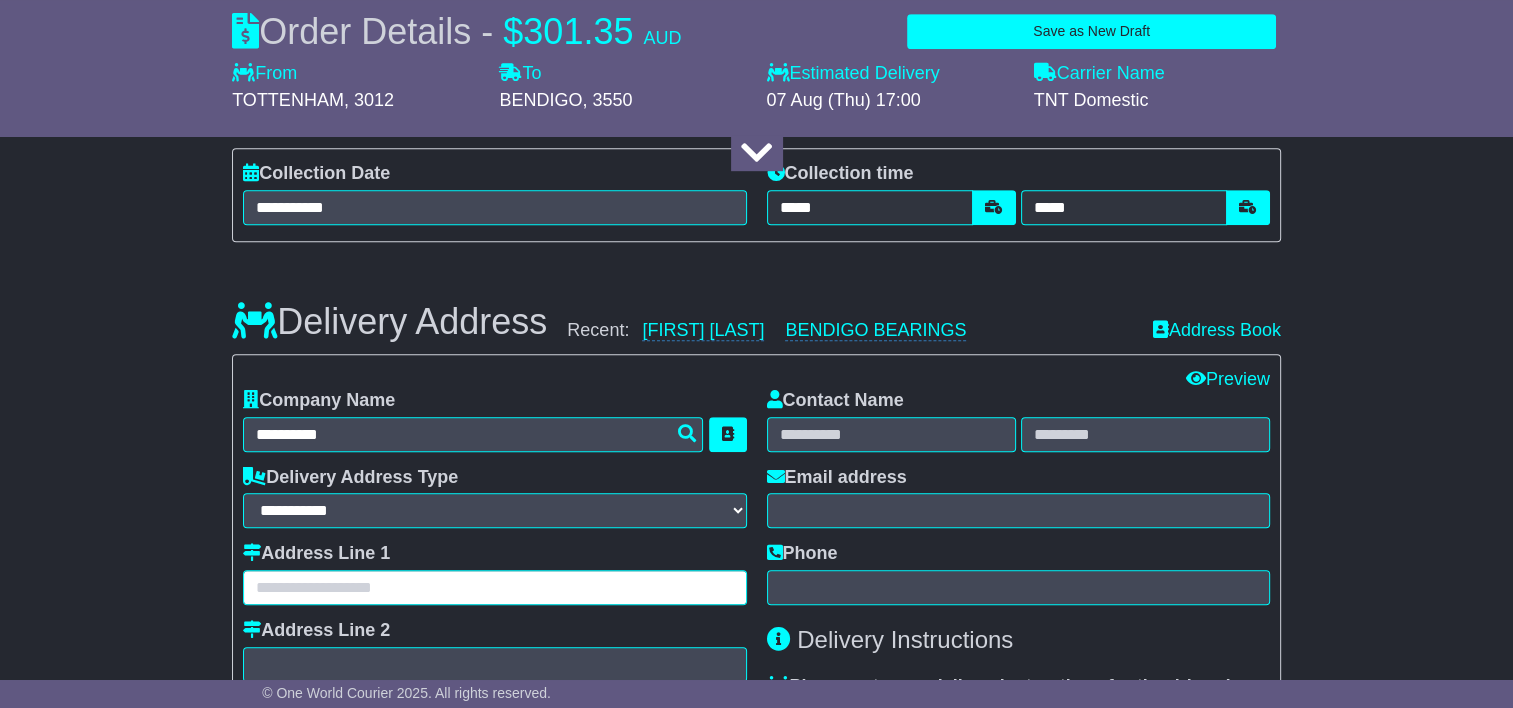 click at bounding box center [494, 587] 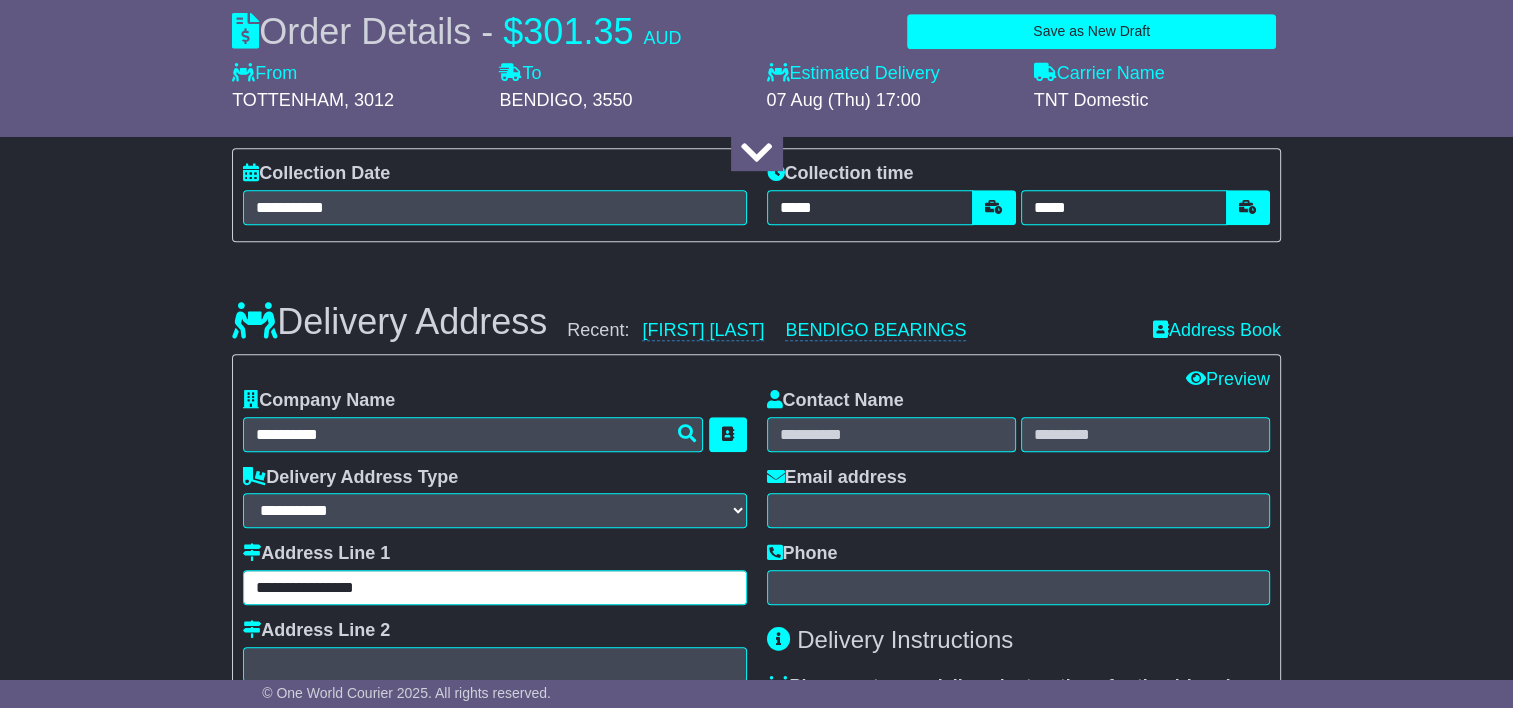 type on "**********" 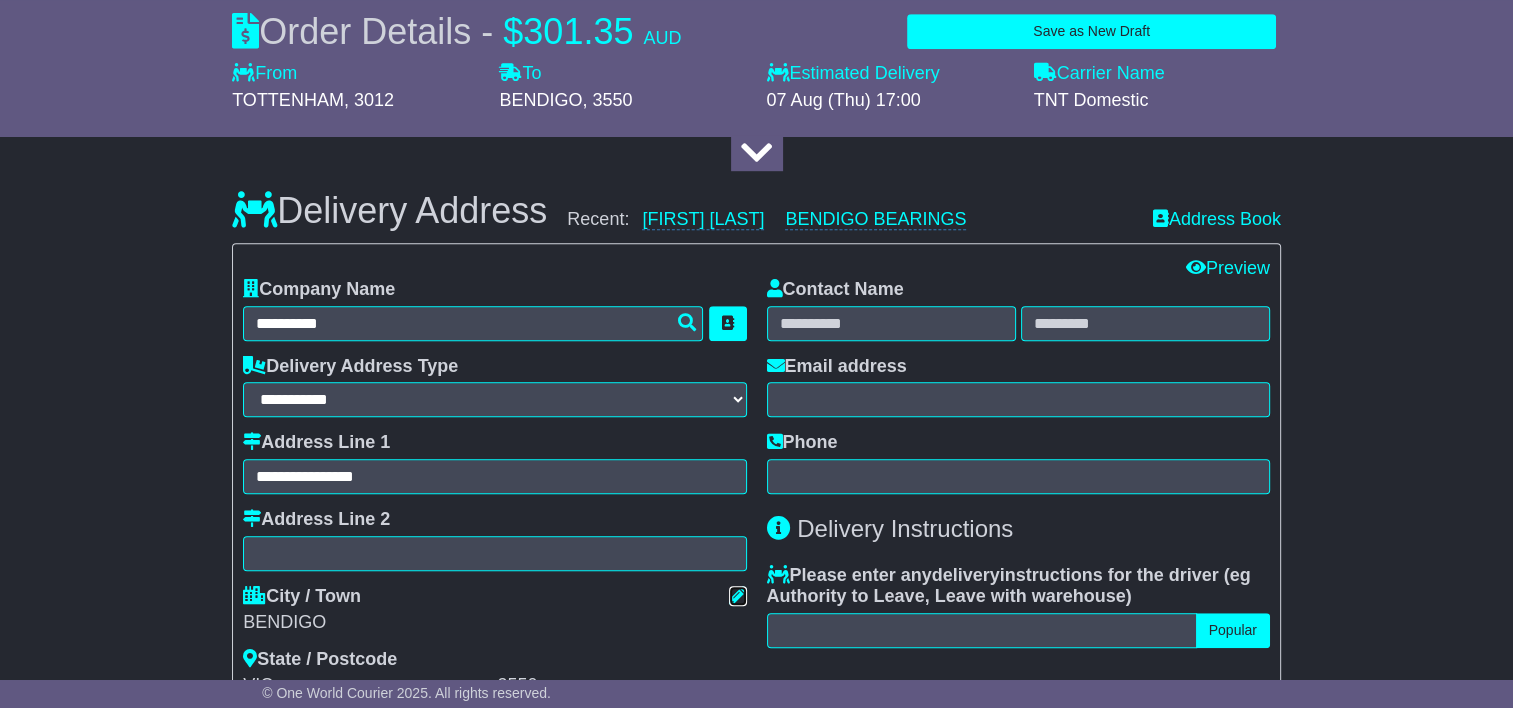 scroll, scrollTop: 1309, scrollLeft: 0, axis: vertical 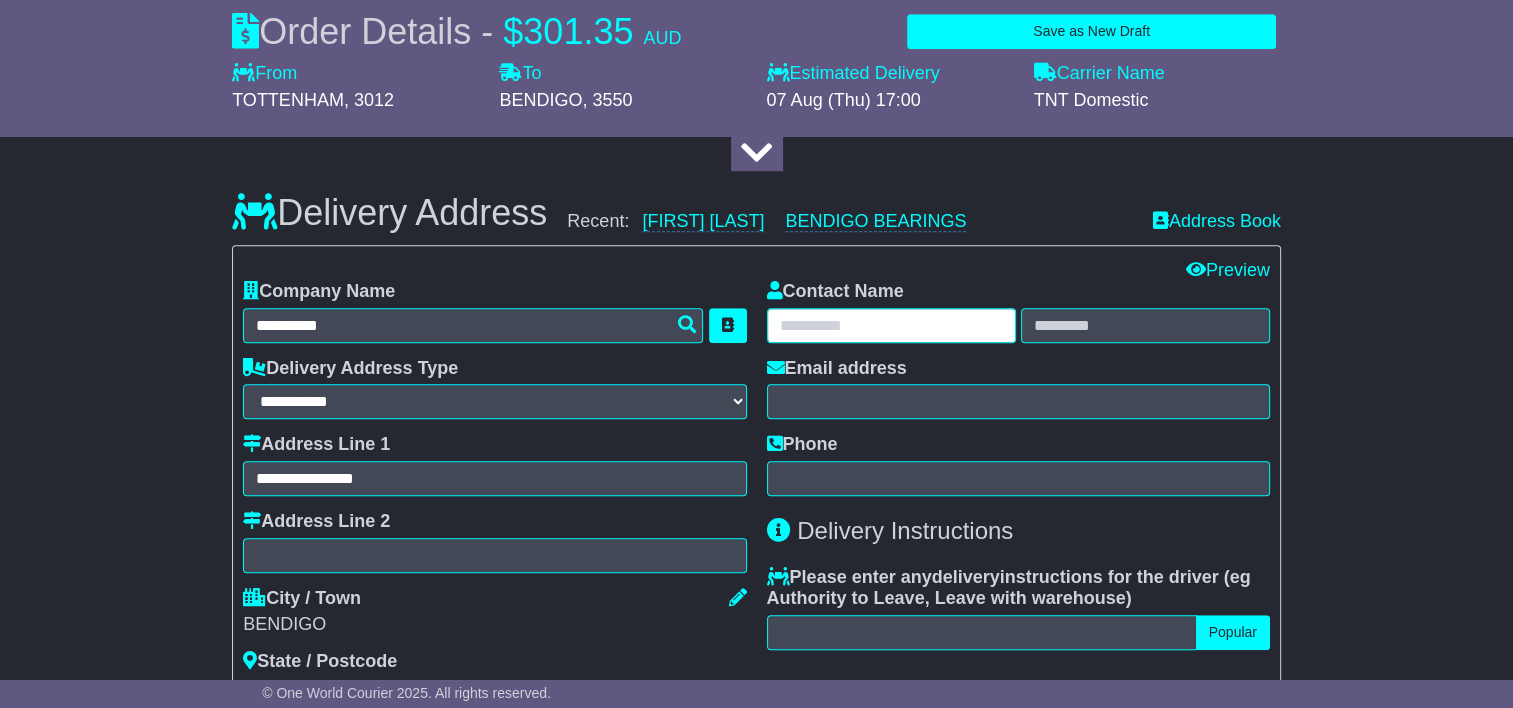 click at bounding box center (891, 325) 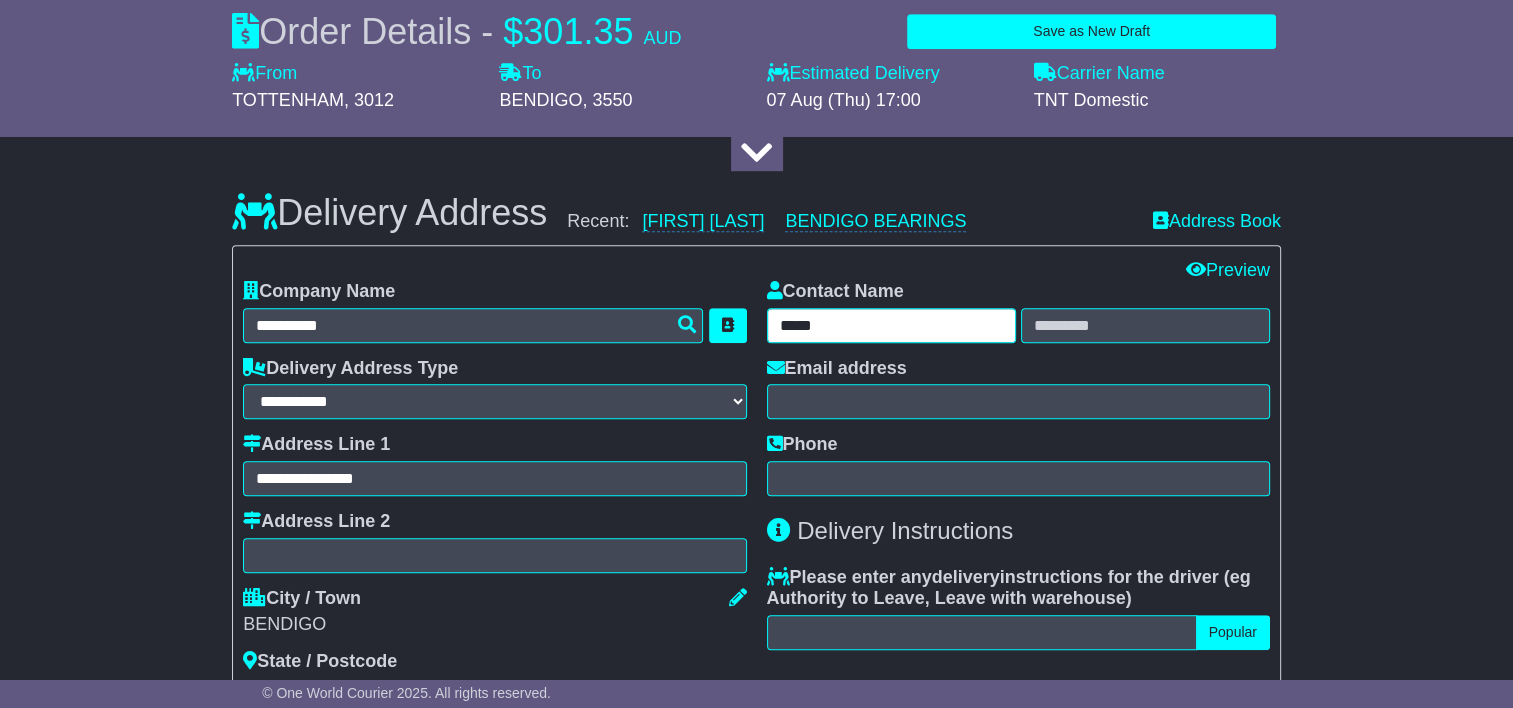type on "*****" 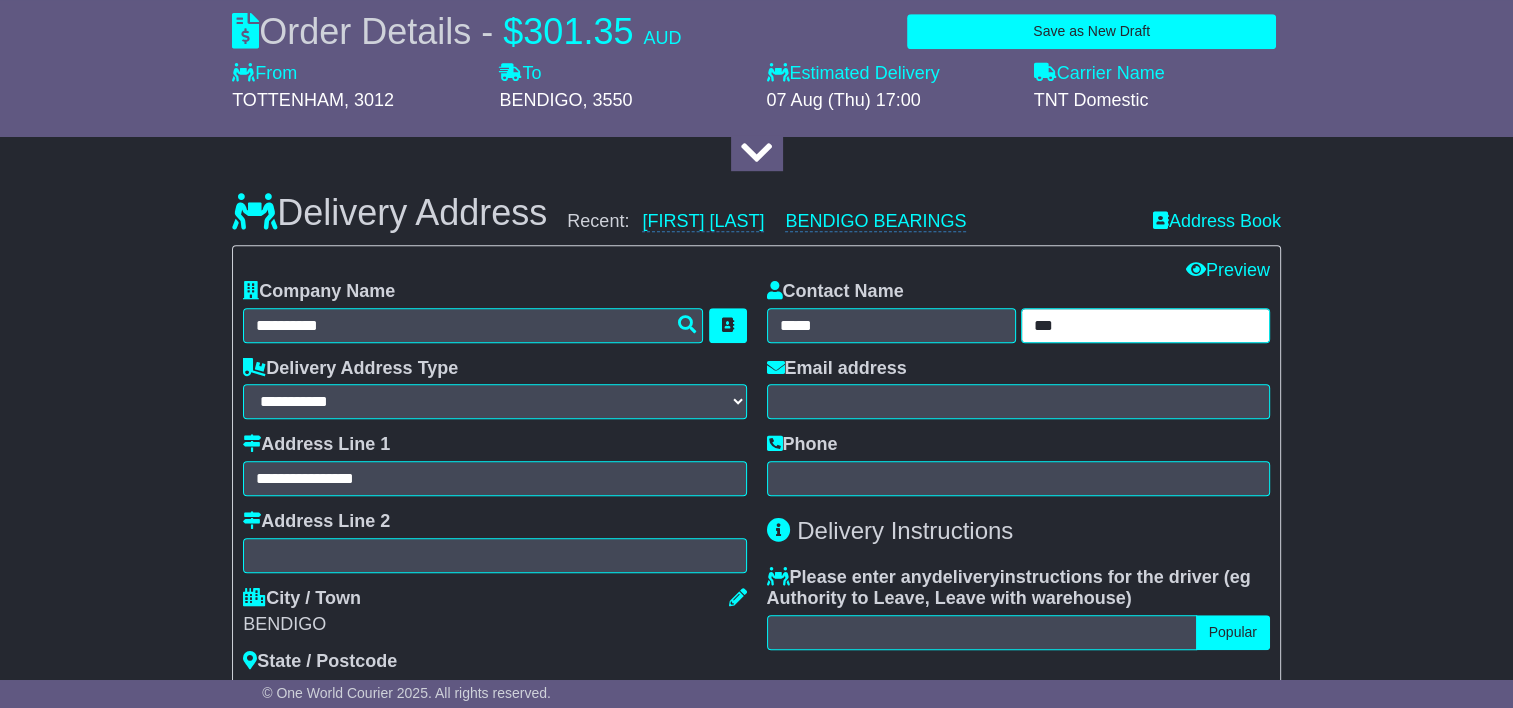 type on "***" 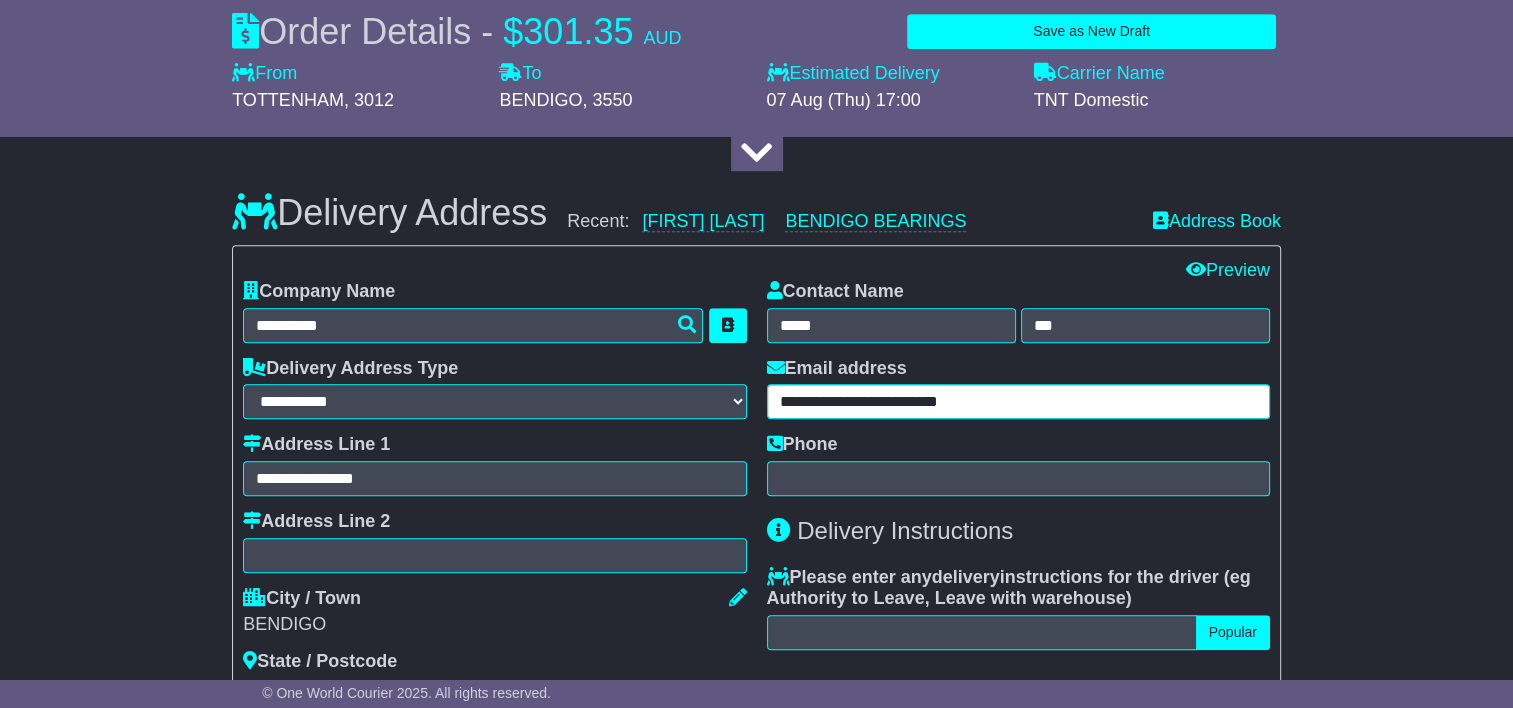 type on "**********" 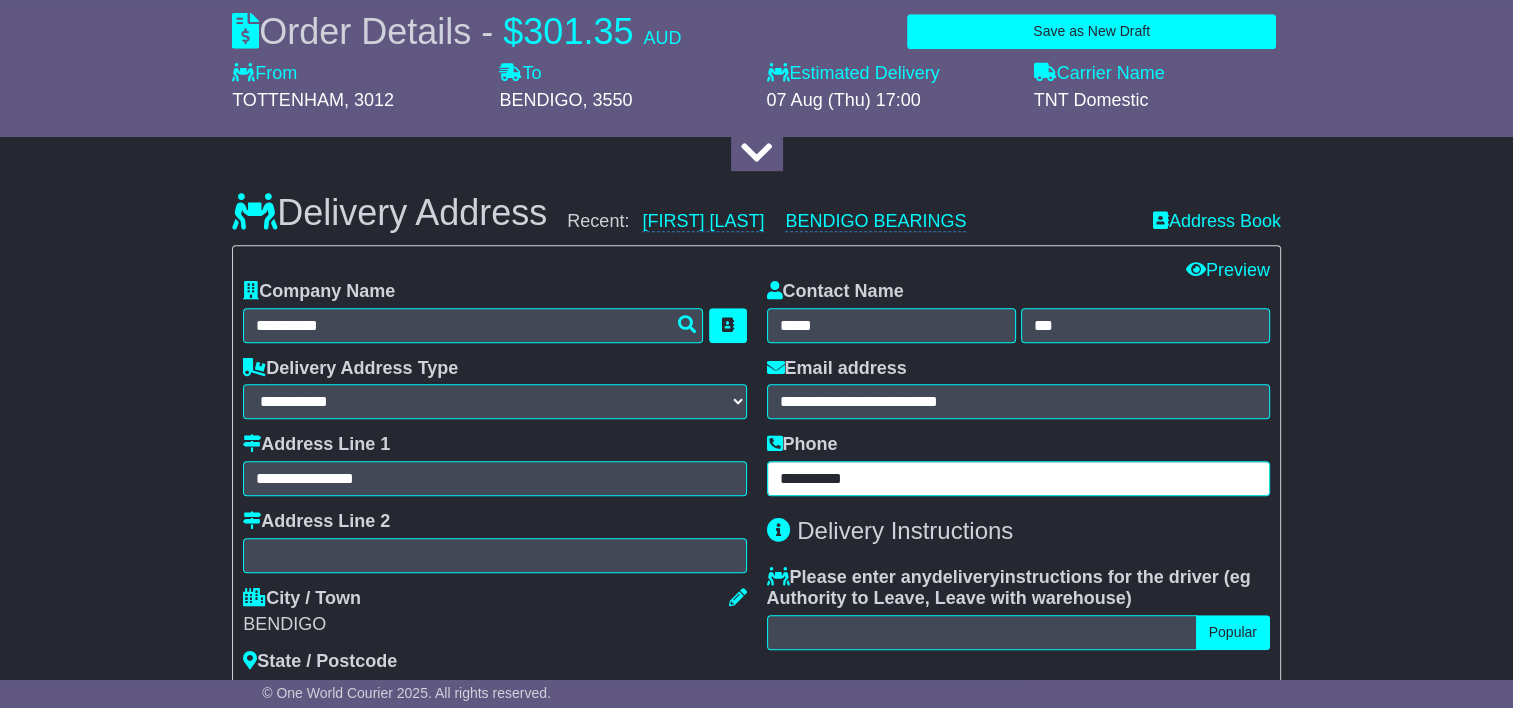 type on "**********" 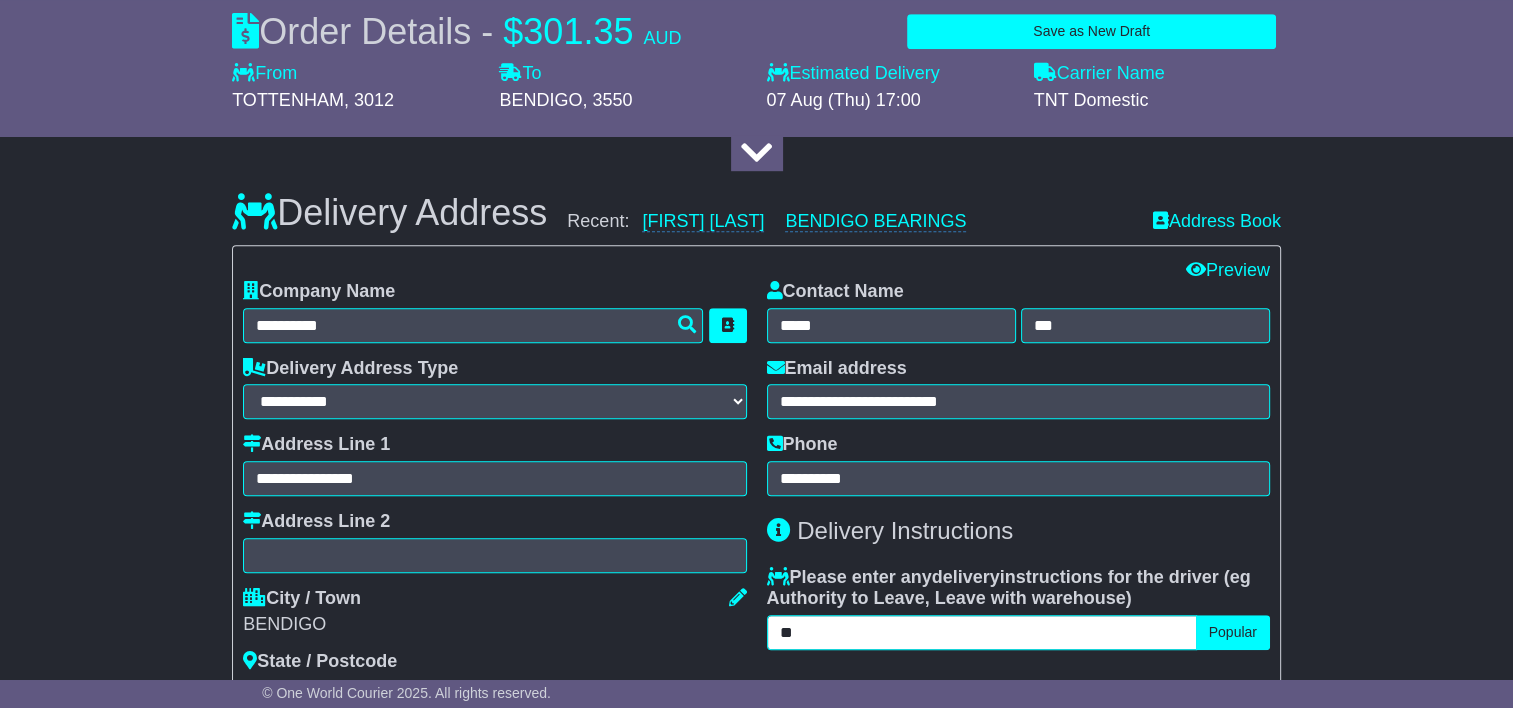 type on "*" 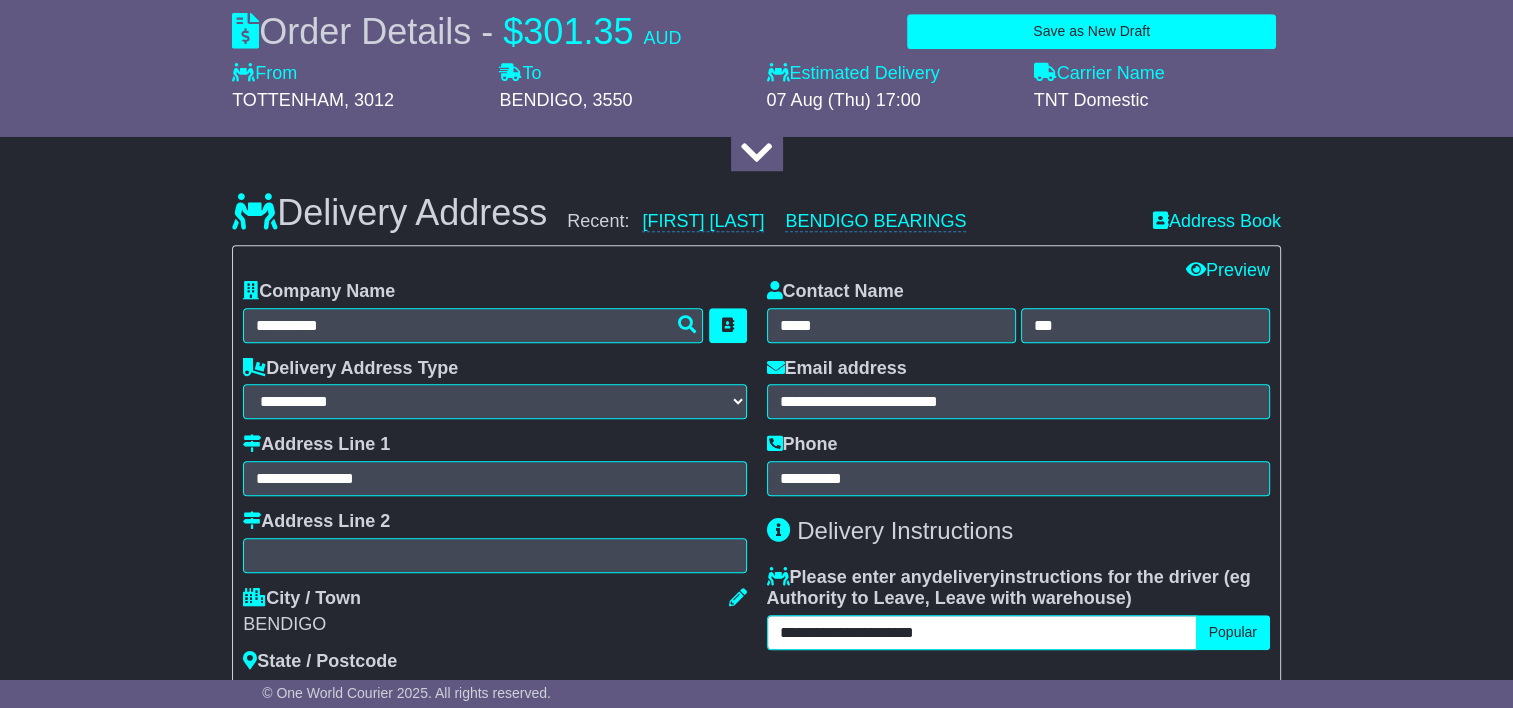 type on "**********" 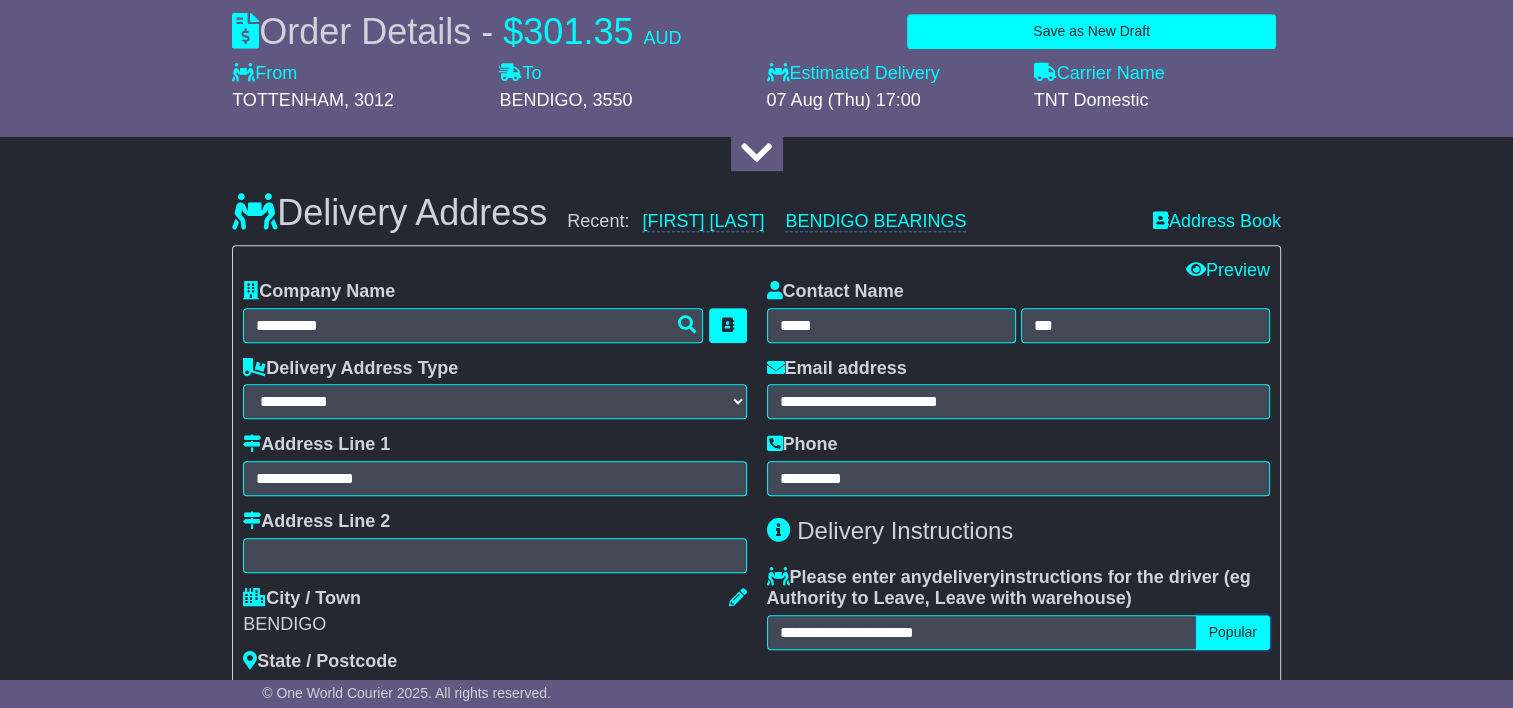 type 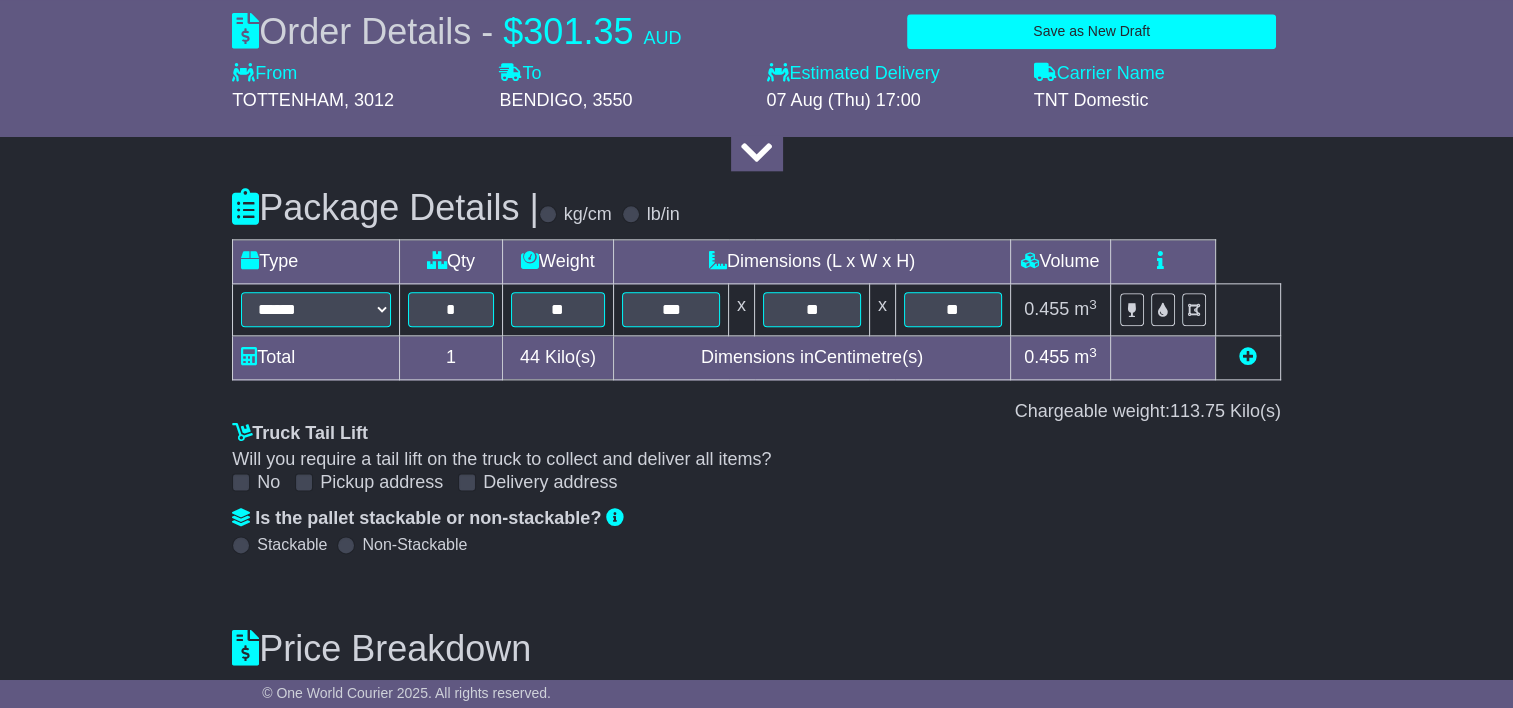 scroll, scrollTop: 2636, scrollLeft: 0, axis: vertical 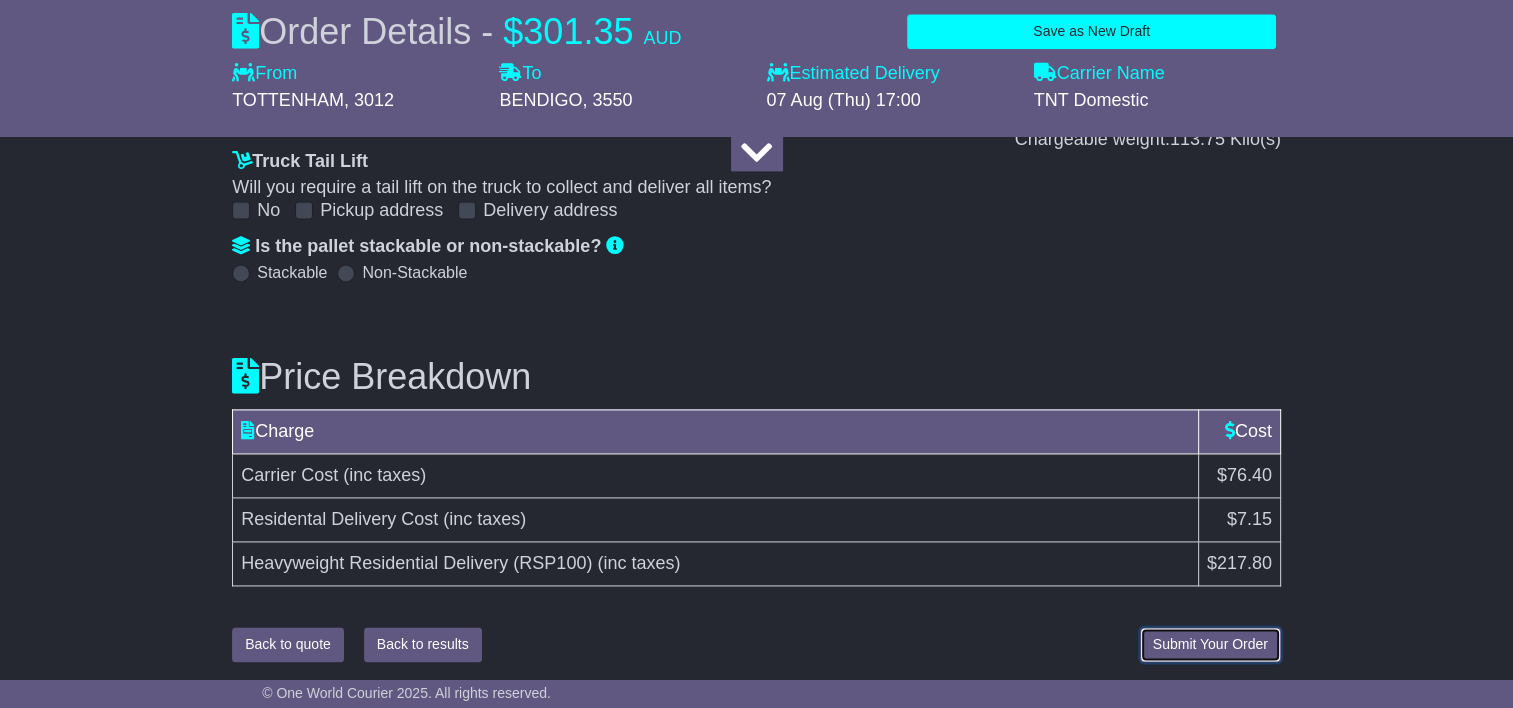click on "Submit Your Order" at bounding box center [1210, 644] 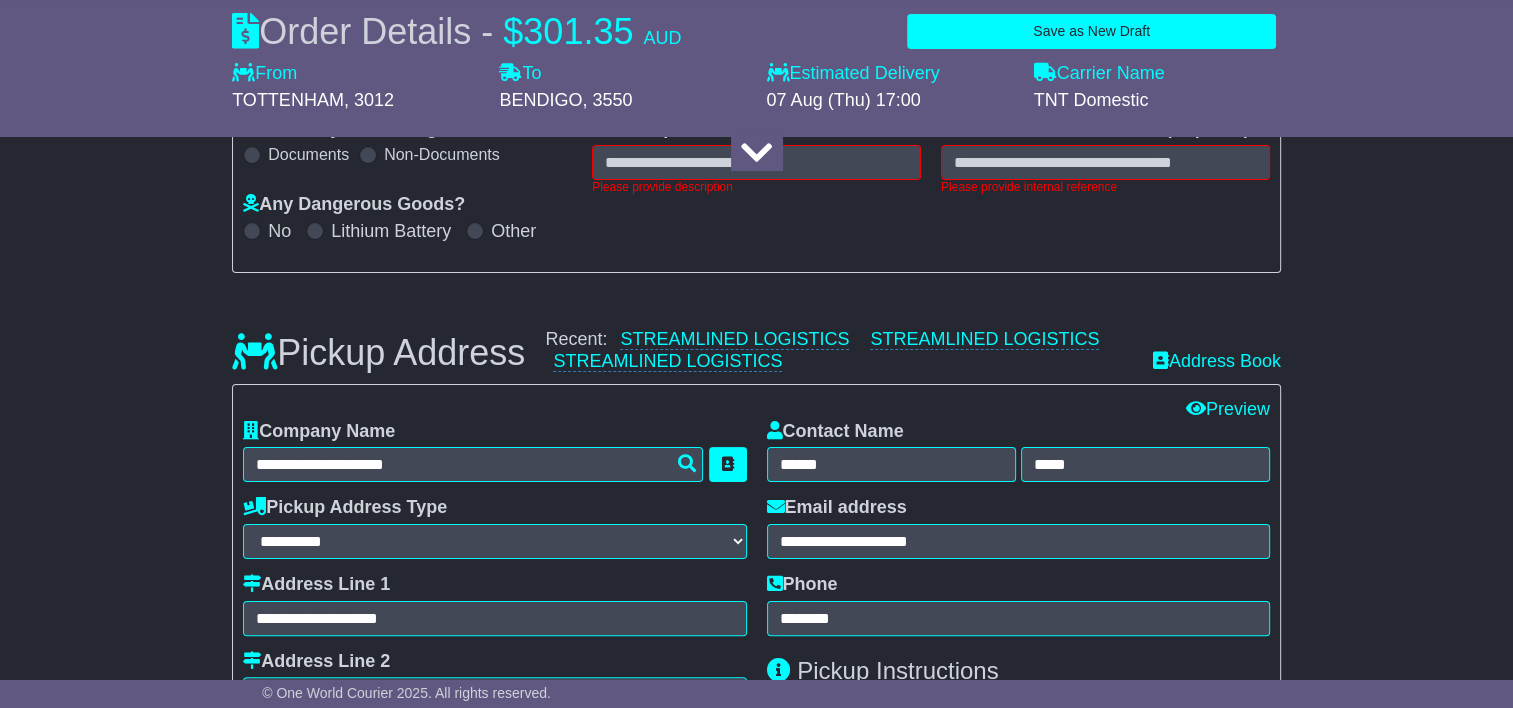 scroll, scrollTop: 292, scrollLeft: 0, axis: vertical 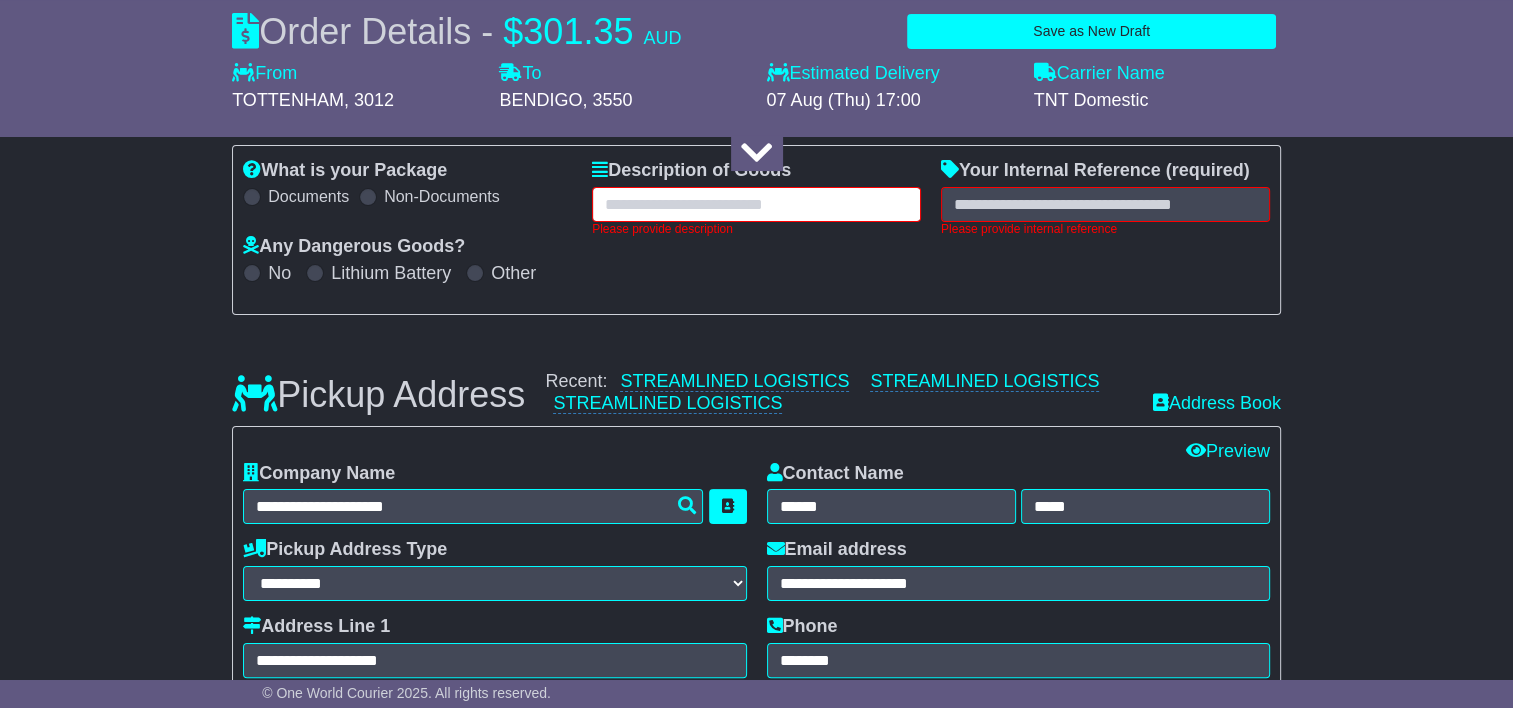 click at bounding box center (756, 204) 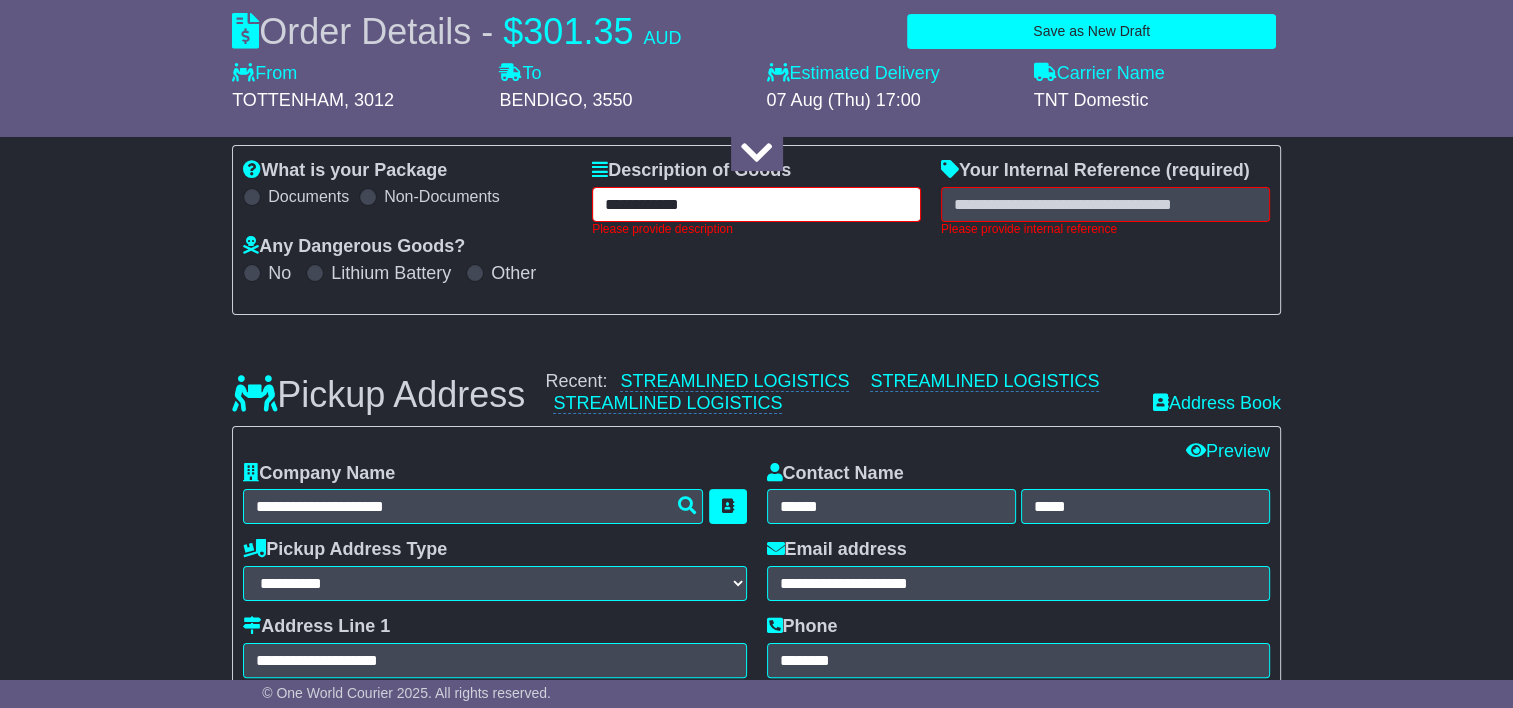 type on "**********" 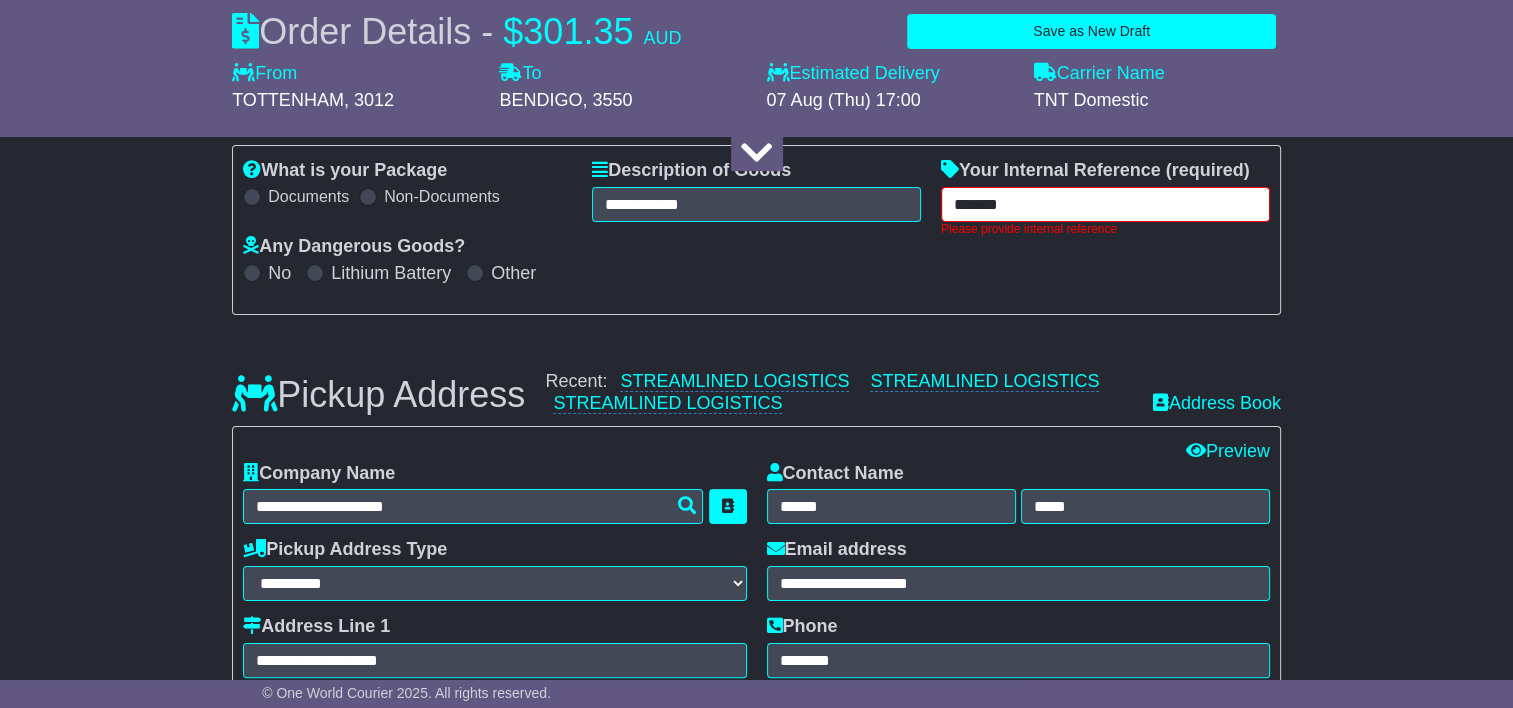 type on "*******" 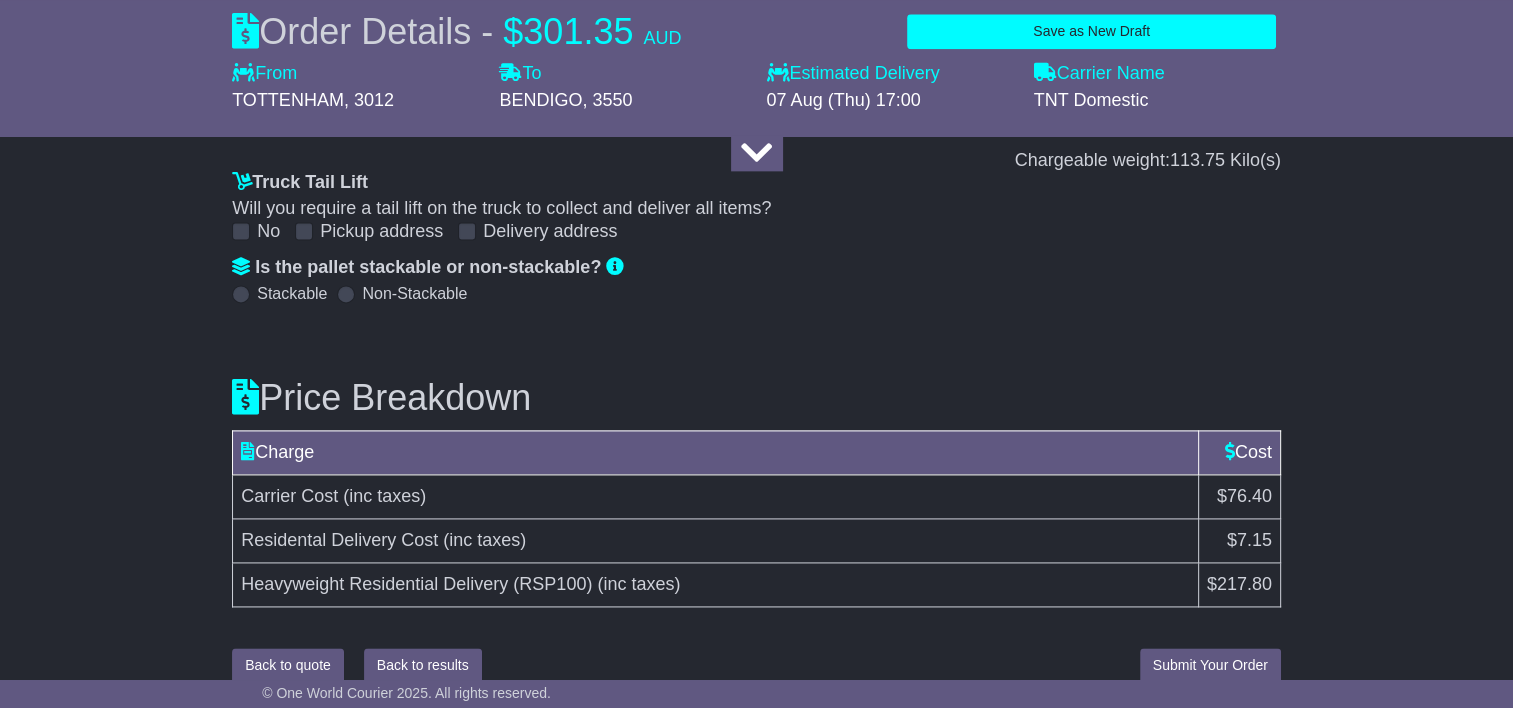 scroll, scrollTop: 2636, scrollLeft: 0, axis: vertical 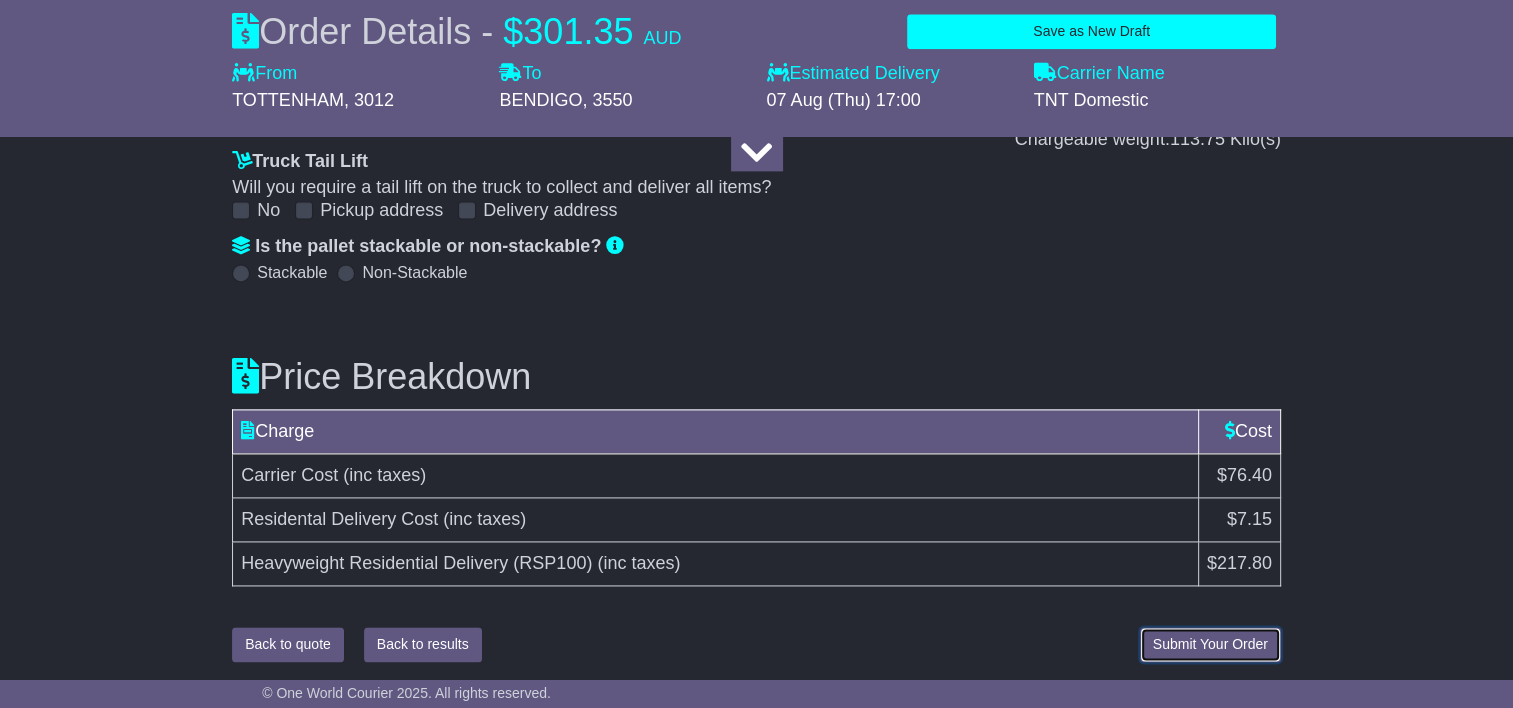 click on "Submit Your Order" at bounding box center (1210, 644) 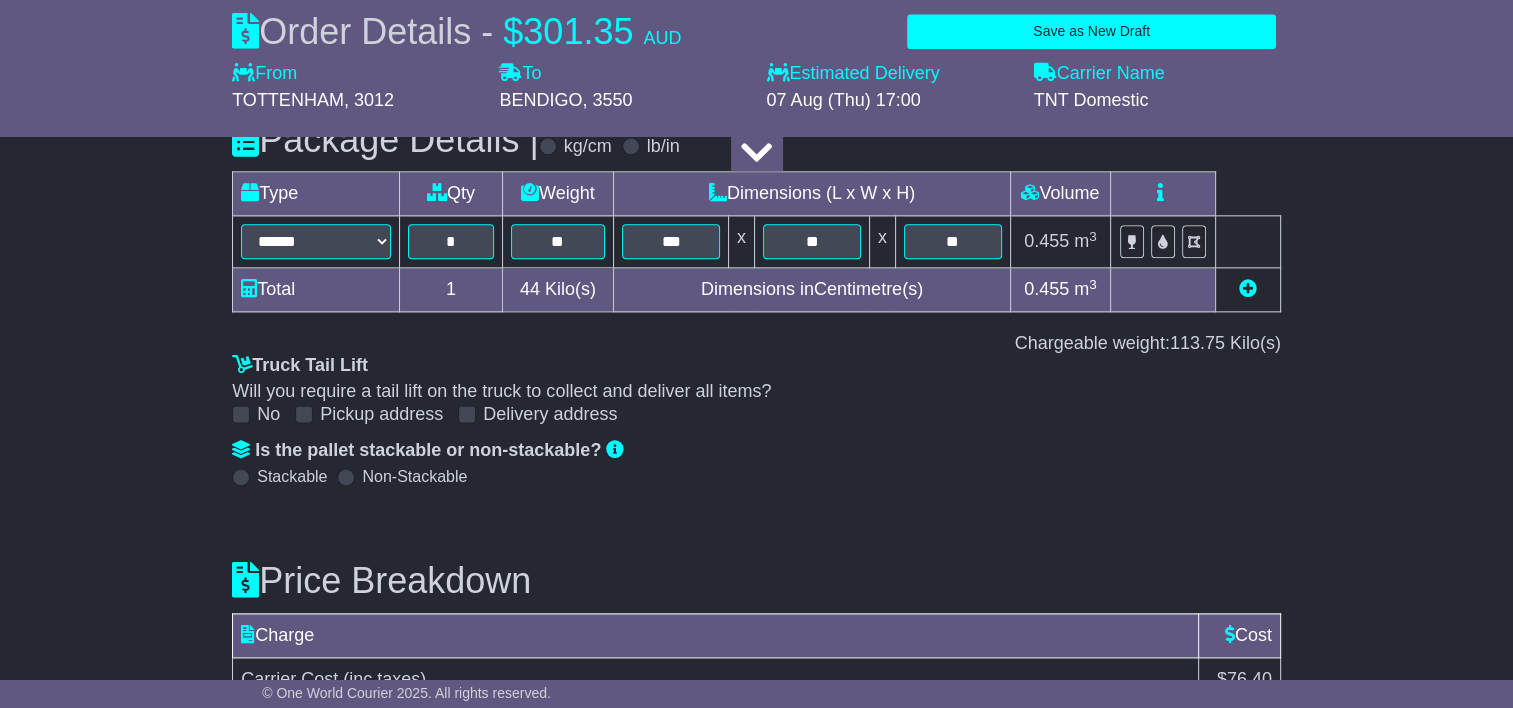 scroll, scrollTop: 2636, scrollLeft: 0, axis: vertical 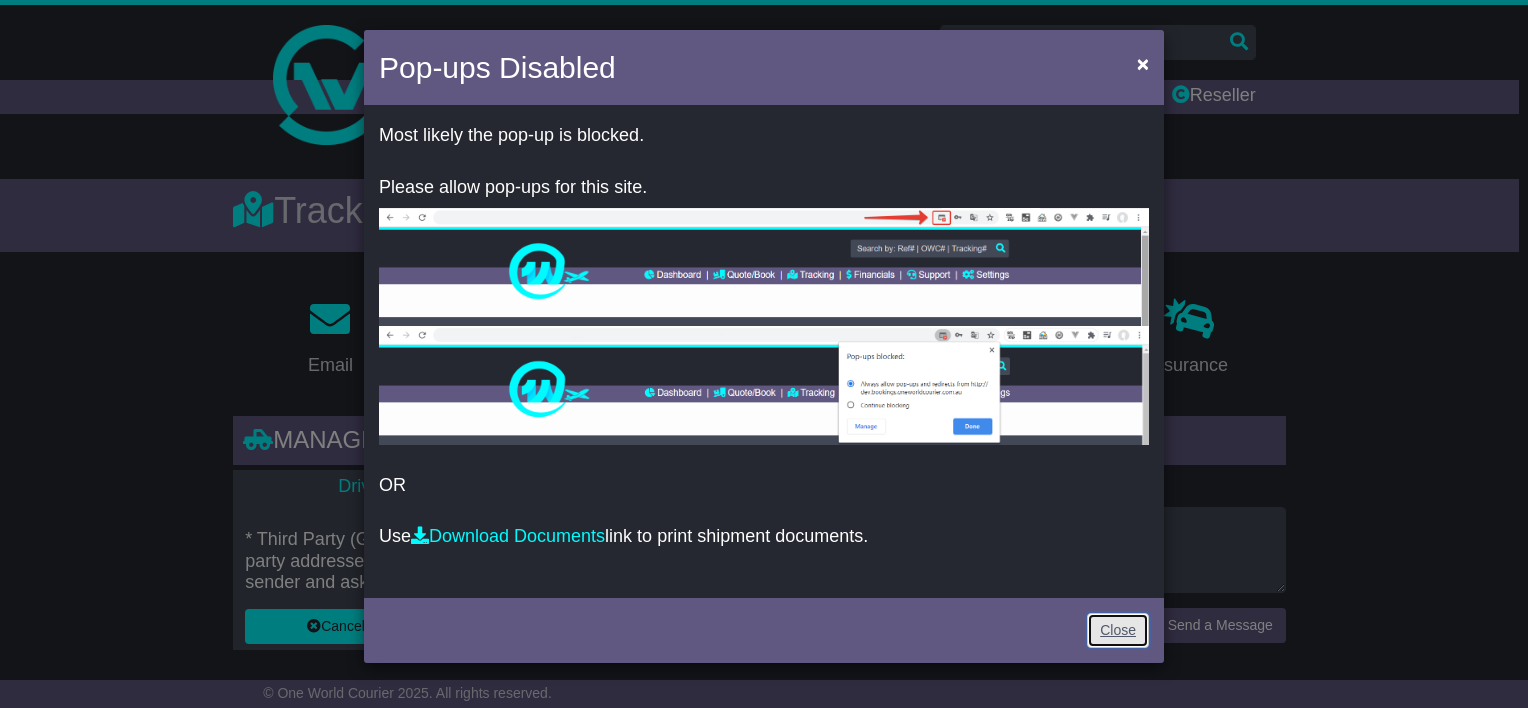 click on "Close" at bounding box center [1118, 630] 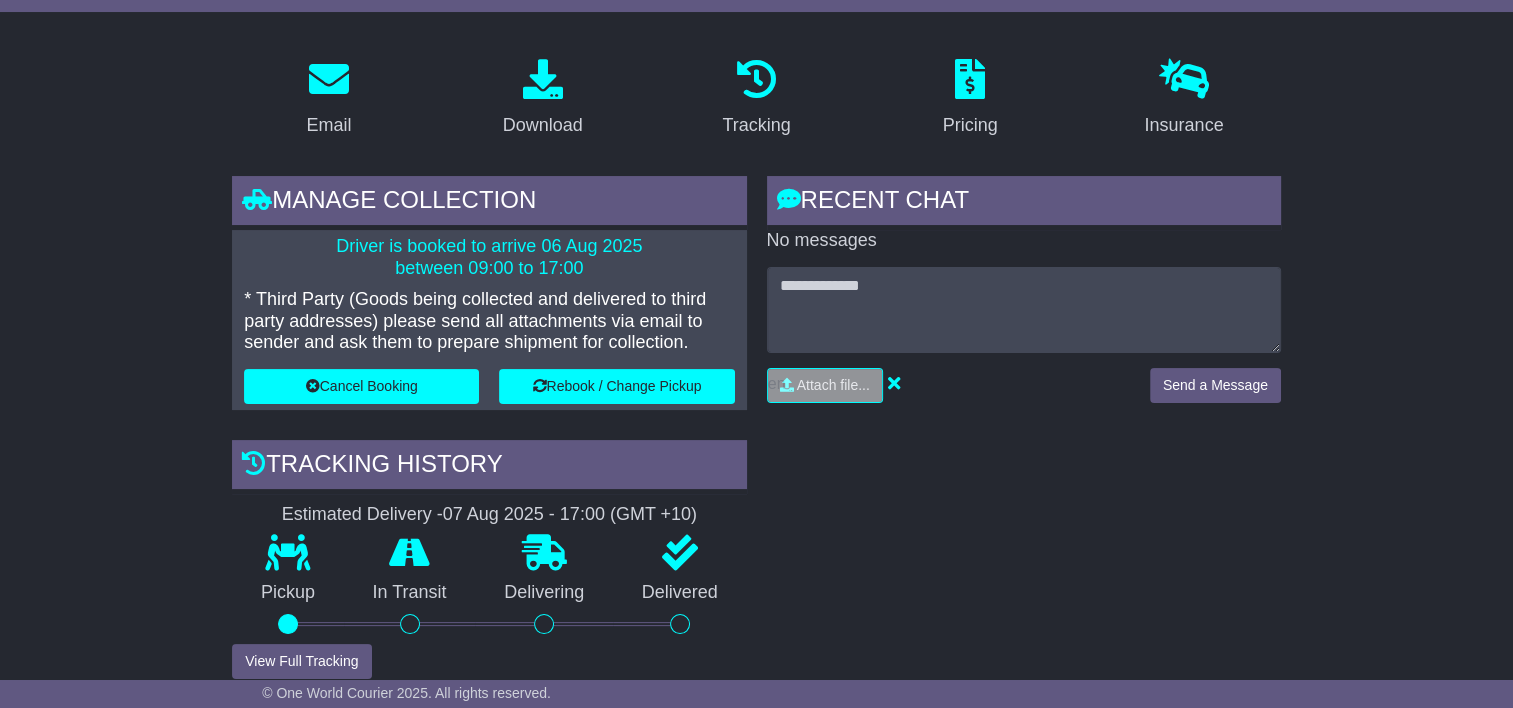 scroll, scrollTop: 600, scrollLeft: 0, axis: vertical 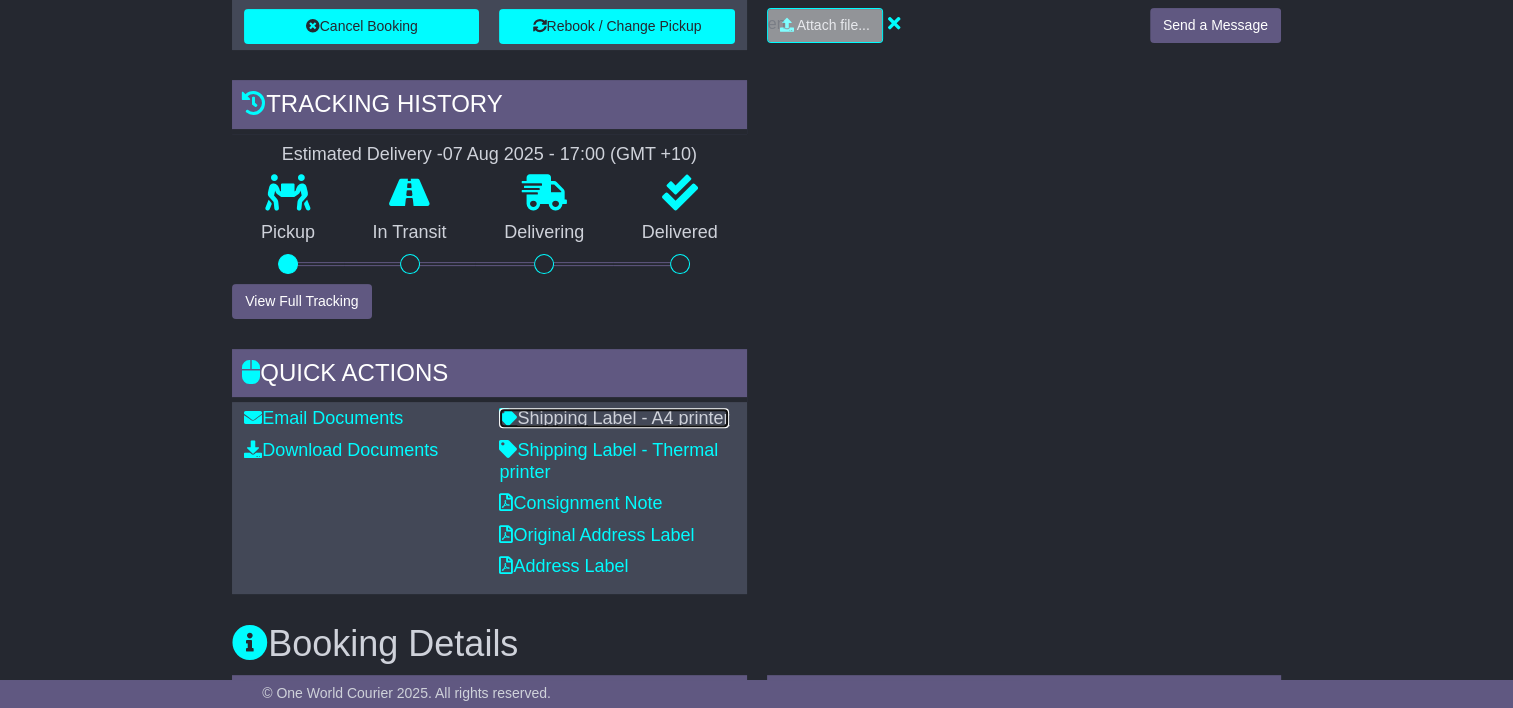 click on "Shipping Label - A4 printer" at bounding box center (614, 418) 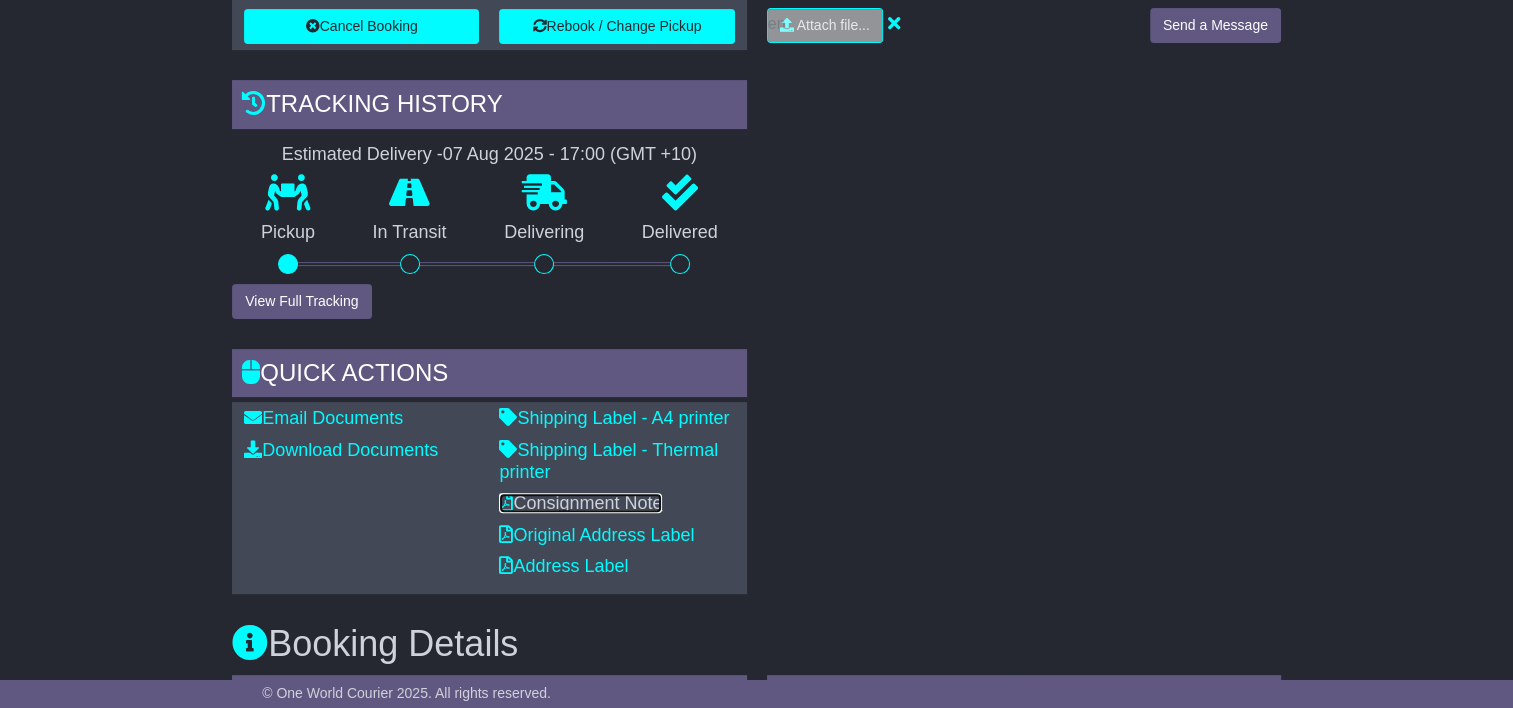 click on "Consignment Note" at bounding box center (580, 503) 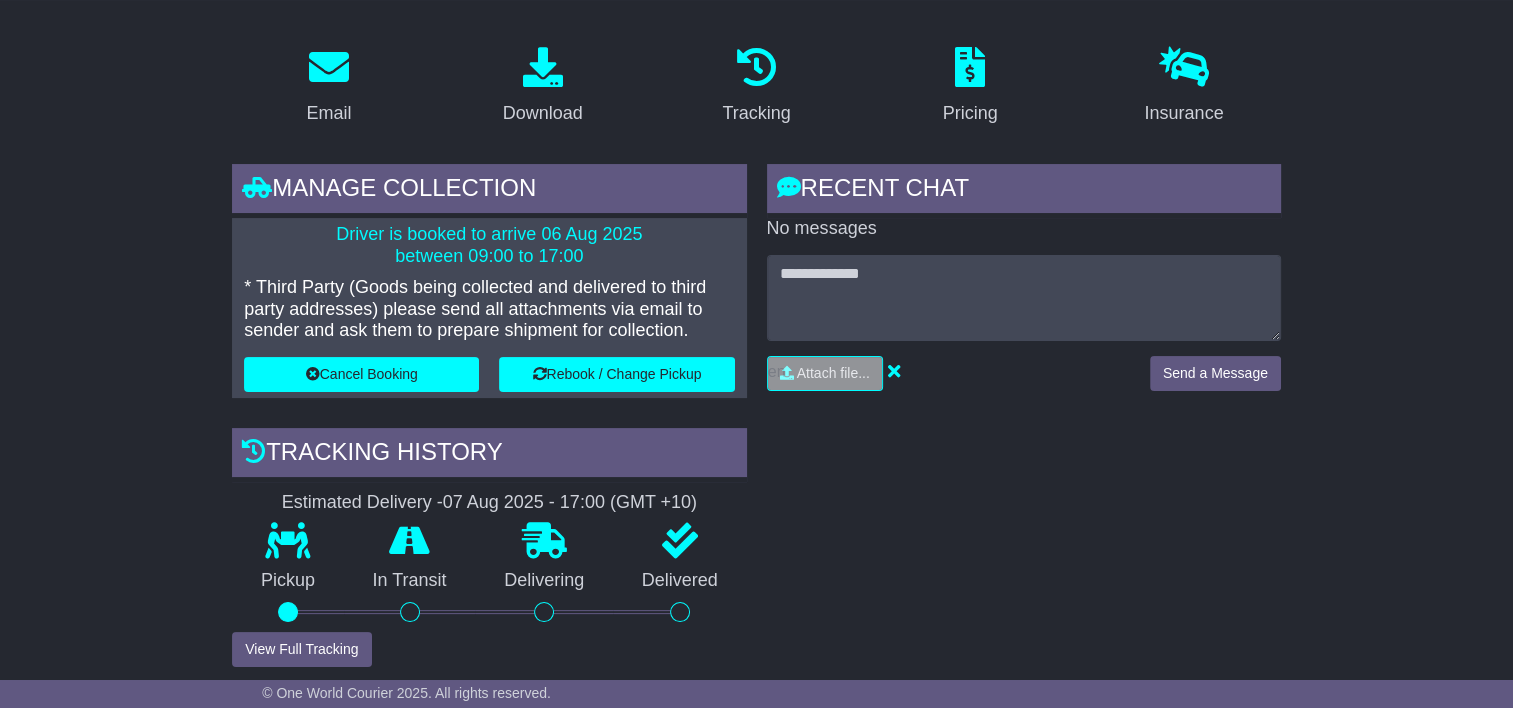 scroll, scrollTop: 100, scrollLeft: 0, axis: vertical 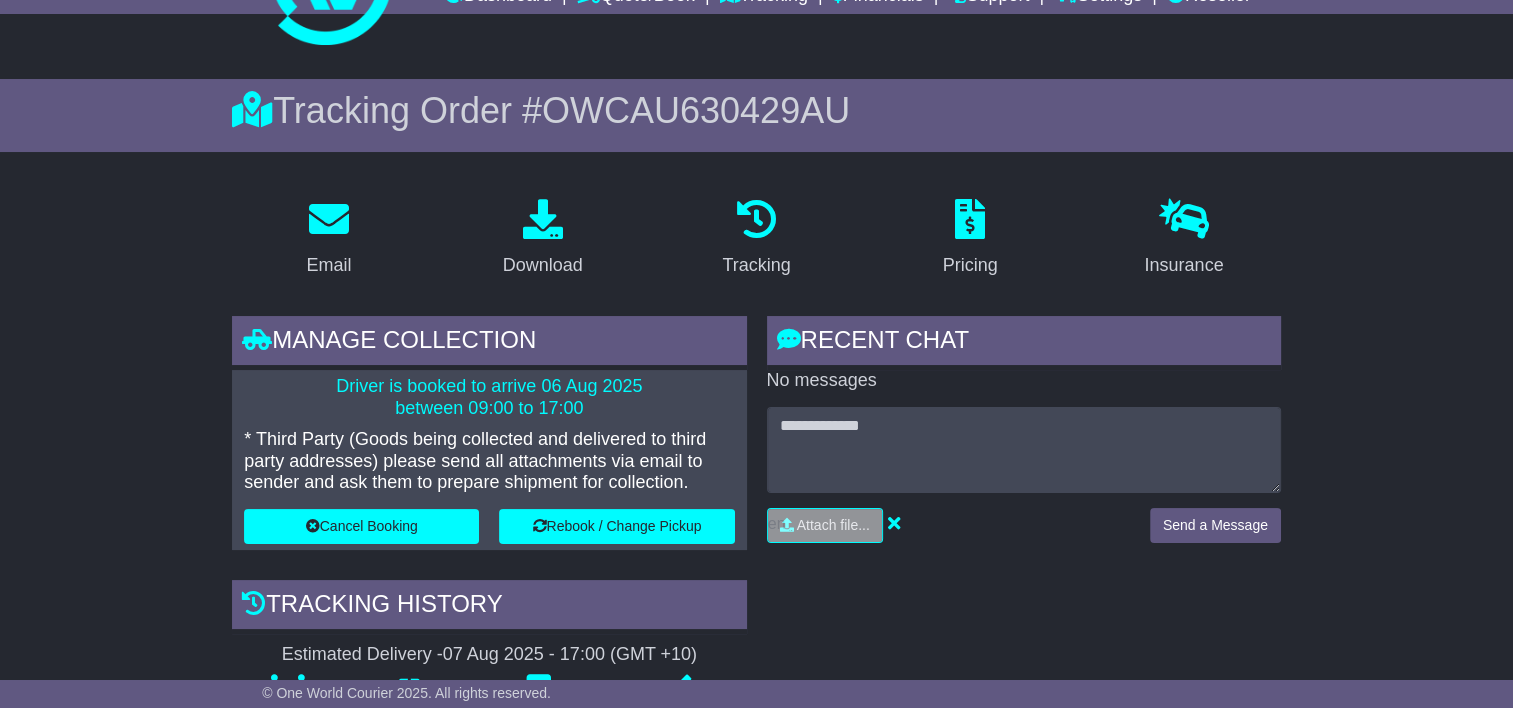 click on "OWCAU630429AU" at bounding box center (696, 110) 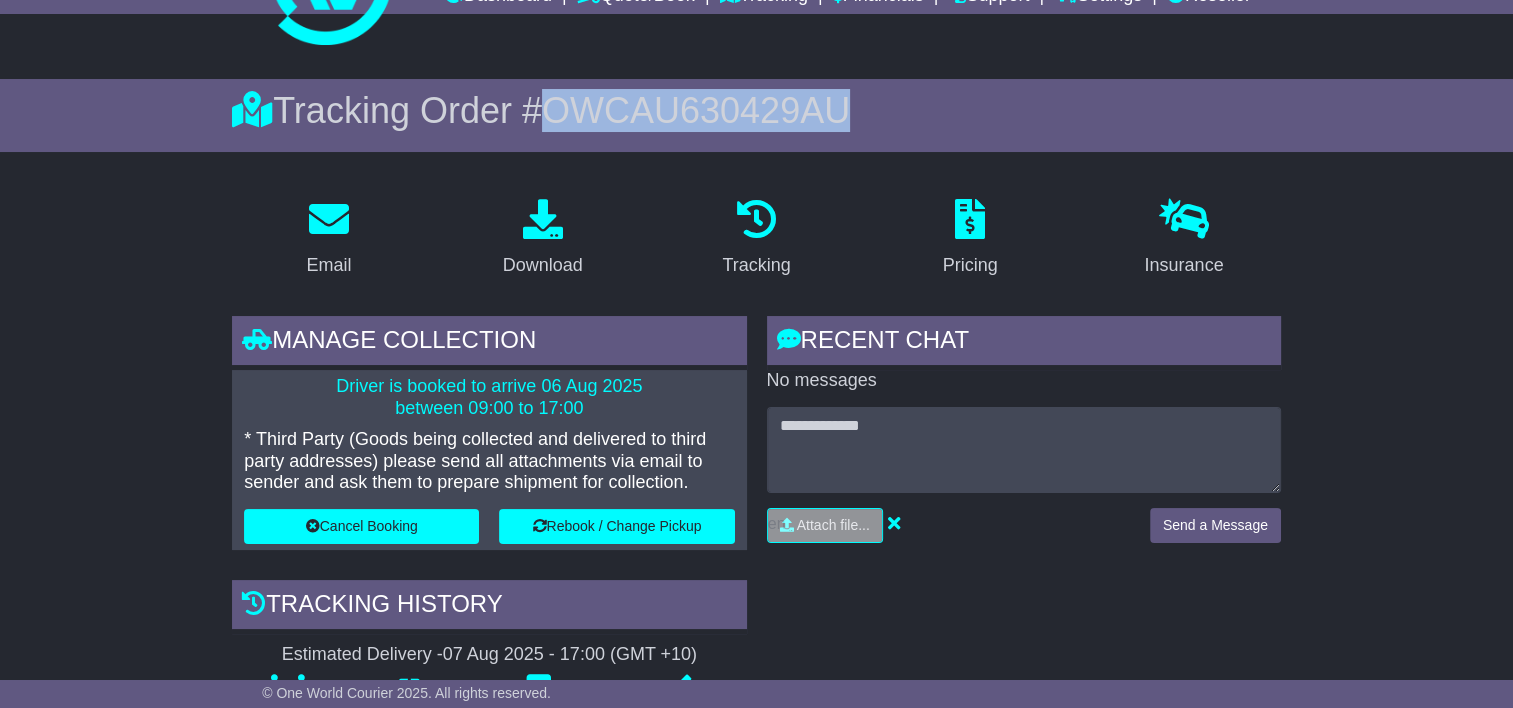 click on "OWCAU630429AU" at bounding box center [696, 110] 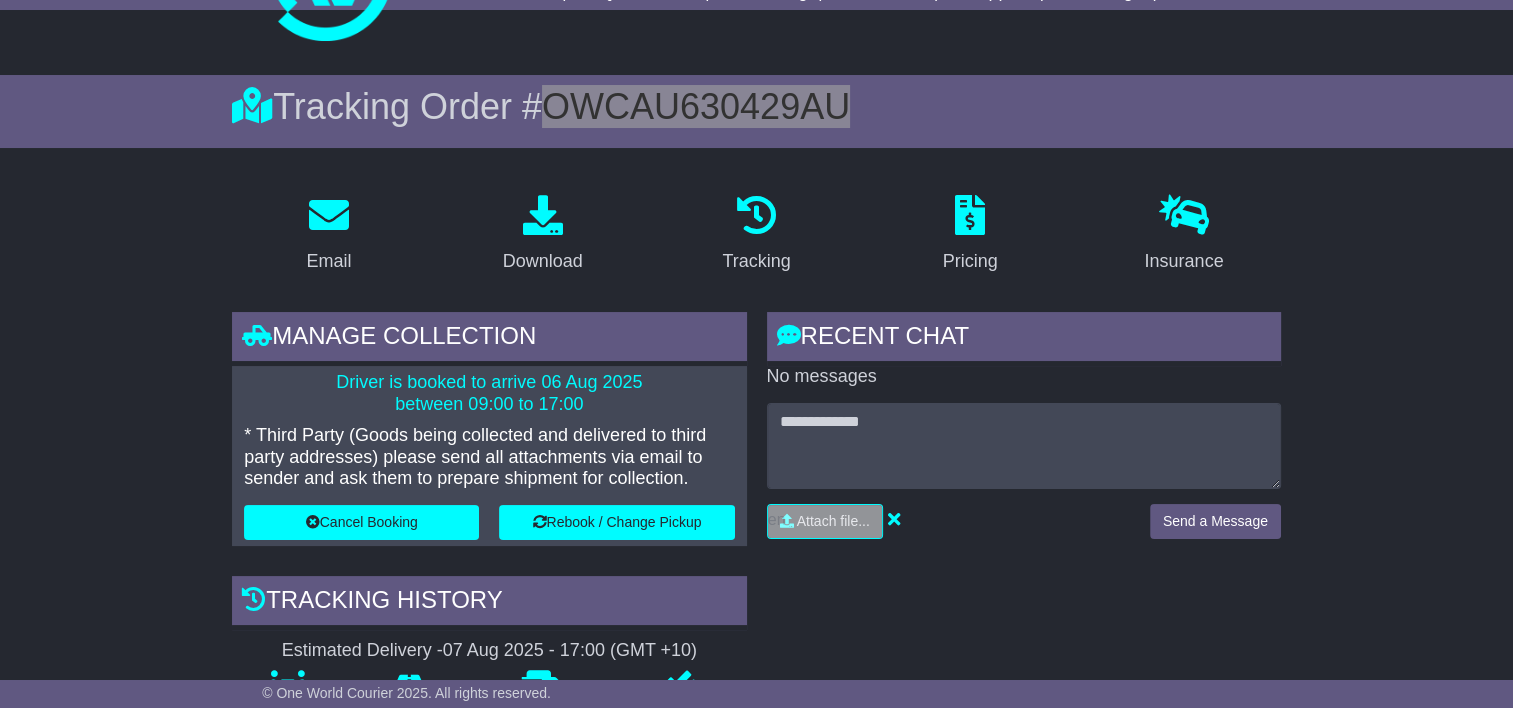 scroll, scrollTop: 100, scrollLeft: 0, axis: vertical 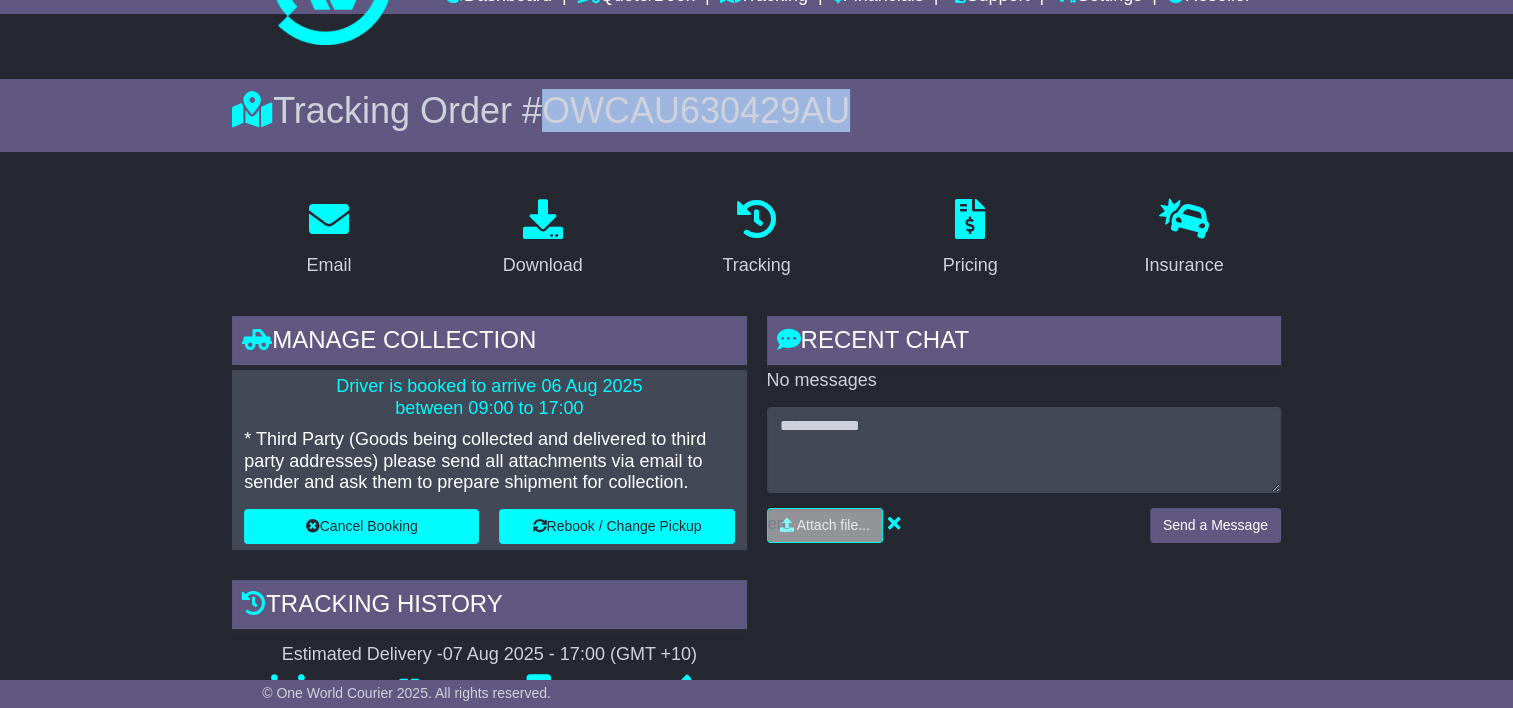 click on "OWCAU630429AU" at bounding box center [696, 110] 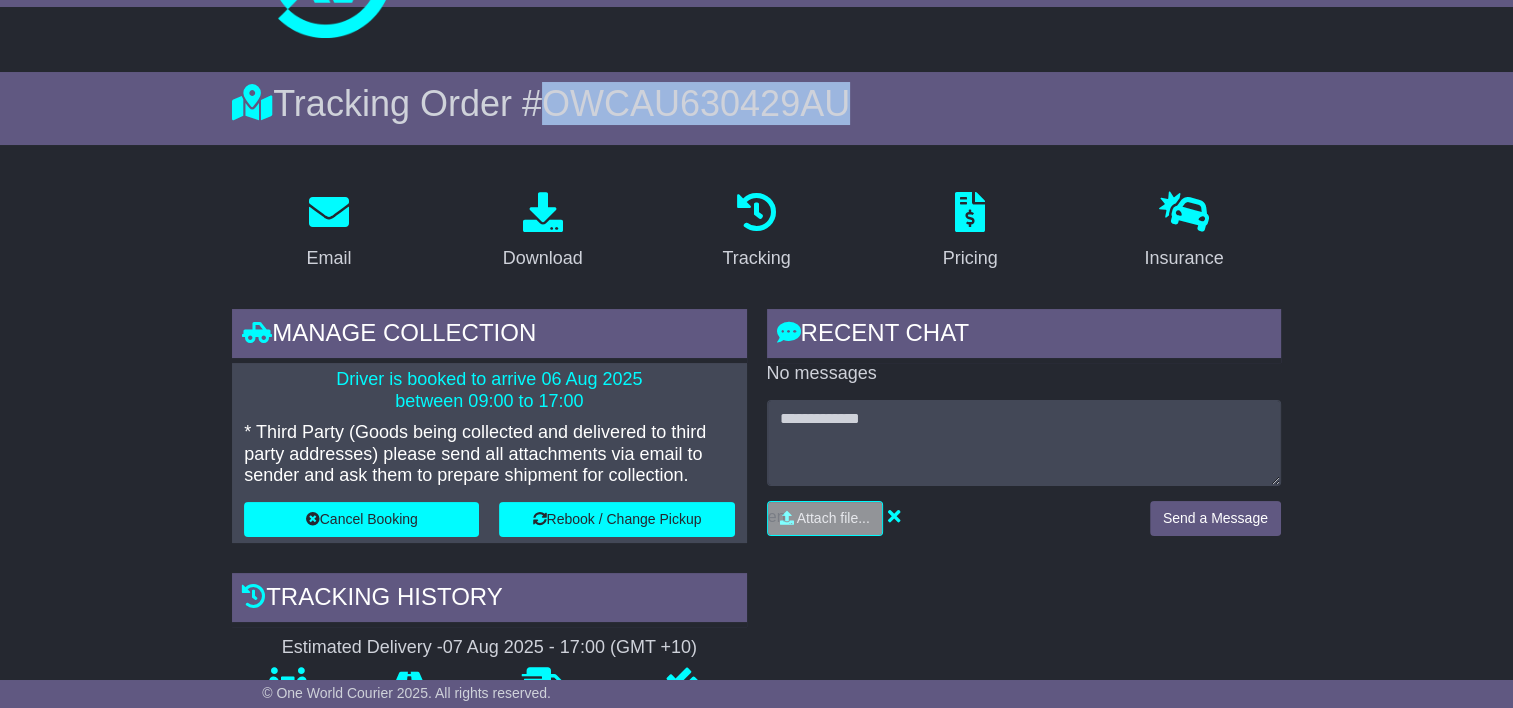 scroll, scrollTop: 0, scrollLeft: 0, axis: both 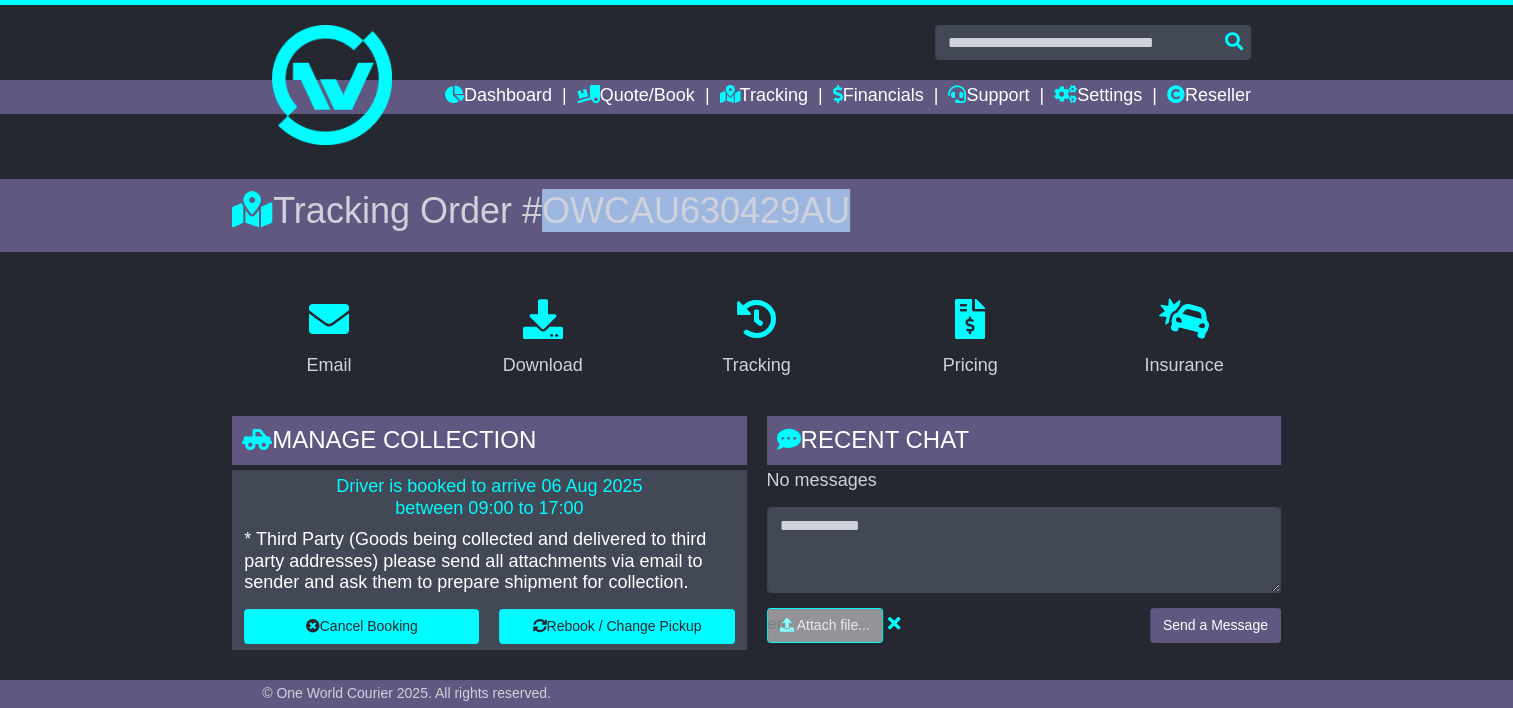 click on "OWCAU630429AU" at bounding box center [696, 210] 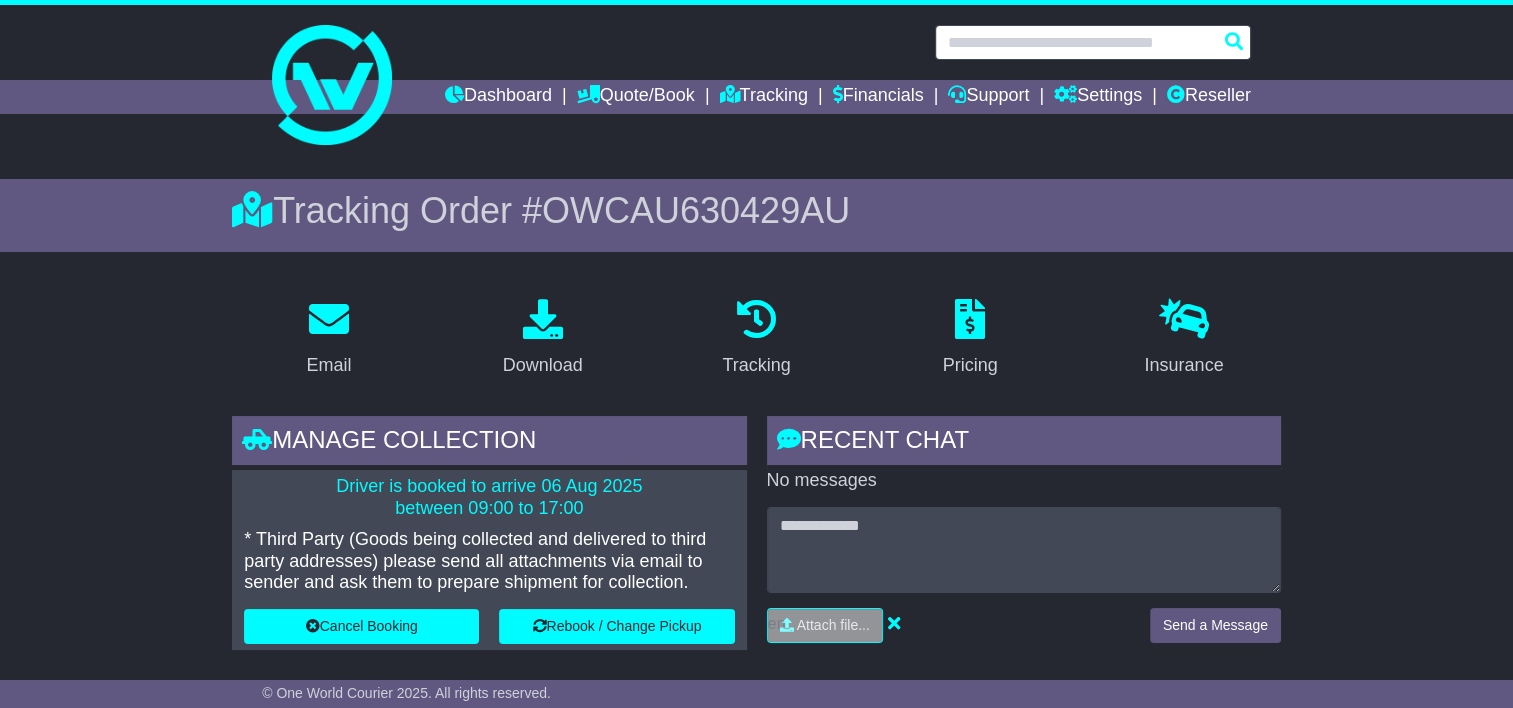 click at bounding box center [1093, 42] 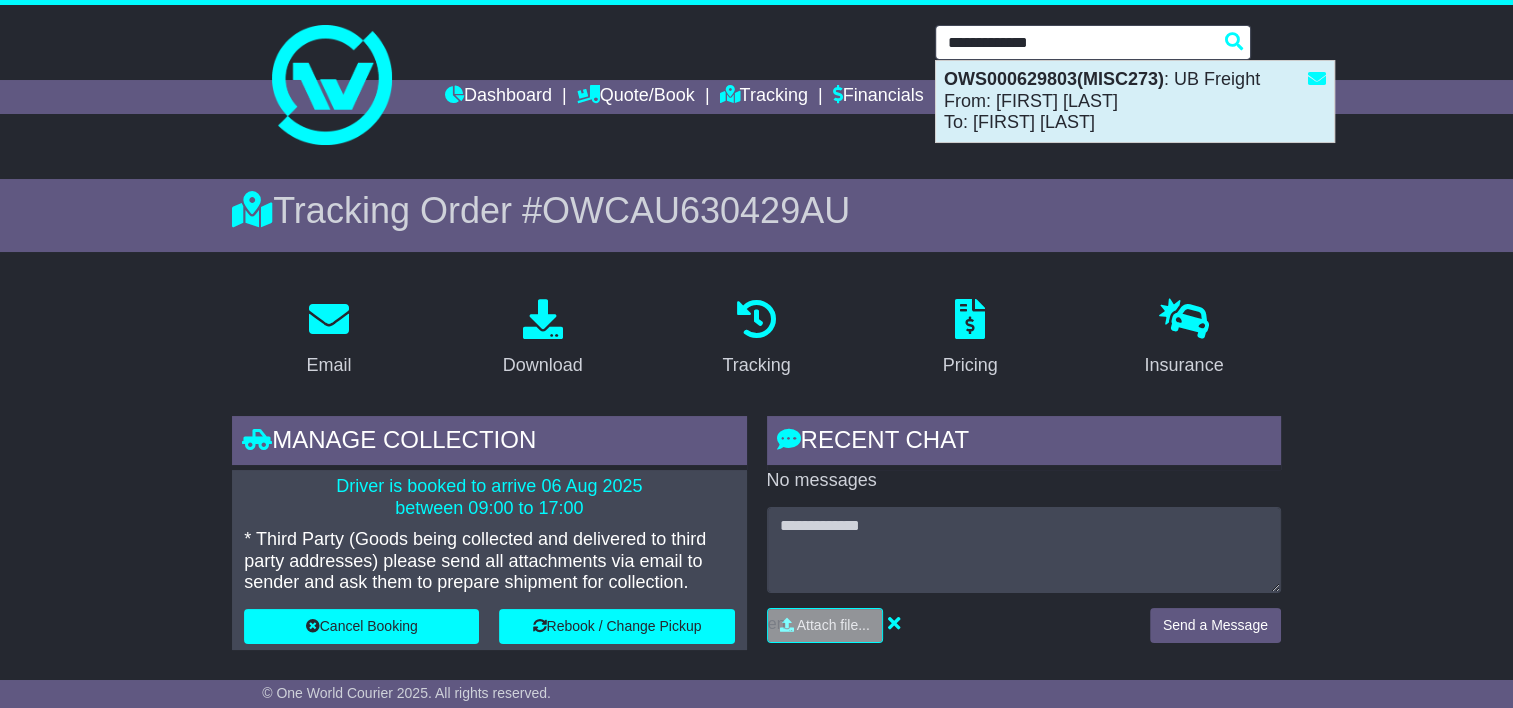 click on "OWS000629803(MISC273) : UB Freight From: [FIRST] [LAST] To: [FIRST] [LAST]" at bounding box center [1135, 101] 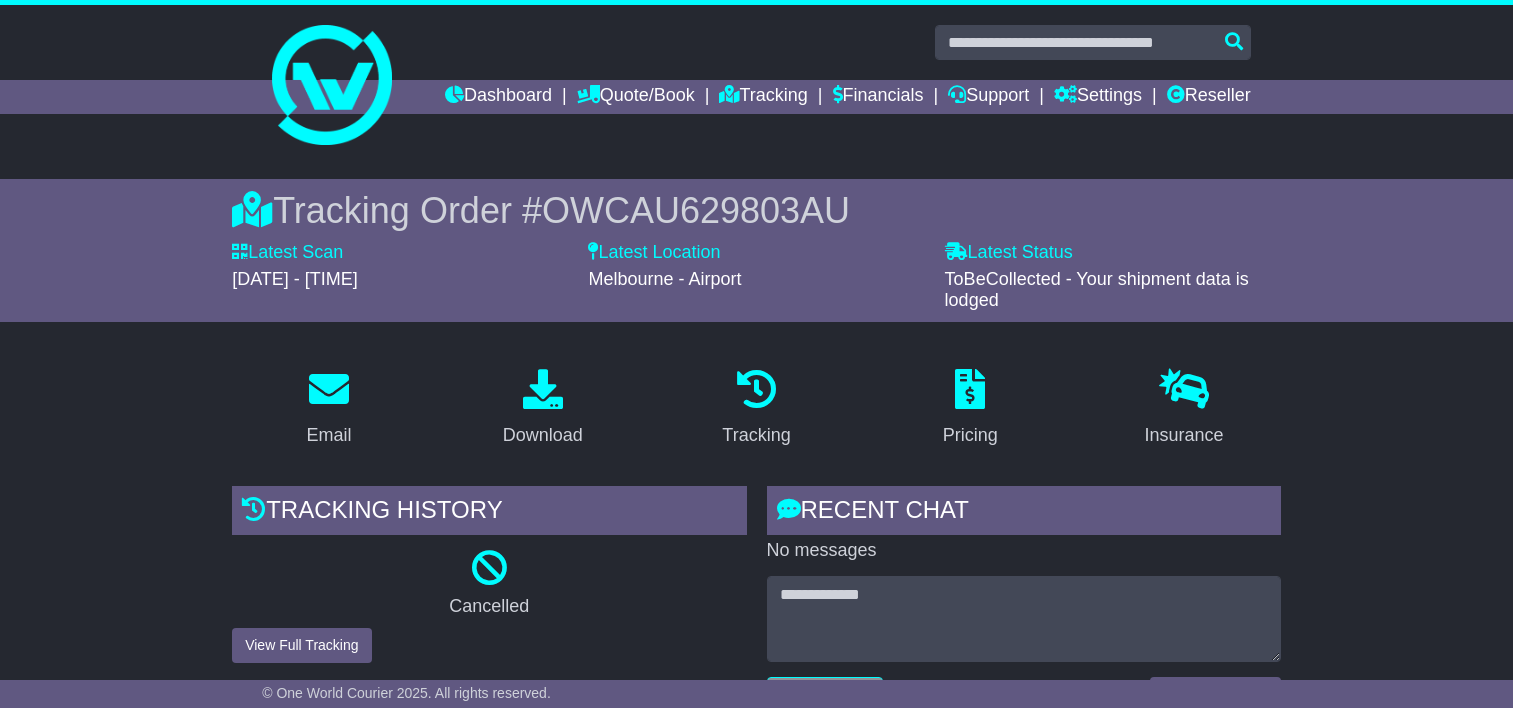 scroll, scrollTop: 0, scrollLeft: 0, axis: both 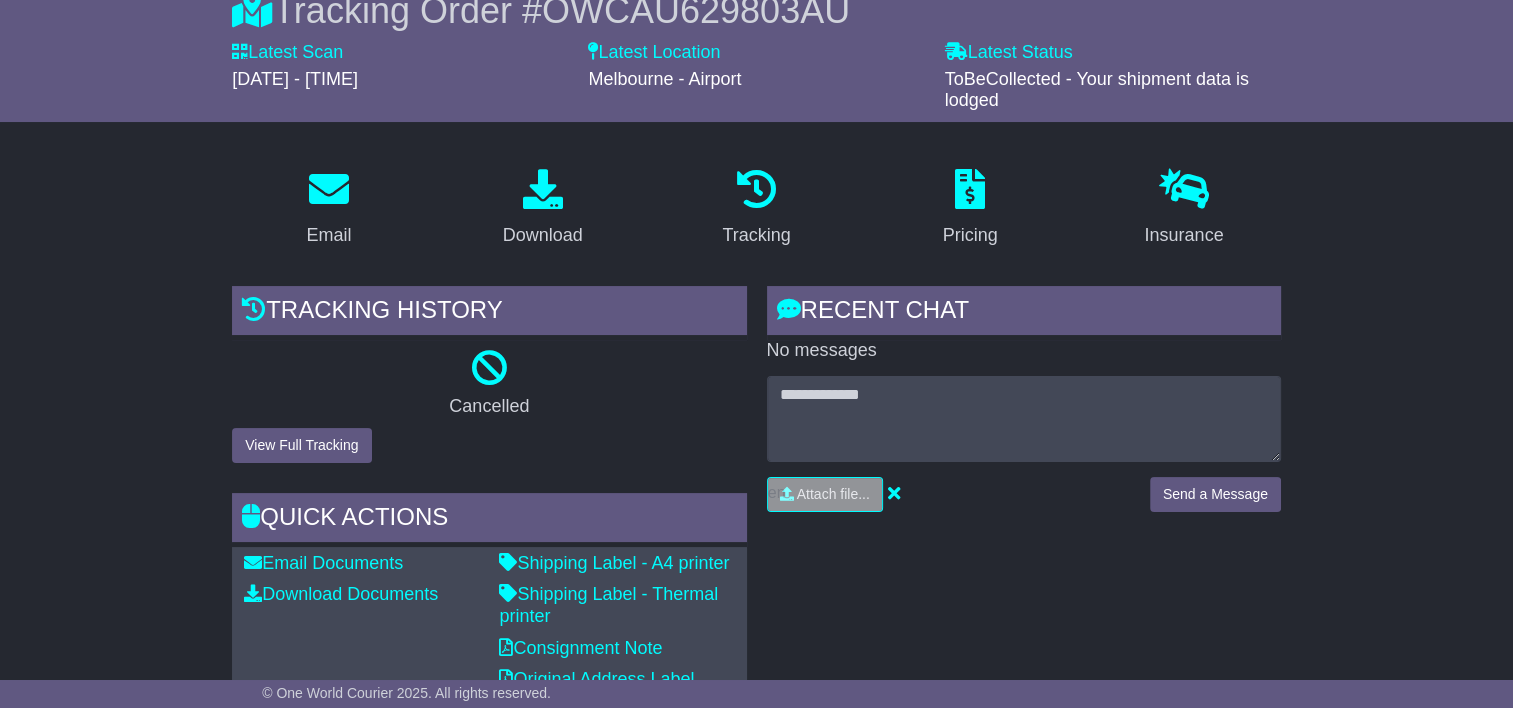 click at bounding box center [489, 368] 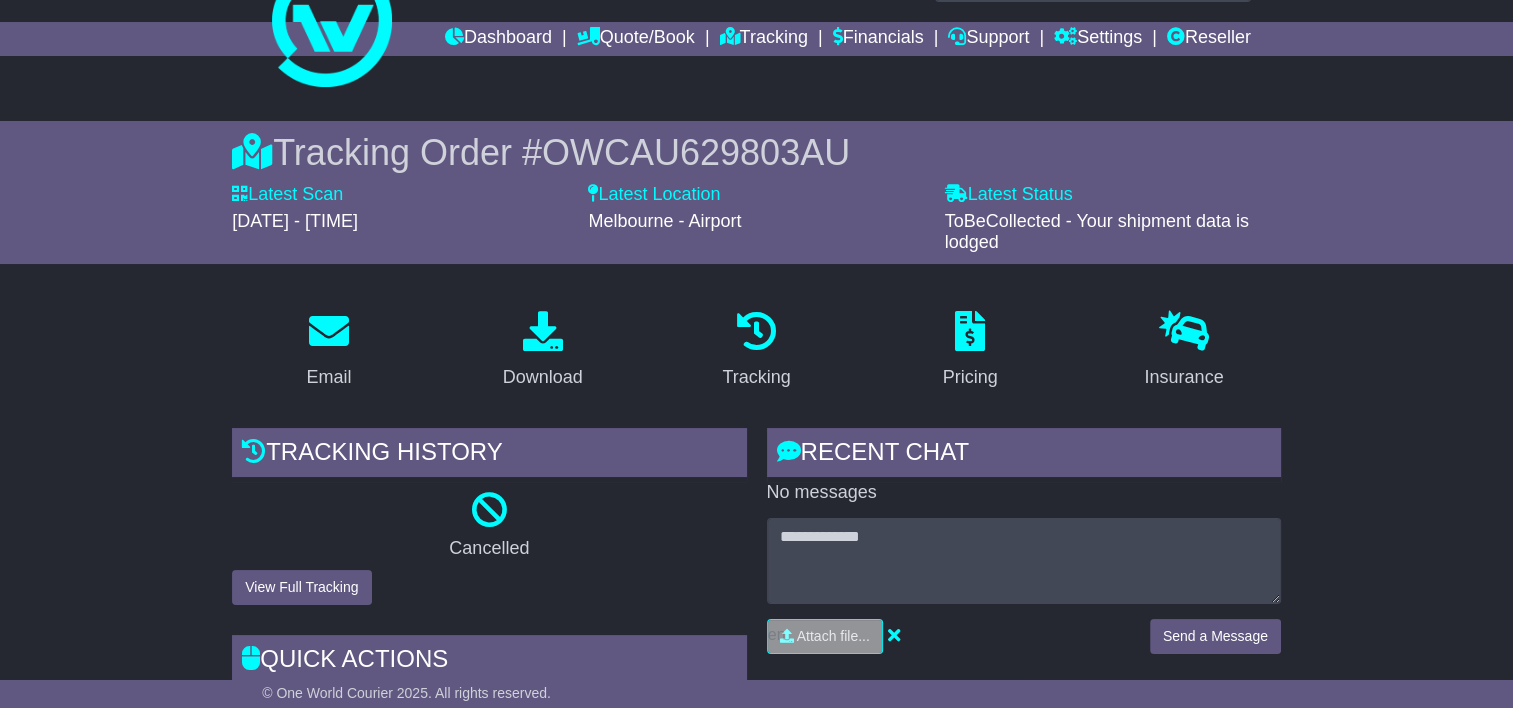 scroll, scrollTop: 0, scrollLeft: 0, axis: both 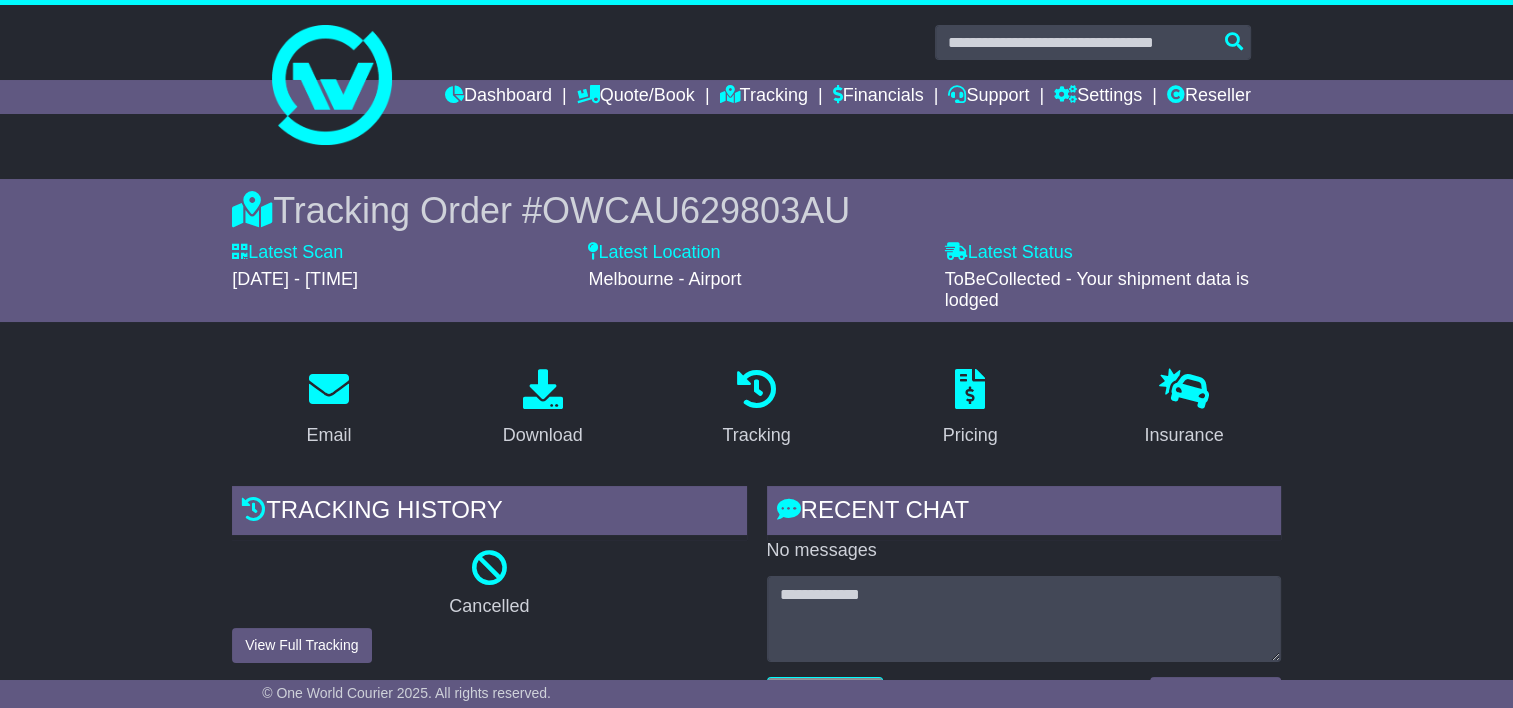 click on "Tracking Order # OWCAU629803AU
Latest Scan
[DATE] - [TIME]
Latest Status
-
ToBeCollected - Your shipment data is lodged
Latest Location
[CITY] - [CITY]" at bounding box center [756, 250] 